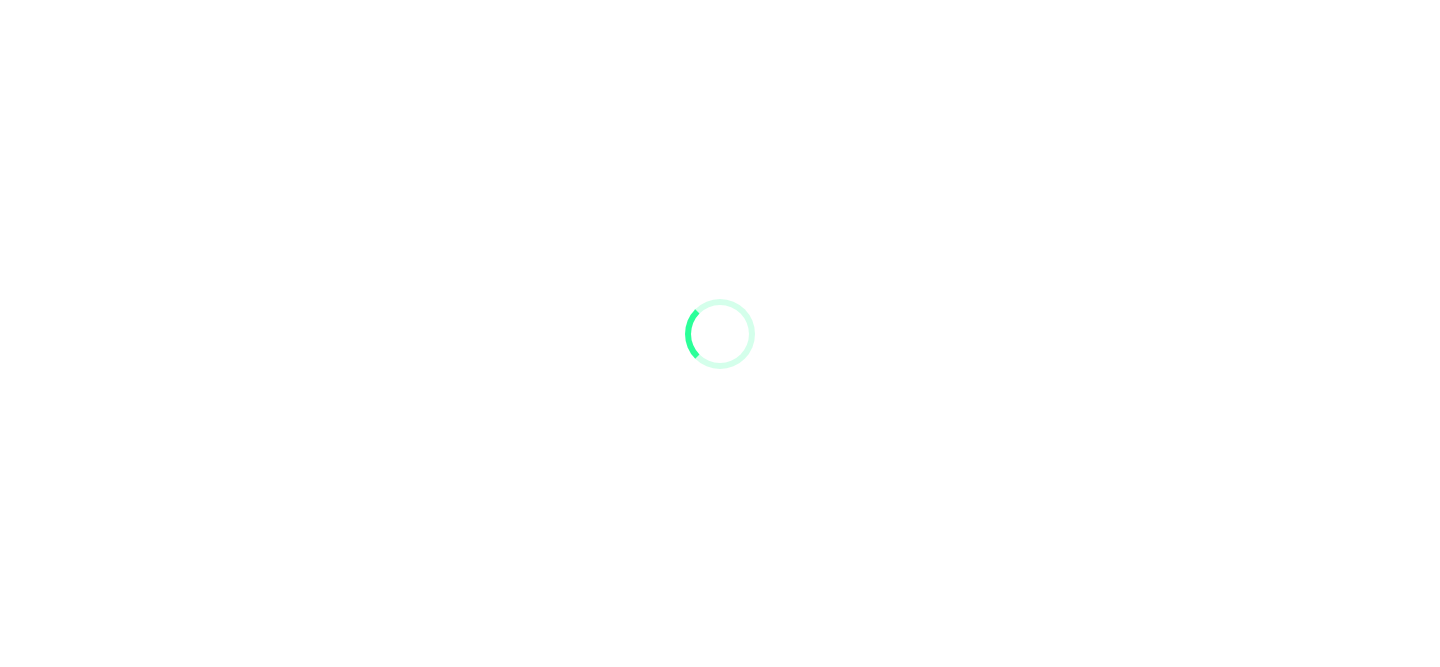 scroll, scrollTop: 0, scrollLeft: 0, axis: both 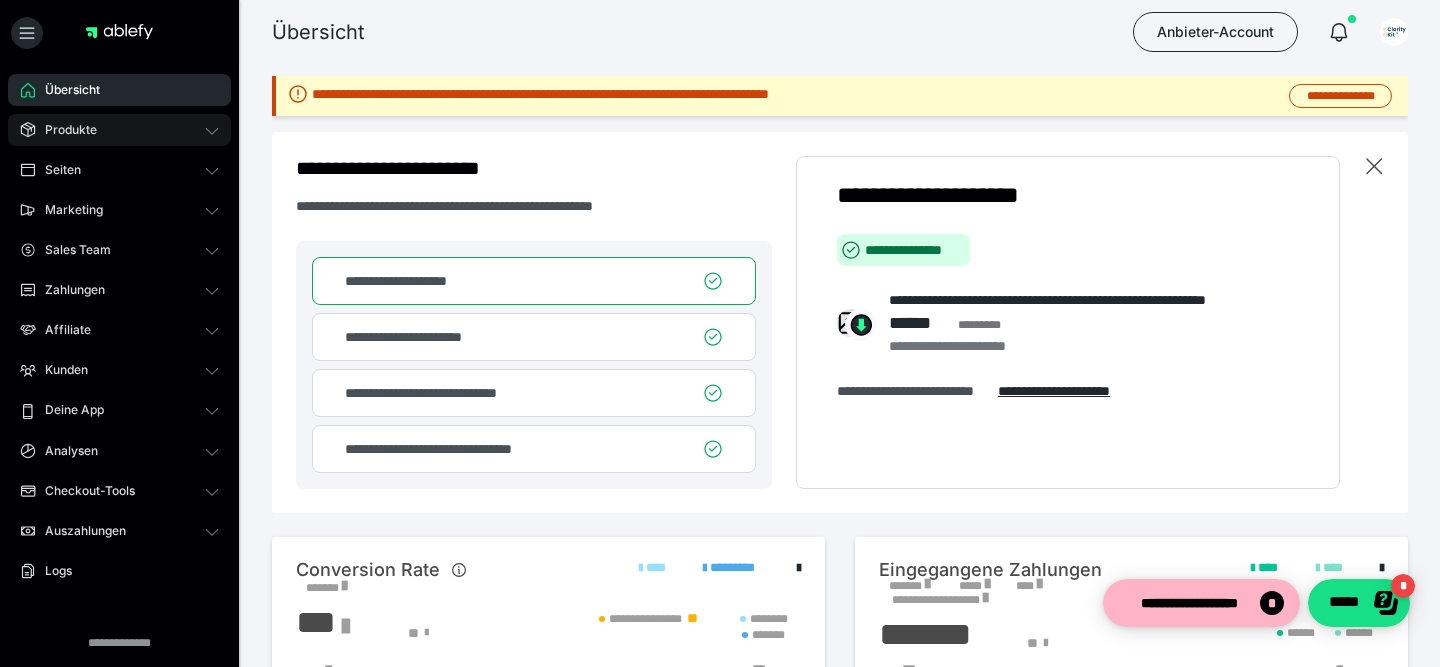 click on "Produkte" at bounding box center [119, 130] 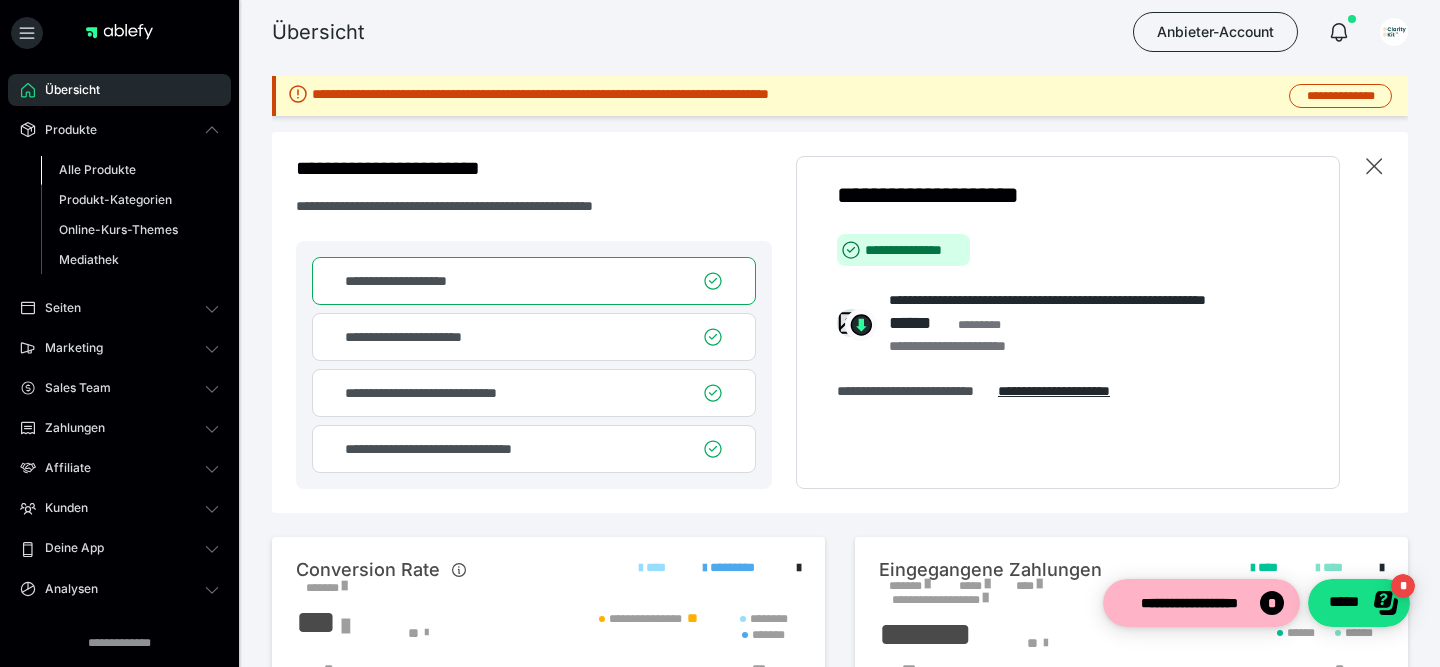 click on "Alle Produkte" at bounding box center [97, 169] 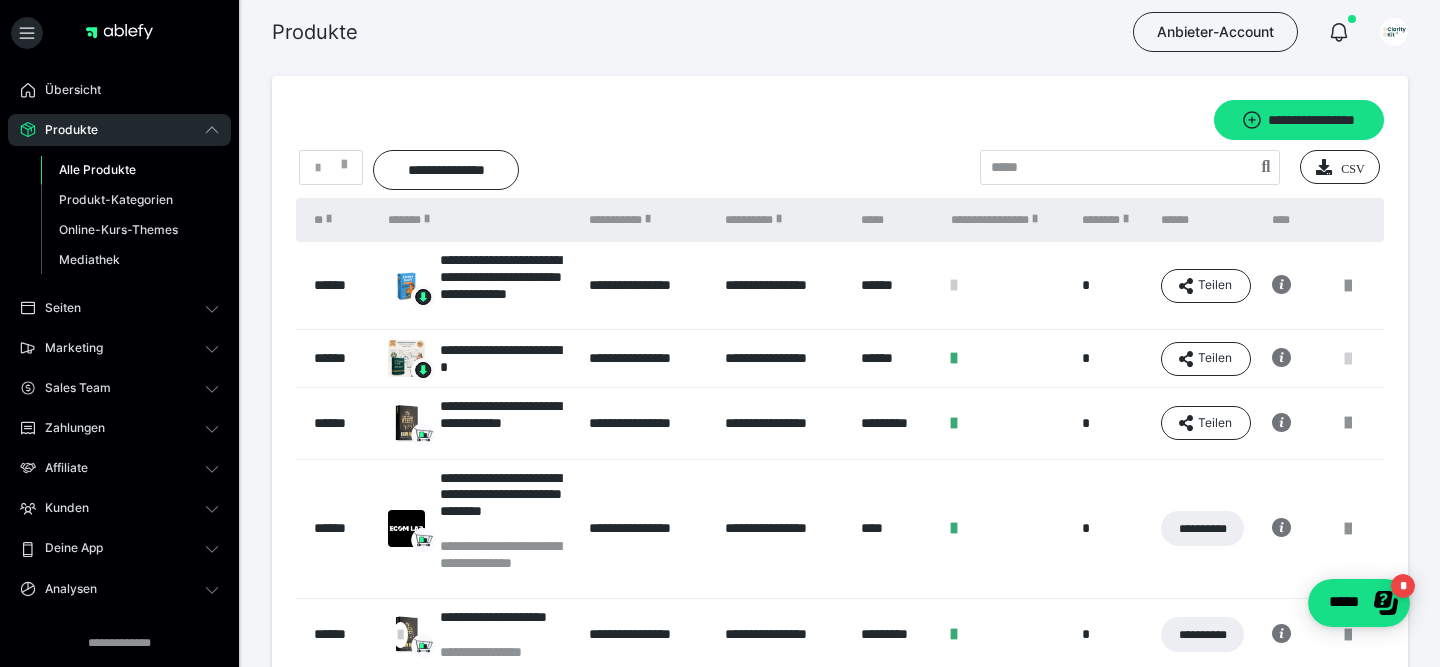 click at bounding box center [1348, 359] 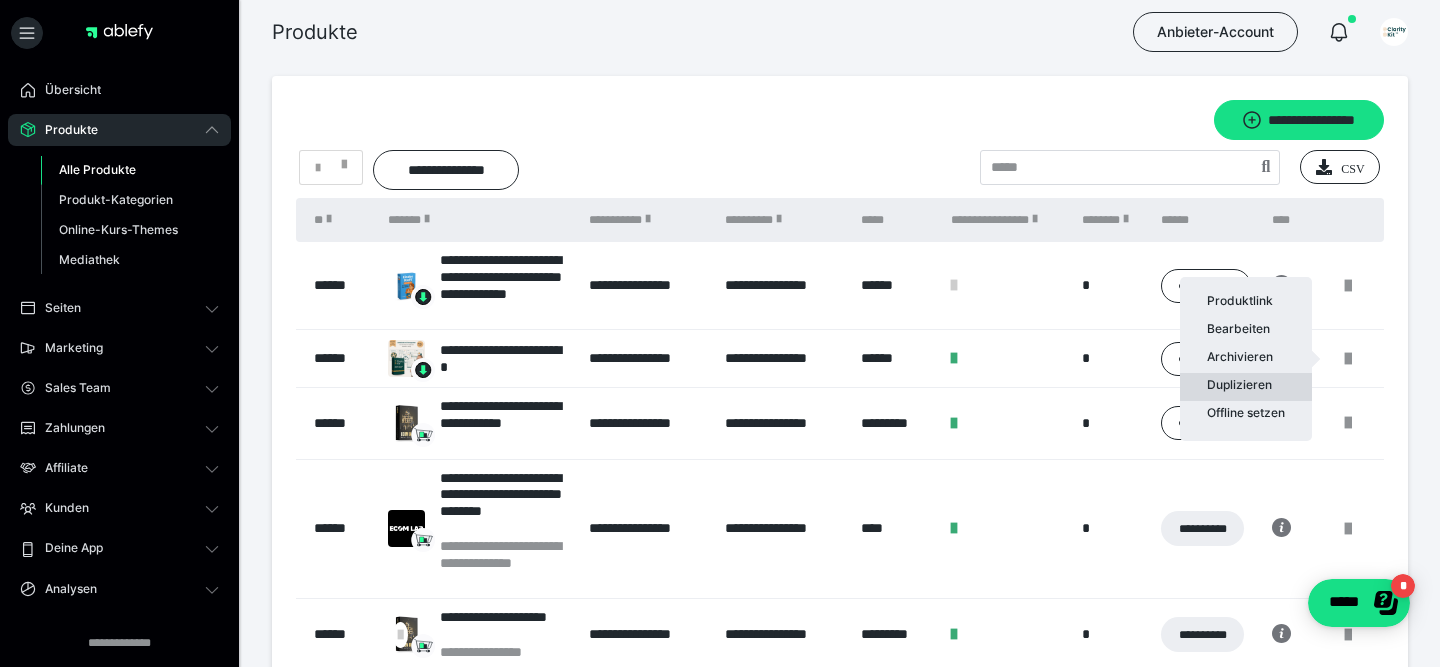 click on "Duplizieren" at bounding box center (1246, 387) 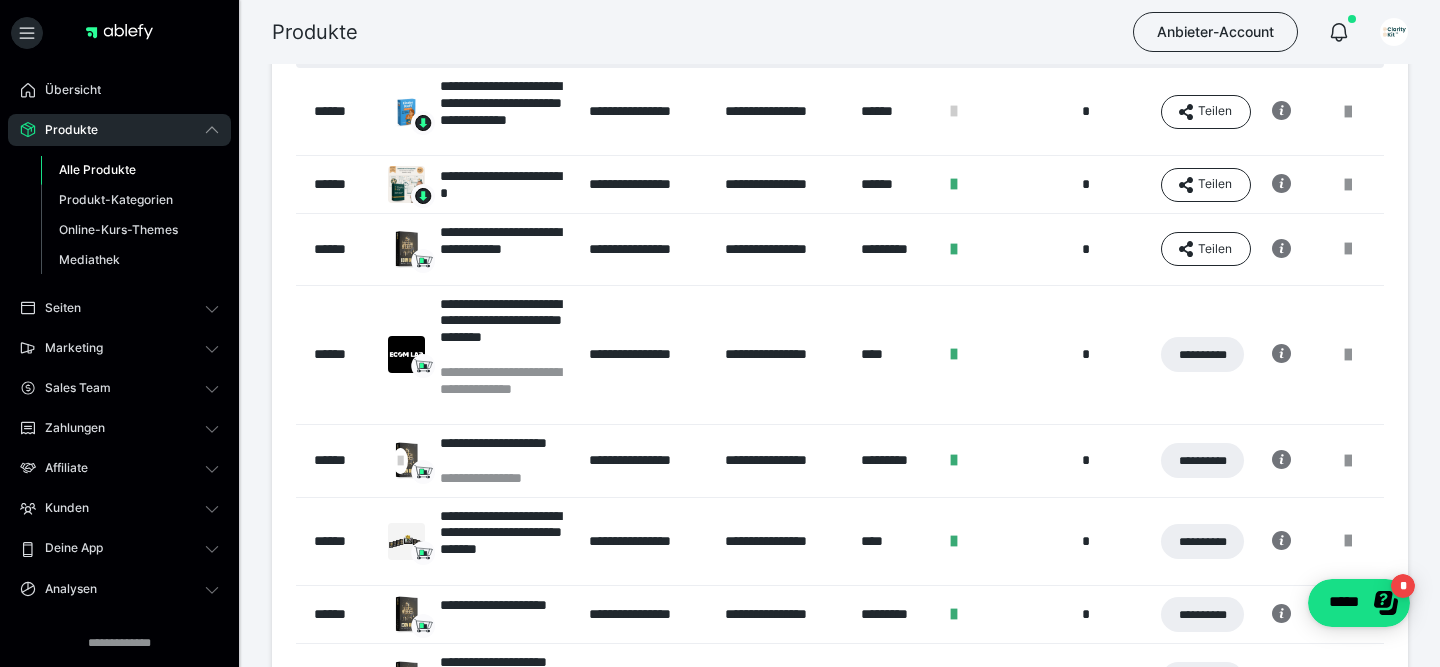 scroll, scrollTop: 0, scrollLeft: 0, axis: both 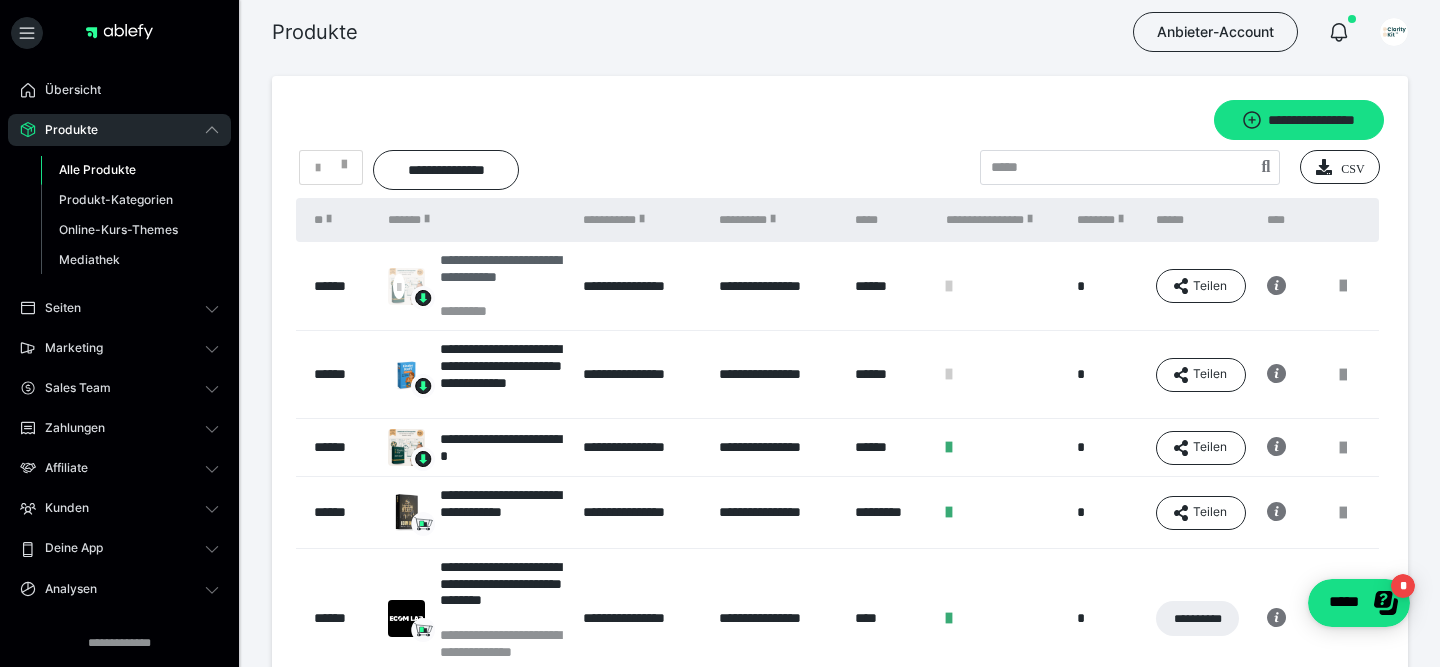 click on "**********" at bounding box center (502, 277) 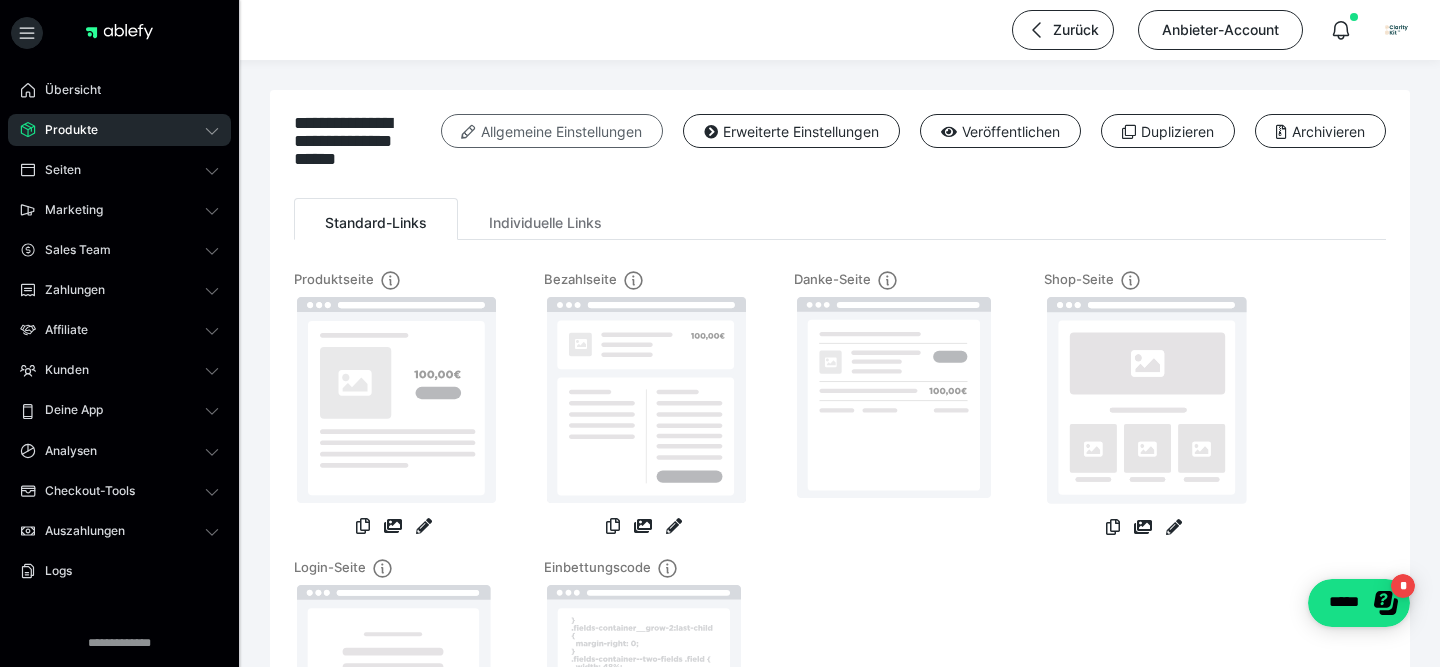 click on "Allgemeine Einstellungen" at bounding box center [552, 131] 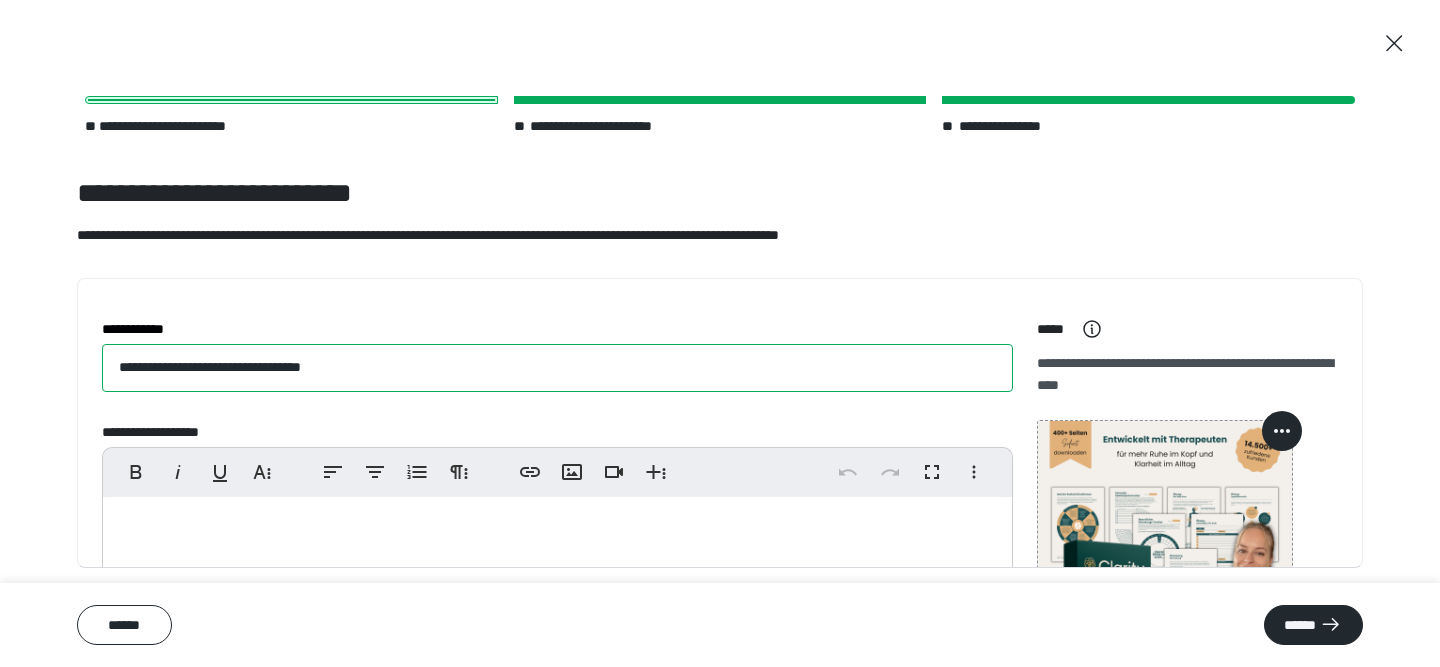 drag, startPoint x: 188, startPoint y: 364, endPoint x: 35, endPoint y: 366, distance: 153.01308 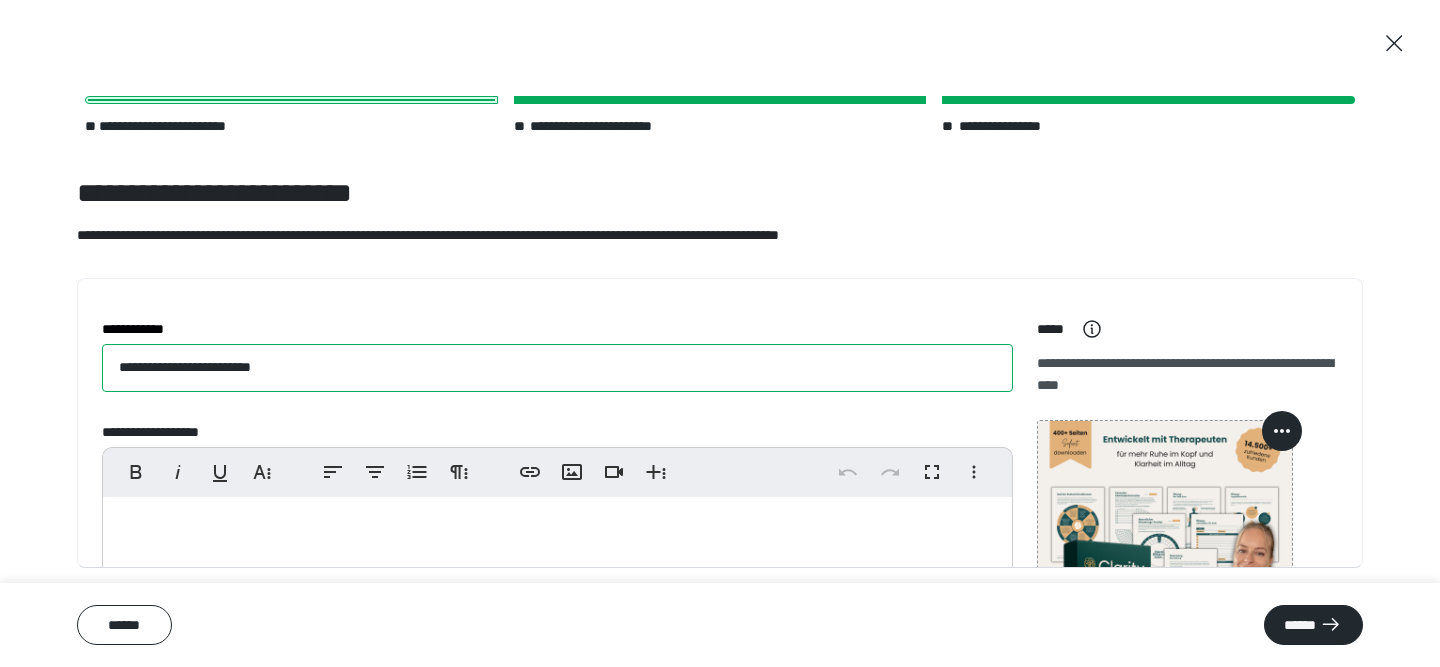 drag, startPoint x: 317, startPoint y: 357, endPoint x: 204, endPoint y: 364, distance: 113.216606 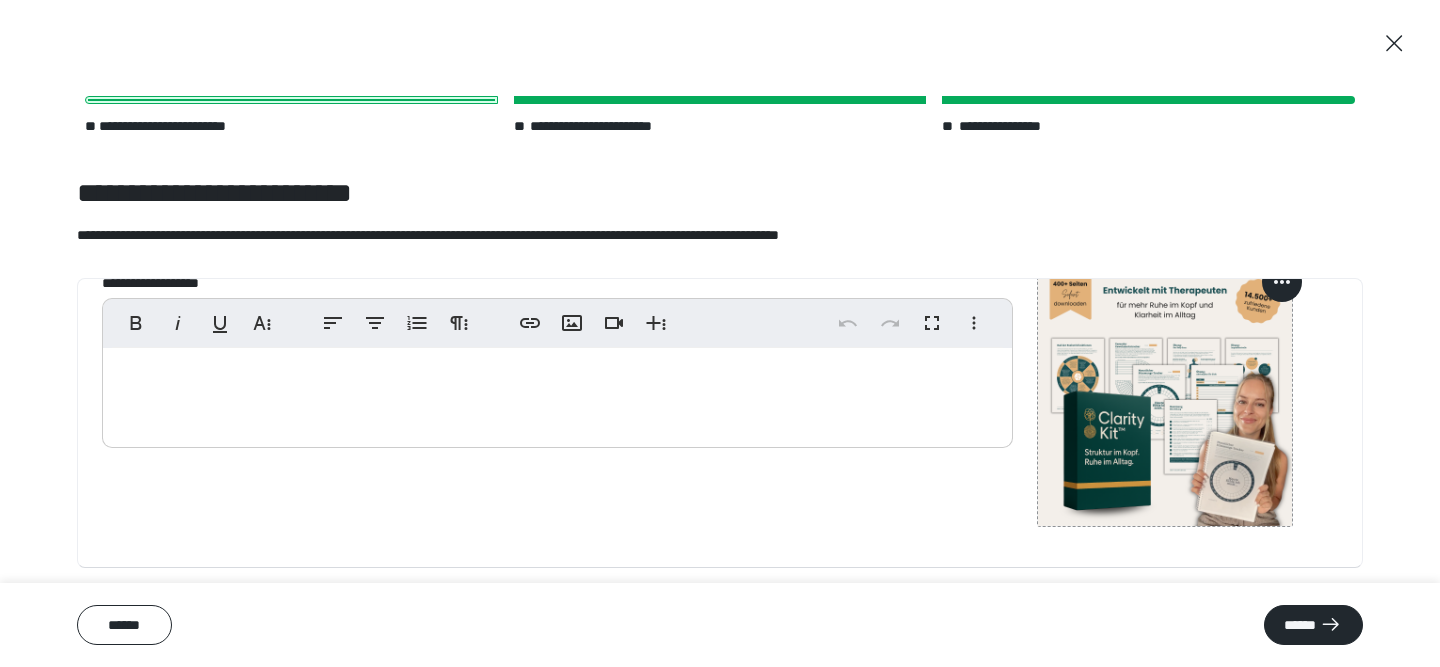 scroll, scrollTop: 65, scrollLeft: 0, axis: vertical 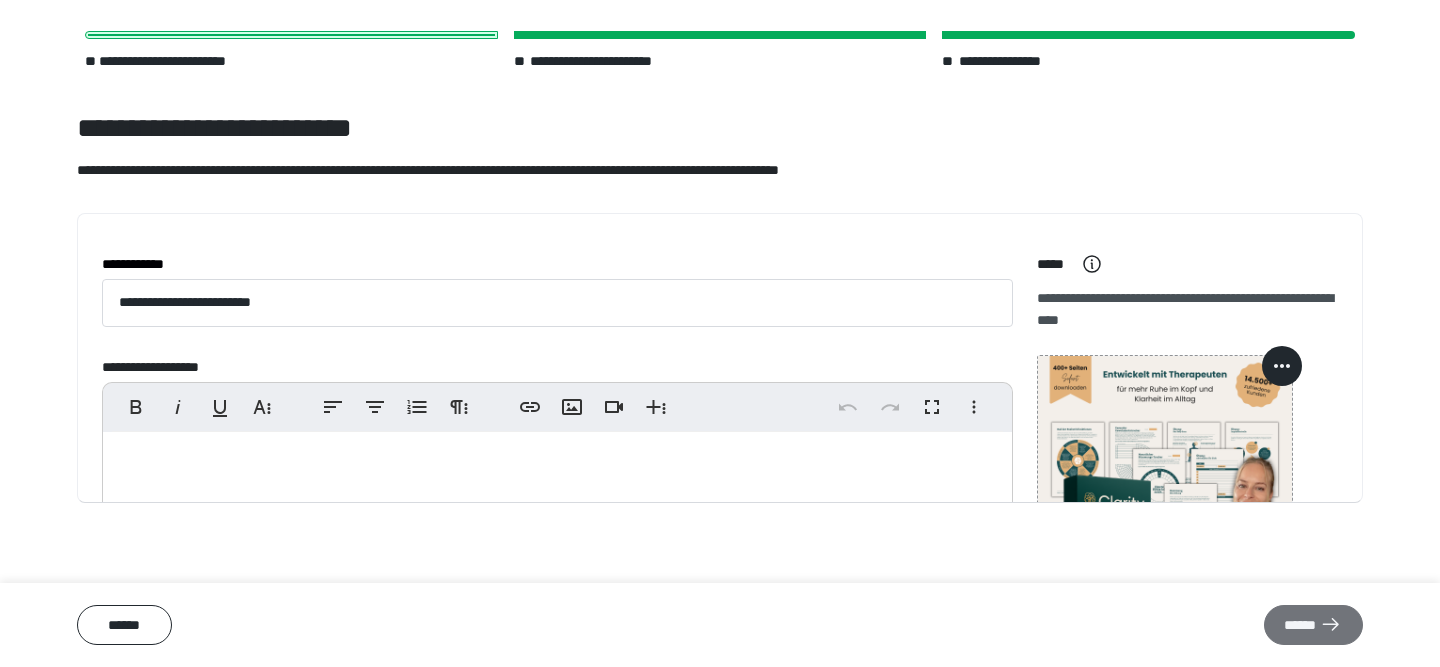 click on "******" at bounding box center [1313, 625] 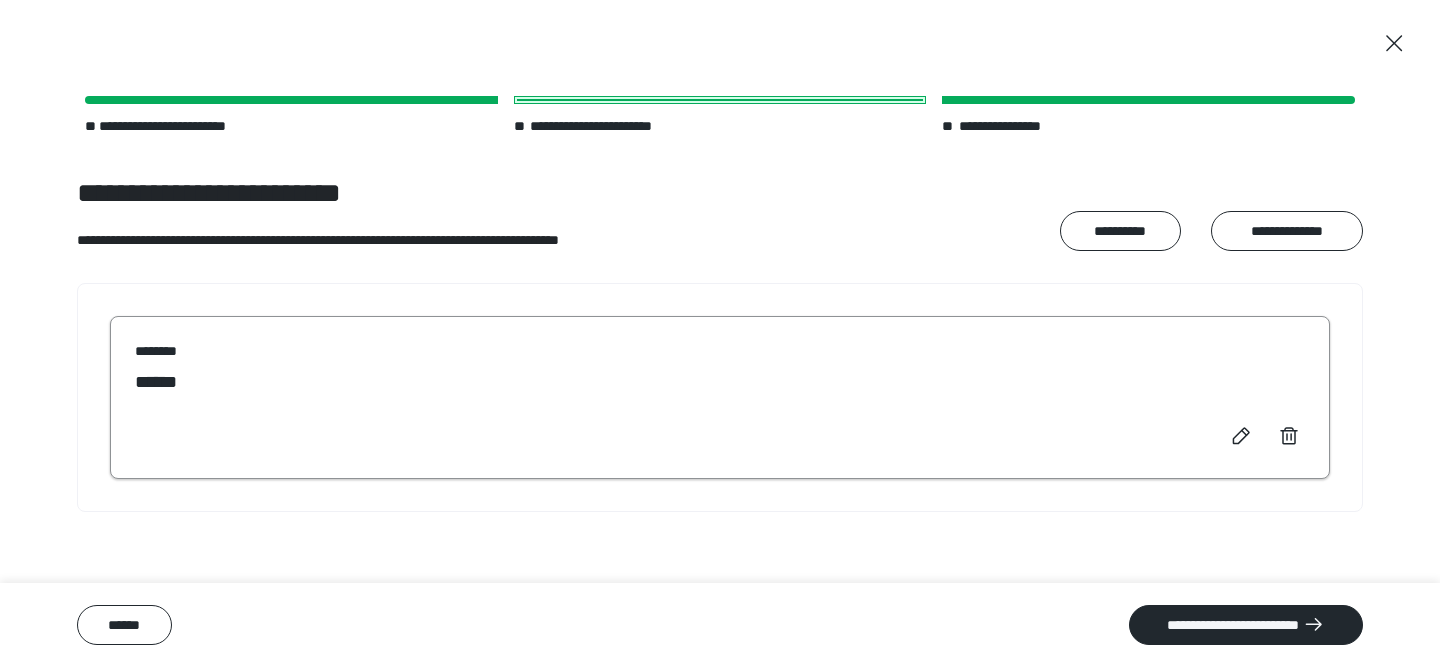 click on "******" at bounding box center [720, 382] 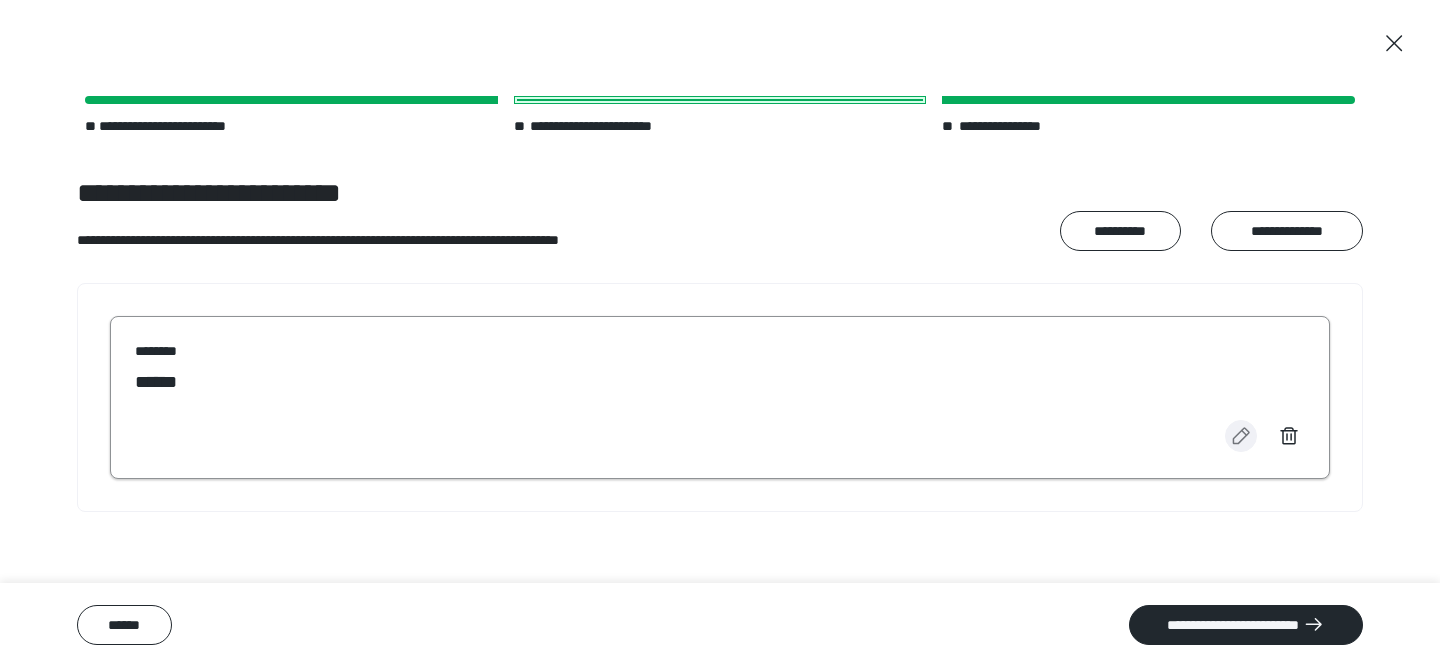 click at bounding box center [1241, 436] 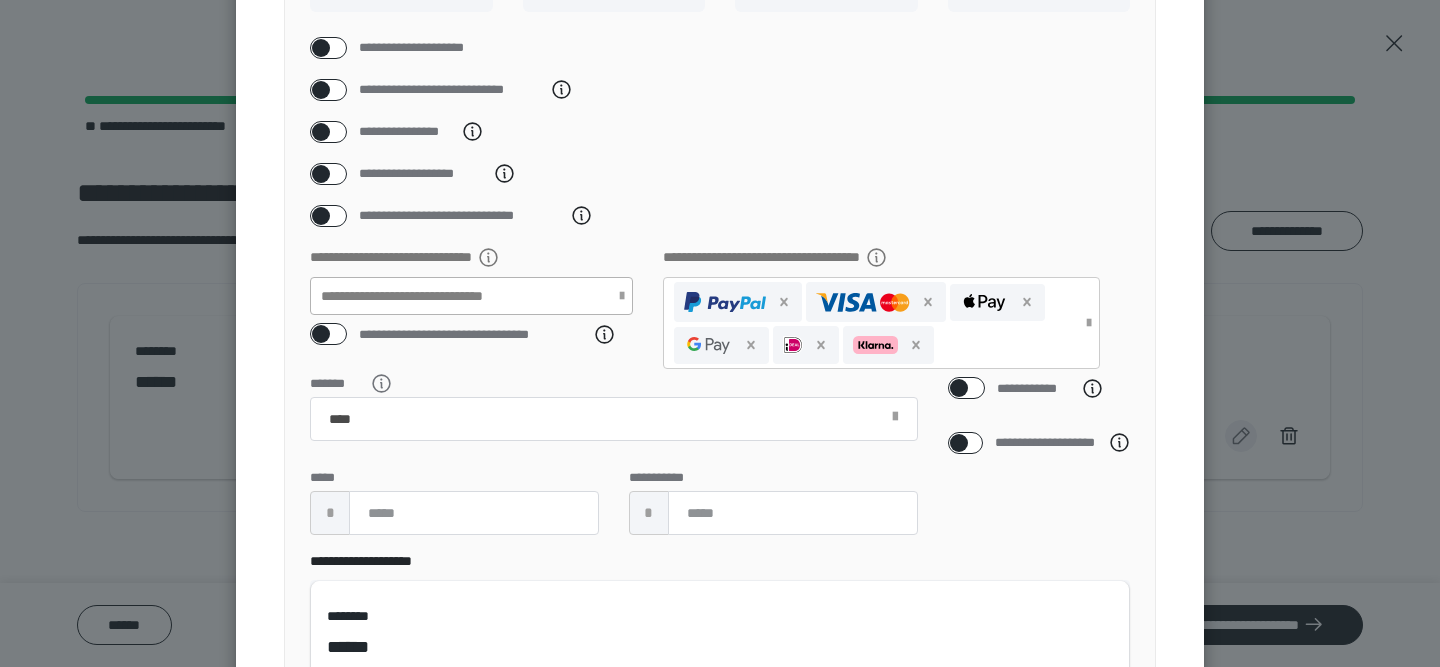 scroll, scrollTop: 369, scrollLeft: 0, axis: vertical 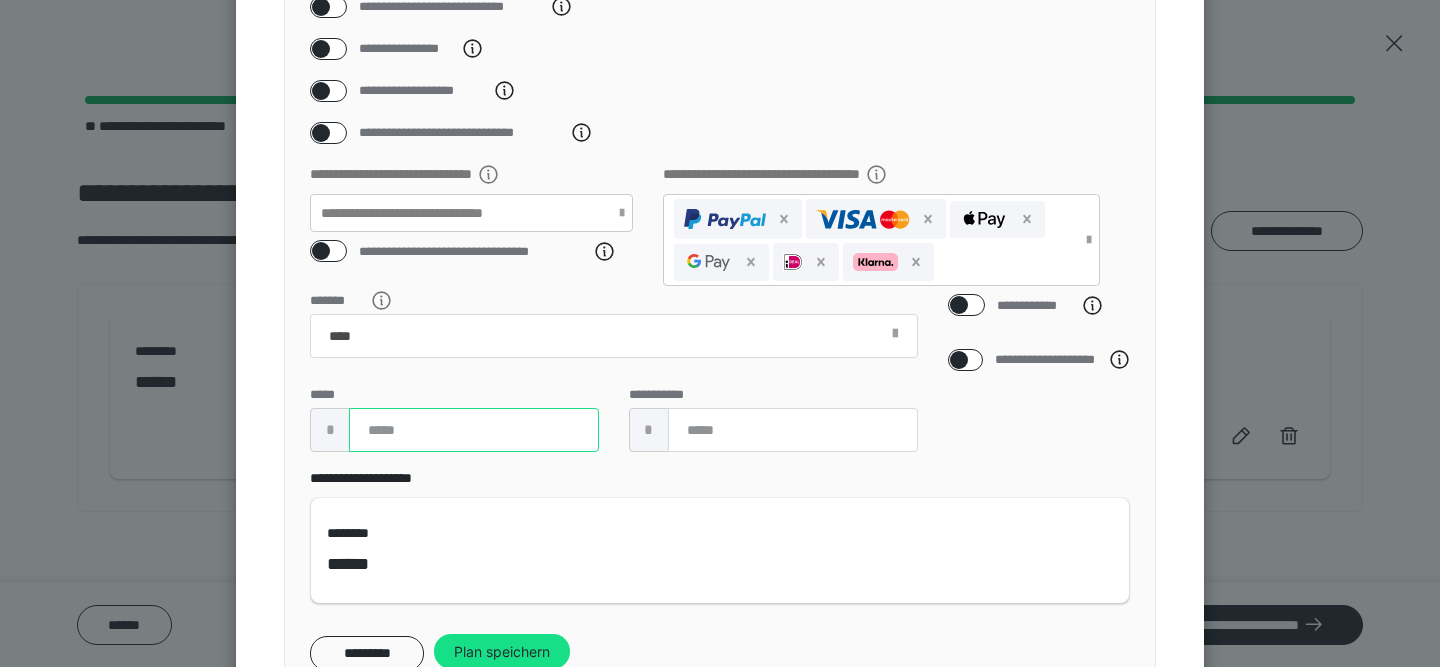drag, startPoint x: 407, startPoint y: 450, endPoint x: 356, endPoint y: 450, distance: 51 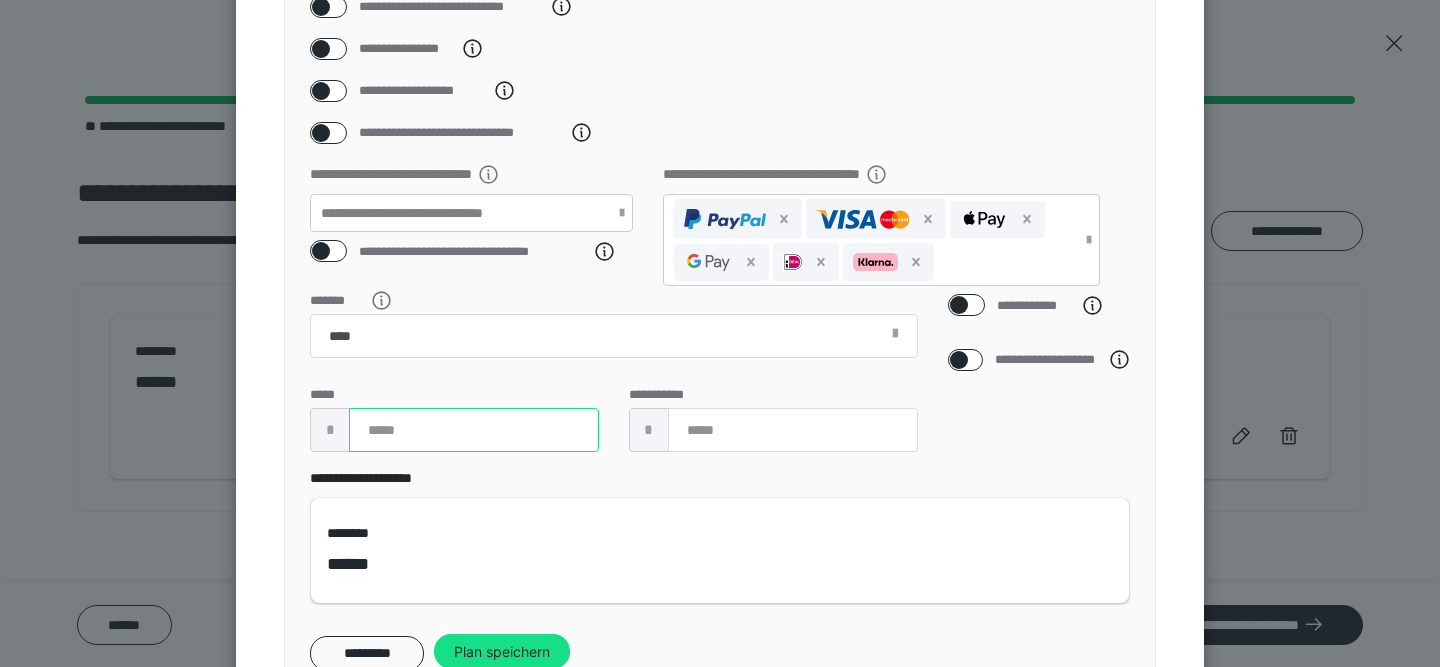 type on "**" 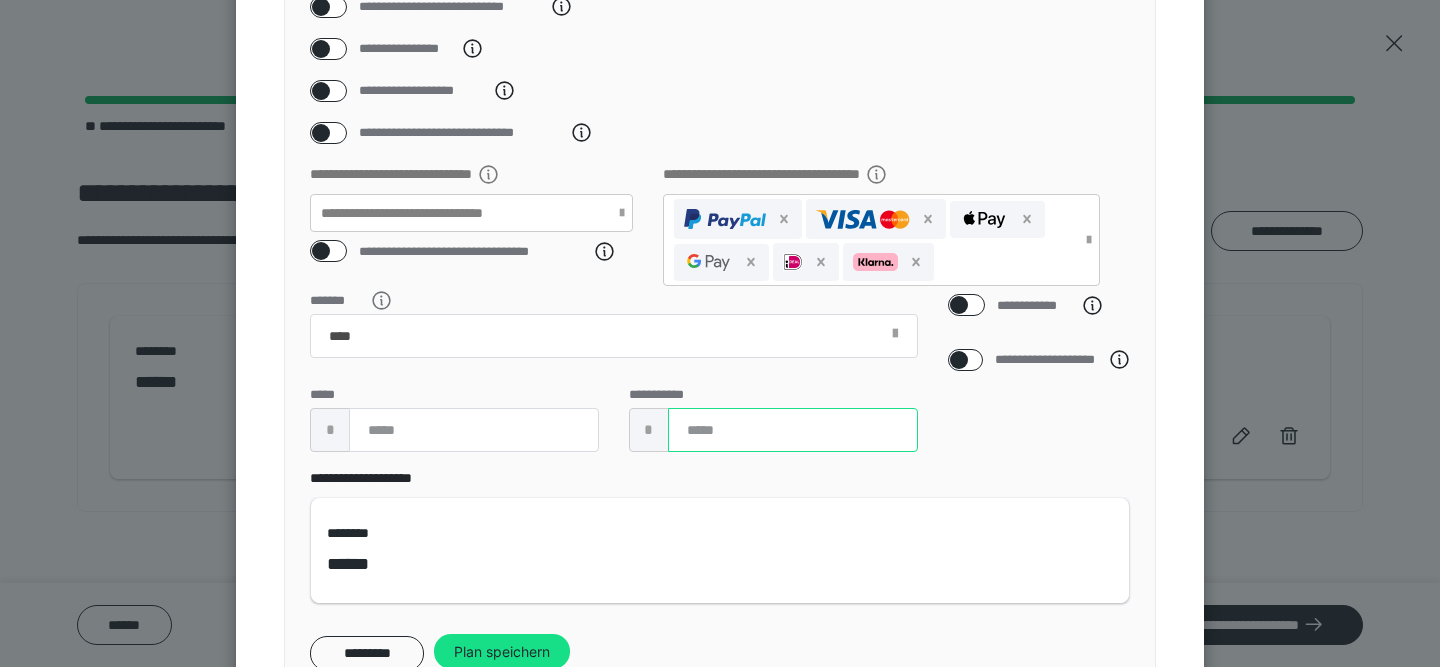 click at bounding box center (793, 430) 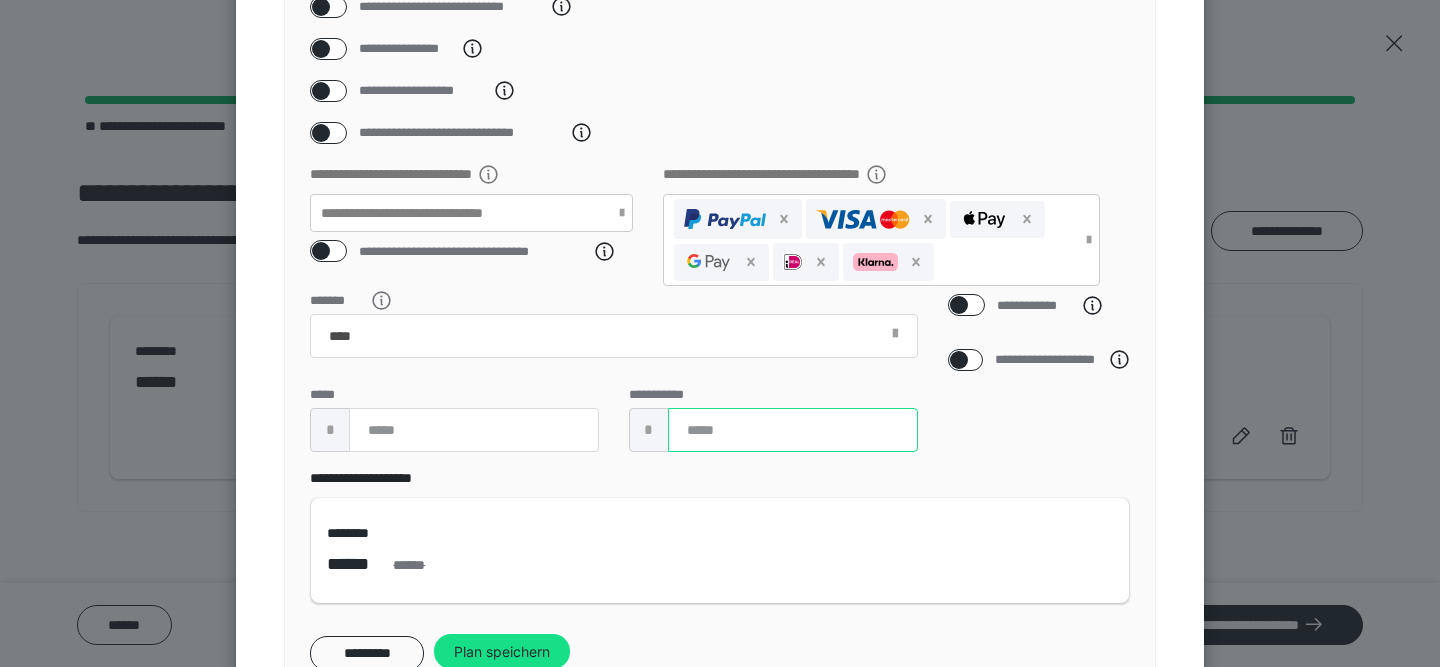 type on "**" 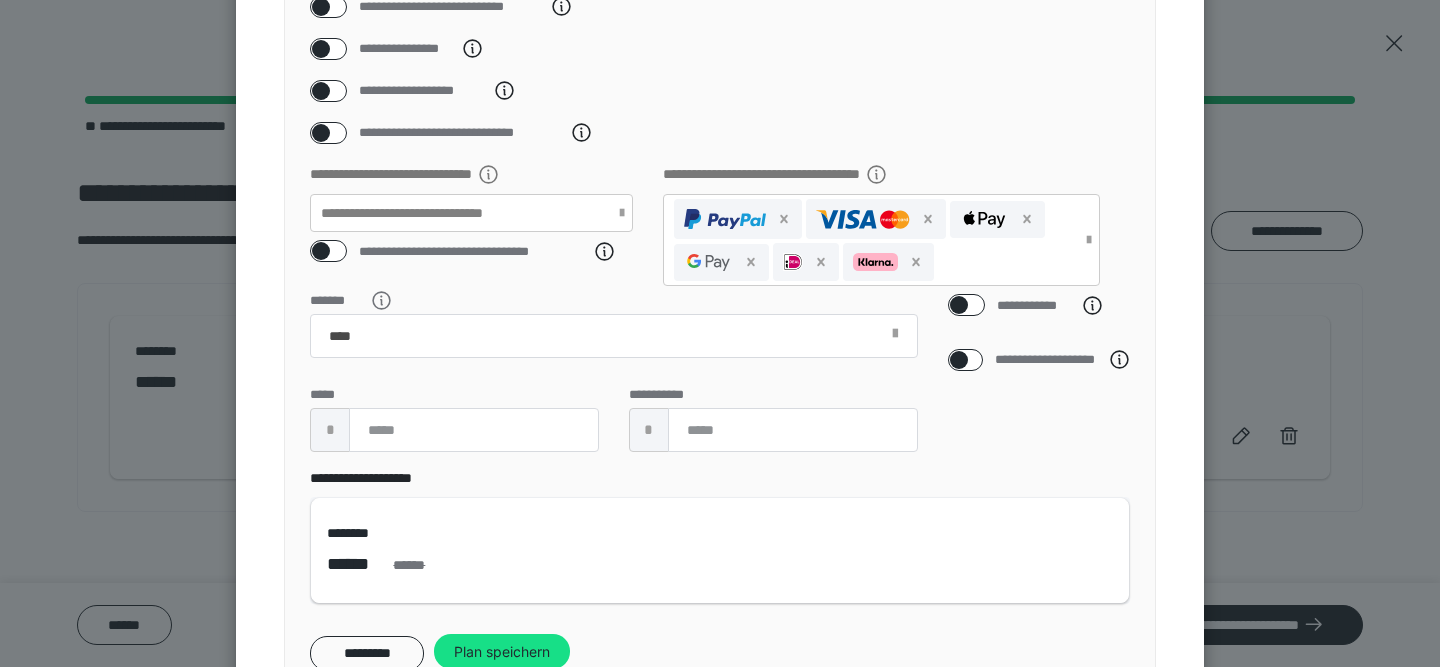 click on "**********" at bounding box center (1039, 381) 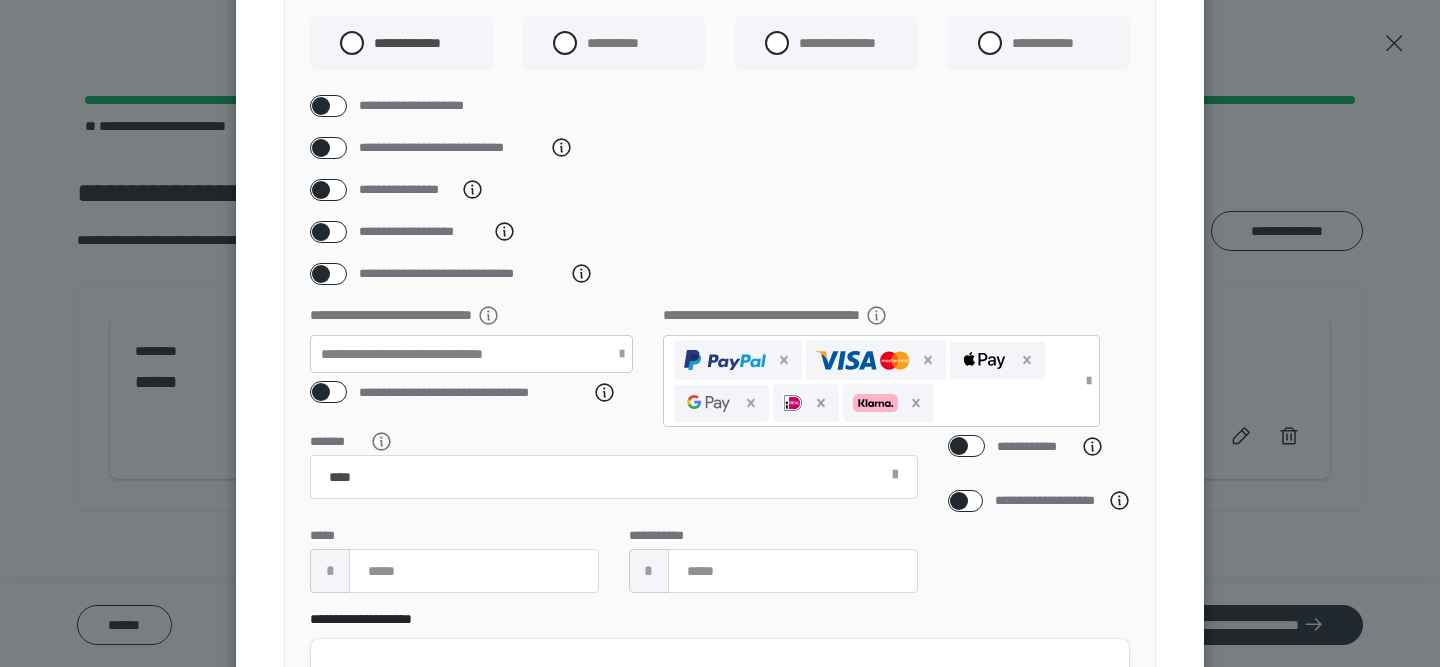 scroll, scrollTop: 219, scrollLeft: 0, axis: vertical 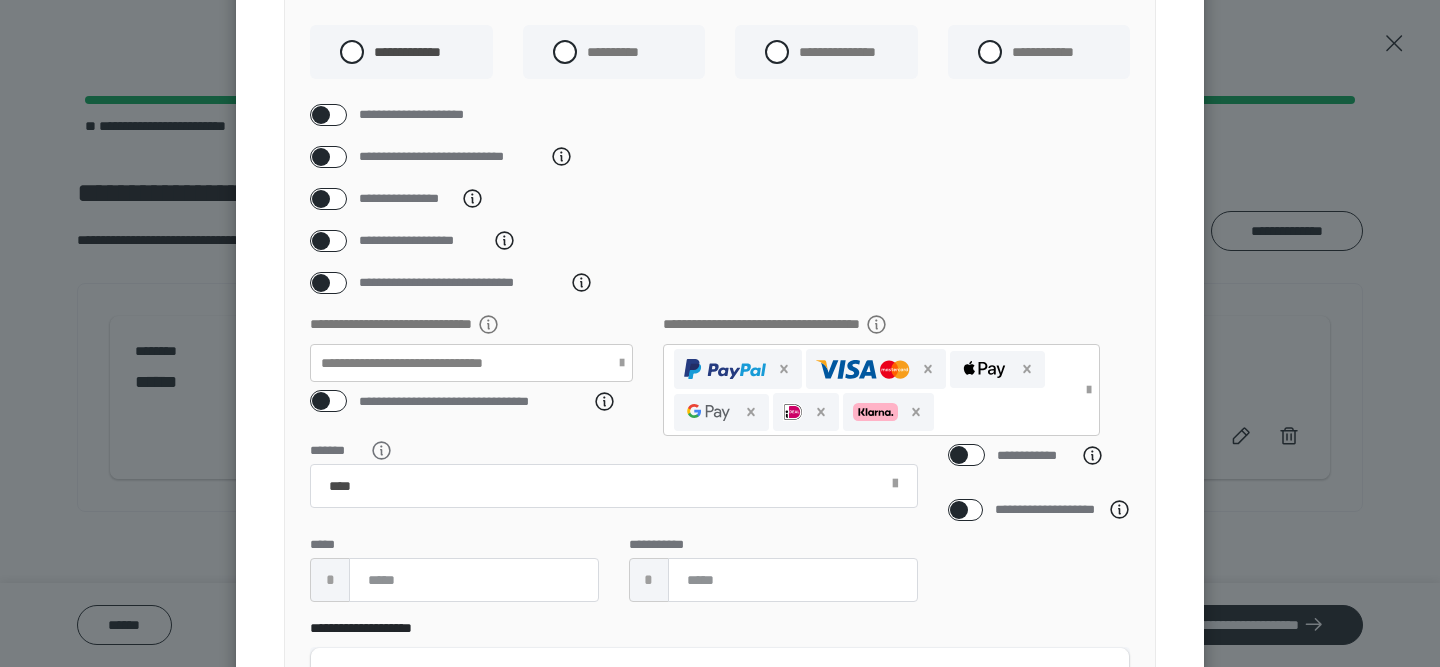 click at bounding box center [321, 401] 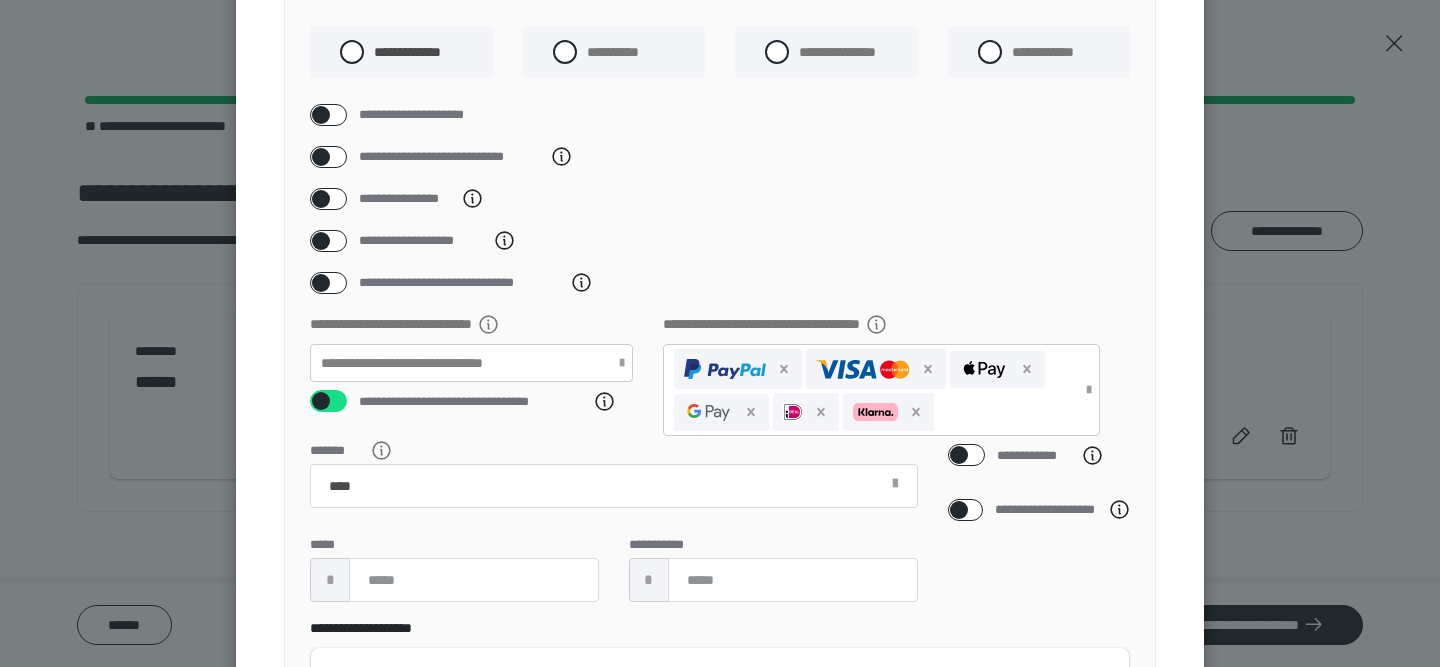 click at bounding box center [321, 401] 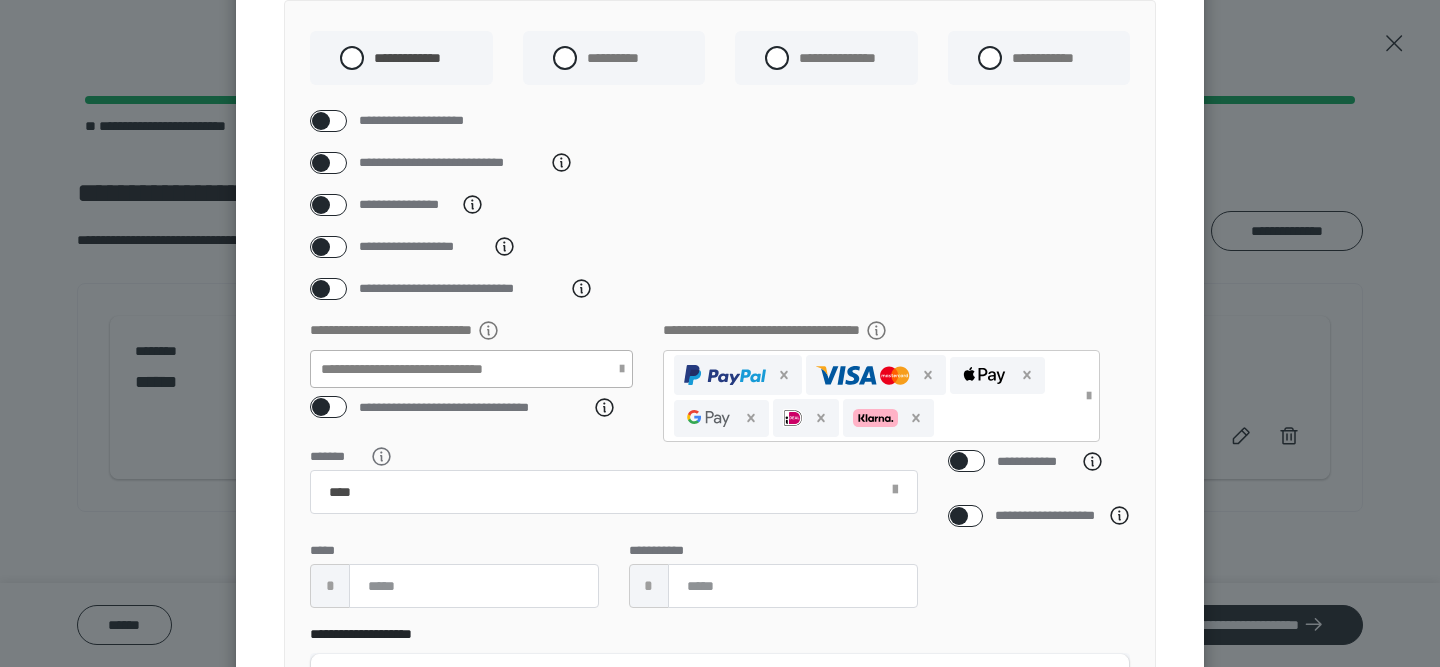 click on "**********" at bounding box center (471, 369) 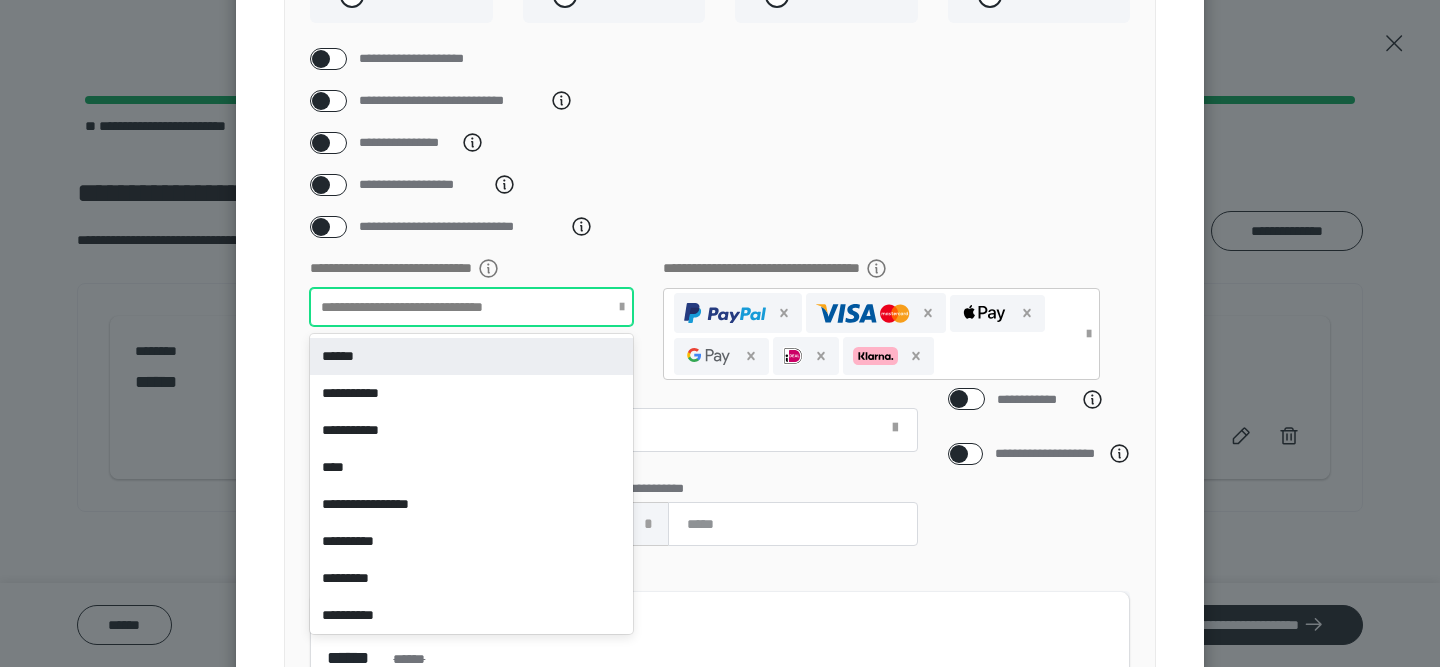 click on "******" at bounding box center [471, 356] 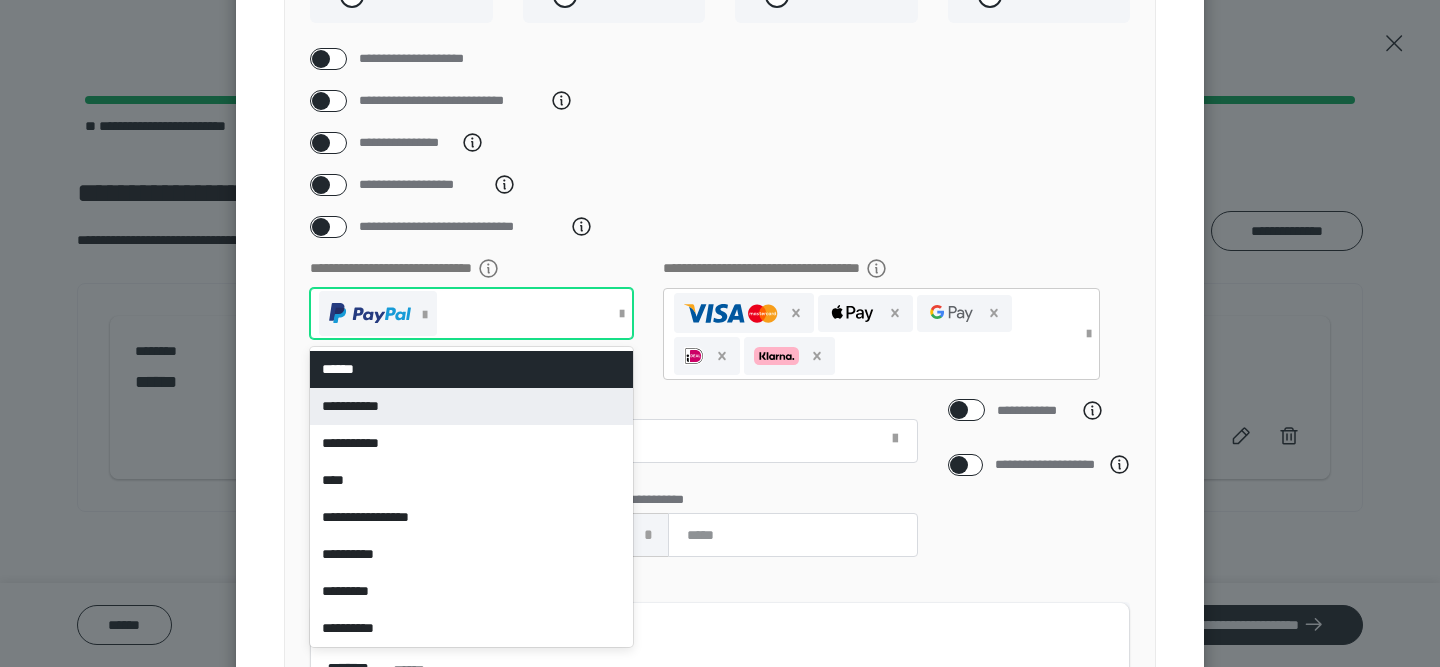 click on "**********" at bounding box center (720, 328) 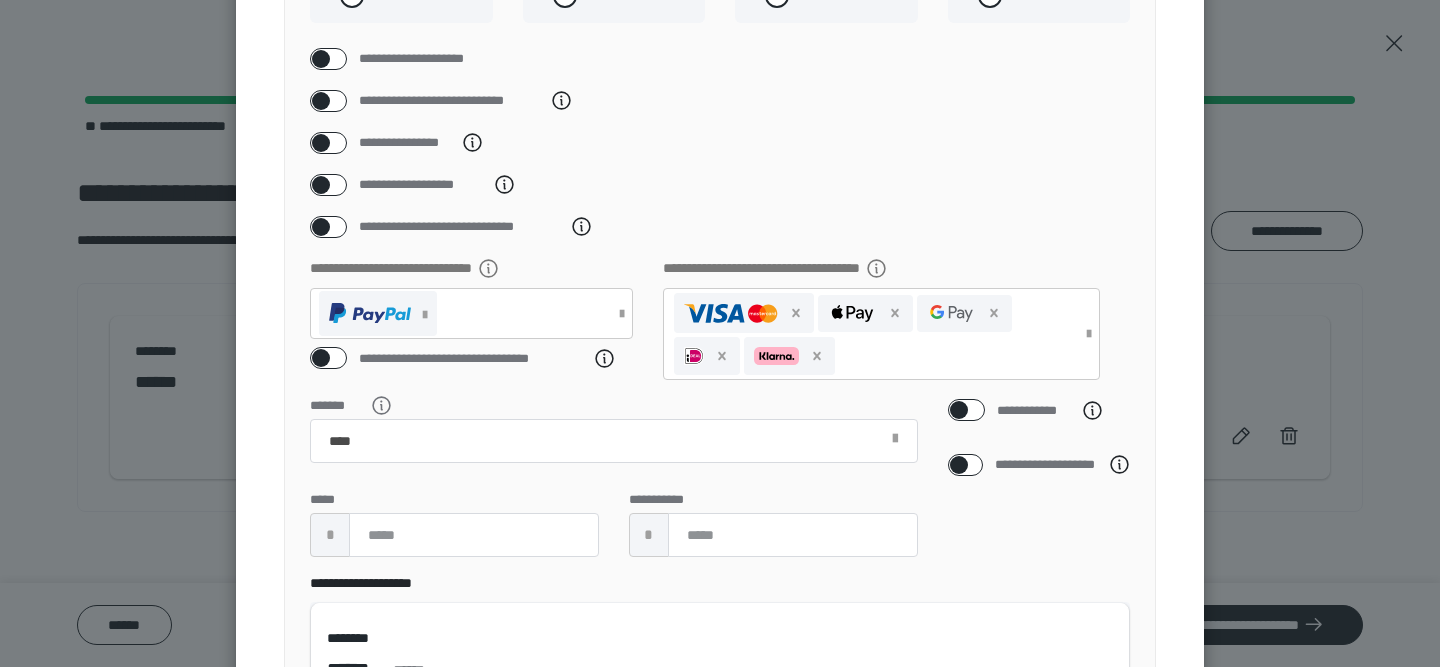 click at bounding box center (321, 358) 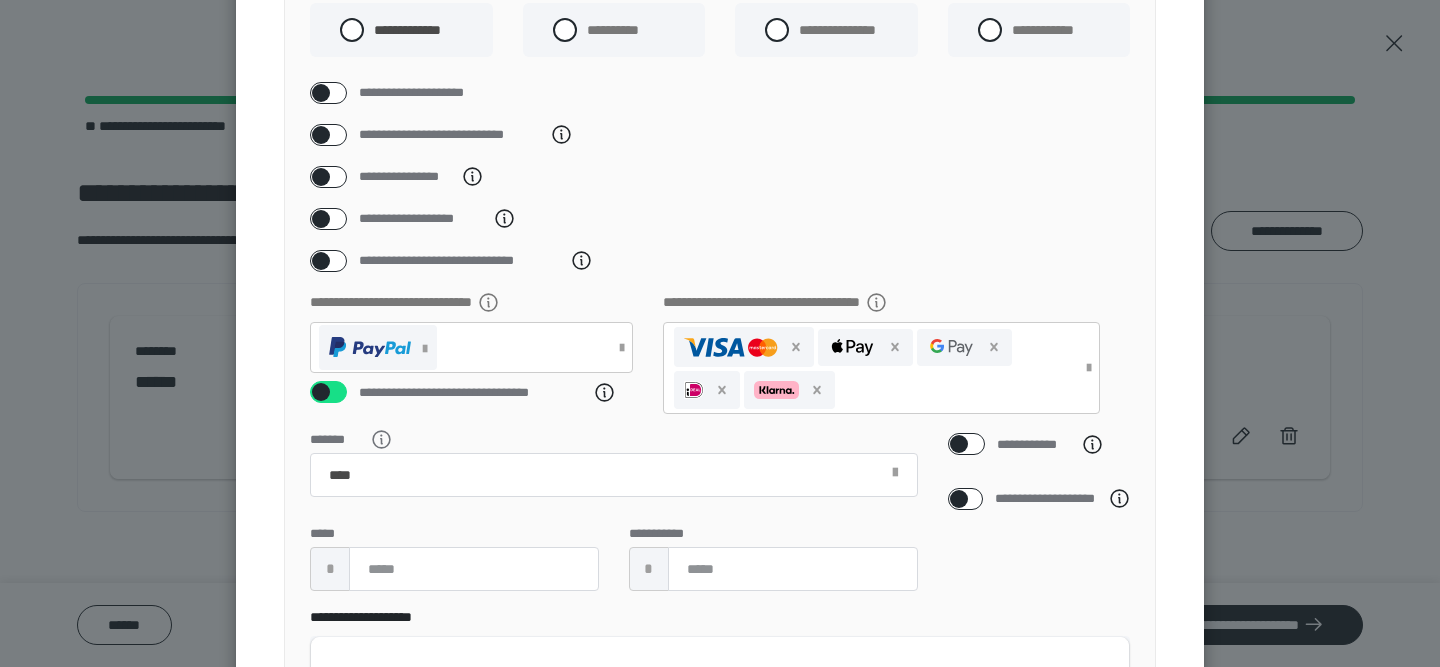 scroll, scrollTop: 221, scrollLeft: 0, axis: vertical 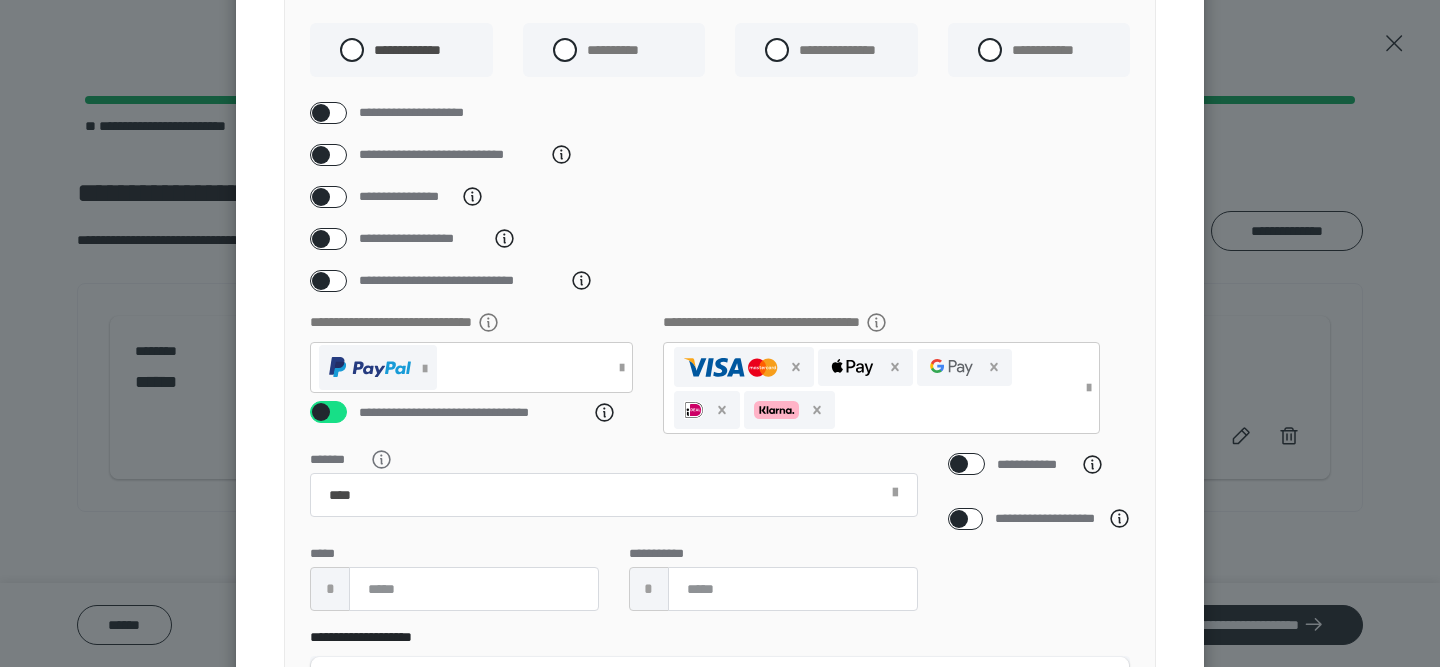 click at bounding box center (321, 281) 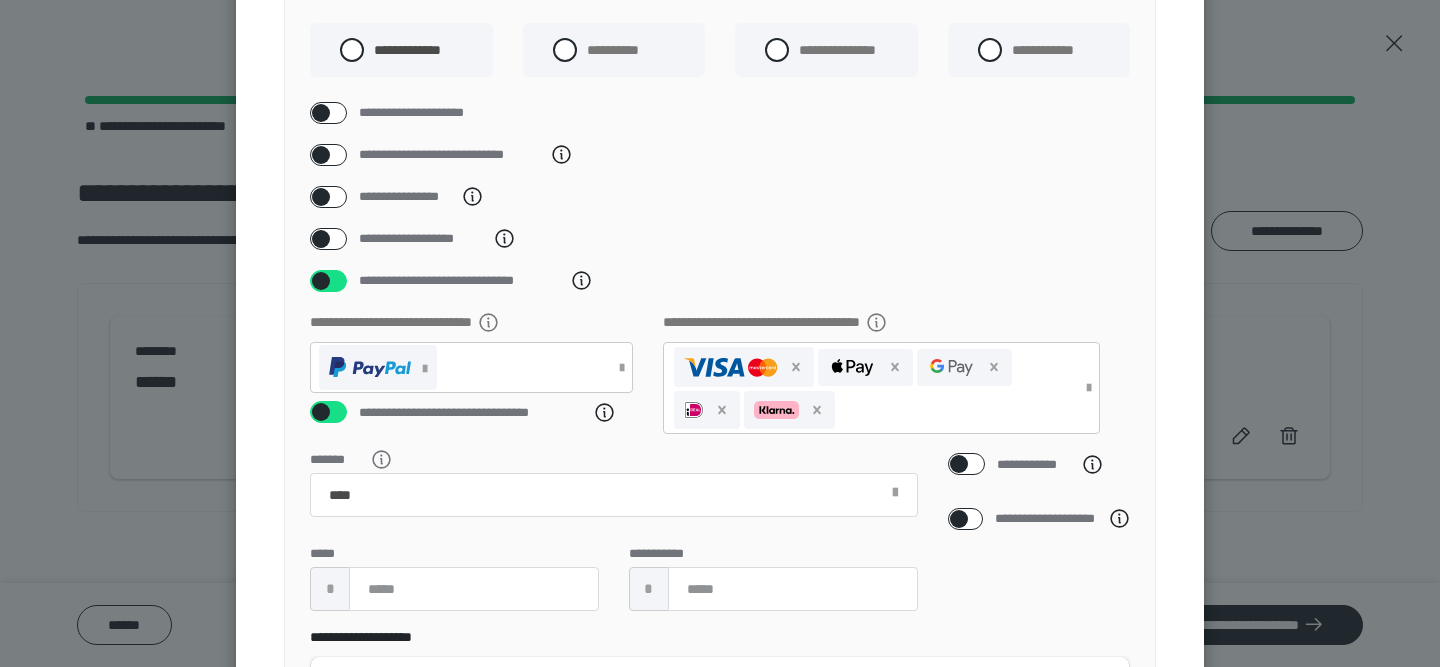 click at bounding box center (321, 281) 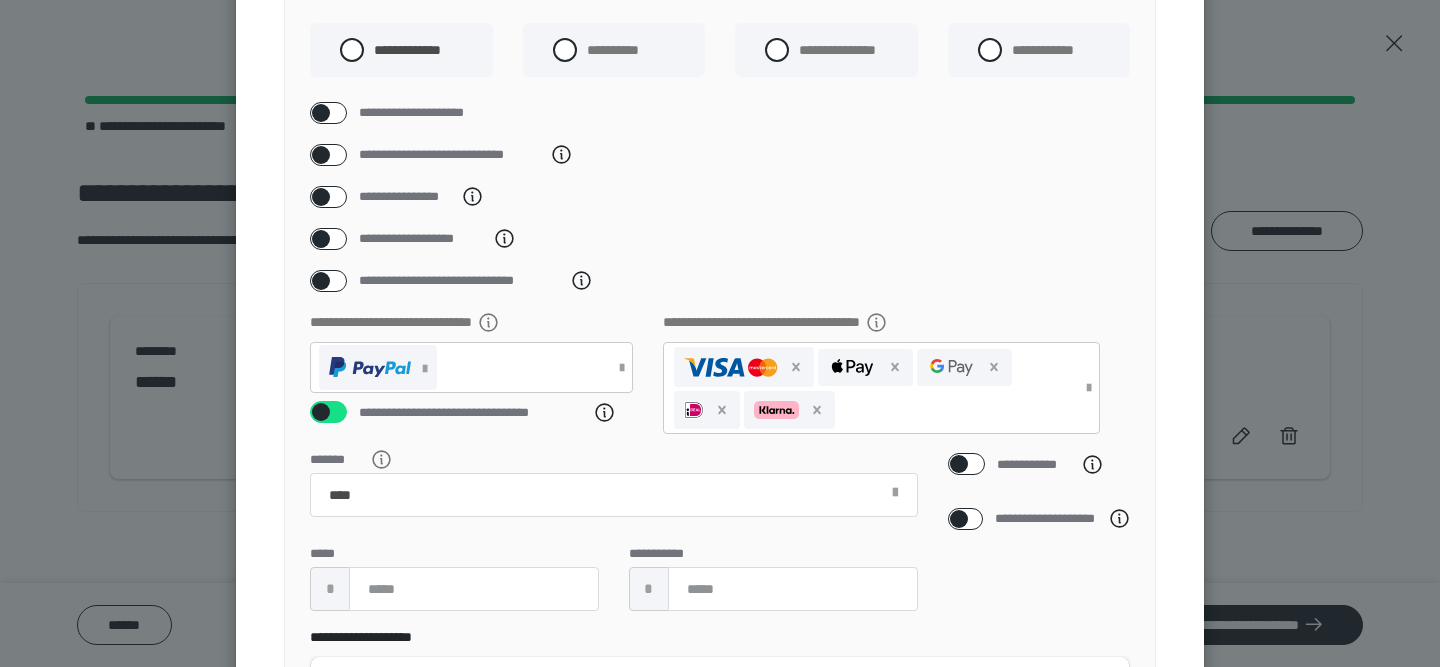 click at bounding box center (321, 281) 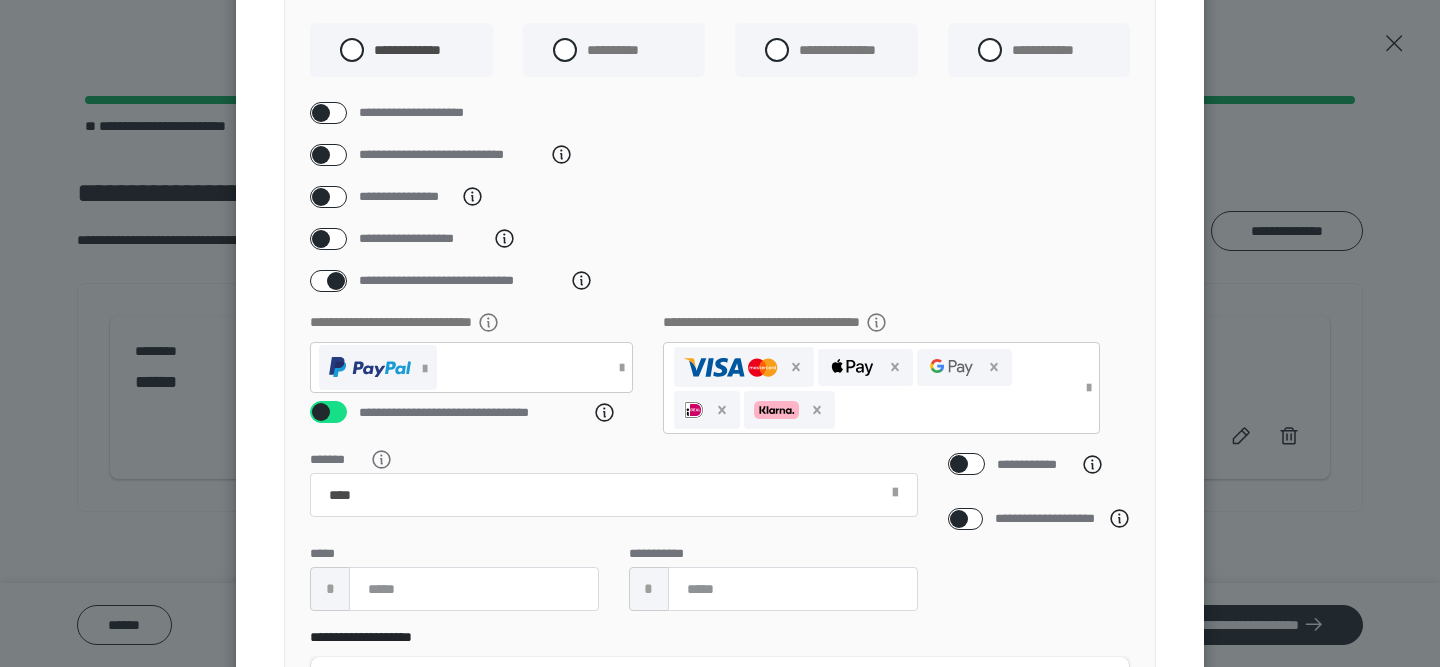 checkbox on "****" 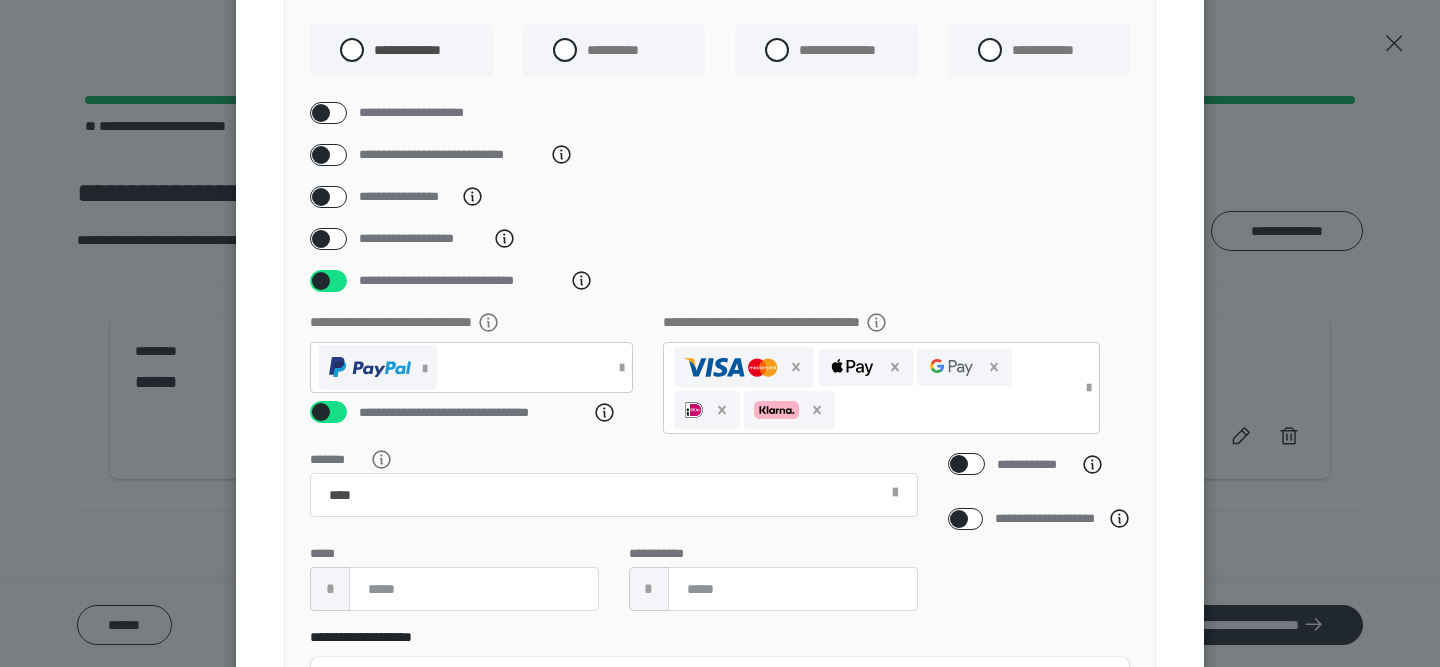 click at bounding box center [321, 239] 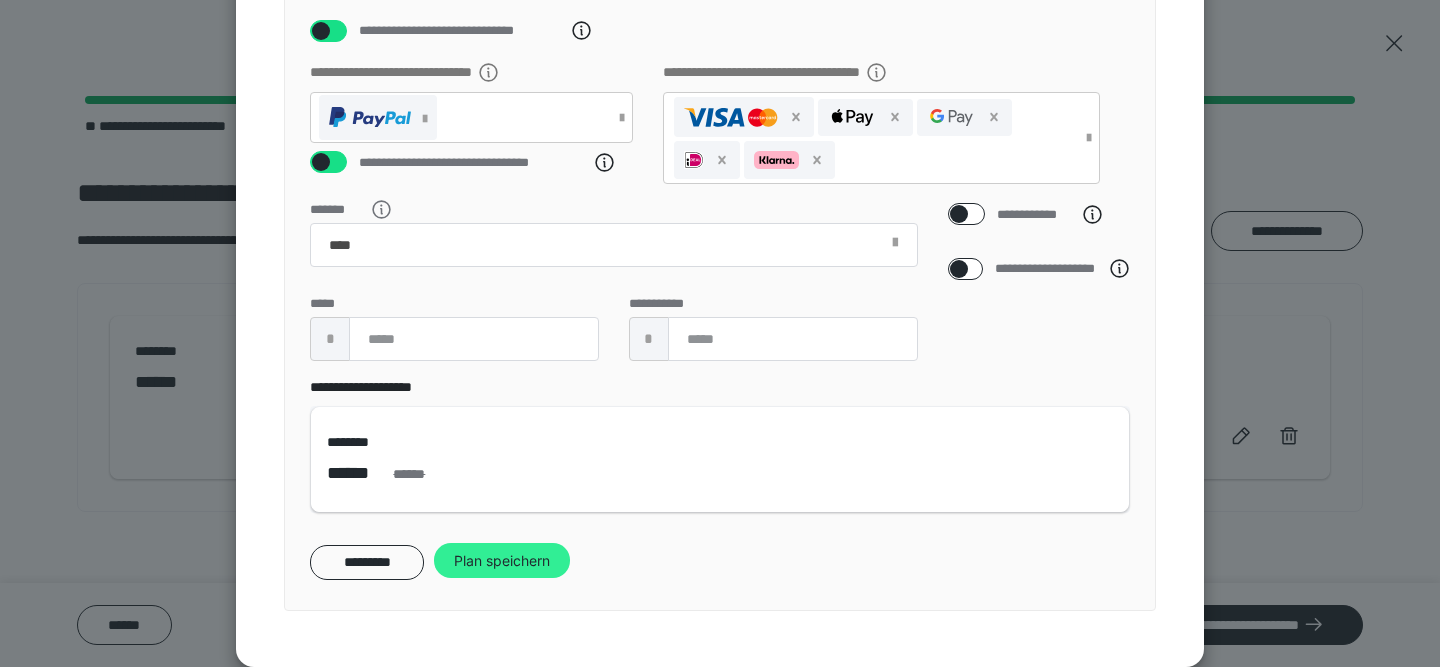 click on "Plan speichern" at bounding box center [502, 561] 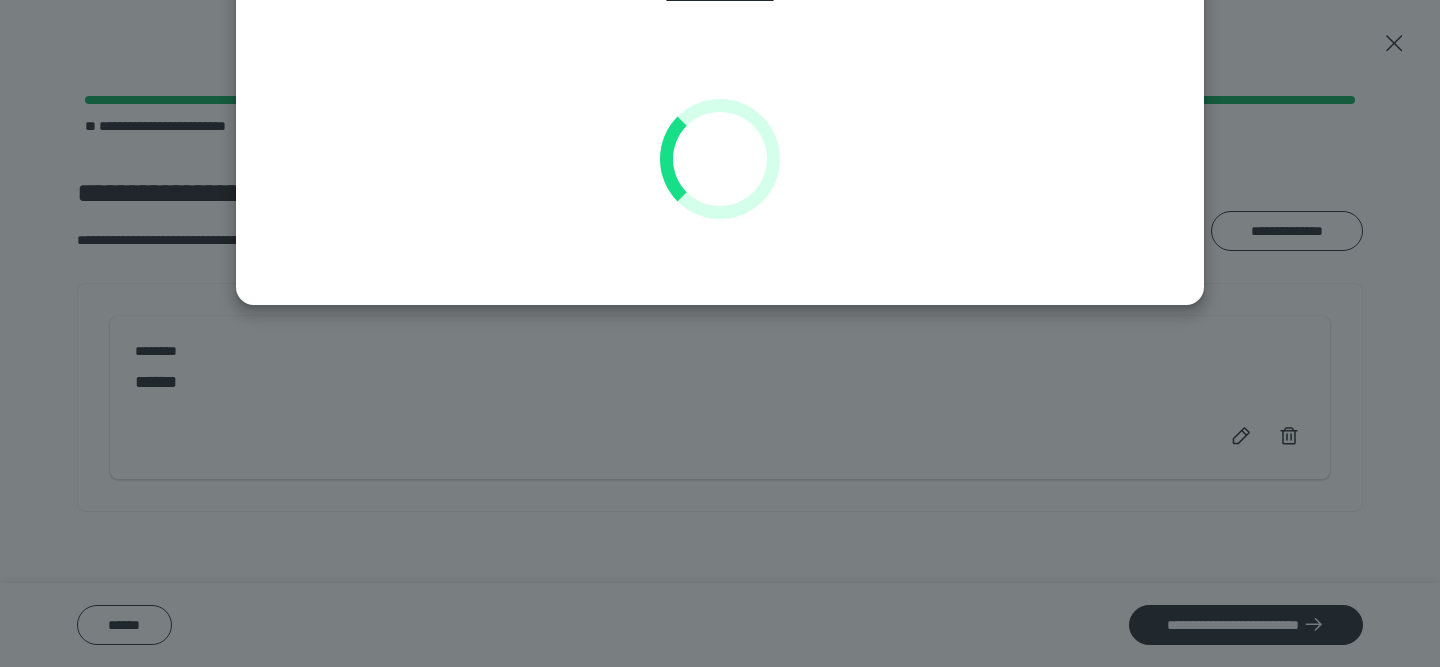 scroll, scrollTop: 144, scrollLeft: 0, axis: vertical 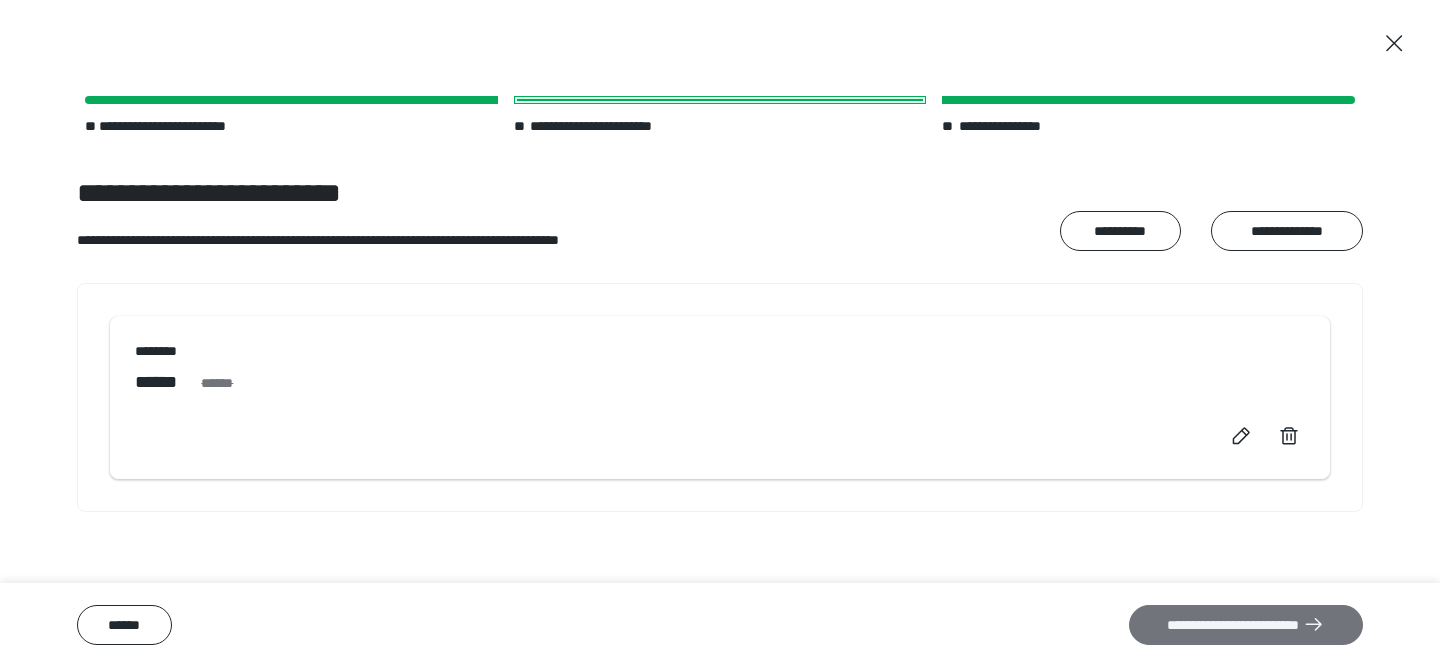 click on "**********" at bounding box center [1246, 625] 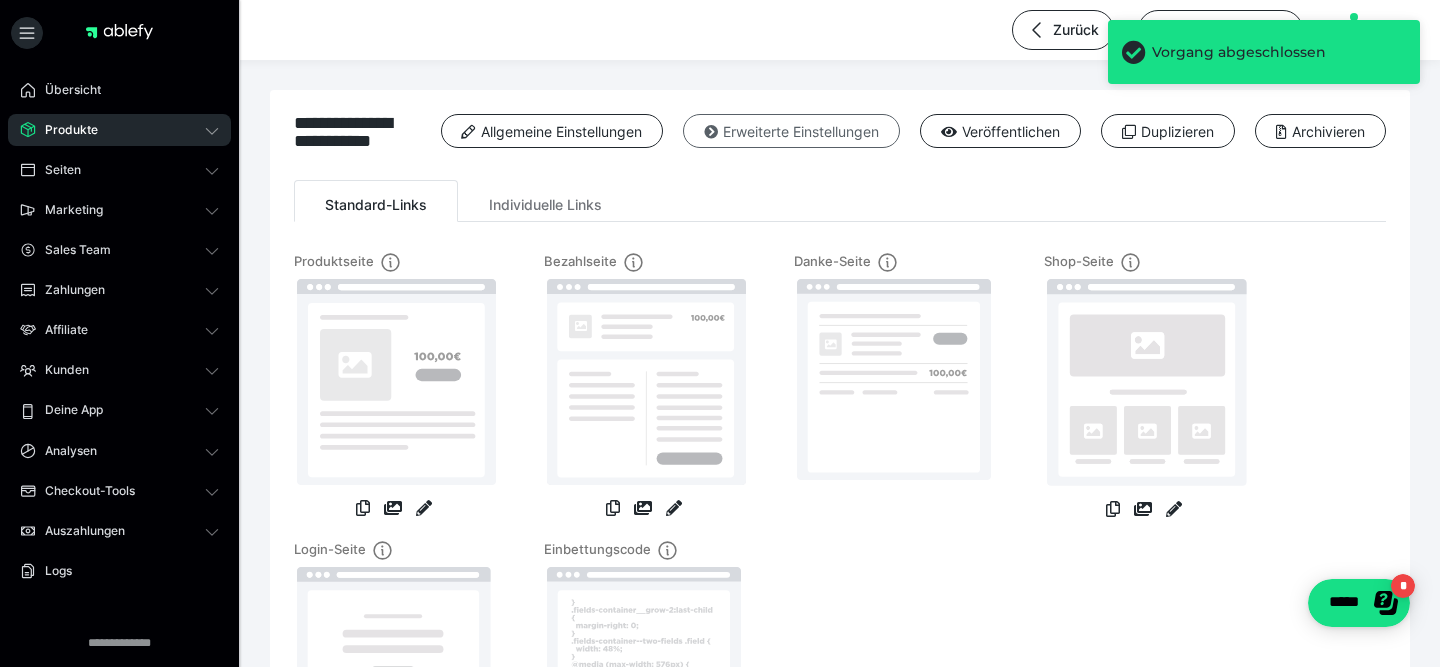 click on "Erweiterte Einstellungen" at bounding box center (791, 131) 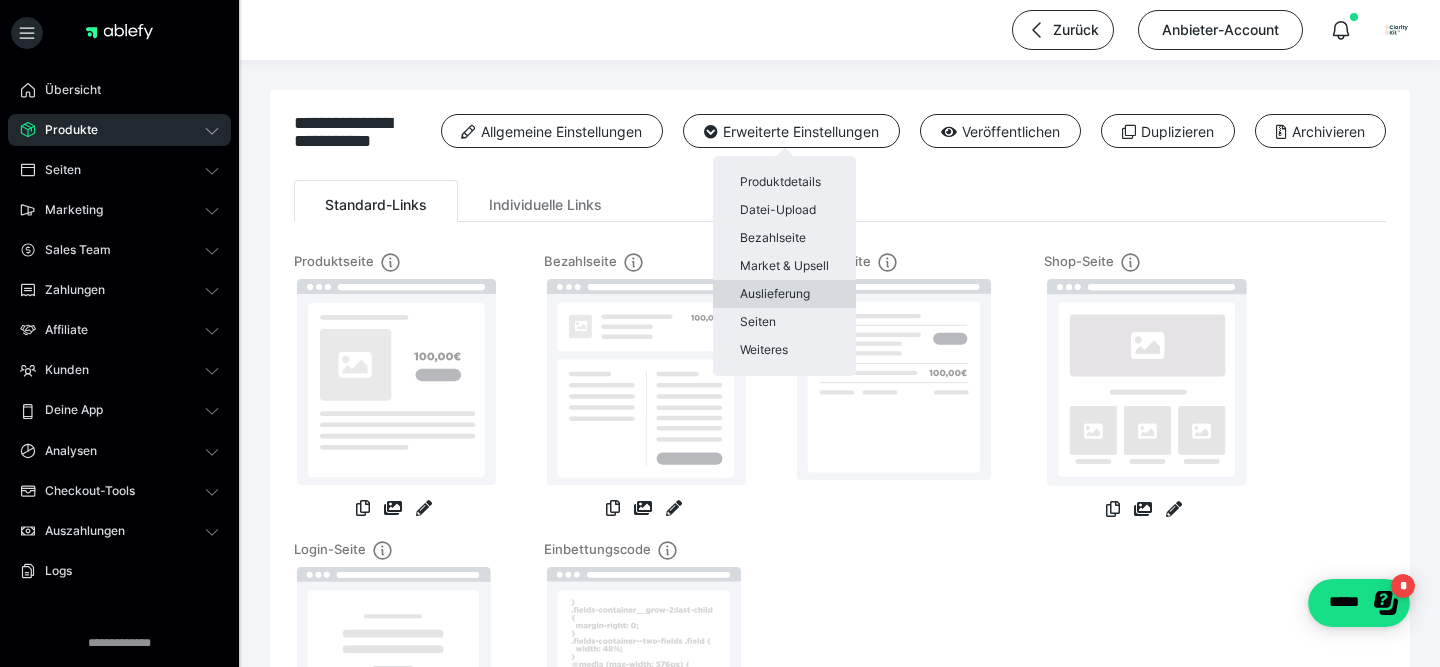 click on "Auslieferung" at bounding box center [784, 294] 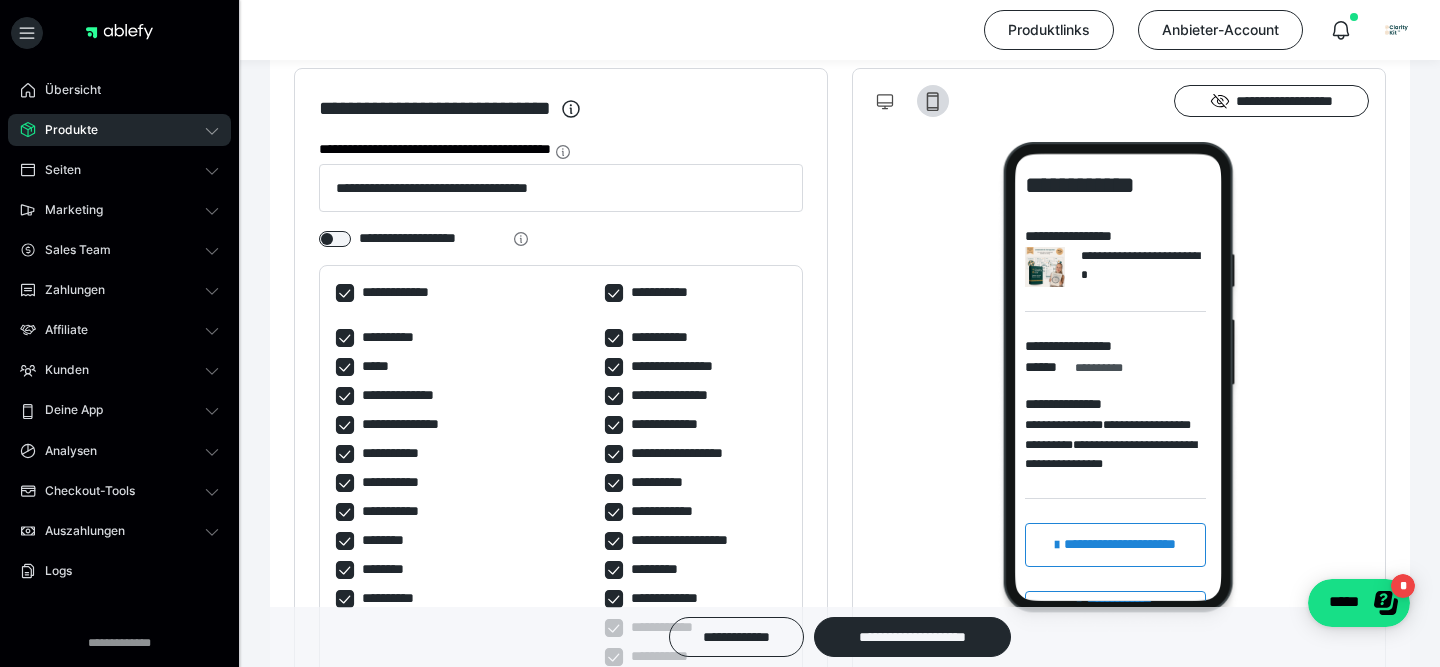 scroll, scrollTop: 0, scrollLeft: 0, axis: both 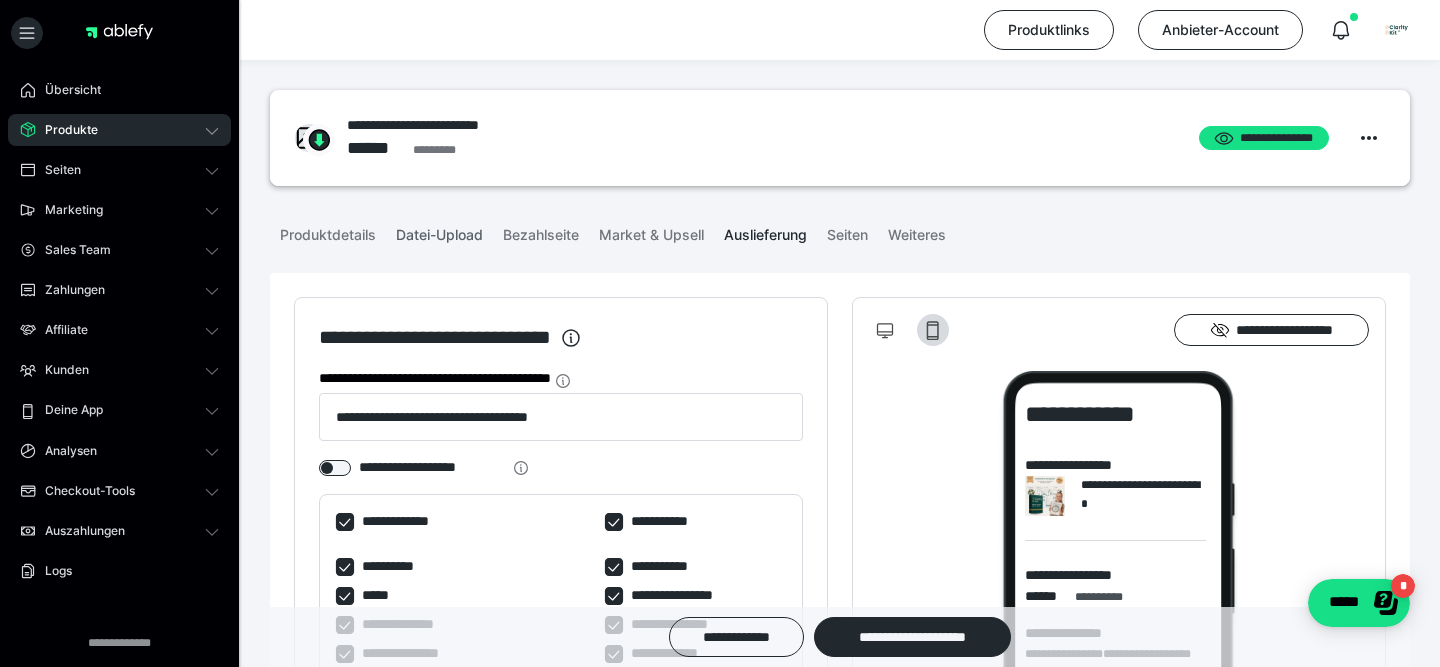 click on "Datei-Upload" at bounding box center (439, 231) 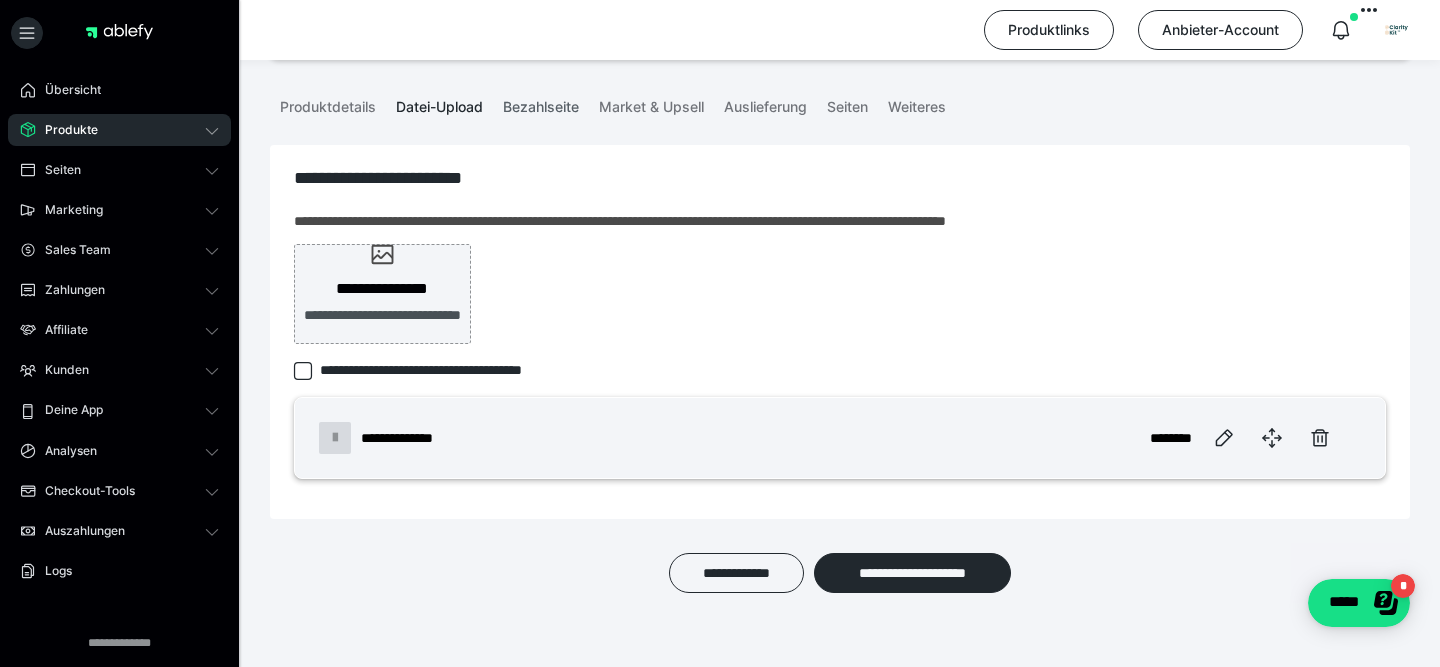 scroll, scrollTop: 165, scrollLeft: 0, axis: vertical 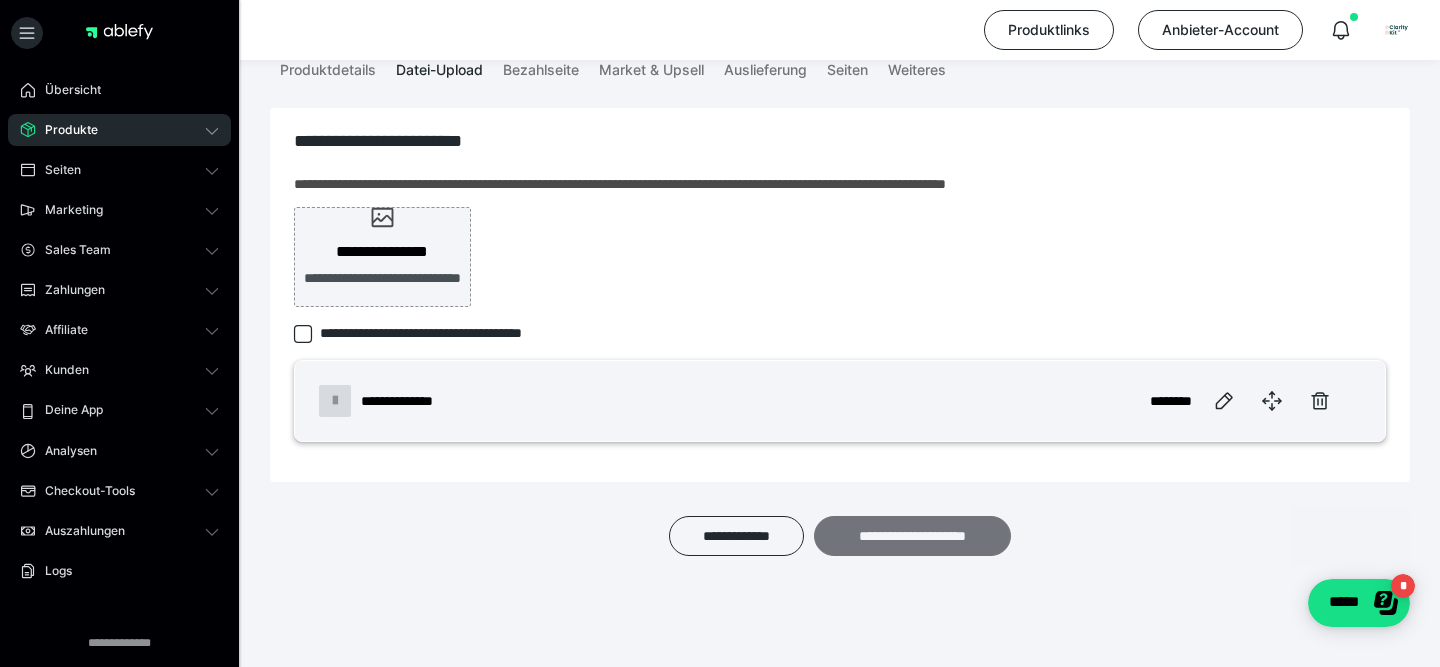 click on "**********" at bounding box center (912, 536) 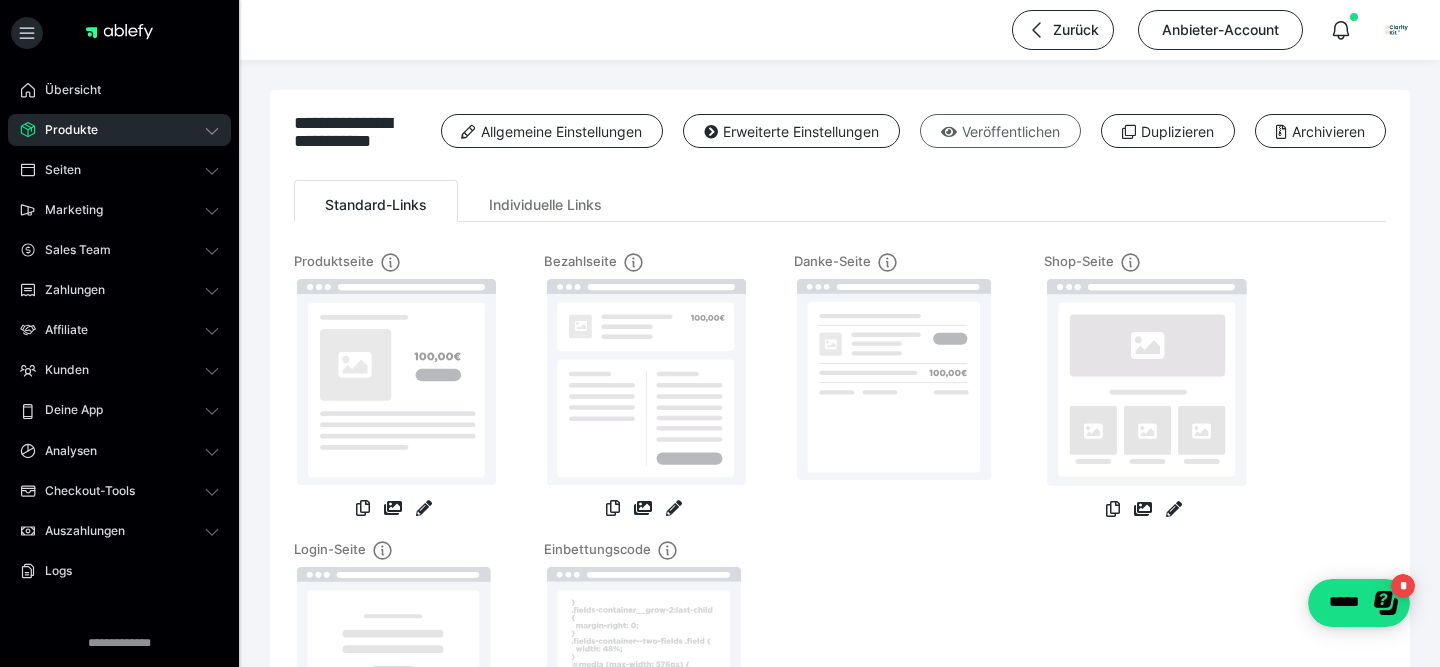 click on "Veröffentlichen" at bounding box center (1000, 131) 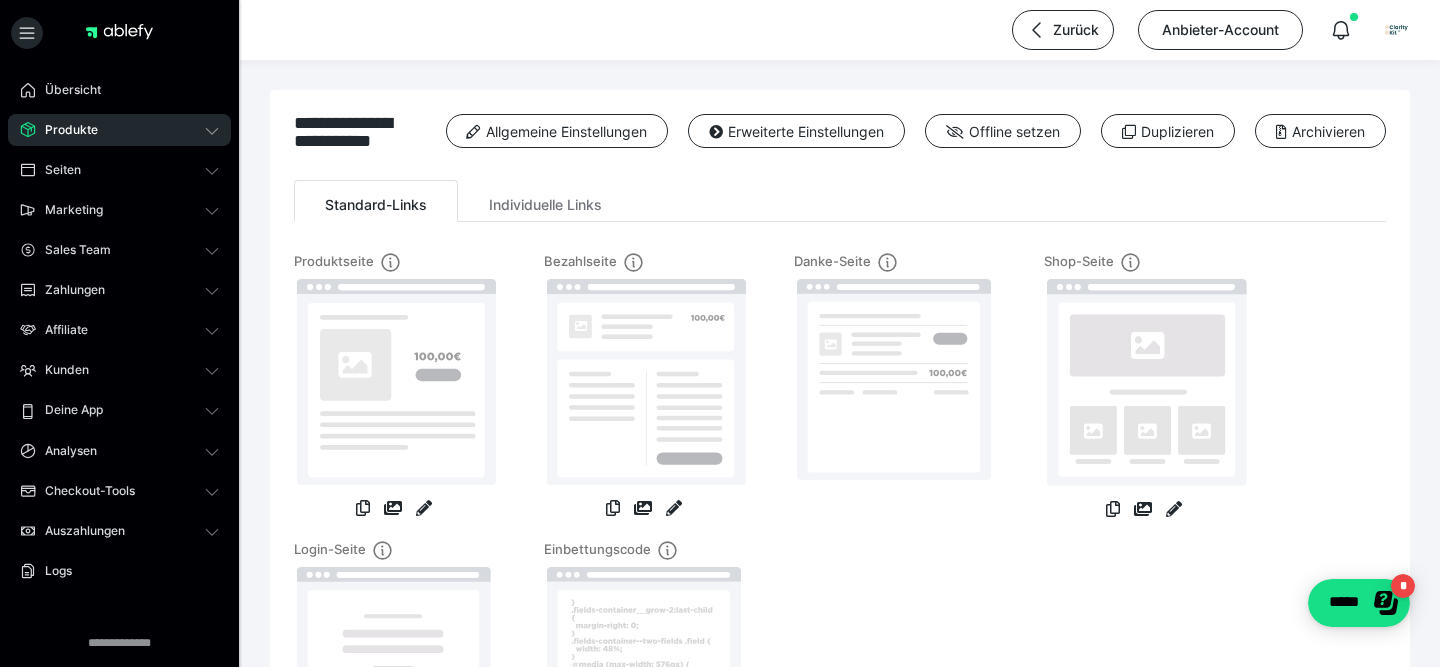 click on "Produkte" at bounding box center [119, 130] 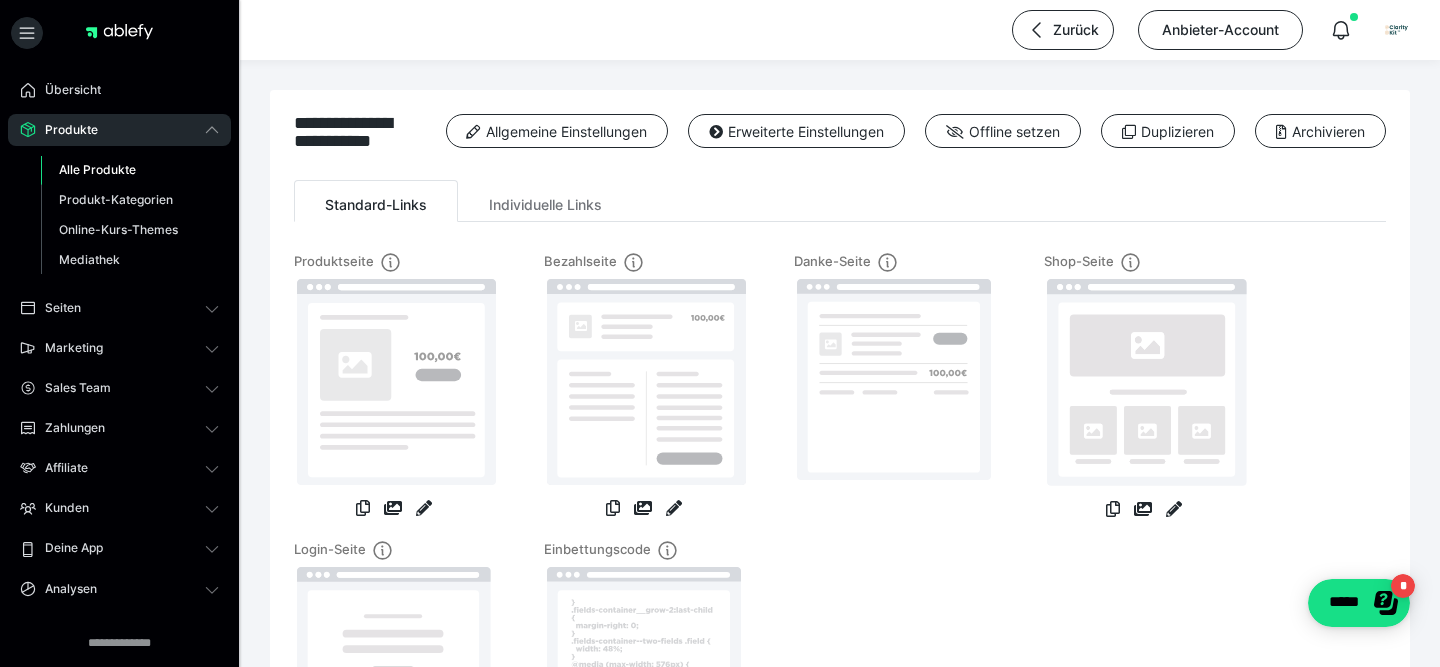 click on "Alle Produkte" at bounding box center (97, 169) 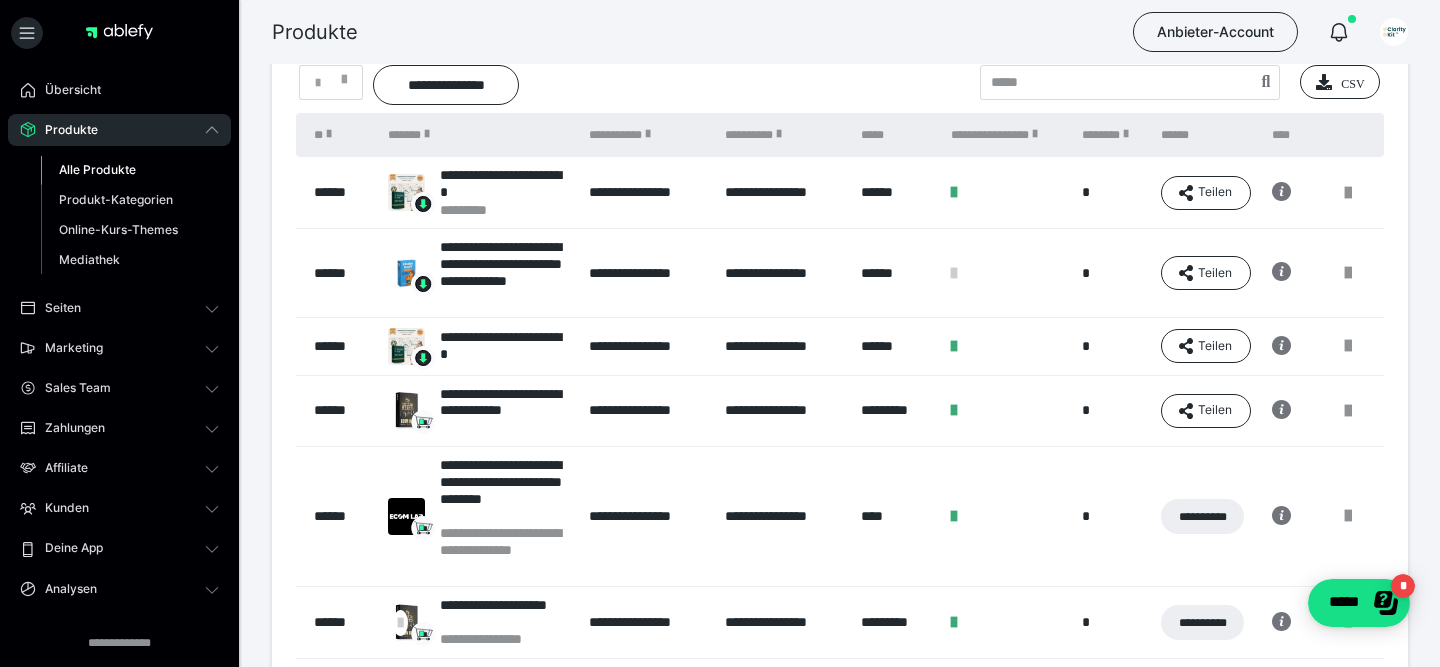 scroll, scrollTop: 155, scrollLeft: 0, axis: vertical 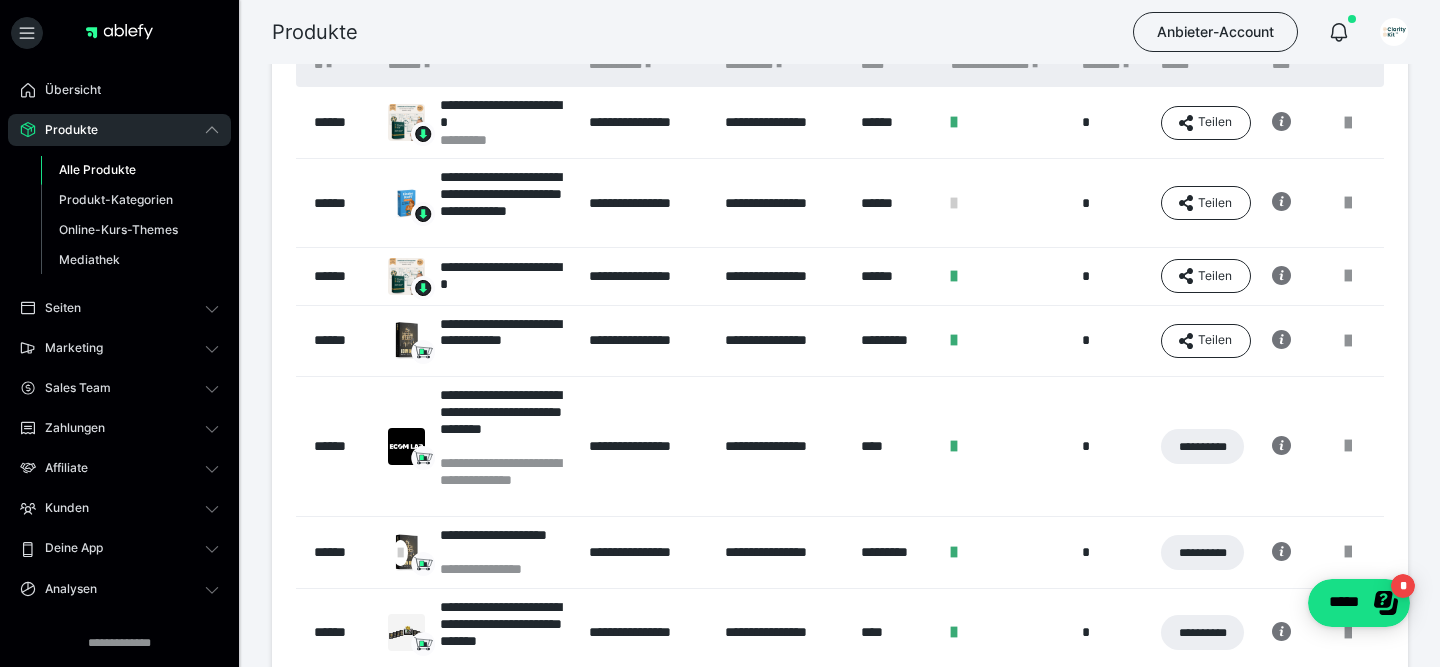 click on "**********" at bounding box center (478, 340) 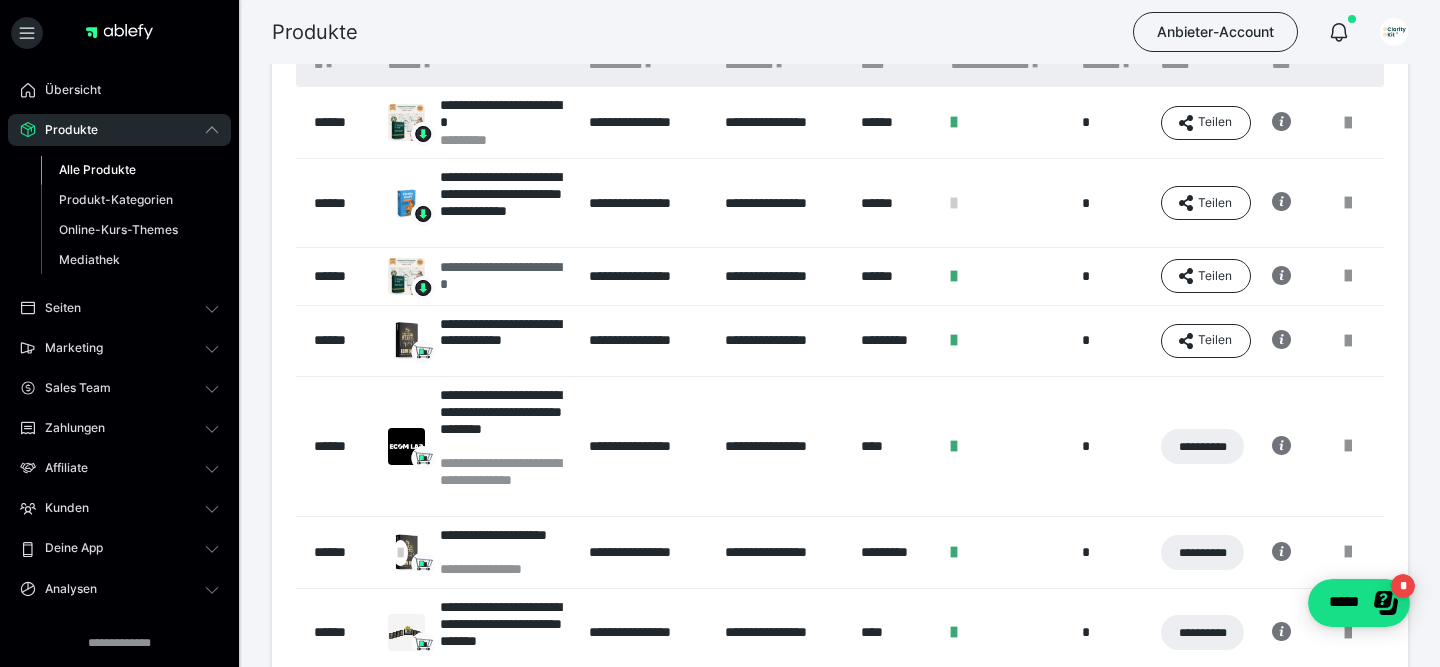 click on "**********" at bounding box center [504, 276] 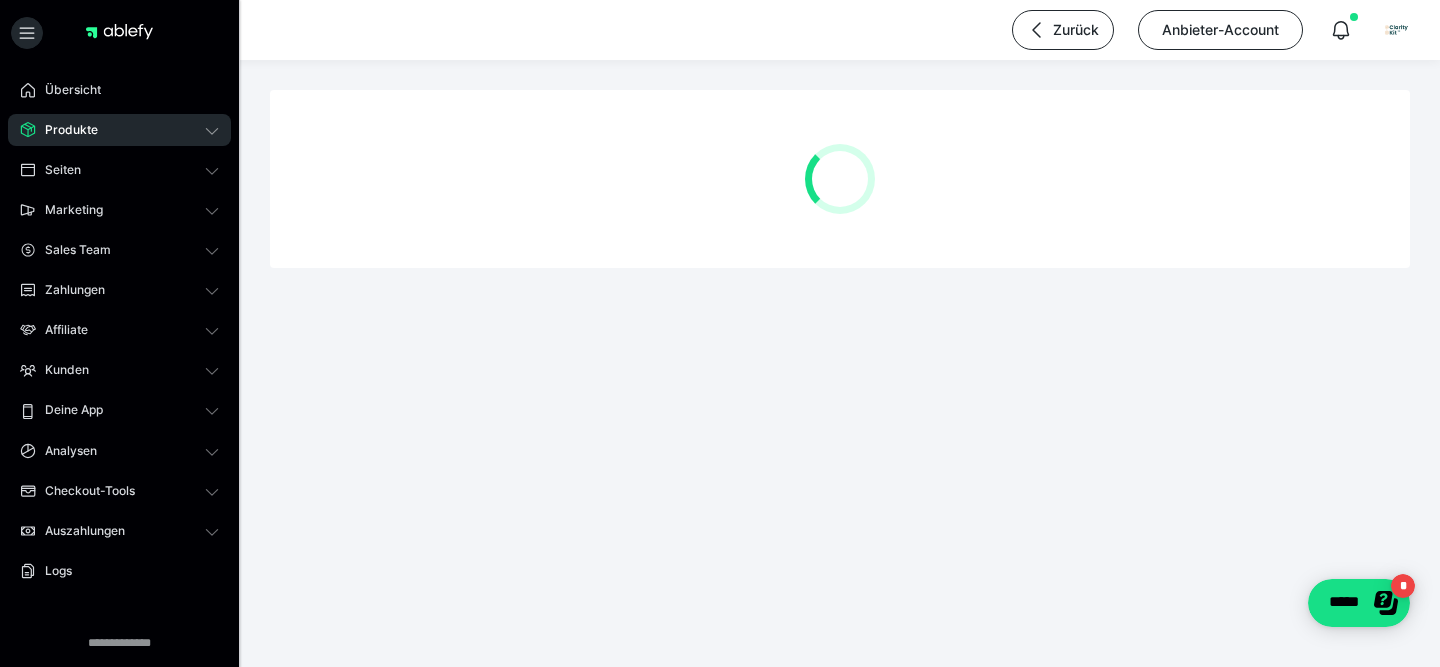 scroll, scrollTop: 0, scrollLeft: 0, axis: both 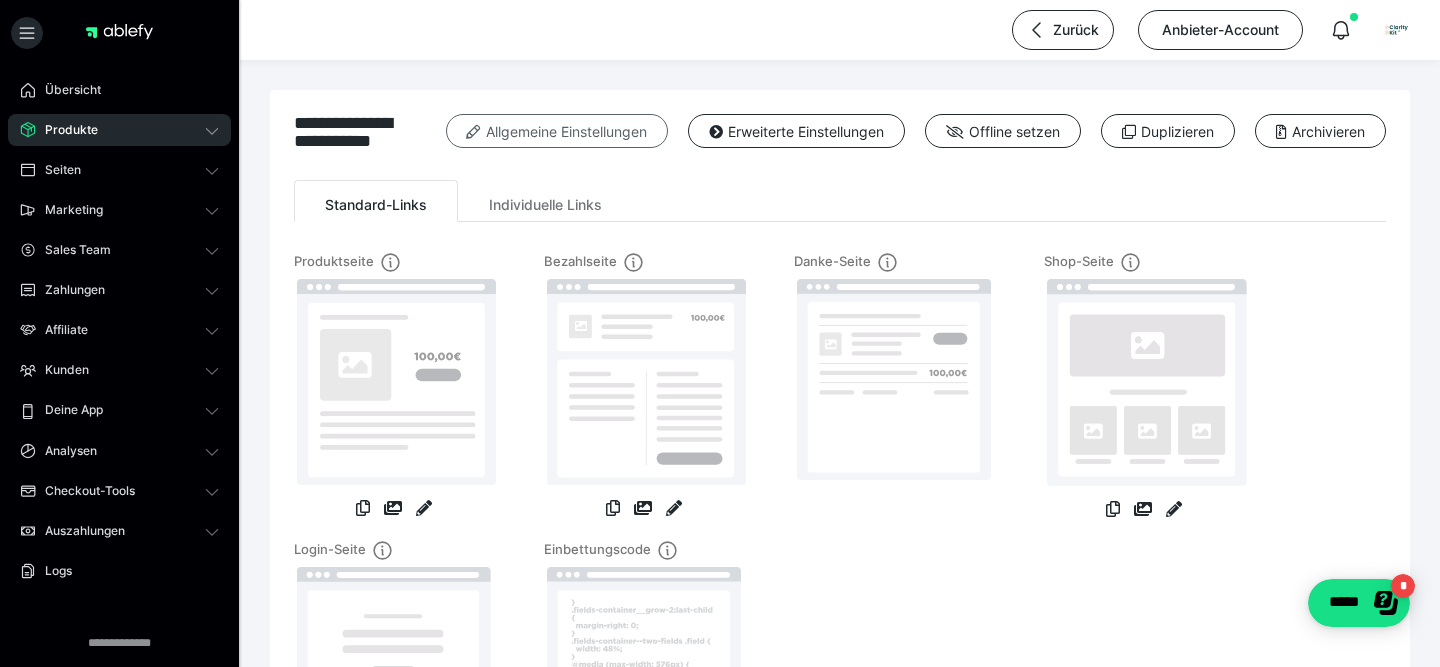 click on "Allgemeine Einstellungen" at bounding box center (557, 131) 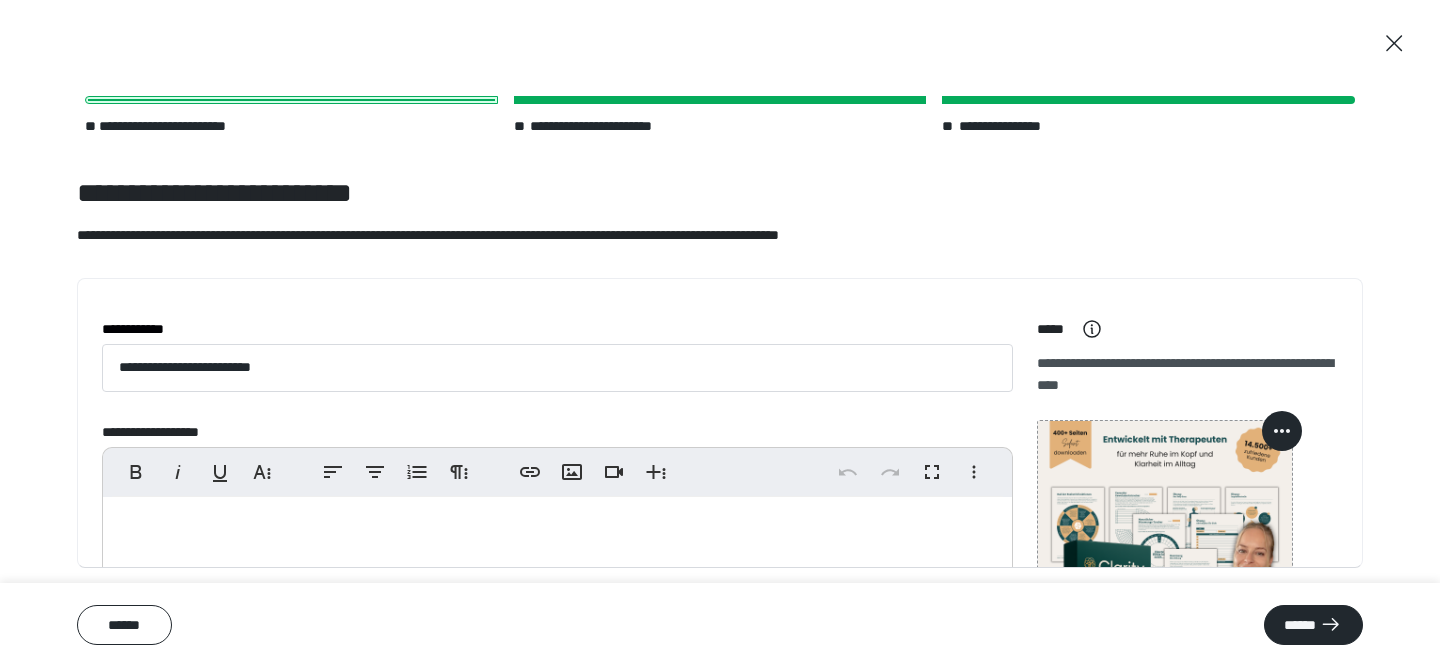 scroll, scrollTop: 65, scrollLeft: 0, axis: vertical 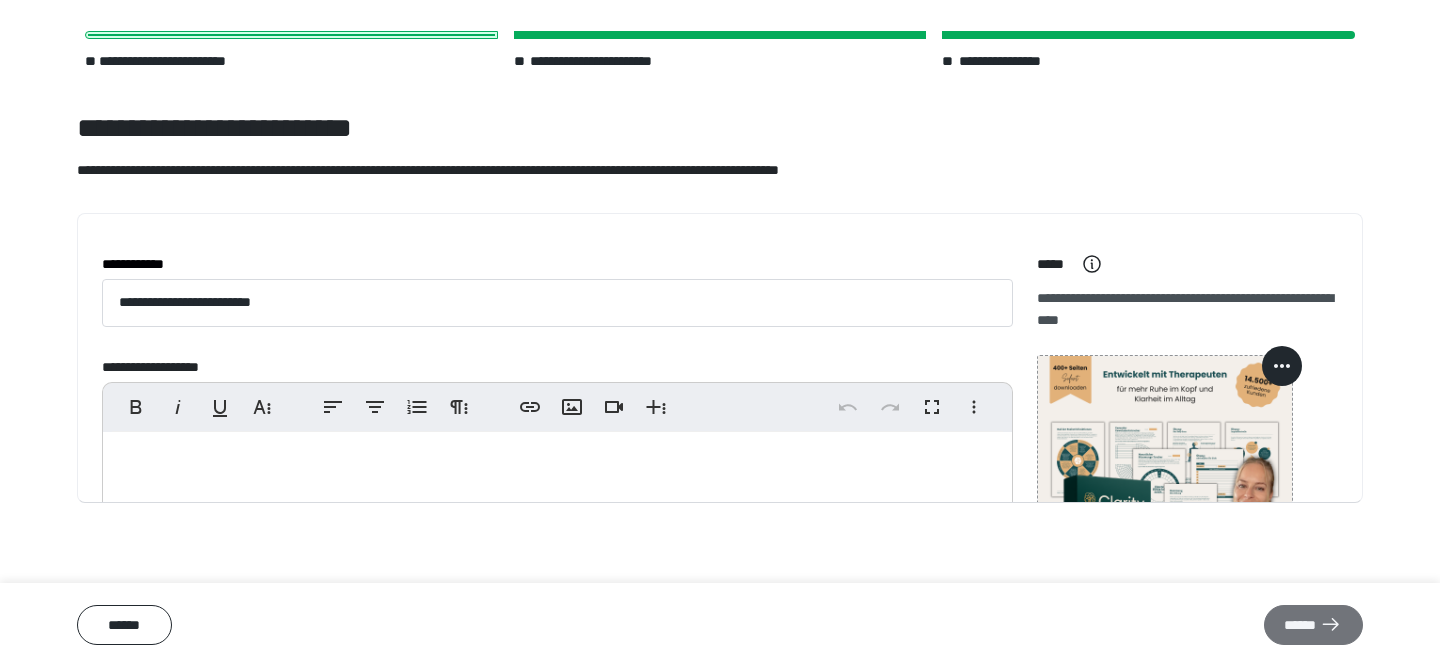 click on "******" at bounding box center (1313, 625) 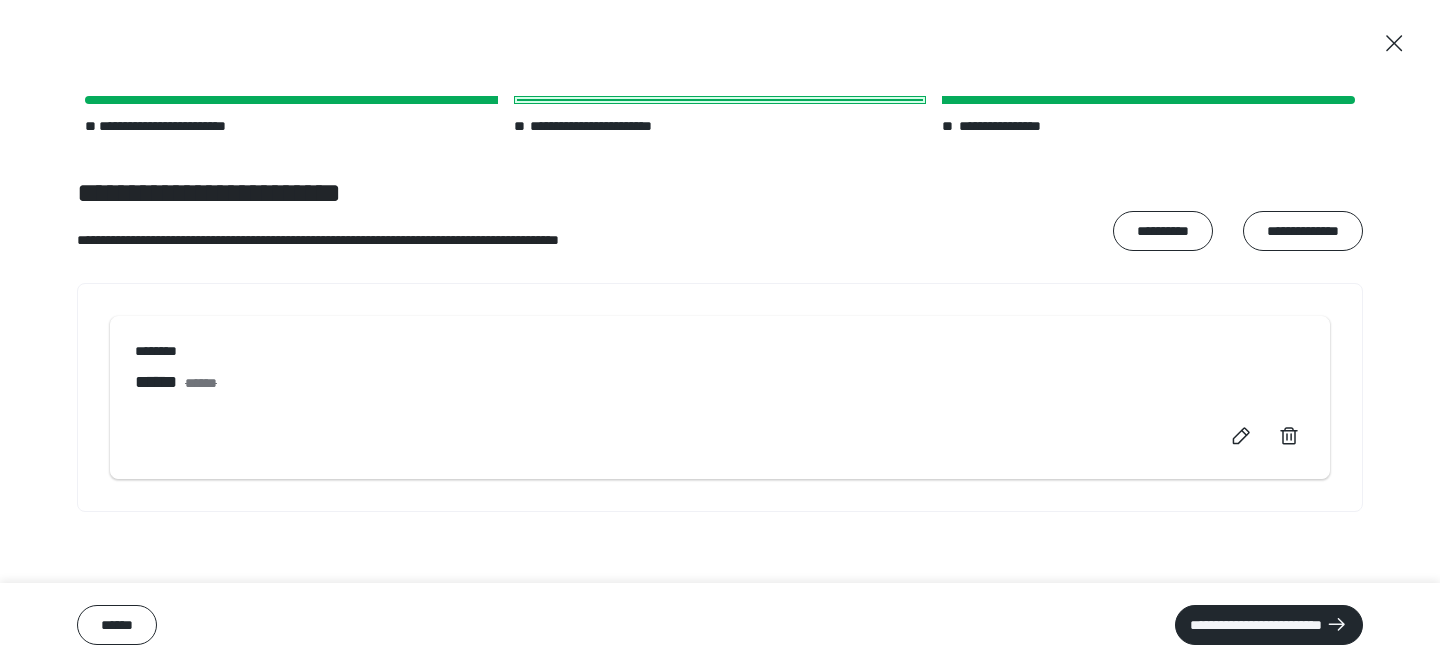 scroll, scrollTop: 0, scrollLeft: 0, axis: both 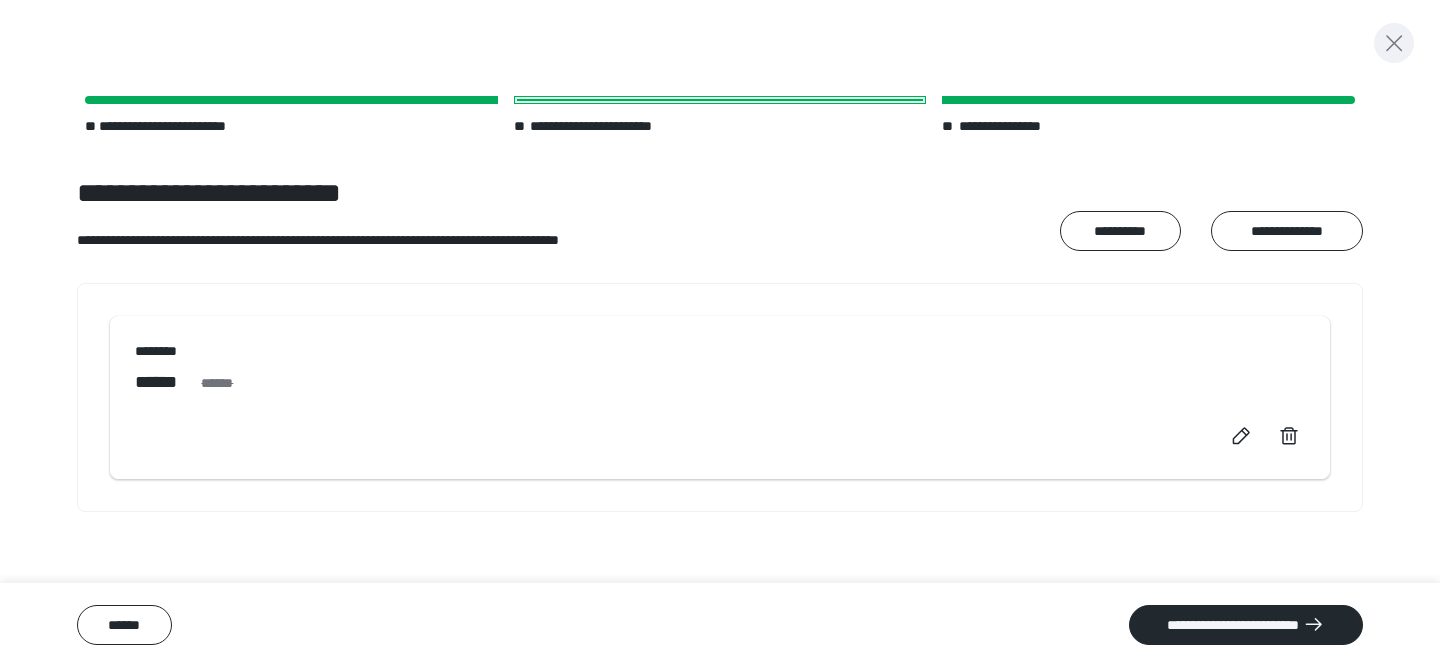 click 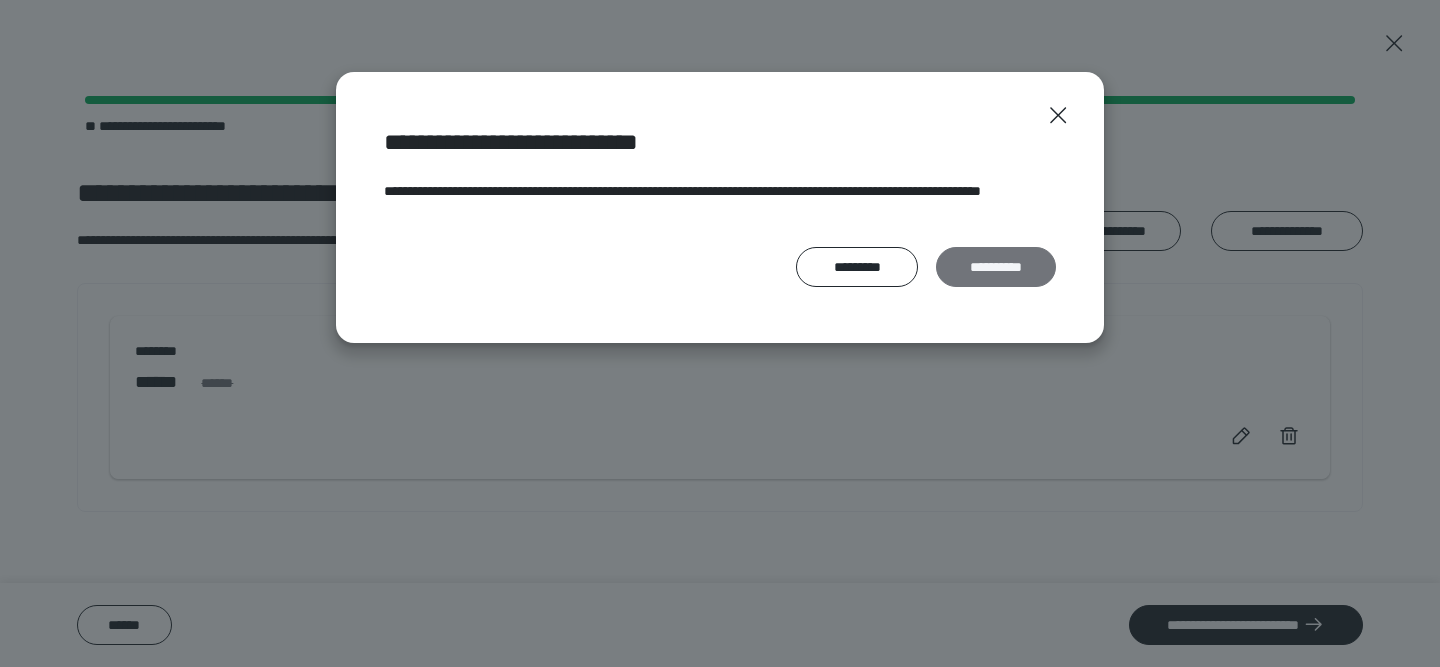 click on "**********" at bounding box center [996, 267] 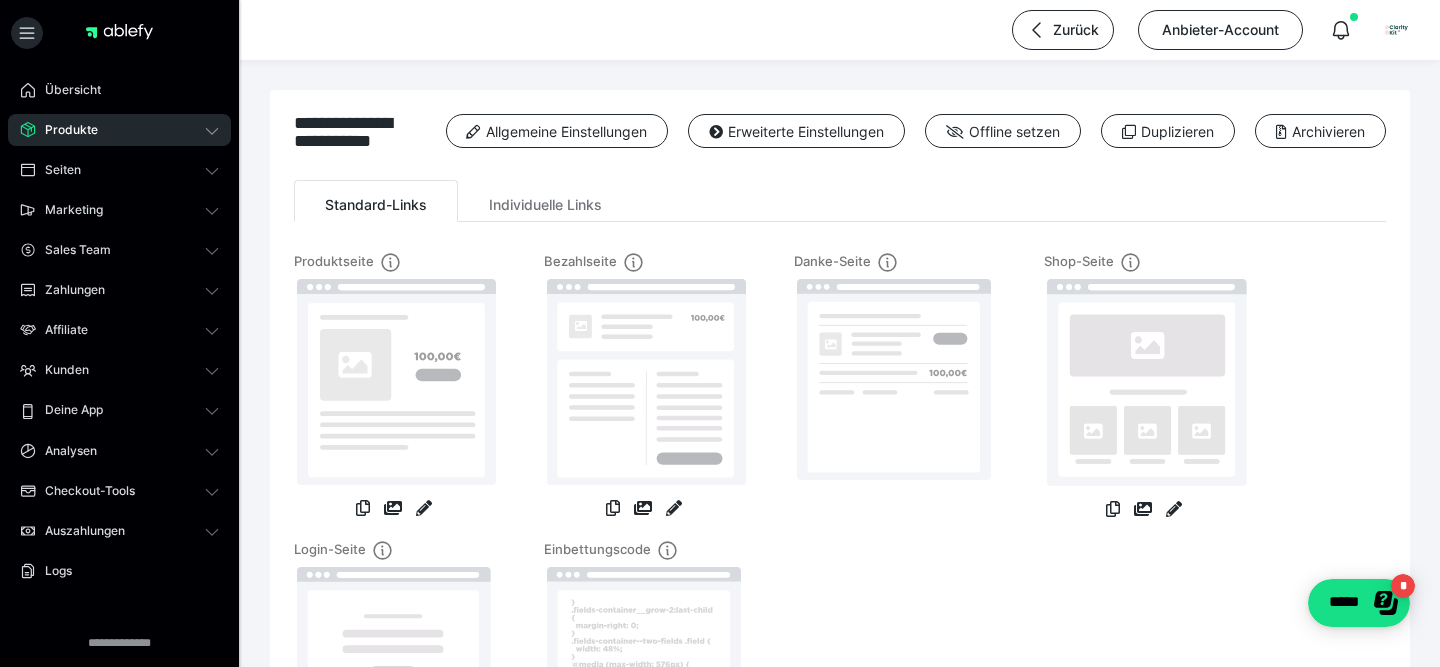 click on "Produkte" at bounding box center [119, 130] 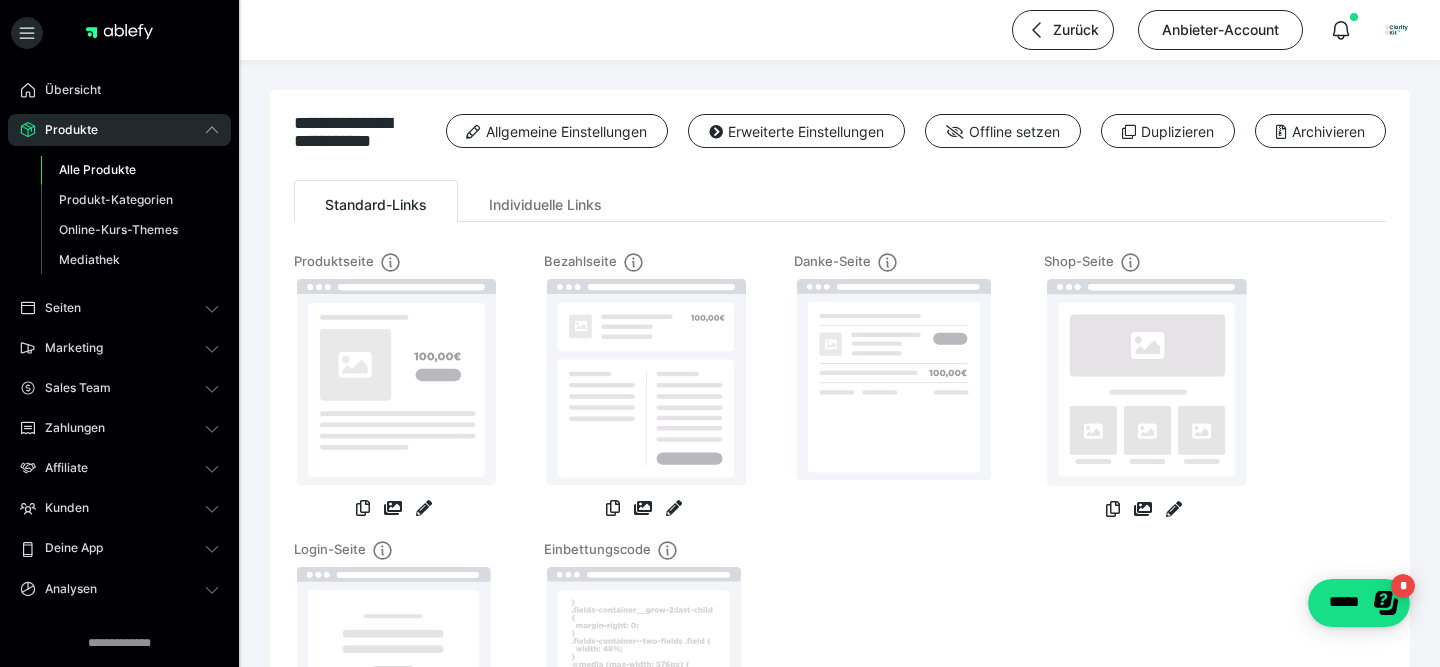 click on "Alle Produkte" at bounding box center (97, 169) 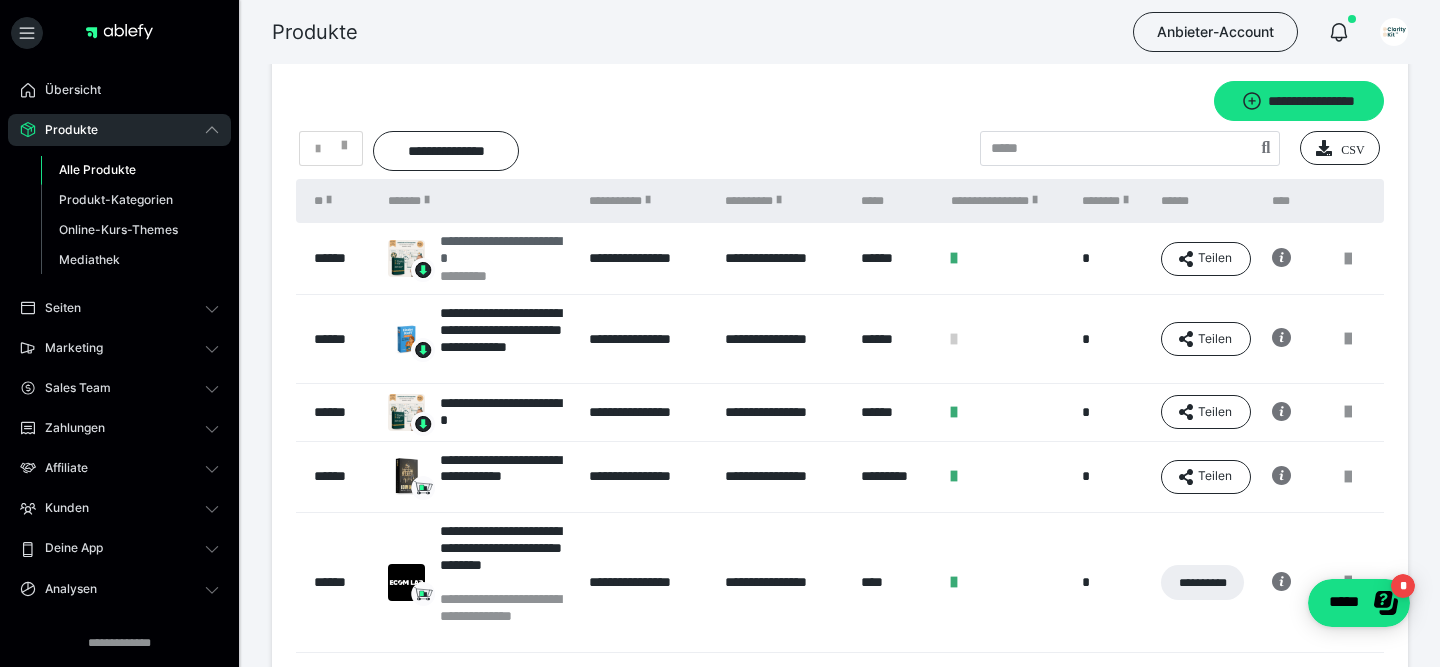 scroll, scrollTop: 22, scrollLeft: 0, axis: vertical 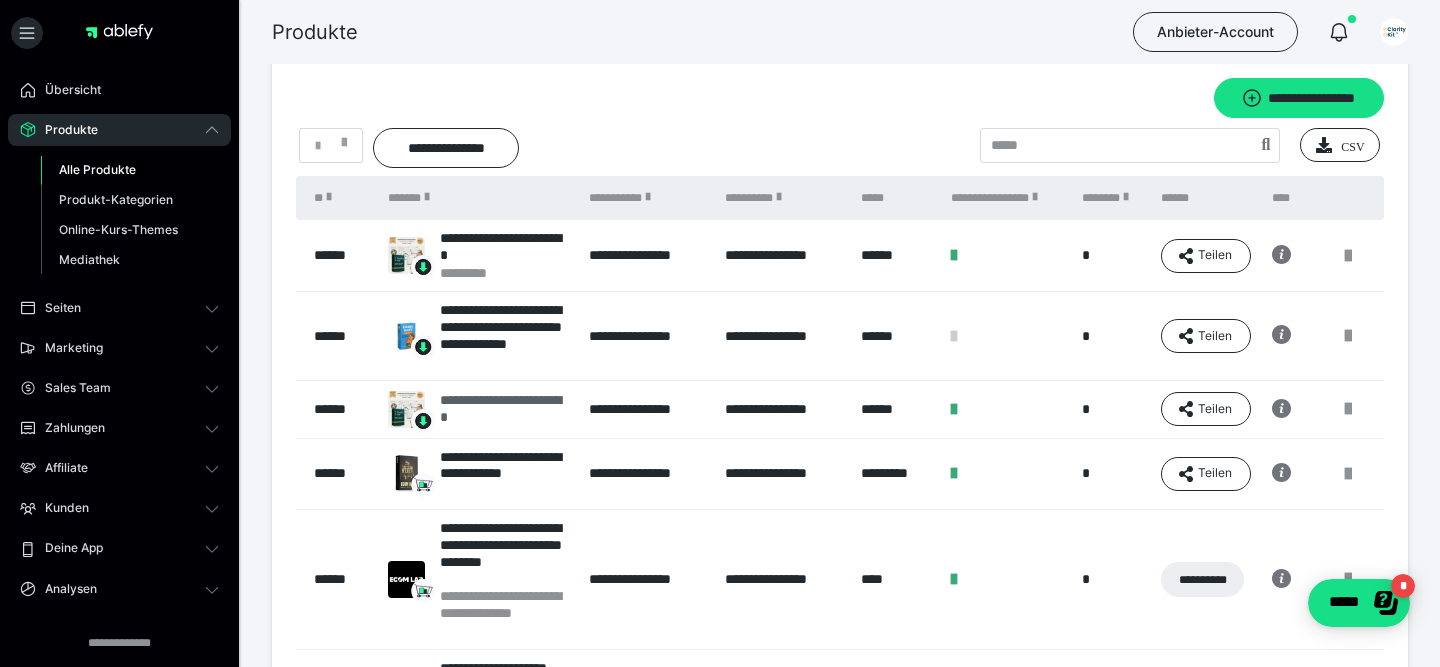 click on "**********" at bounding box center [504, 409] 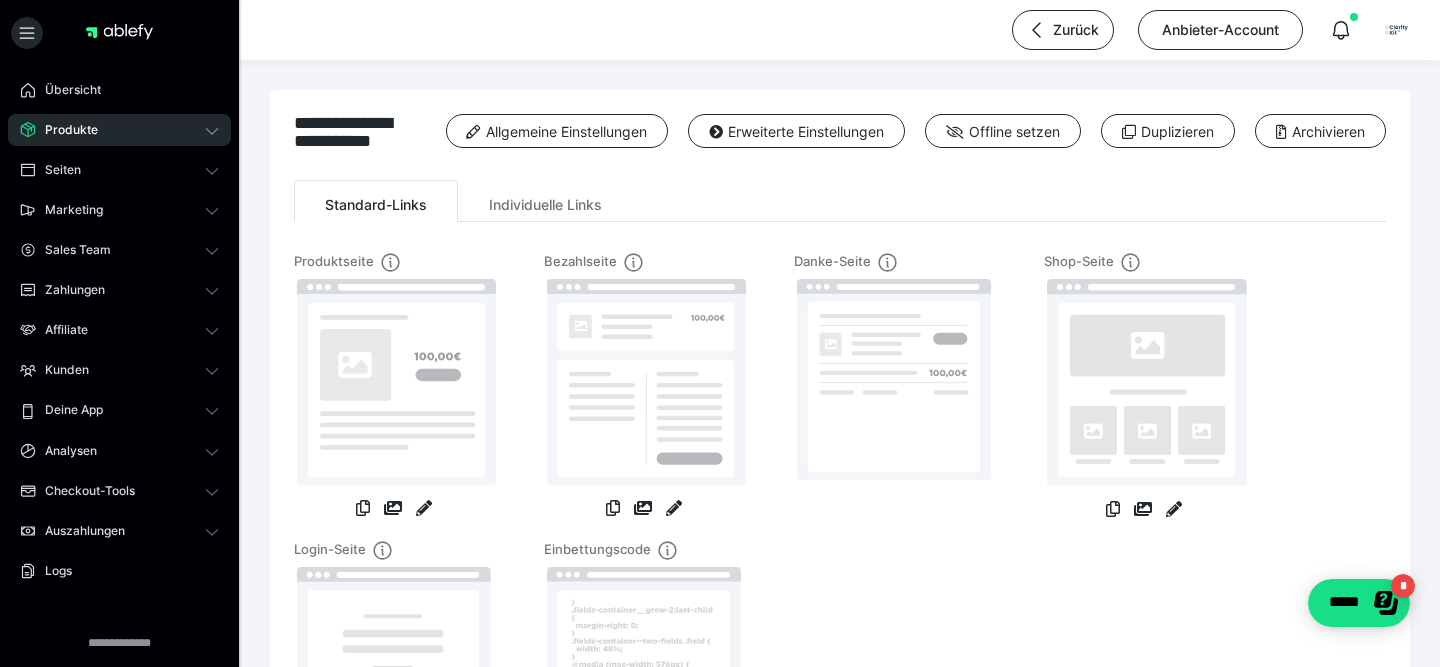 click on "**********" at bounding box center (840, 458) 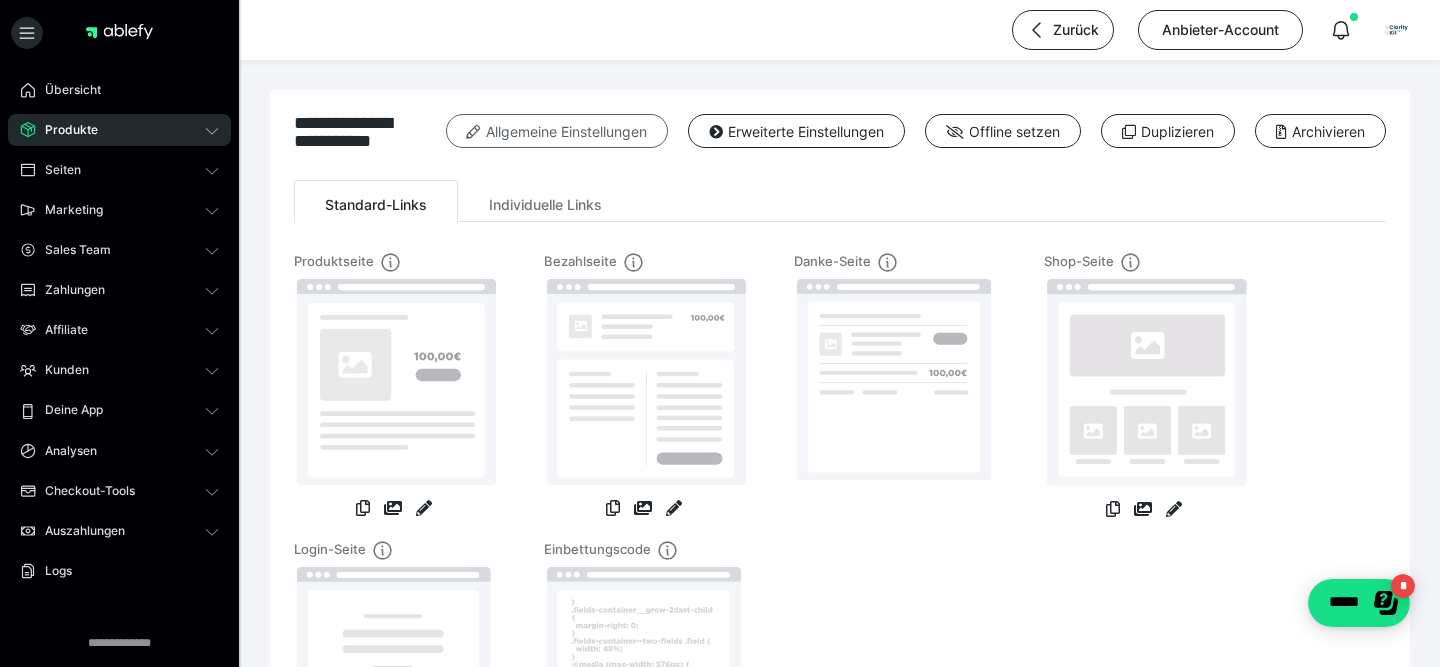 click on "Allgemeine Einstellungen" at bounding box center (557, 131) 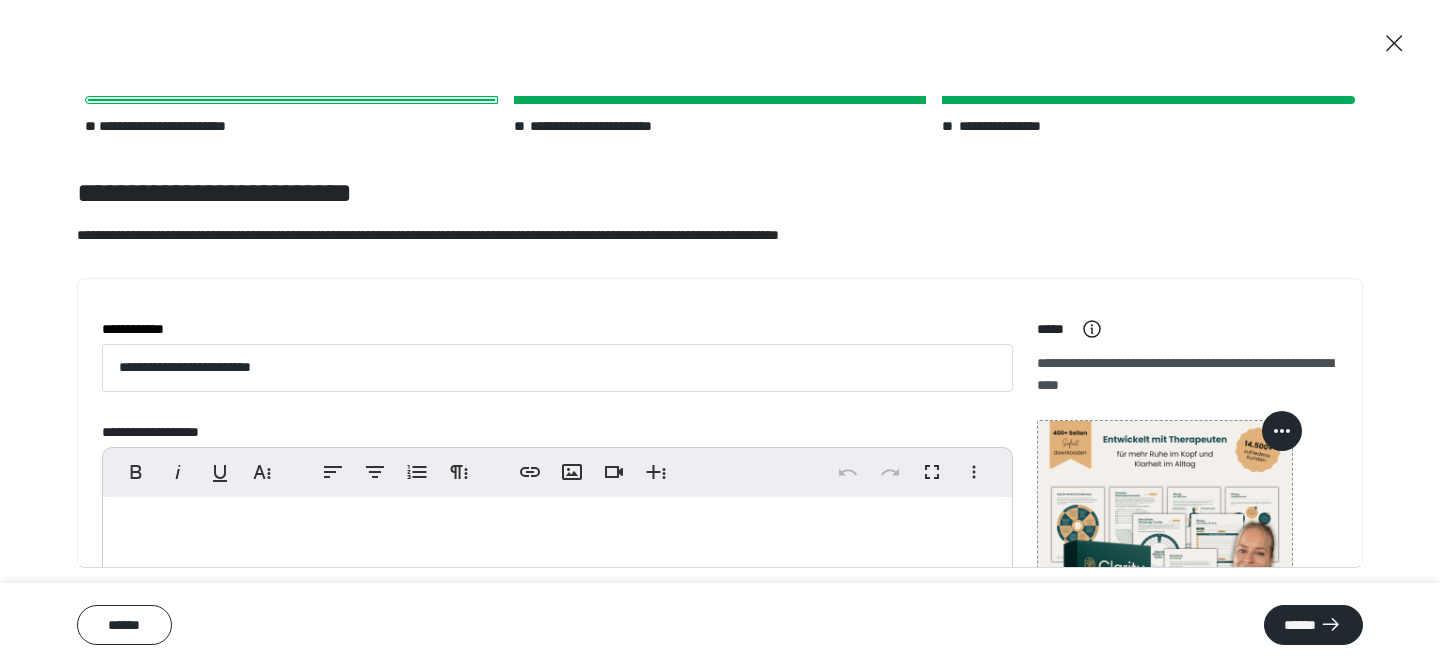 scroll, scrollTop: 65, scrollLeft: 0, axis: vertical 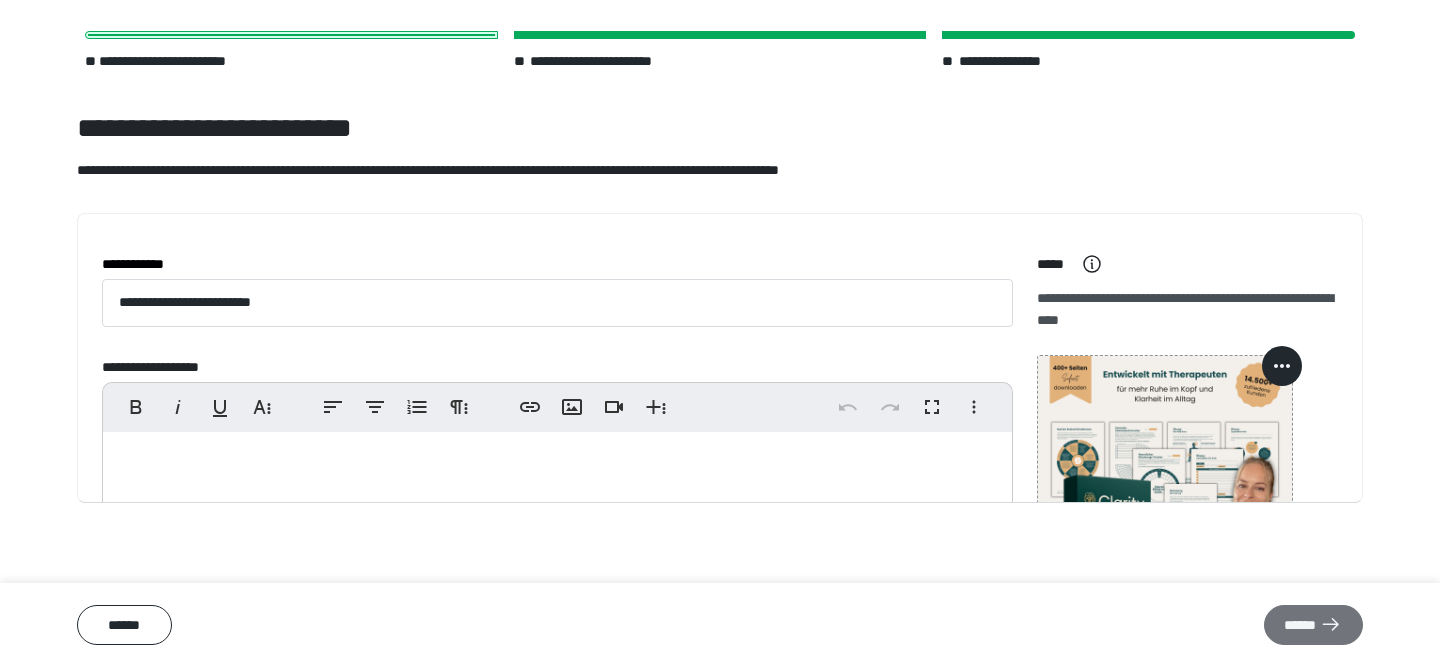 click on "******" at bounding box center [1313, 625] 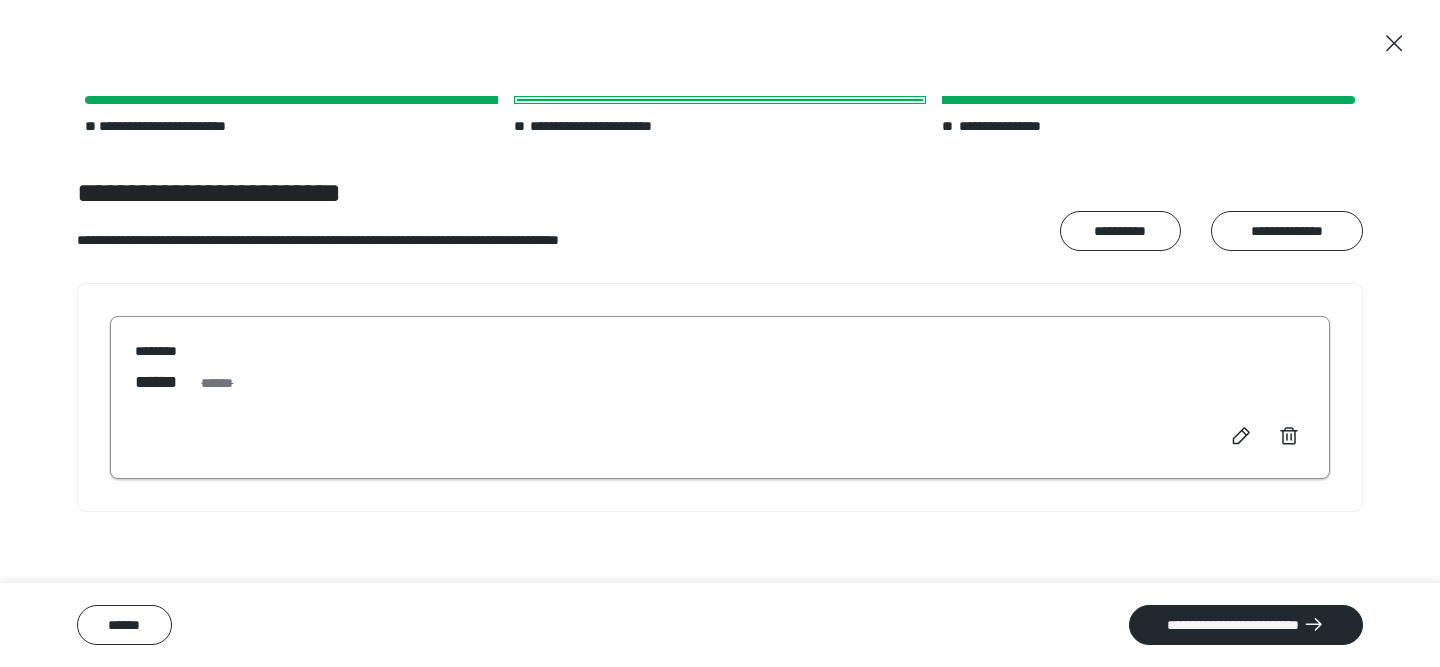 click on "****** ******" at bounding box center [720, 382] 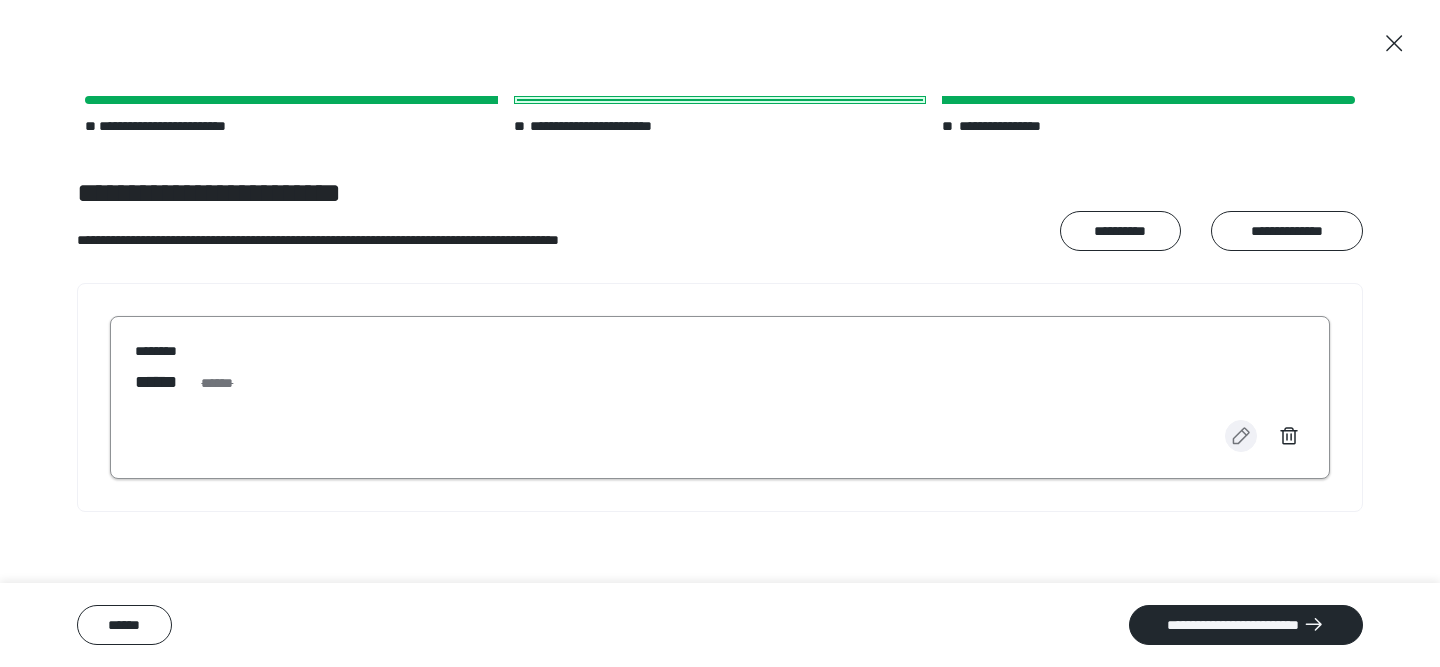 click 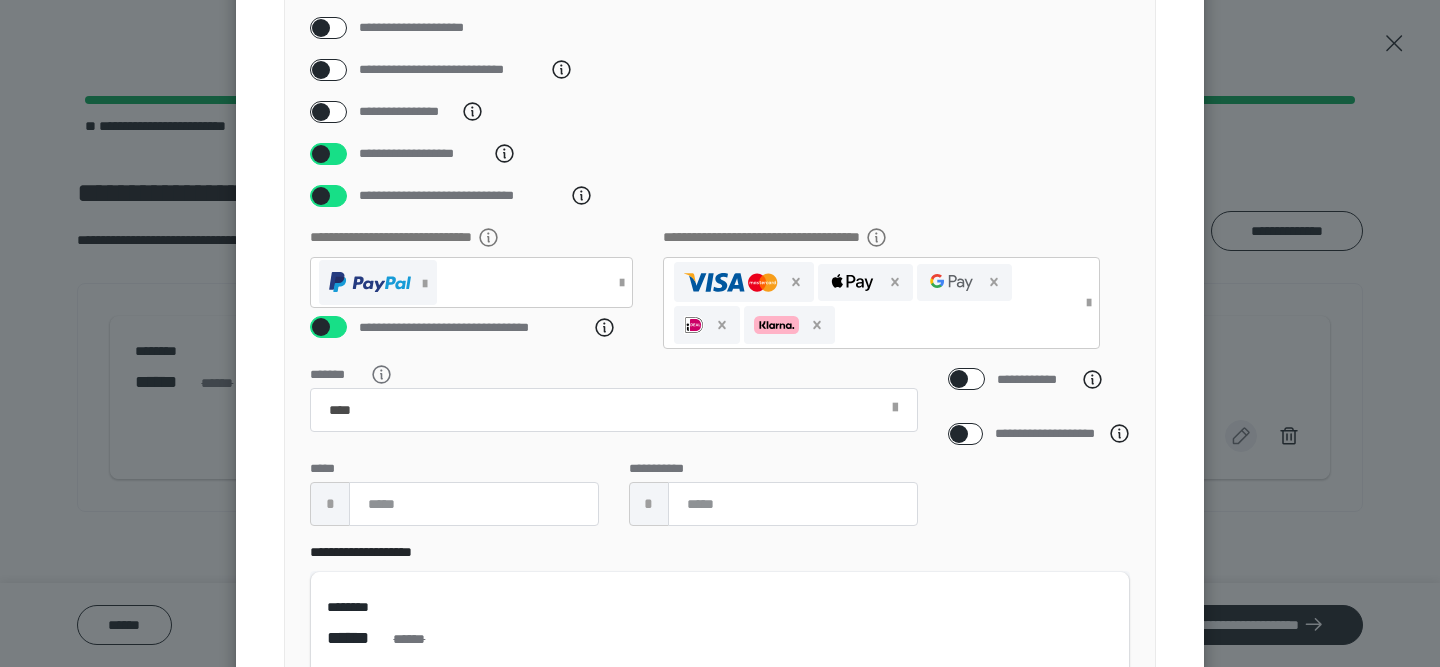scroll, scrollTop: 326, scrollLeft: 0, axis: vertical 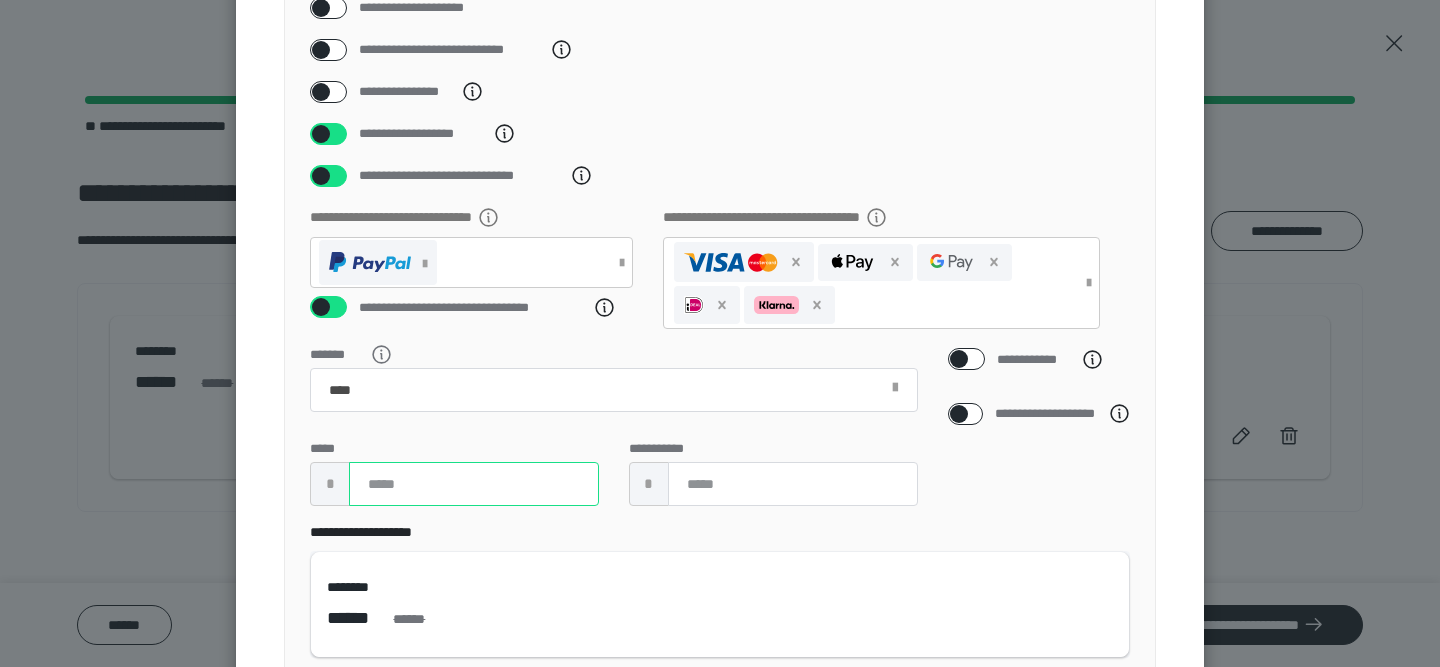 click on "**" at bounding box center [474, 484] 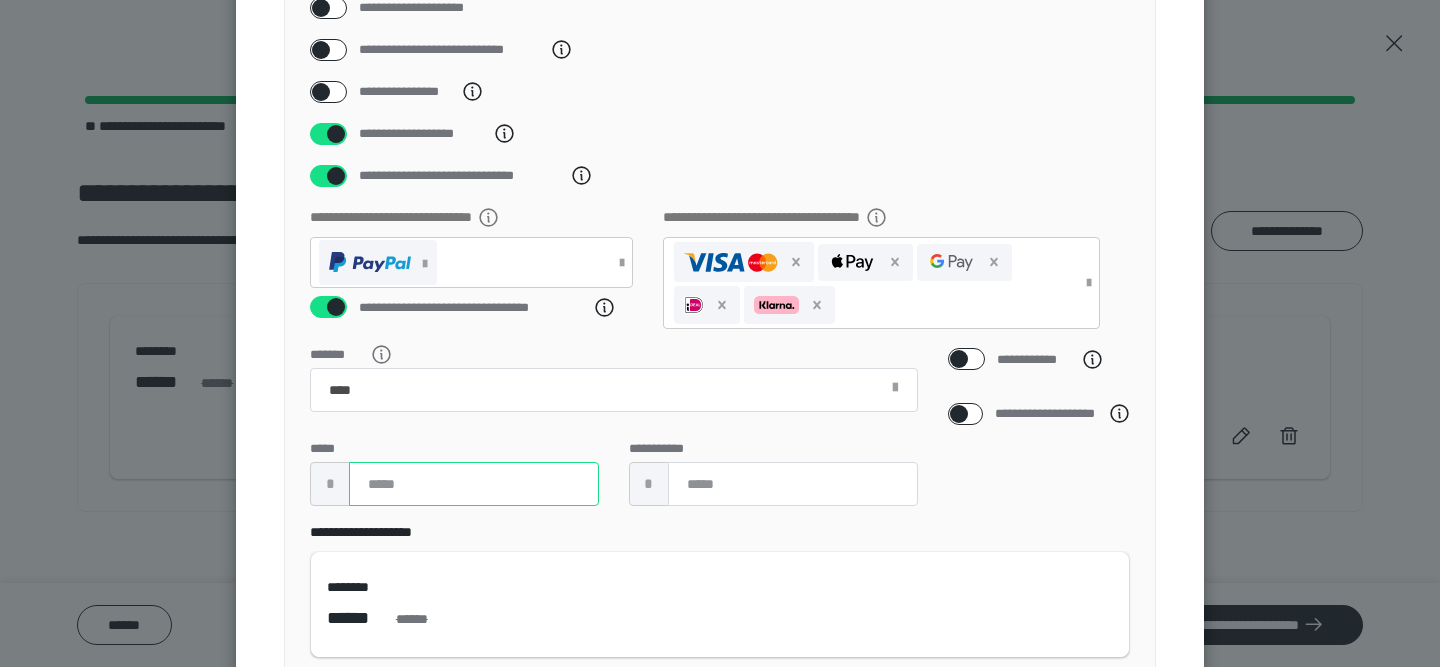 type on "**" 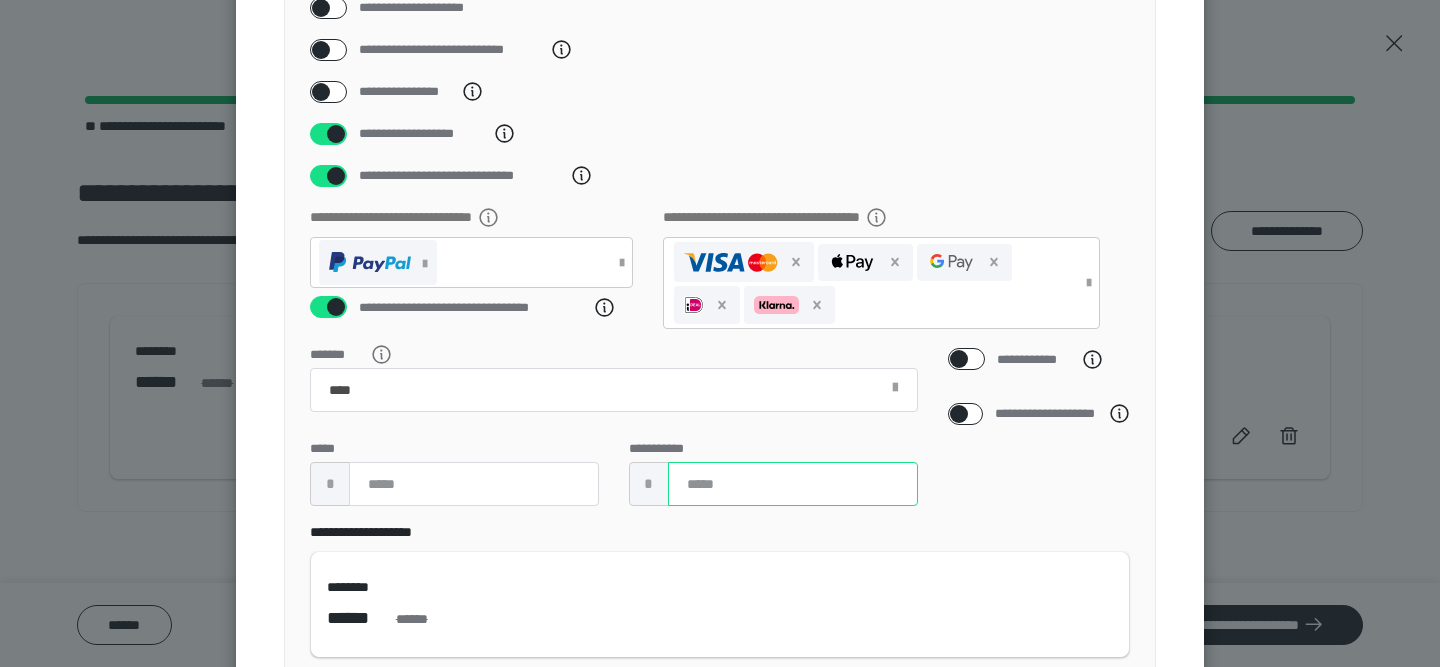click on "**" at bounding box center [793, 484] 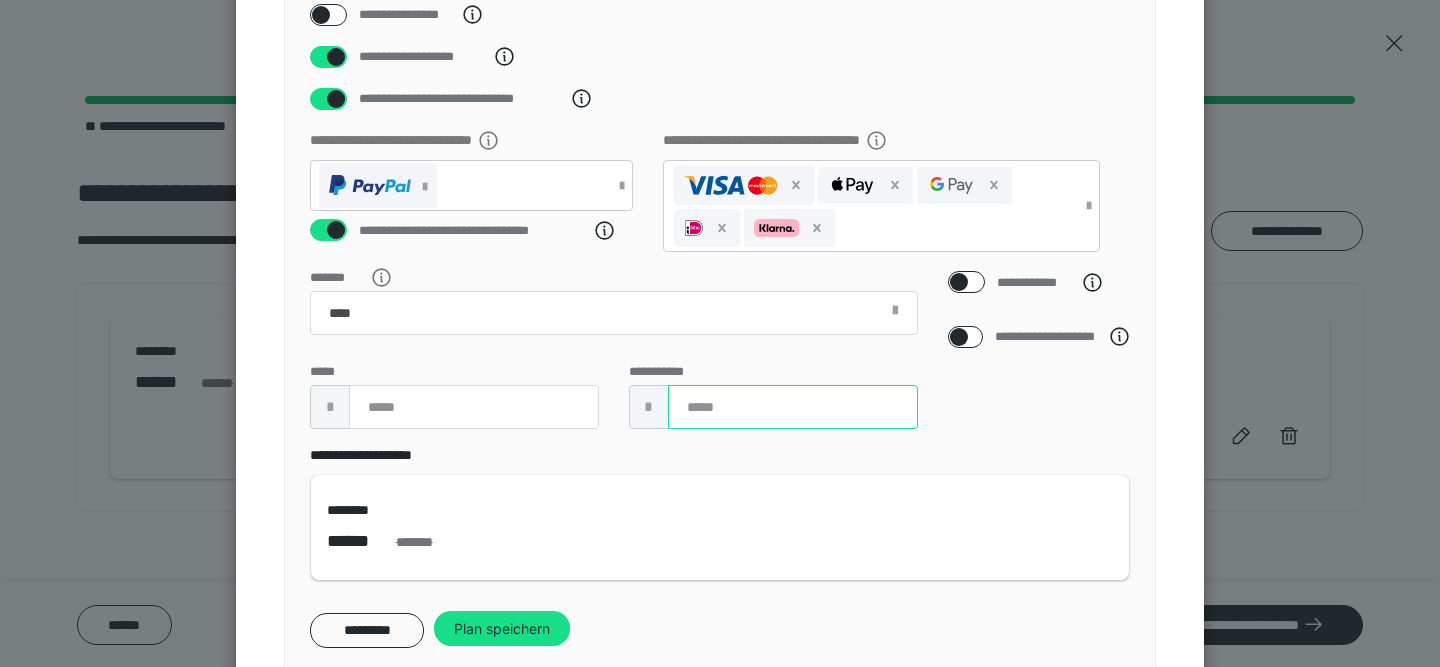scroll, scrollTop: 494, scrollLeft: 0, axis: vertical 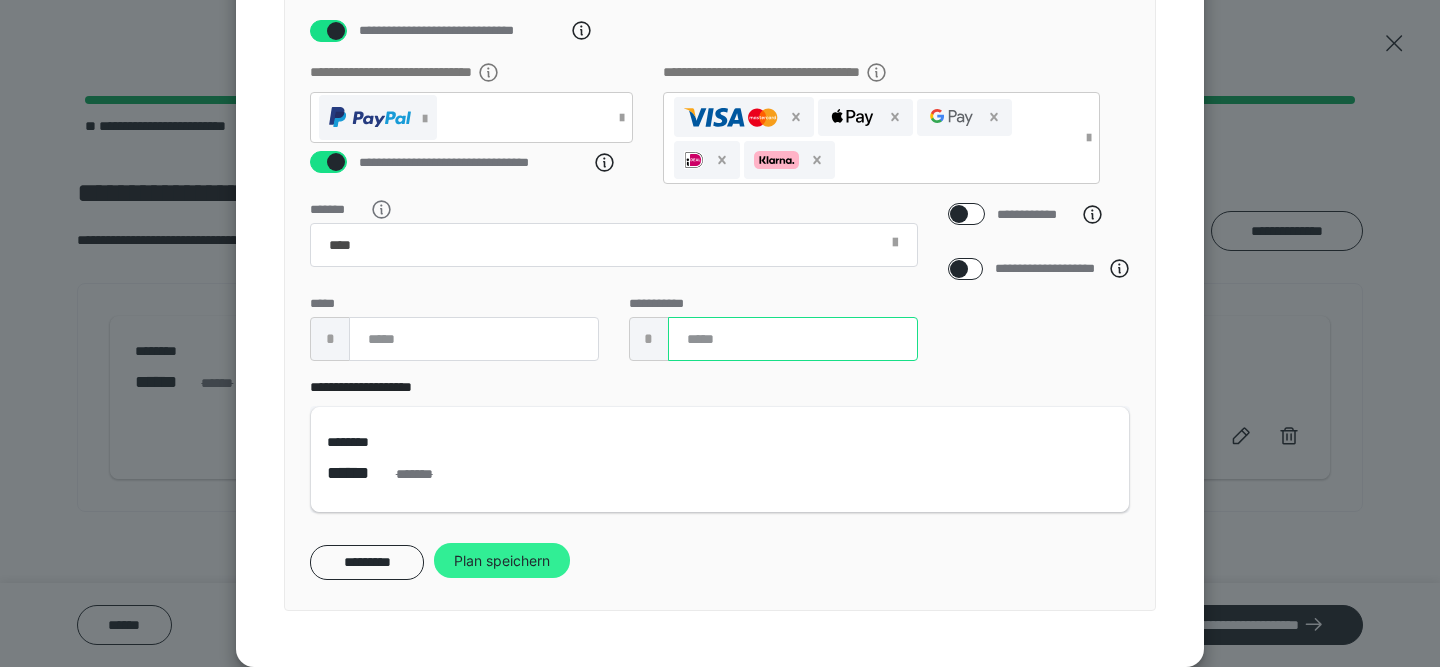 type on "***" 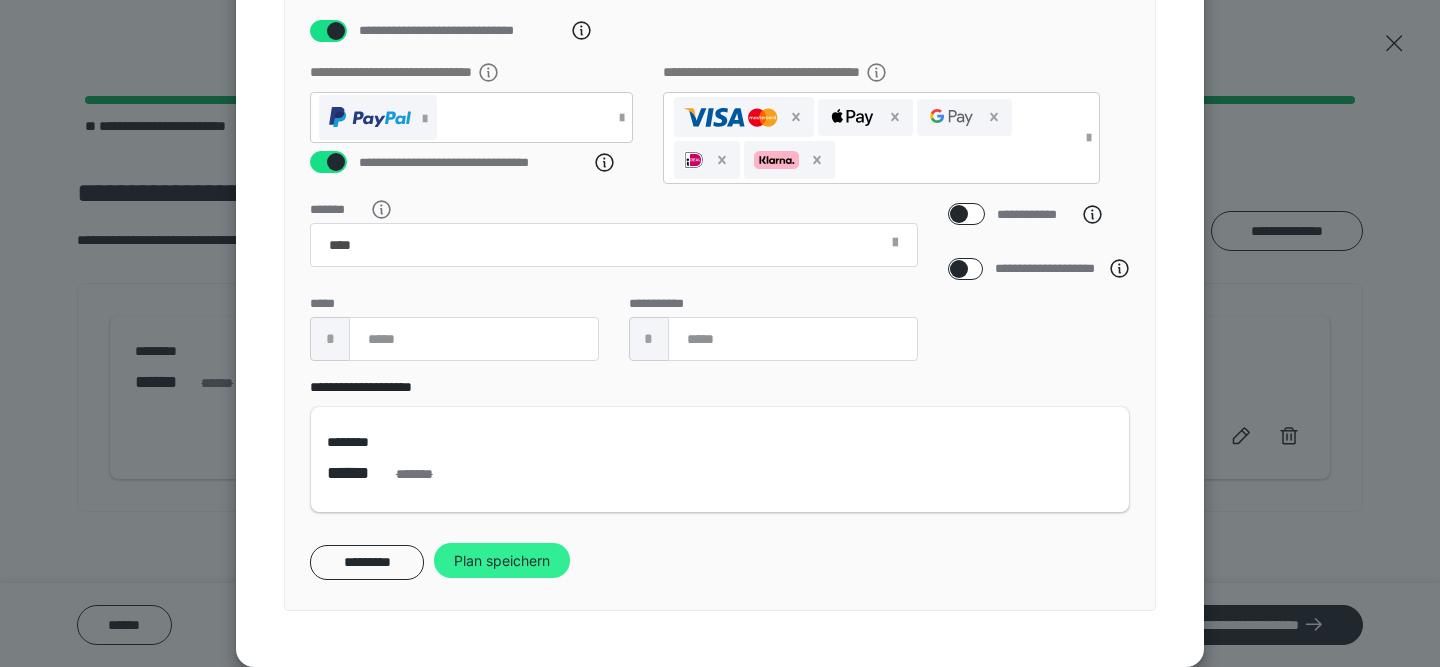 click on "Plan speichern" at bounding box center [502, 561] 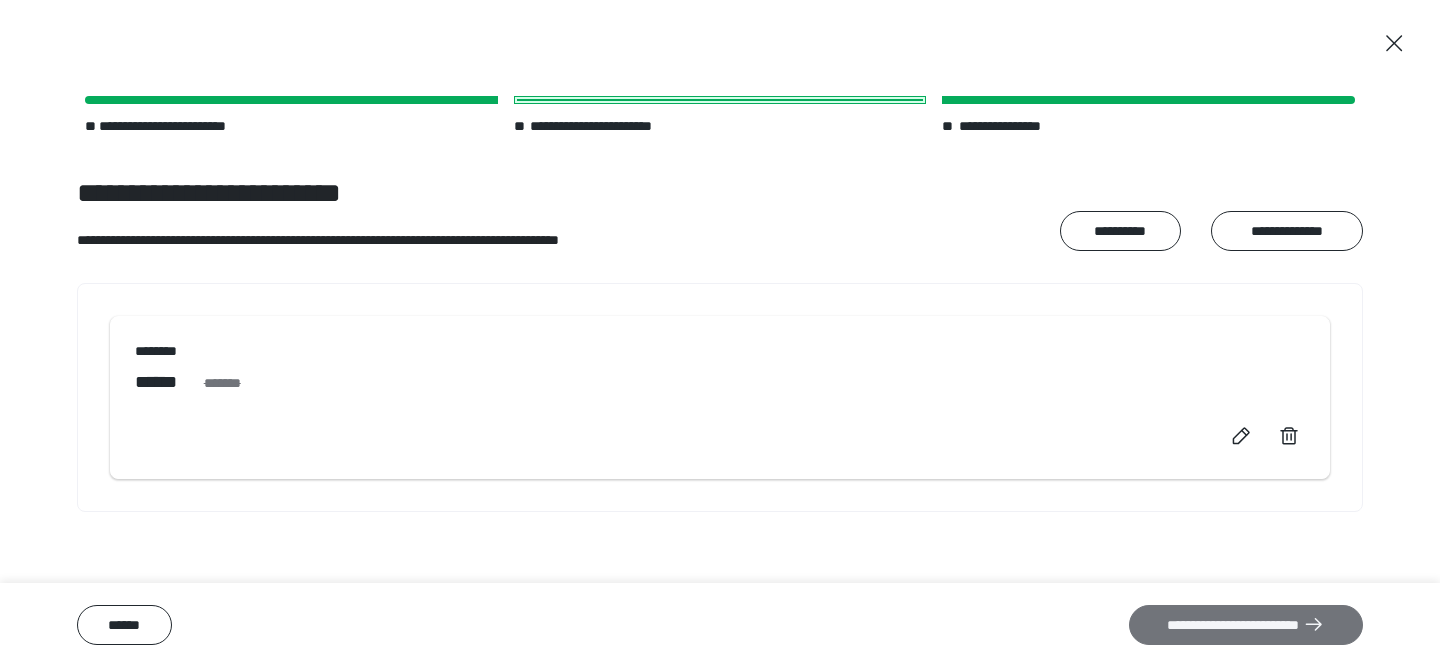 click on "**********" at bounding box center (1246, 625) 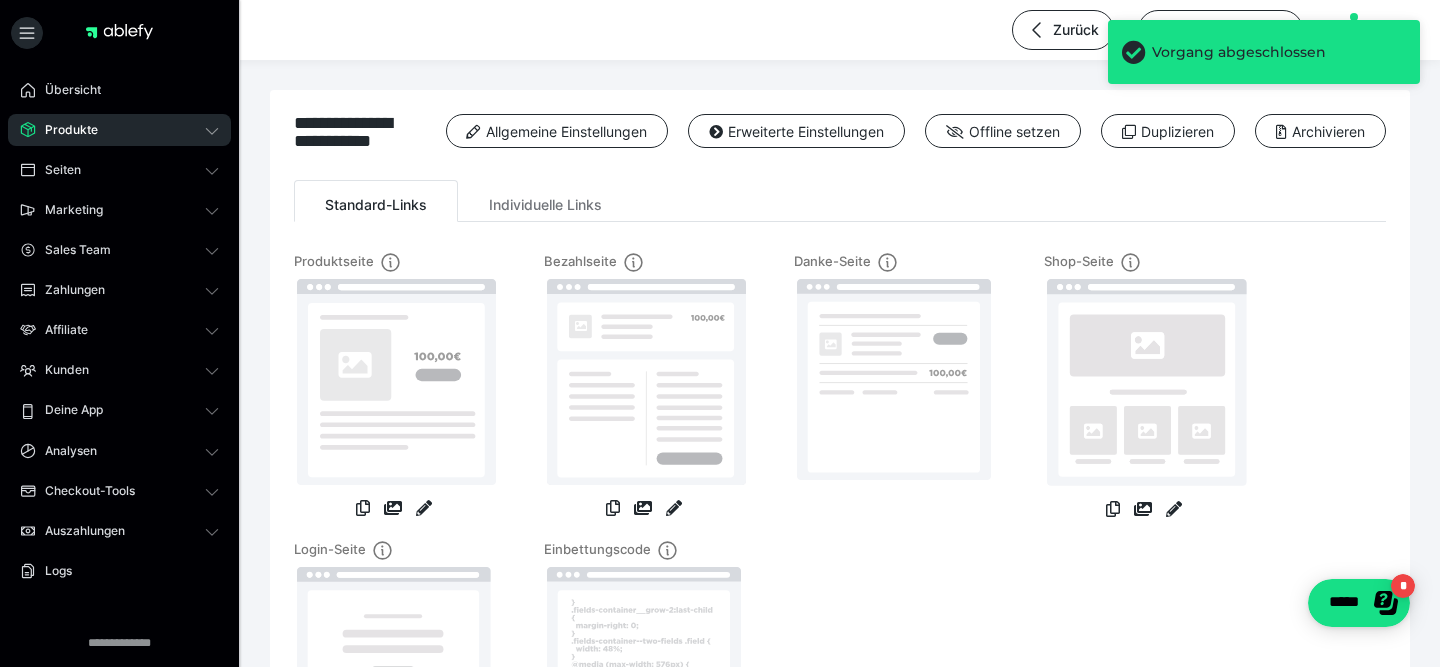 click on "Produkte" at bounding box center (119, 130) 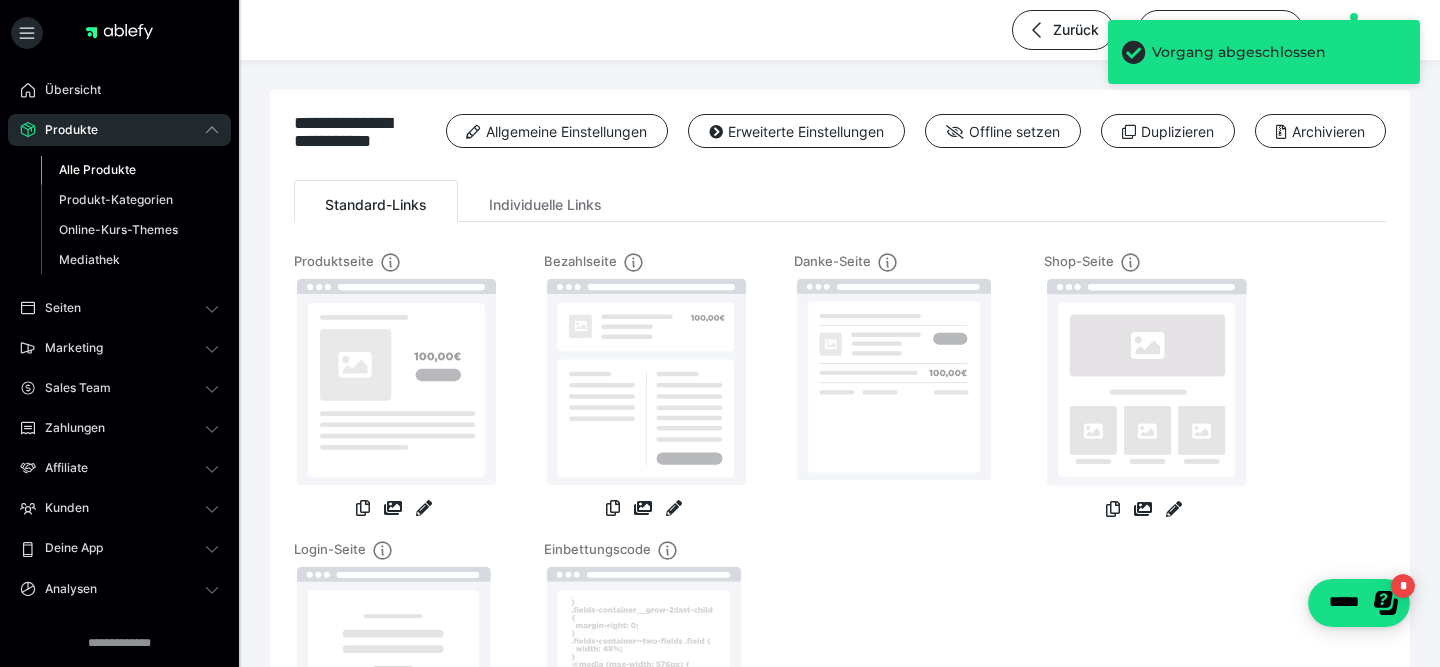 click on "Alle Produkte" at bounding box center [97, 169] 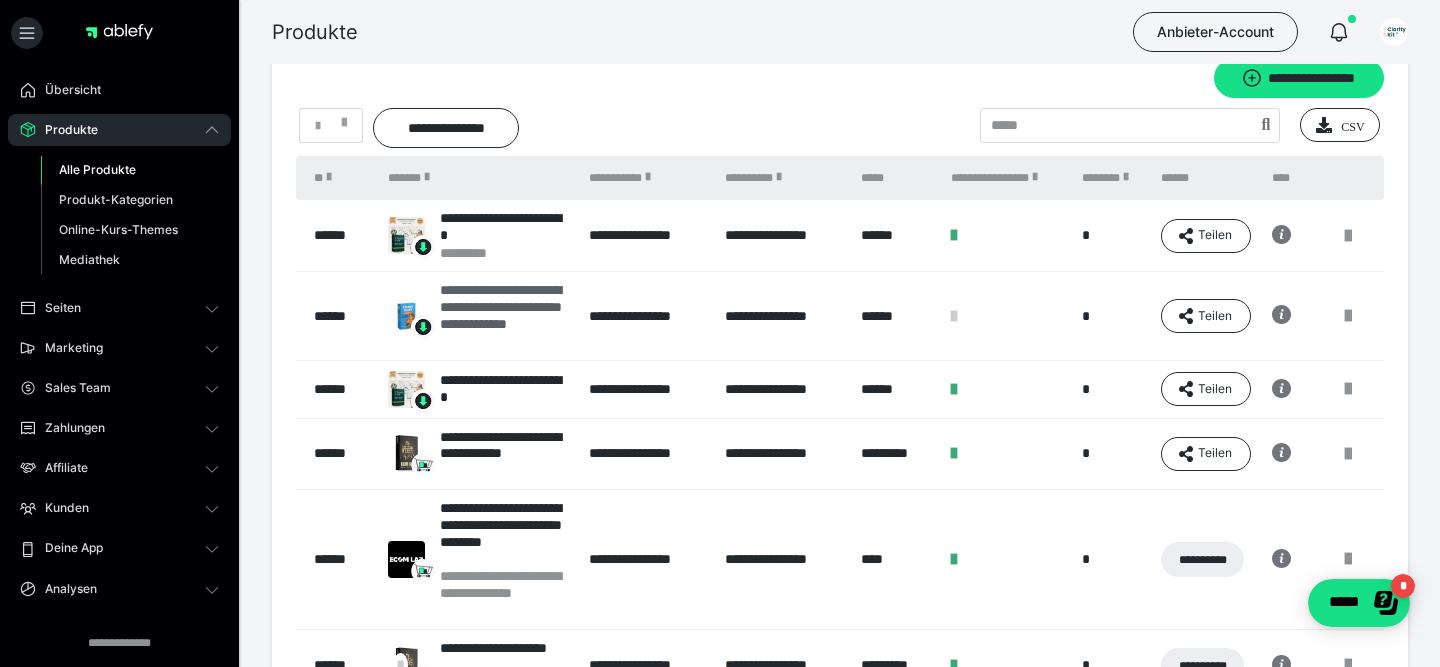 scroll, scrollTop: 0, scrollLeft: 0, axis: both 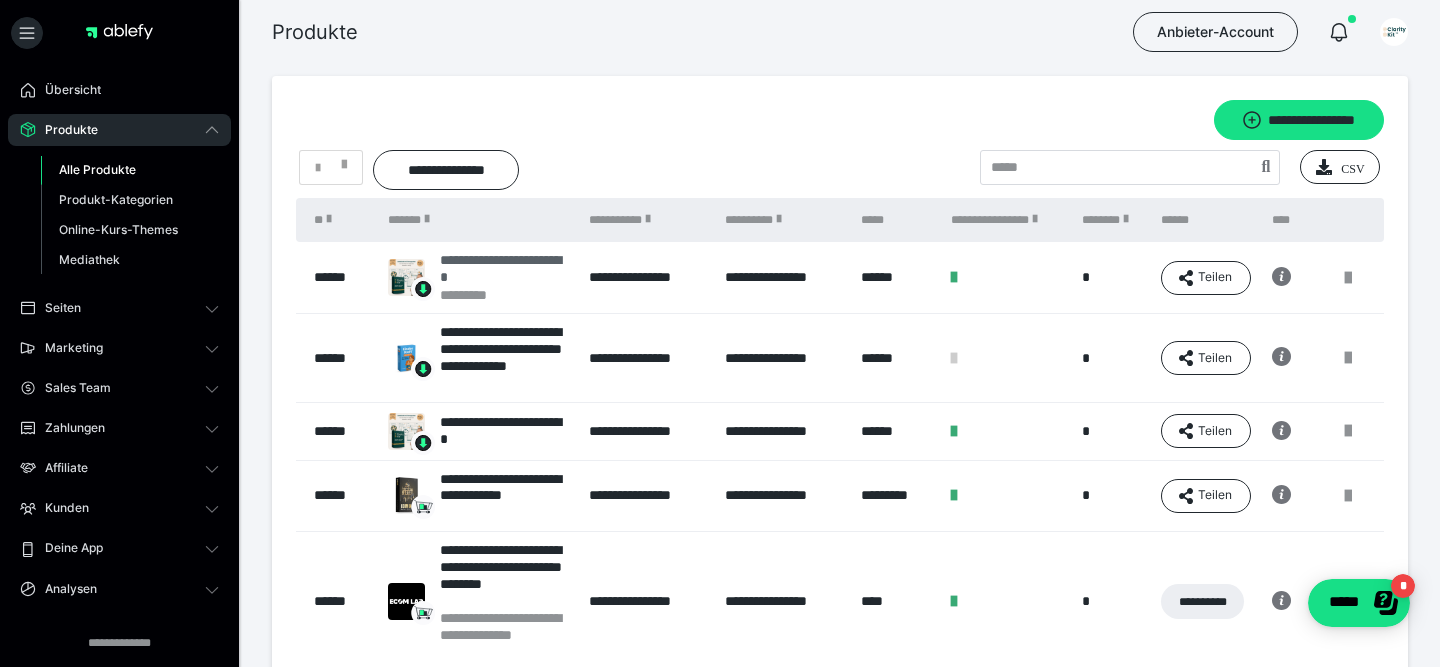 click on "**********" at bounding box center (504, 269) 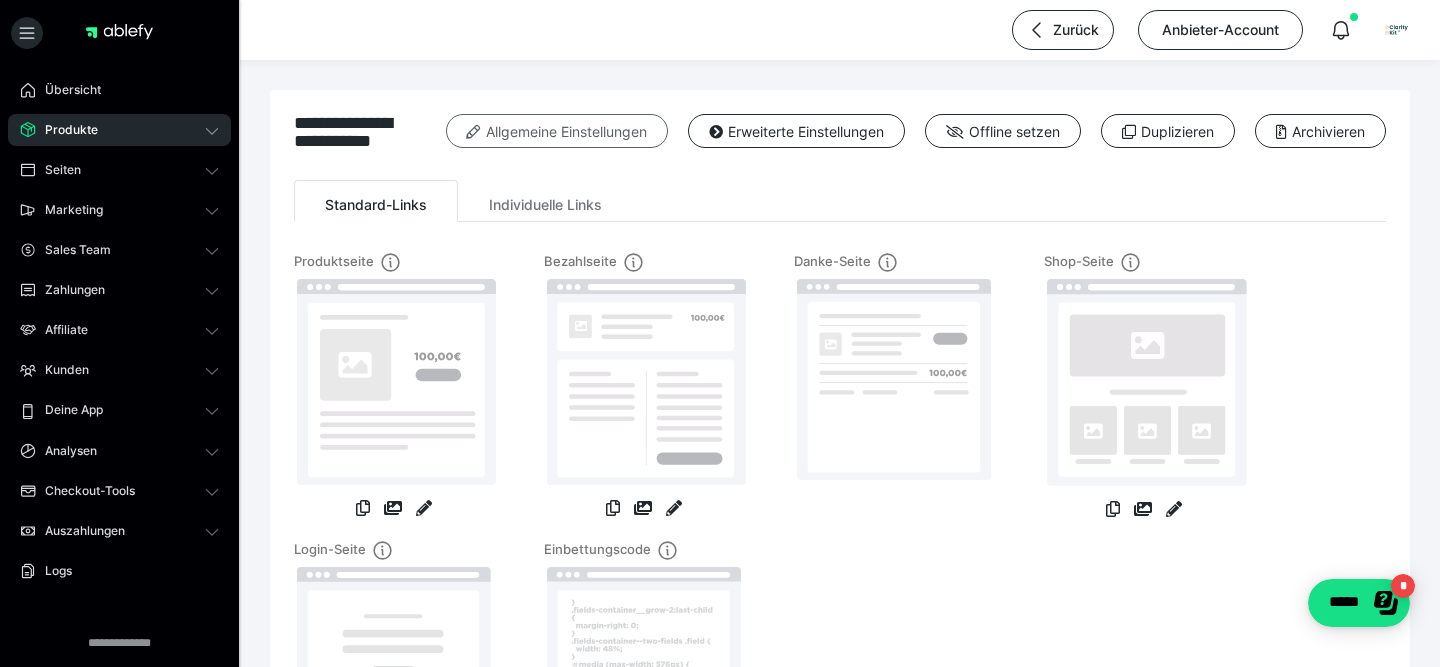 click on "Allgemeine Einstellungen" at bounding box center [557, 131] 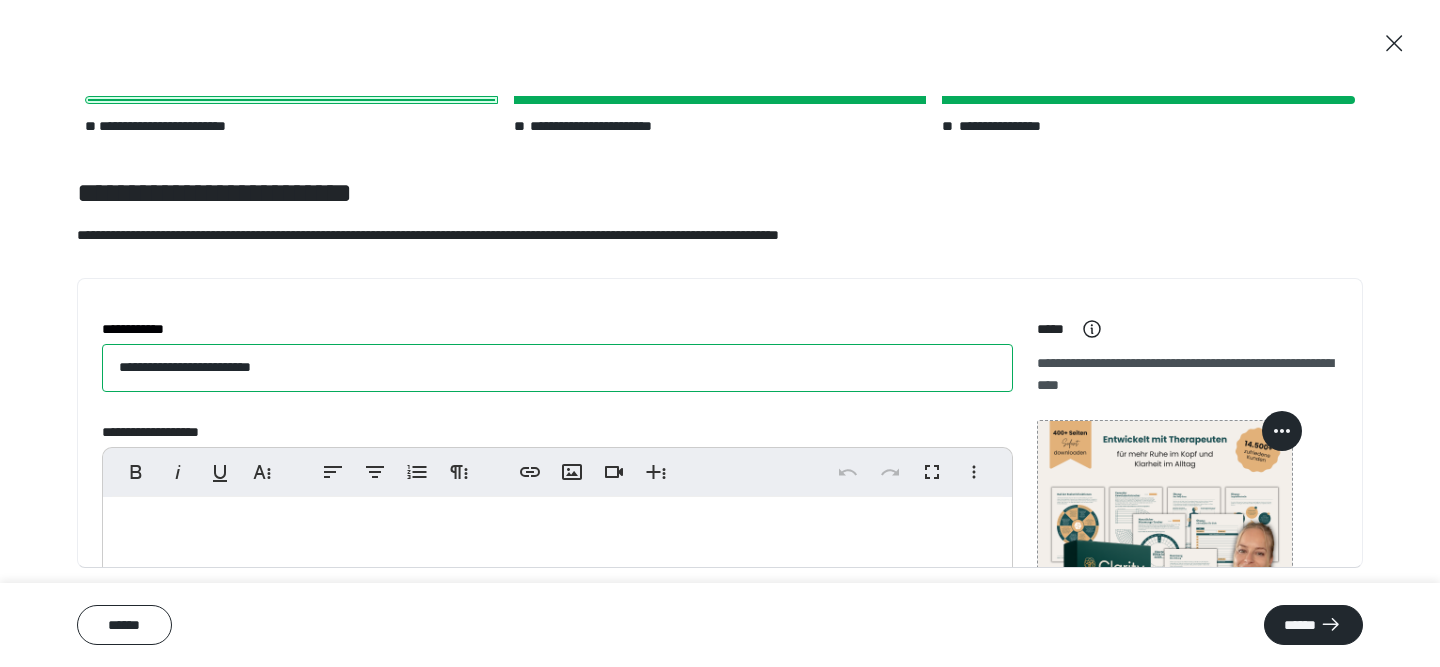 drag, startPoint x: 387, startPoint y: 373, endPoint x: 202, endPoint y: 371, distance: 185.0108 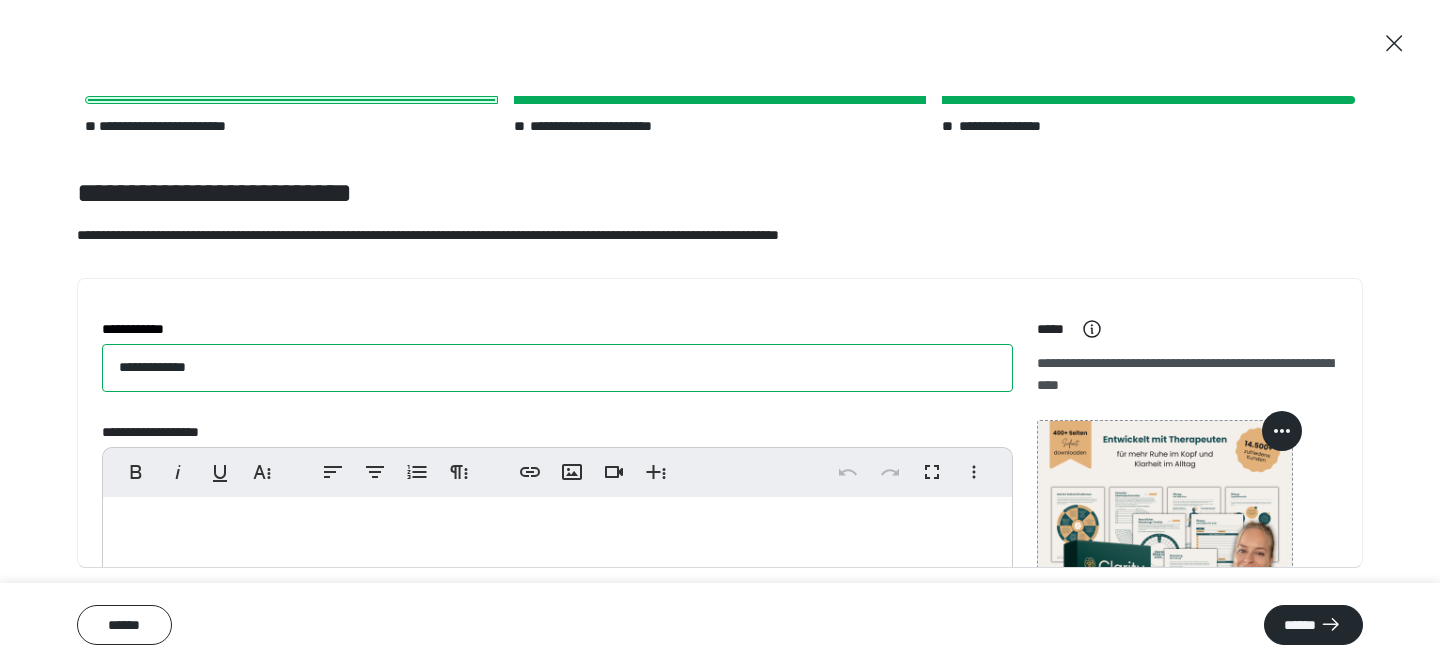 type on "**********" 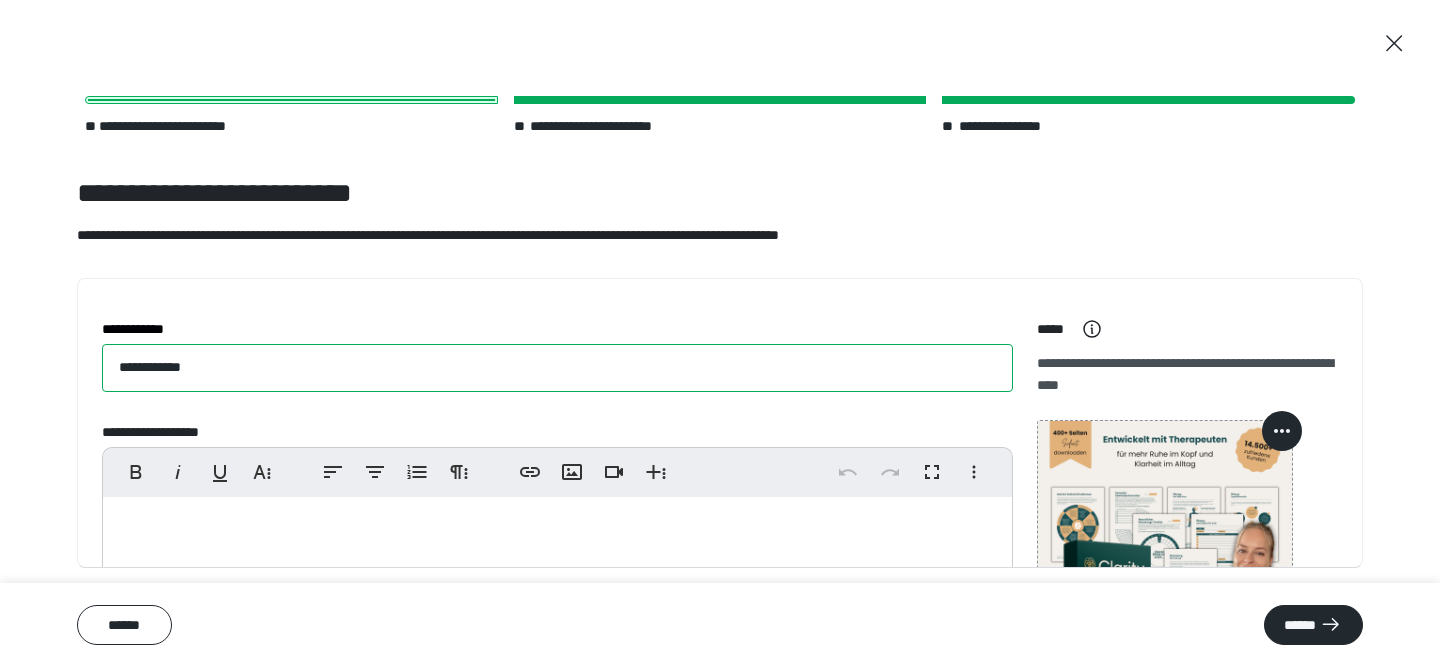 scroll, scrollTop: 65, scrollLeft: 0, axis: vertical 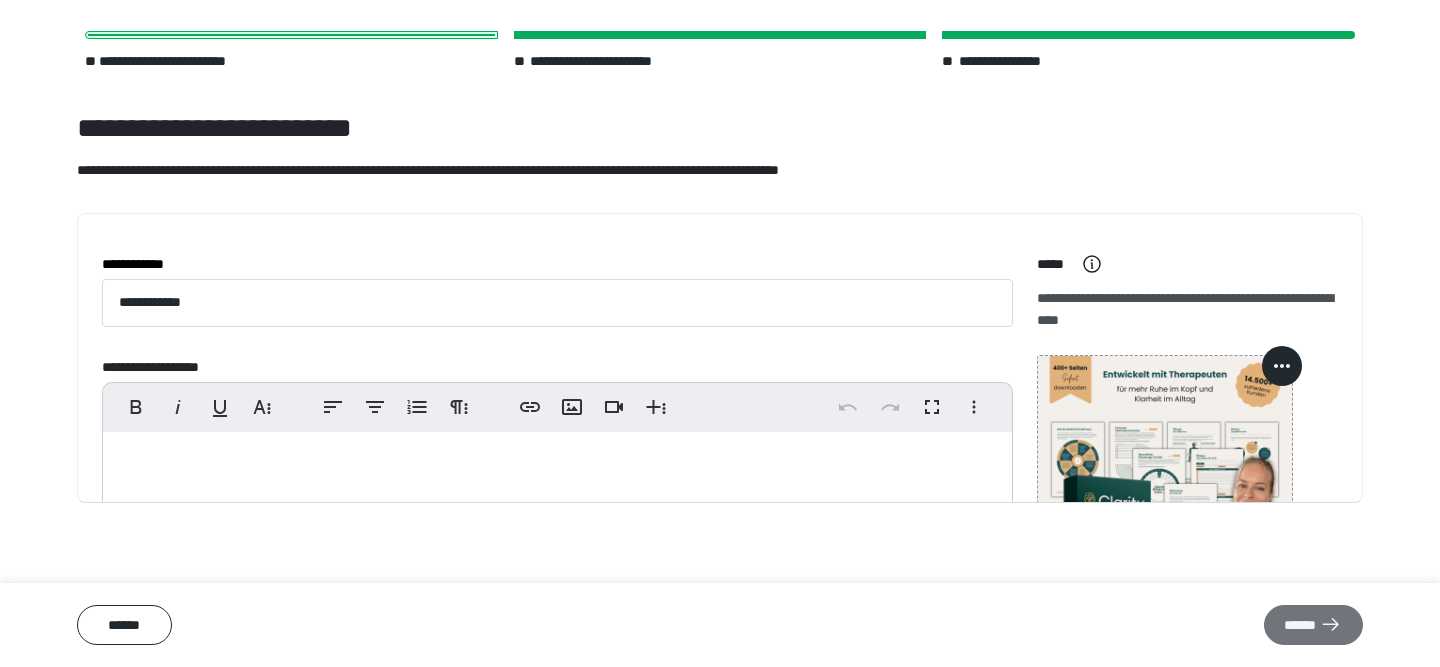 click 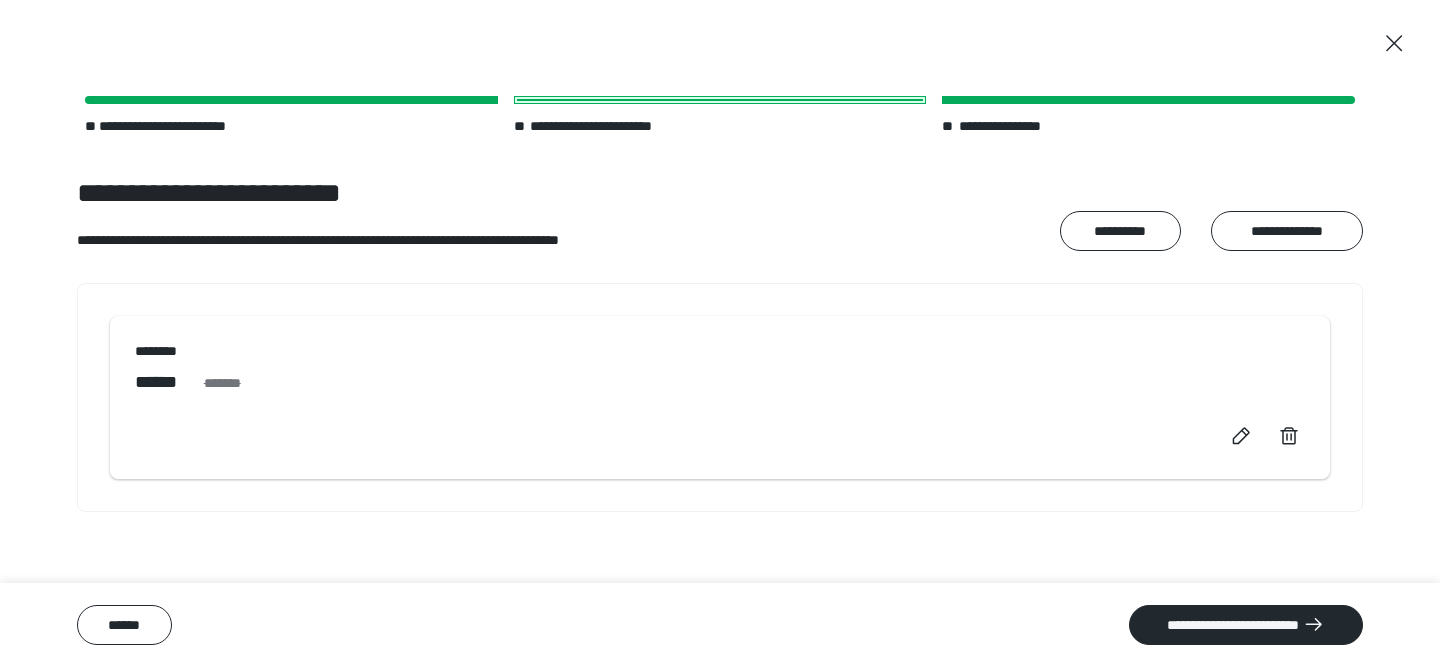 click 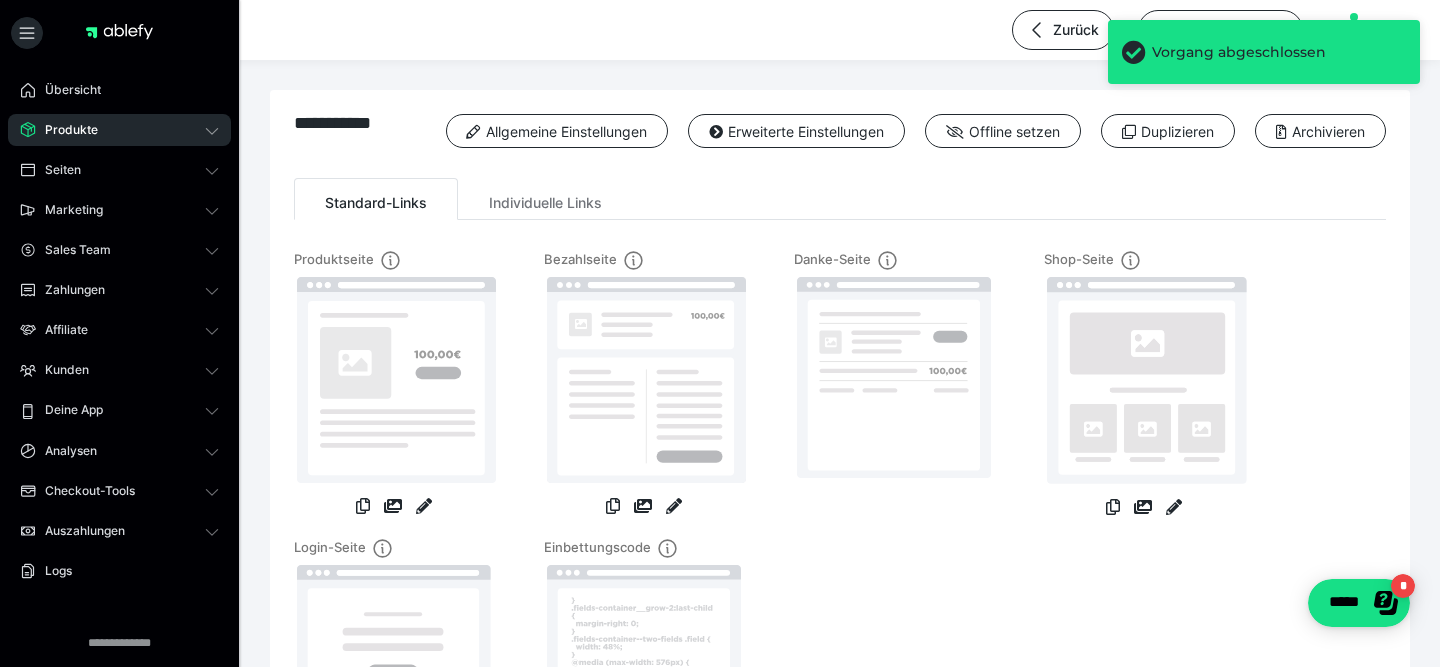 click on "Übersicht Produkte Alle Produkte Produkt-Kategorien Online-Kurs-Themes Mediathek Seiten Shop-Themes Membership-Themes ableSHARE Marketing Gutscheincodes Marketing-Tools Live-Stream-Events Content-IDs Upsell-Funnels Order Bumps Tracking-Codes E-Mail-Schnittstellen Webhooks Sales Team Sales Team Zahlungen Bestellungen Fälligkeiten Transaktionen Rechnungen & Storno-Rechnungen Teilzahlungen ablefy CONNECT Mahnwesen & Inkasso Affiliate Affiliate-Programme Affiliates Statistiken Landingpages Kunden Kunden Kurs-Zugänge Membership-Zugänge E-Ticket-Bestellungen Awards Lizenzschlüssel Deine App Analysen Analysen Analysen 3.0 Checkout-Tools Bezahlseiten-Templates Zahlungspläne Zusatzkosten Widerrufskonditionen Zusatzfelder Zusatzfeld-Antworten Auszahlungen Auszahlungen Logs Einstellungen" at bounding box center (119, 410) 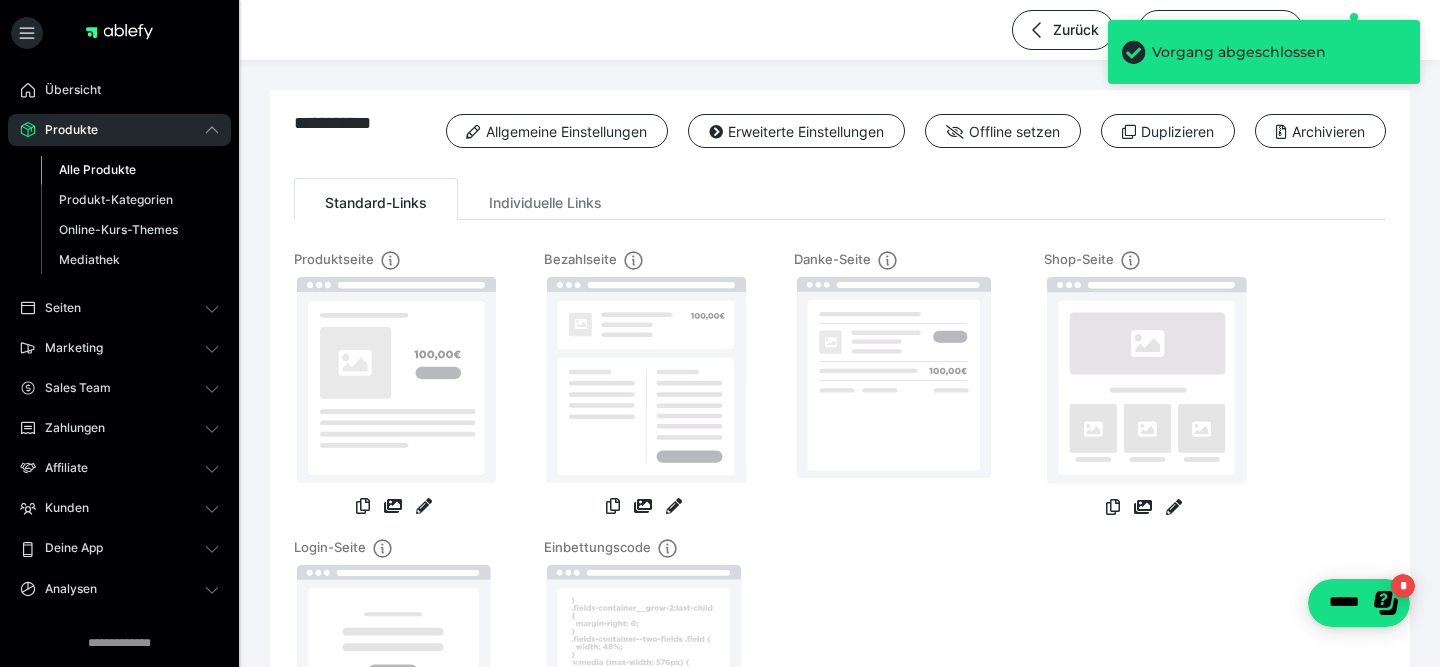 click on "Alle Produkte" at bounding box center [97, 169] 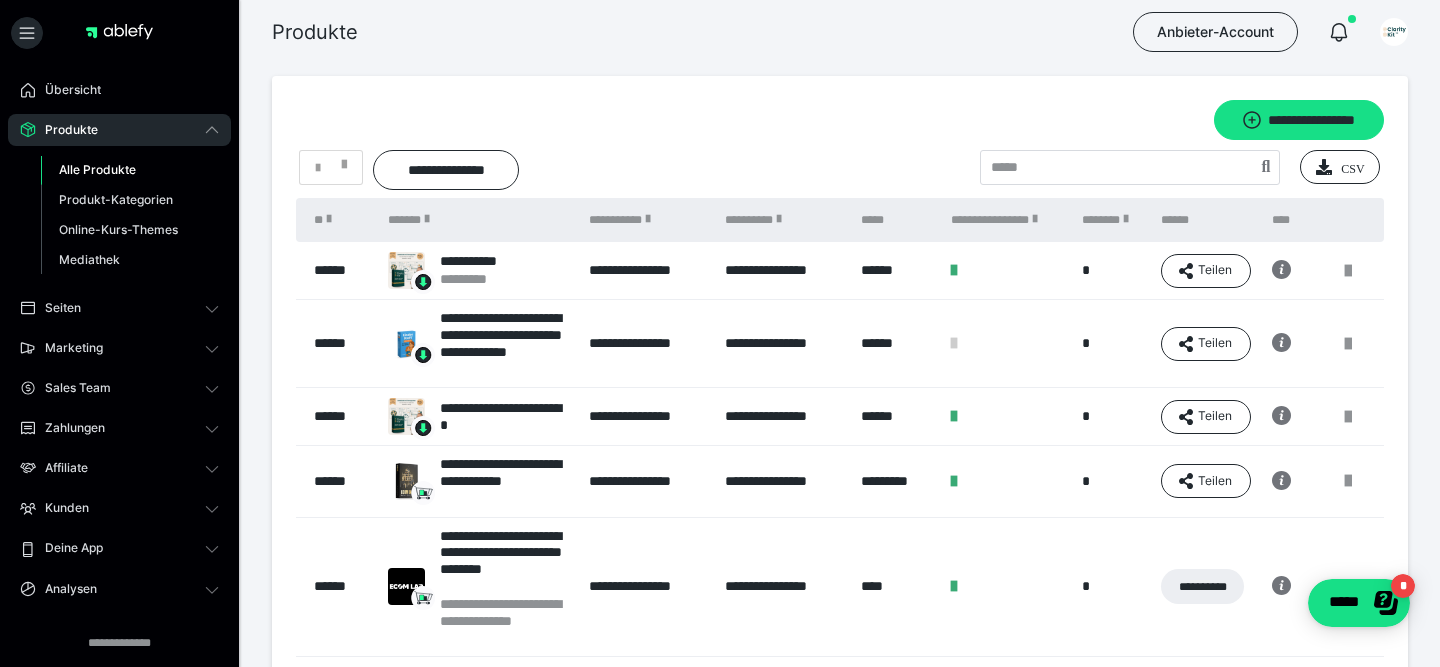 click at bounding box center [954, 270] 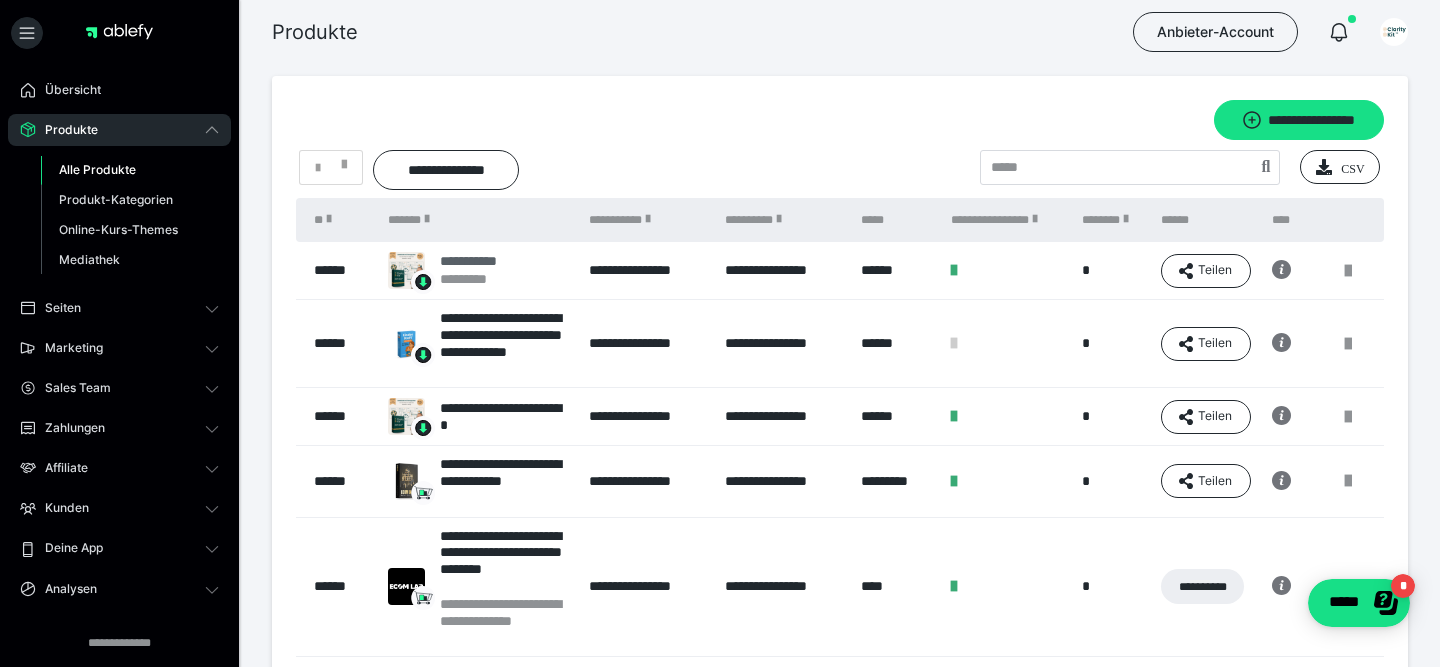click on "**********" at bounding box center (475, 261) 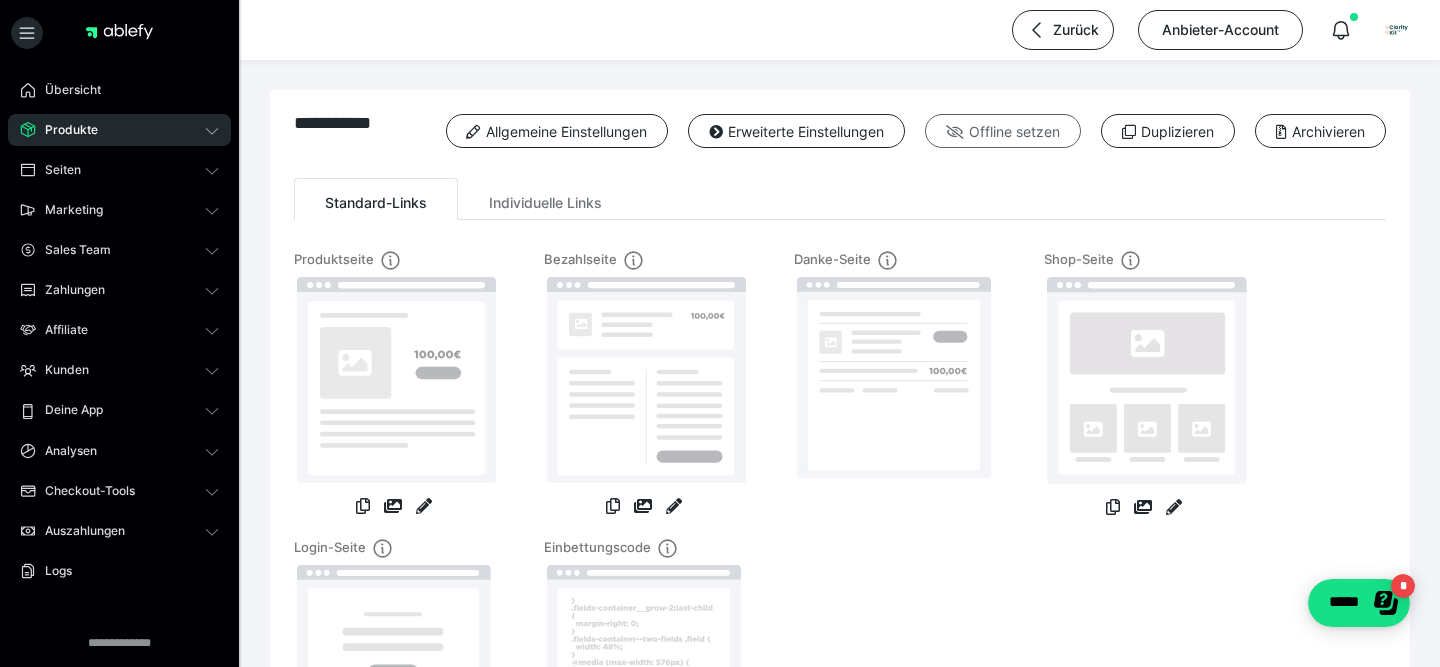 click on "Offline setzen" at bounding box center (1003, 131) 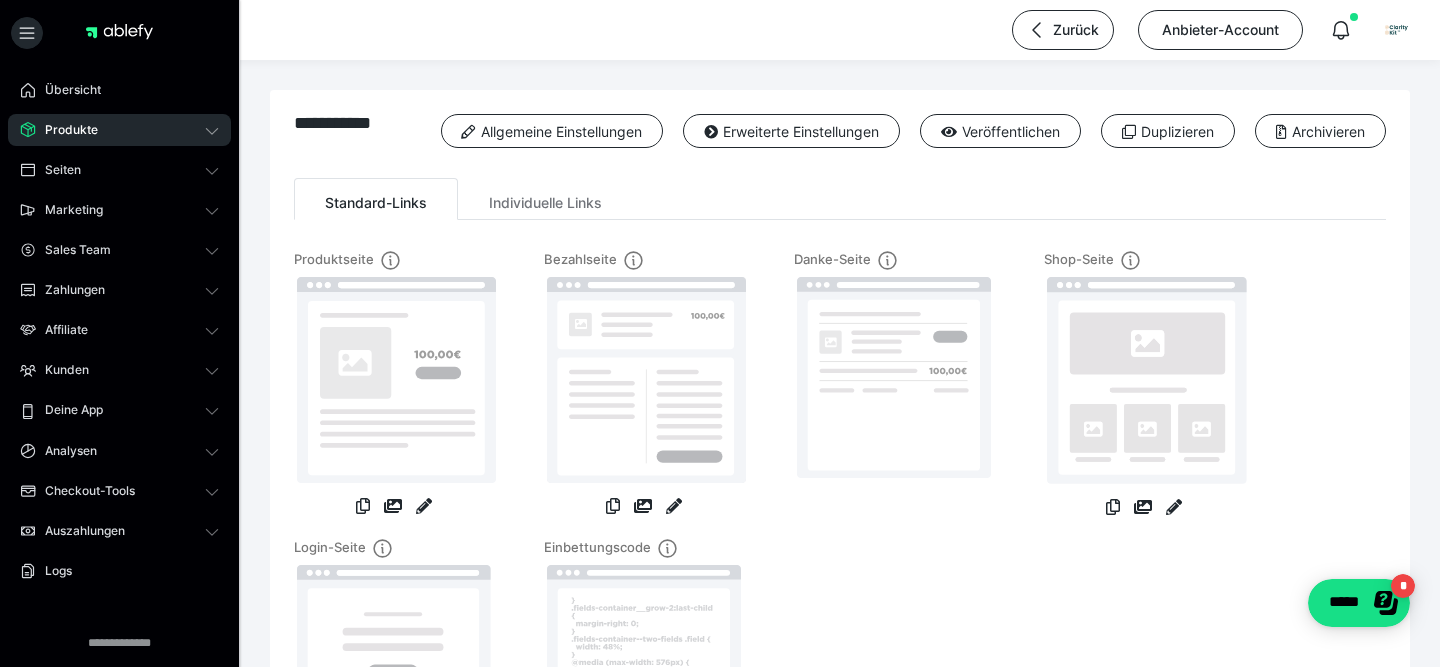 click on "Produkte" at bounding box center (119, 130) 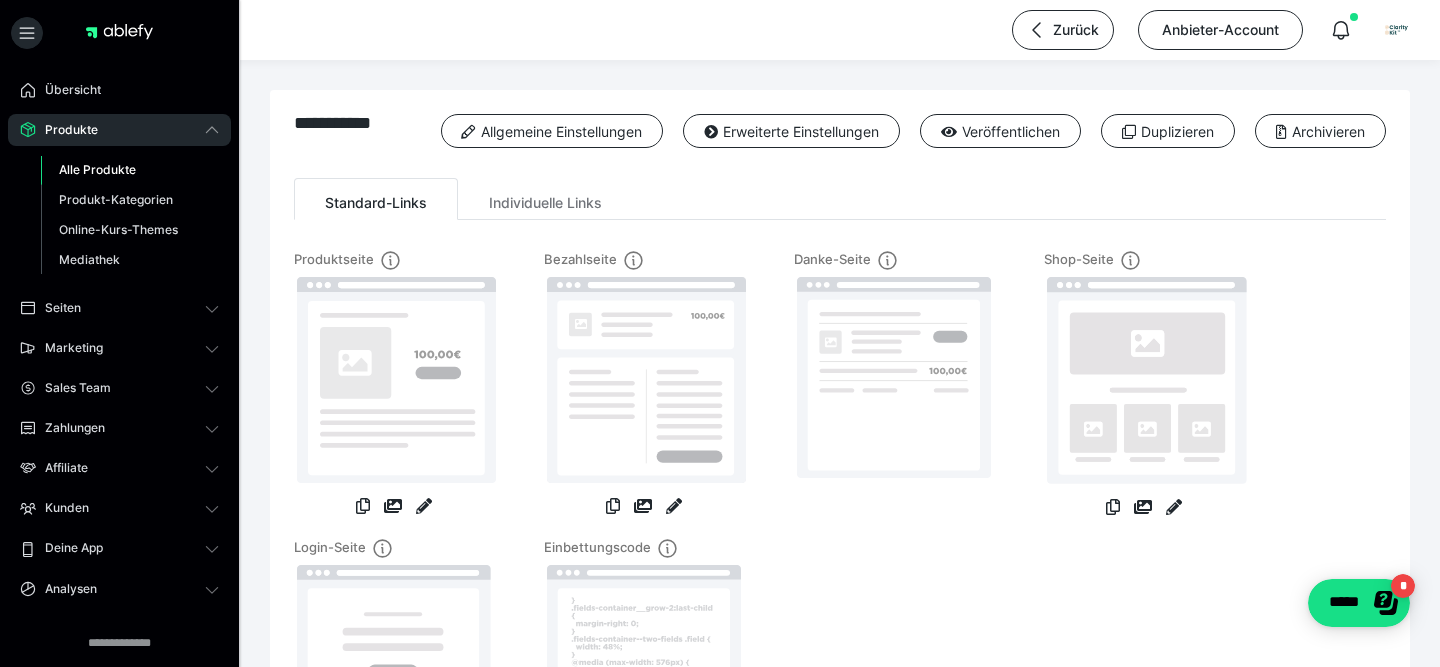 click on "Alle Produkte" at bounding box center (97, 169) 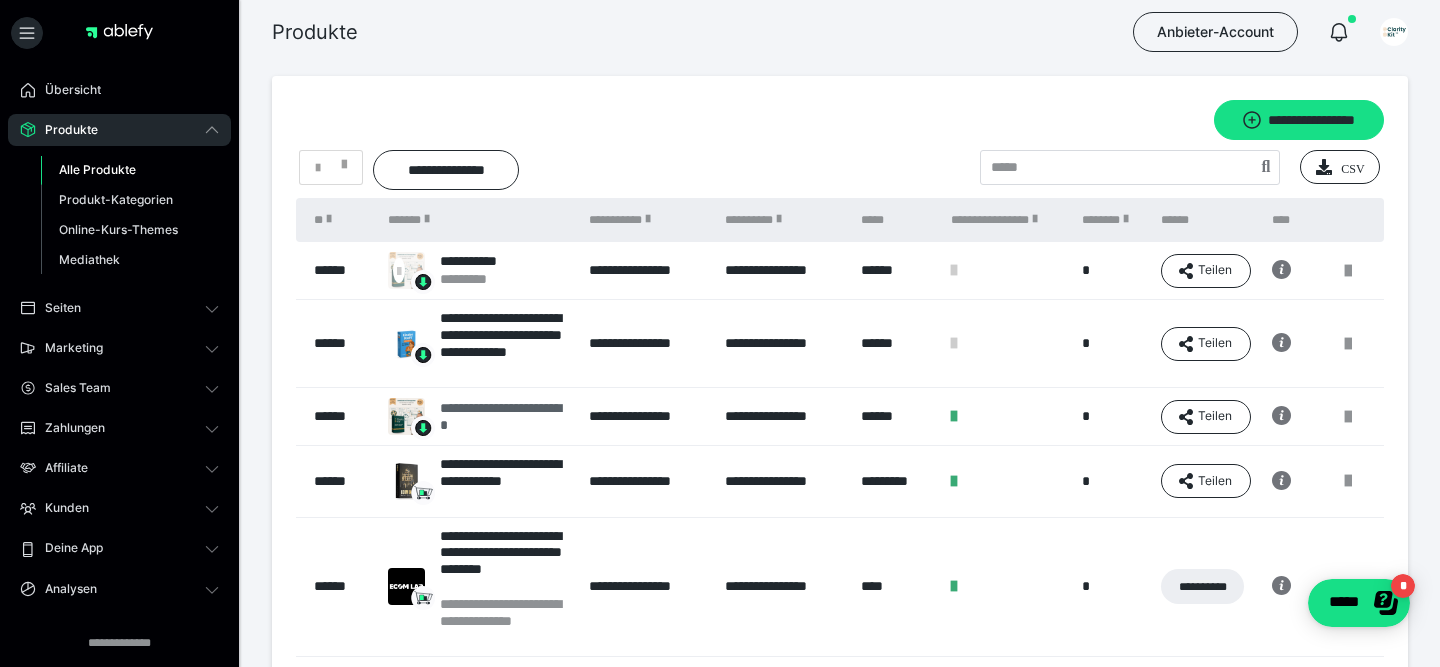 click on "**********" at bounding box center [504, 417] 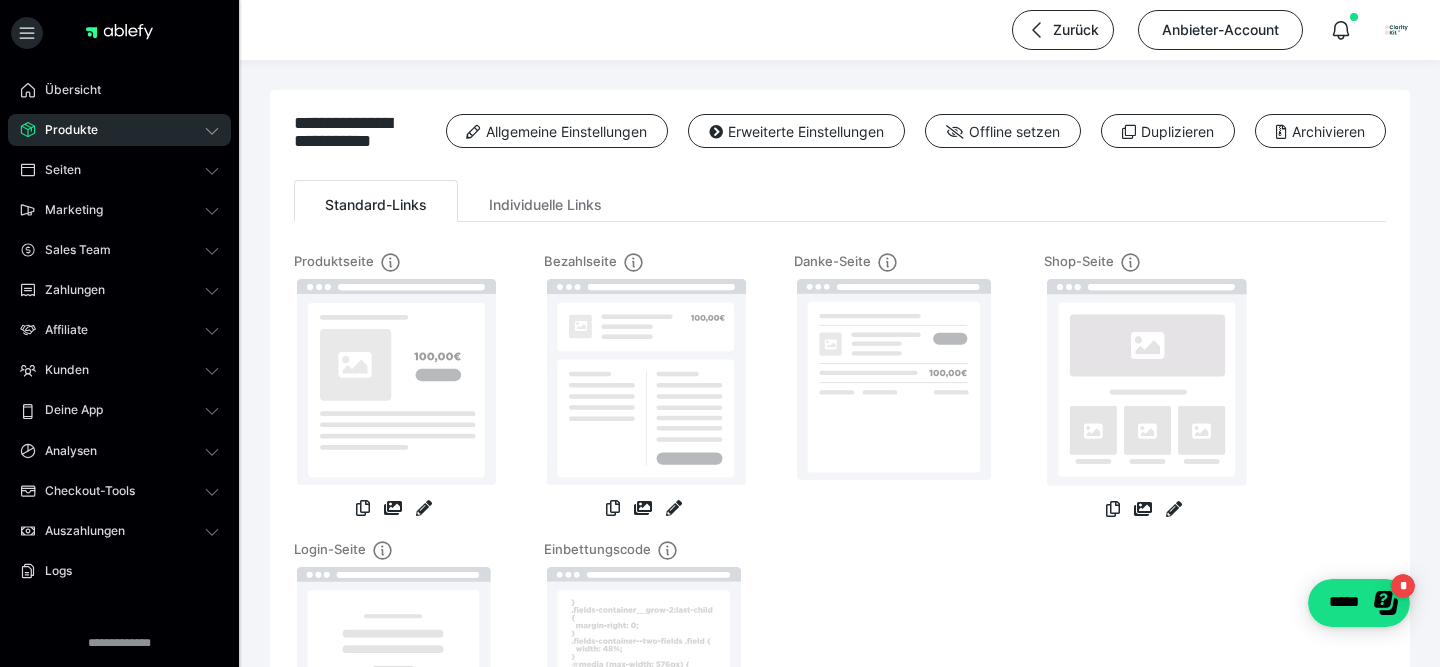 click on "Produkte" at bounding box center [119, 130] 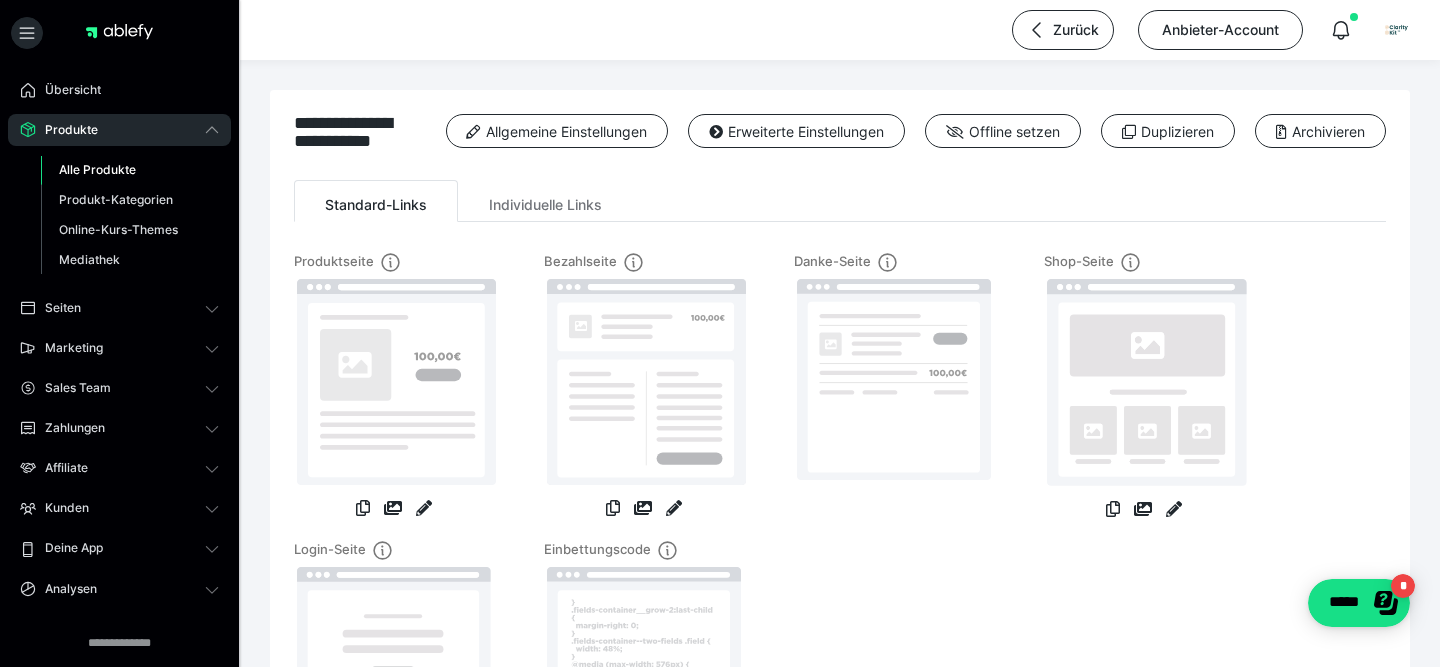 click on "Alle Produkte" at bounding box center (97, 169) 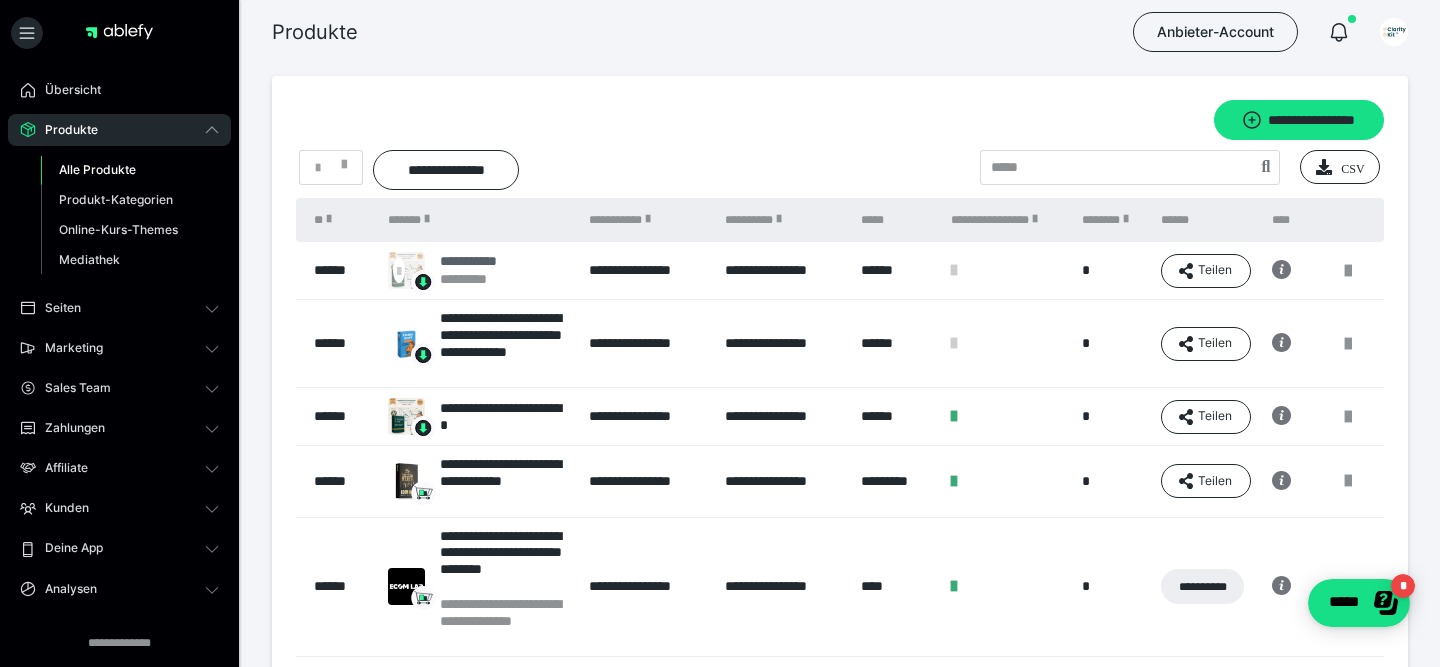 click on "**********" at bounding box center [475, 261] 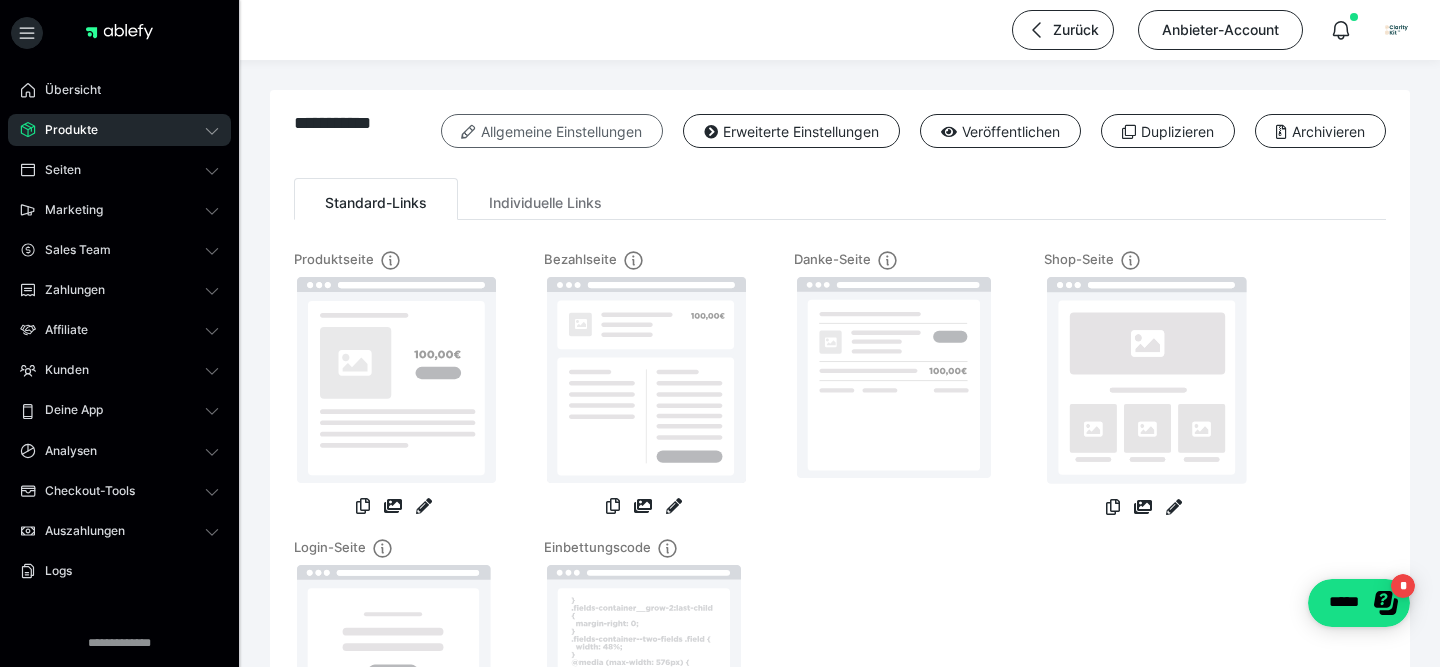 click on "Allgemeine Einstellungen" at bounding box center (552, 131) 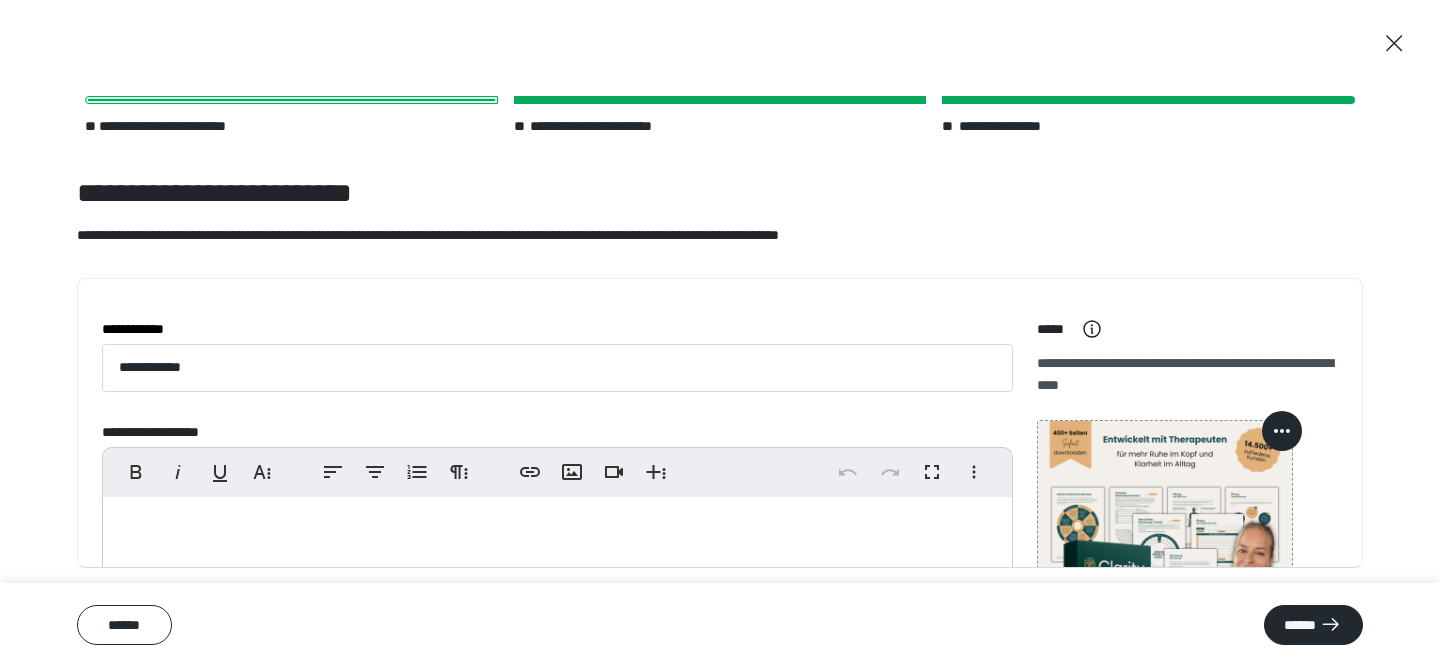 scroll, scrollTop: 65, scrollLeft: 0, axis: vertical 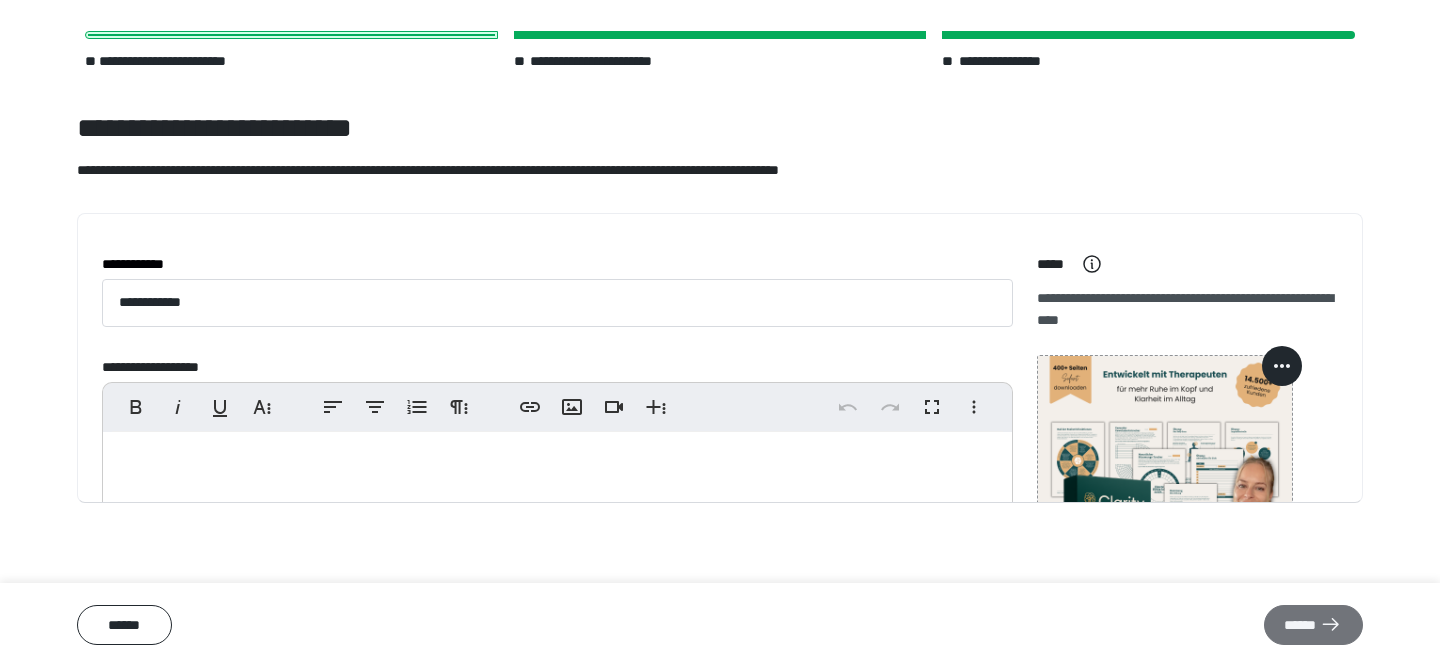 click on "******" at bounding box center [1313, 625] 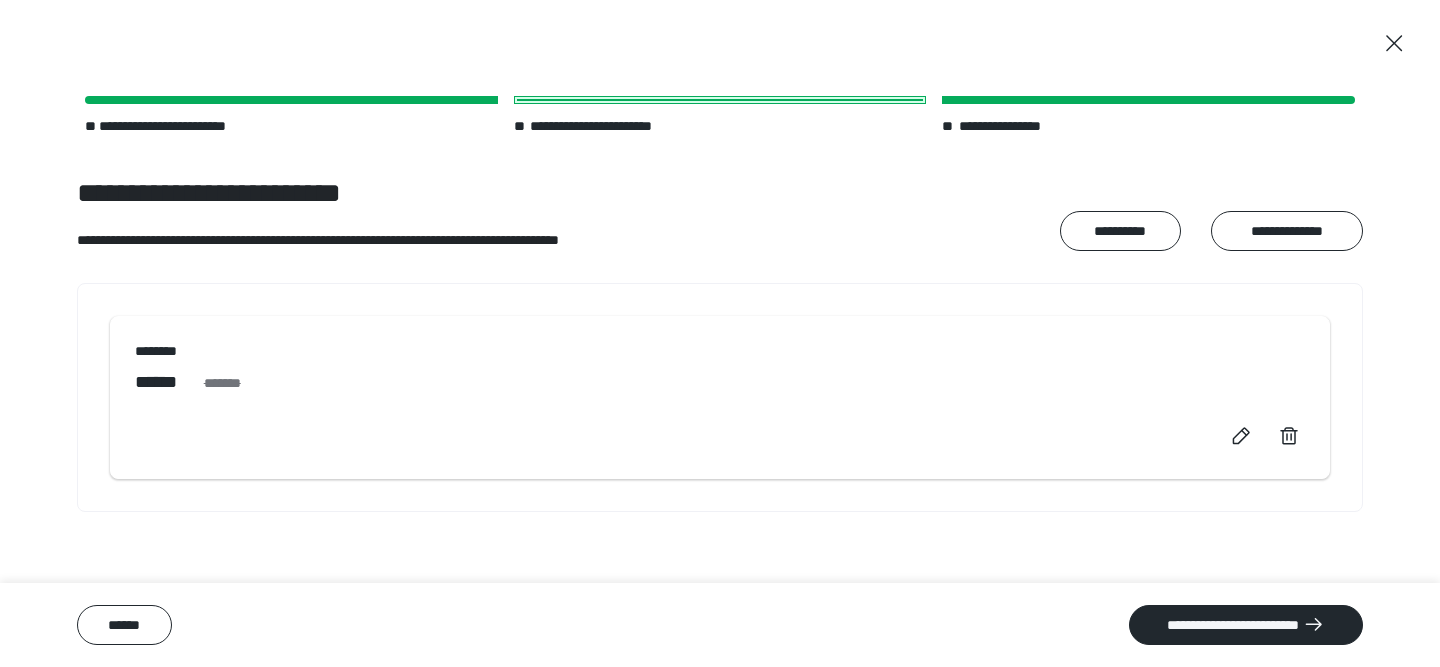 scroll, scrollTop: 0, scrollLeft: 0, axis: both 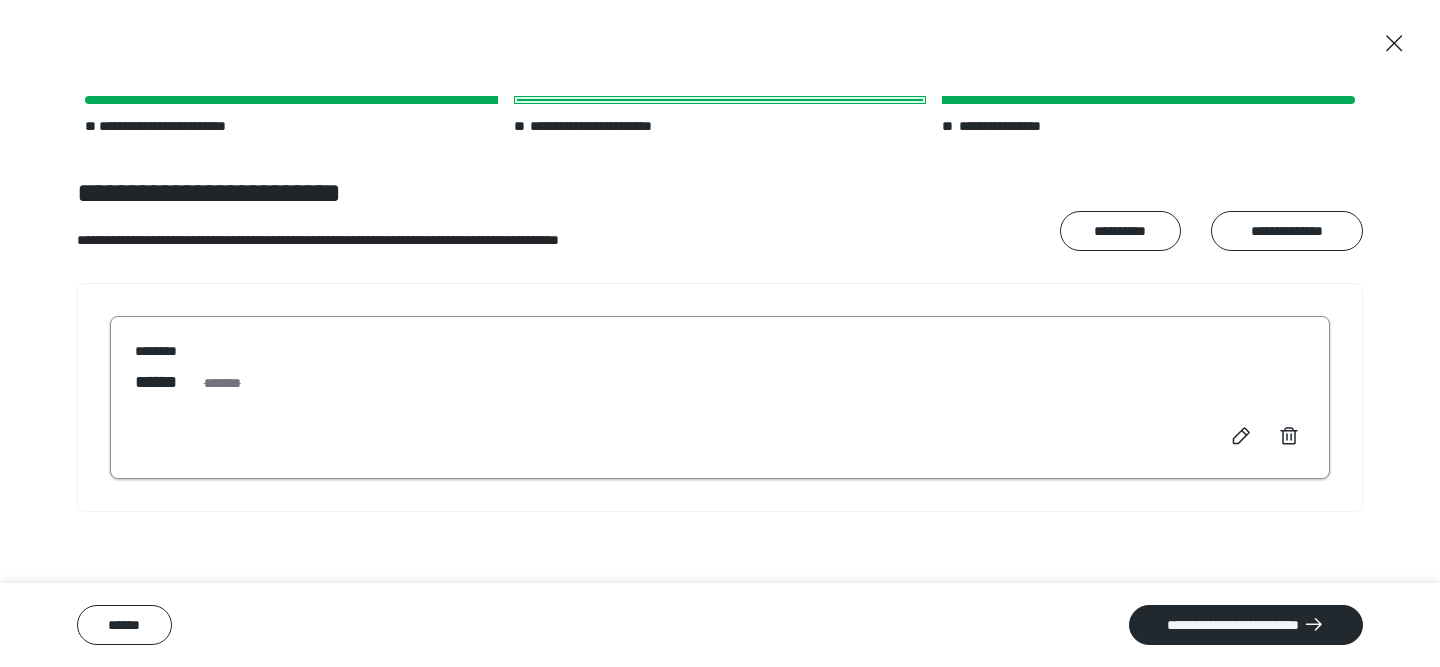 click on "******** ****** *******" at bounding box center [720, 397] 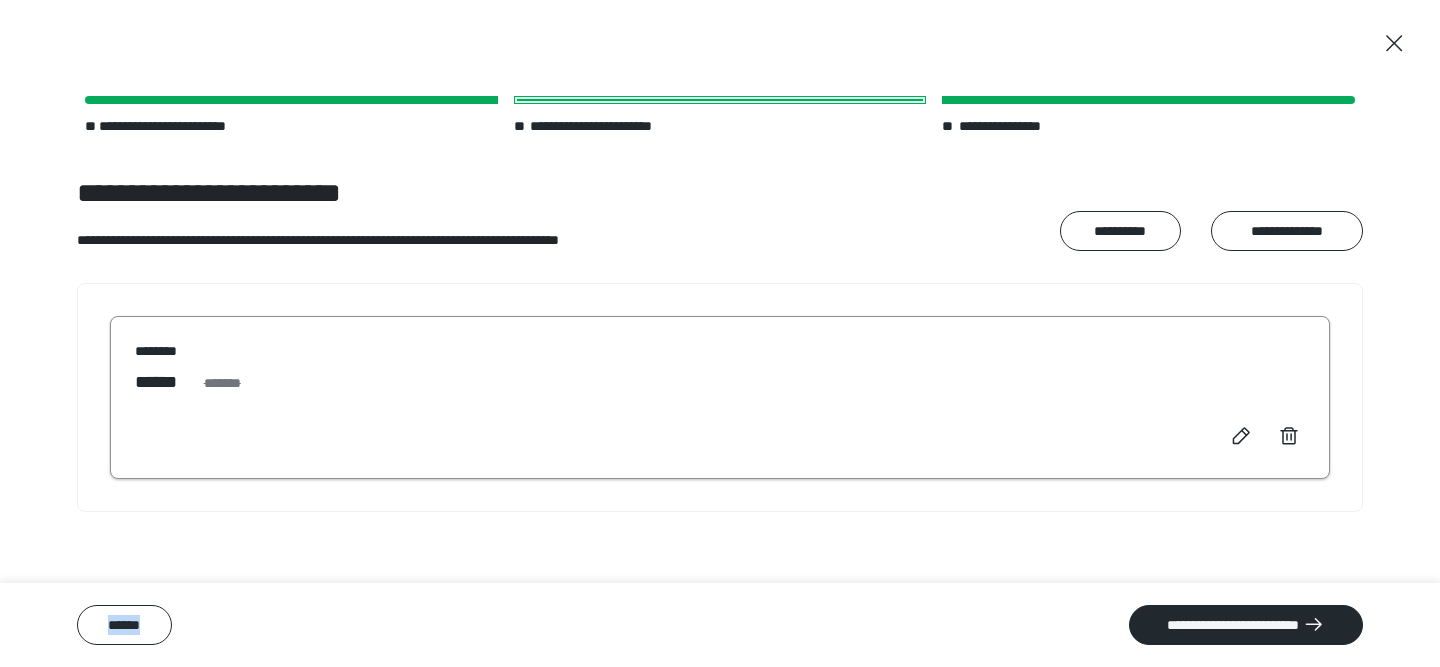click at bounding box center (720, 437) 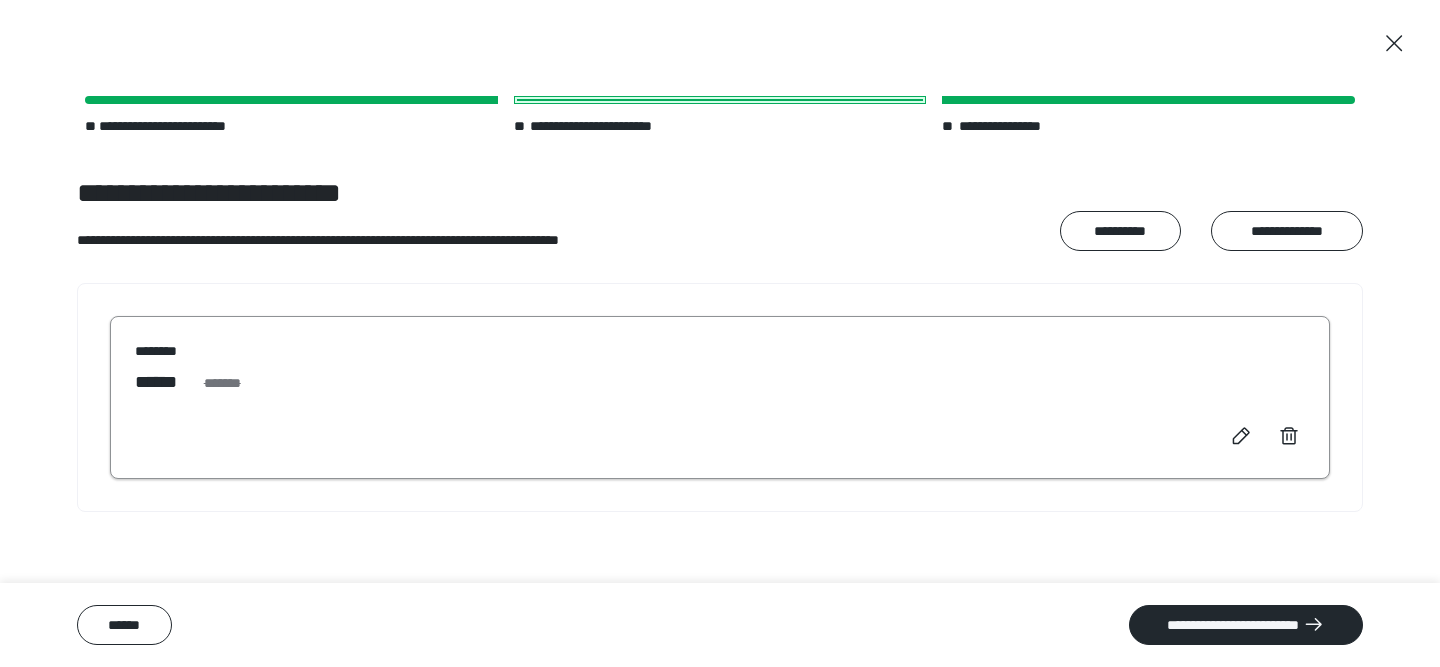 click at bounding box center [720, 437] 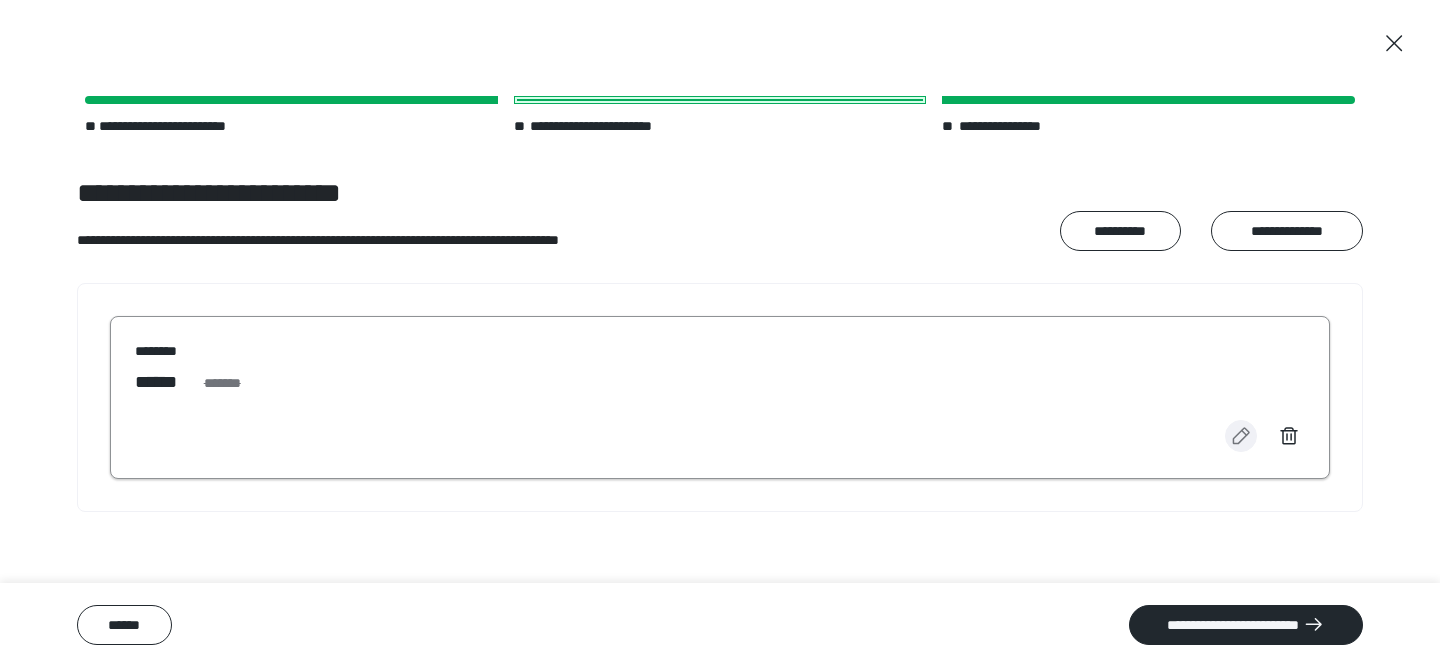 click 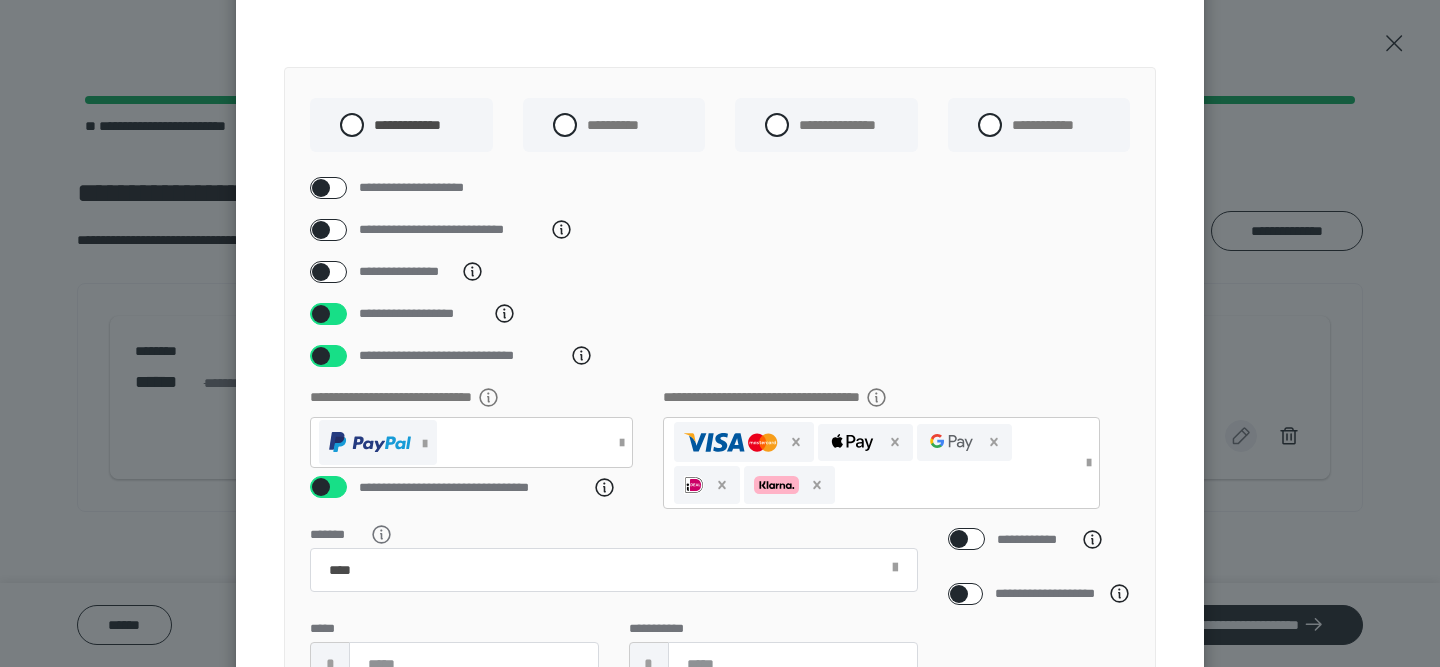 scroll, scrollTop: 231, scrollLeft: 0, axis: vertical 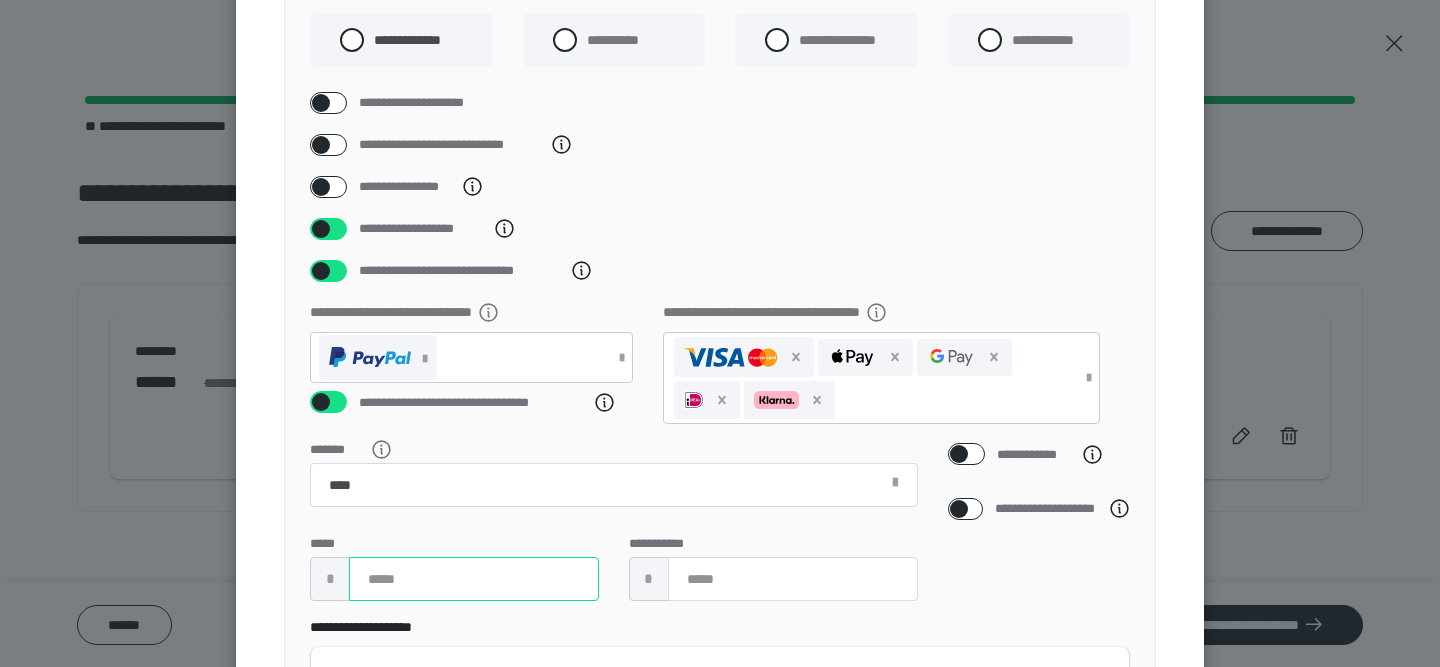 drag, startPoint x: 420, startPoint y: 603, endPoint x: 287, endPoint y: 603, distance: 133 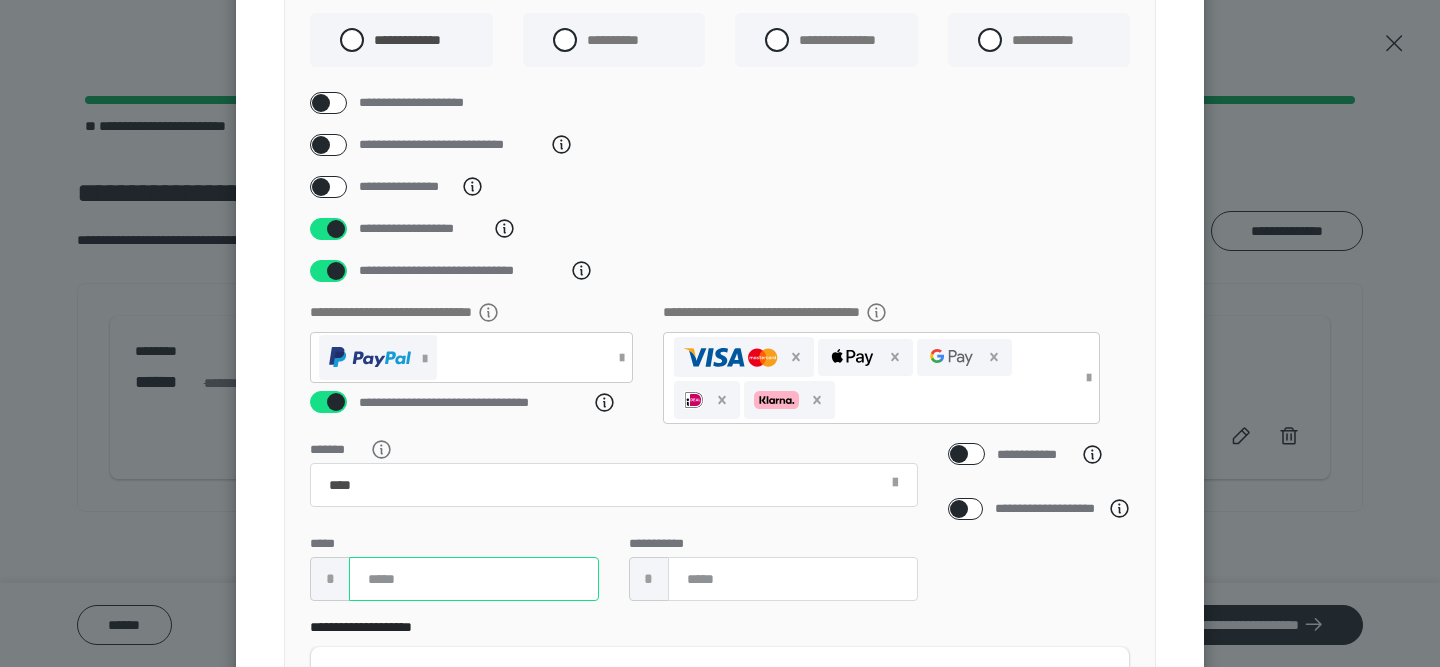 type on "**" 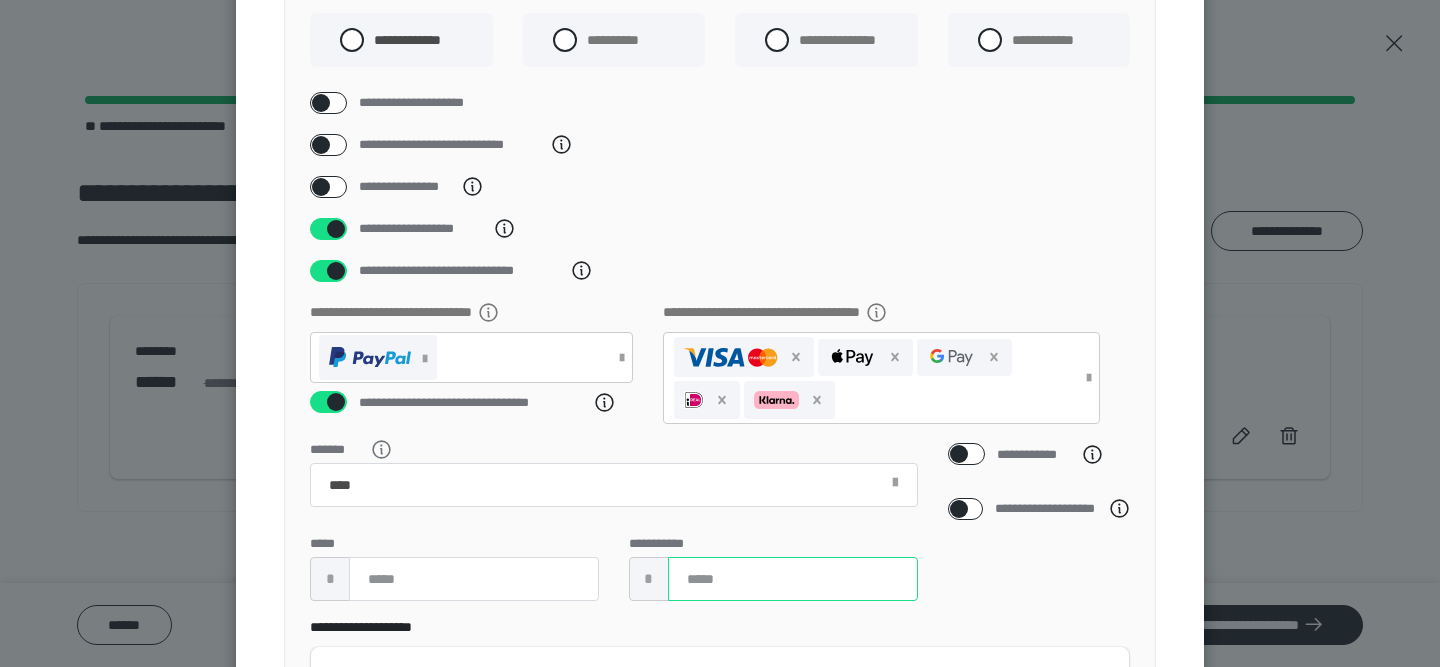 click on "***" at bounding box center (793, 579) 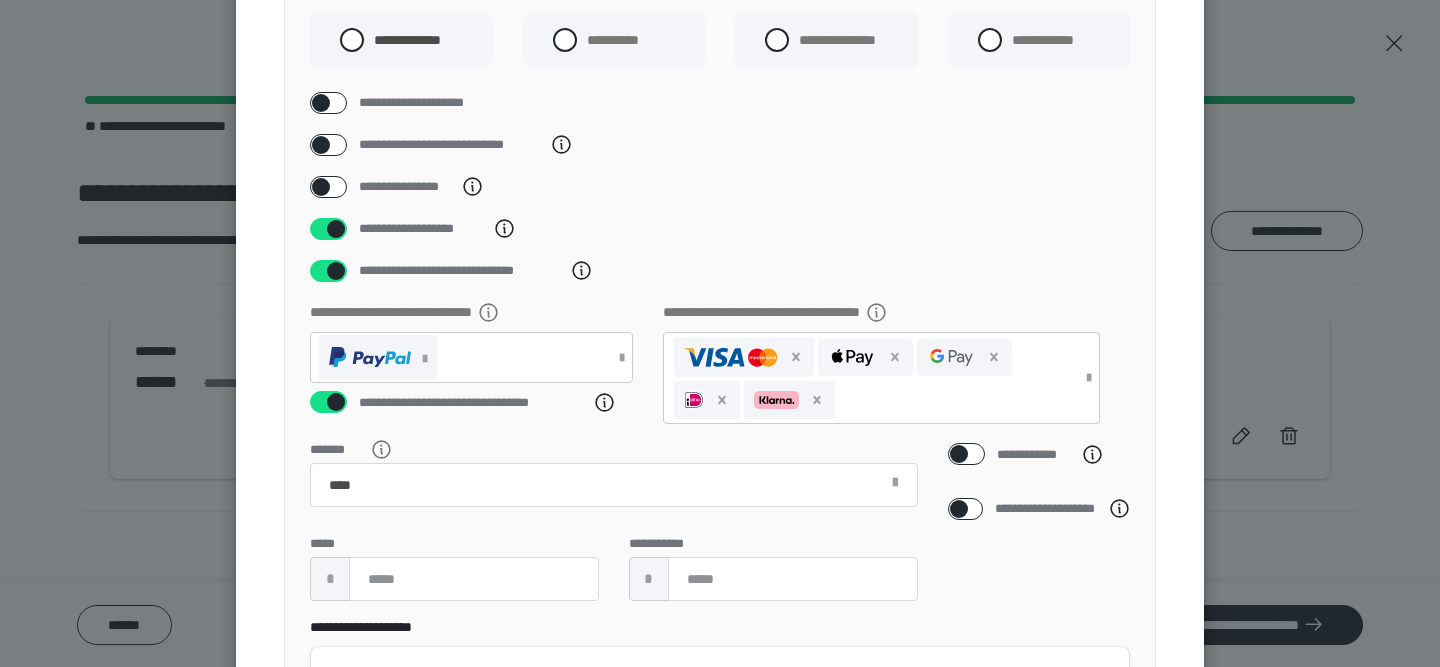 click on "**********" at bounding box center (1039, 530) 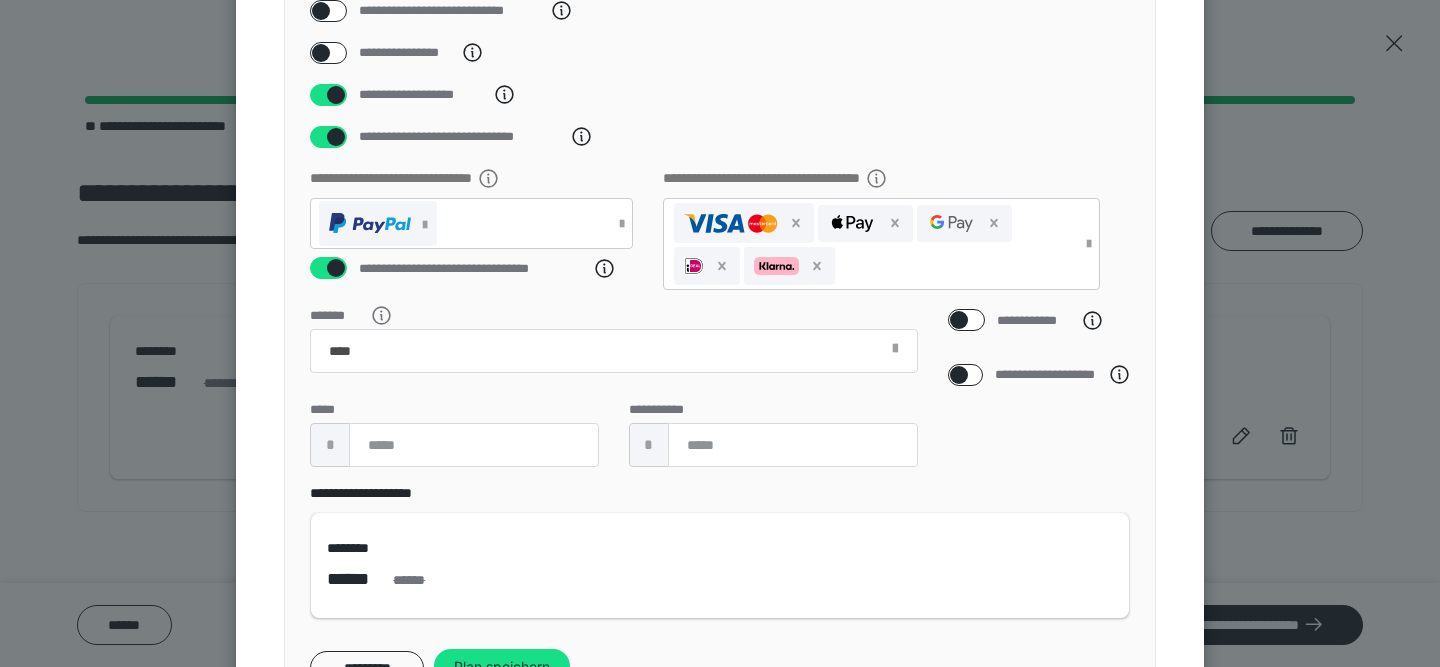 scroll, scrollTop: 442, scrollLeft: 0, axis: vertical 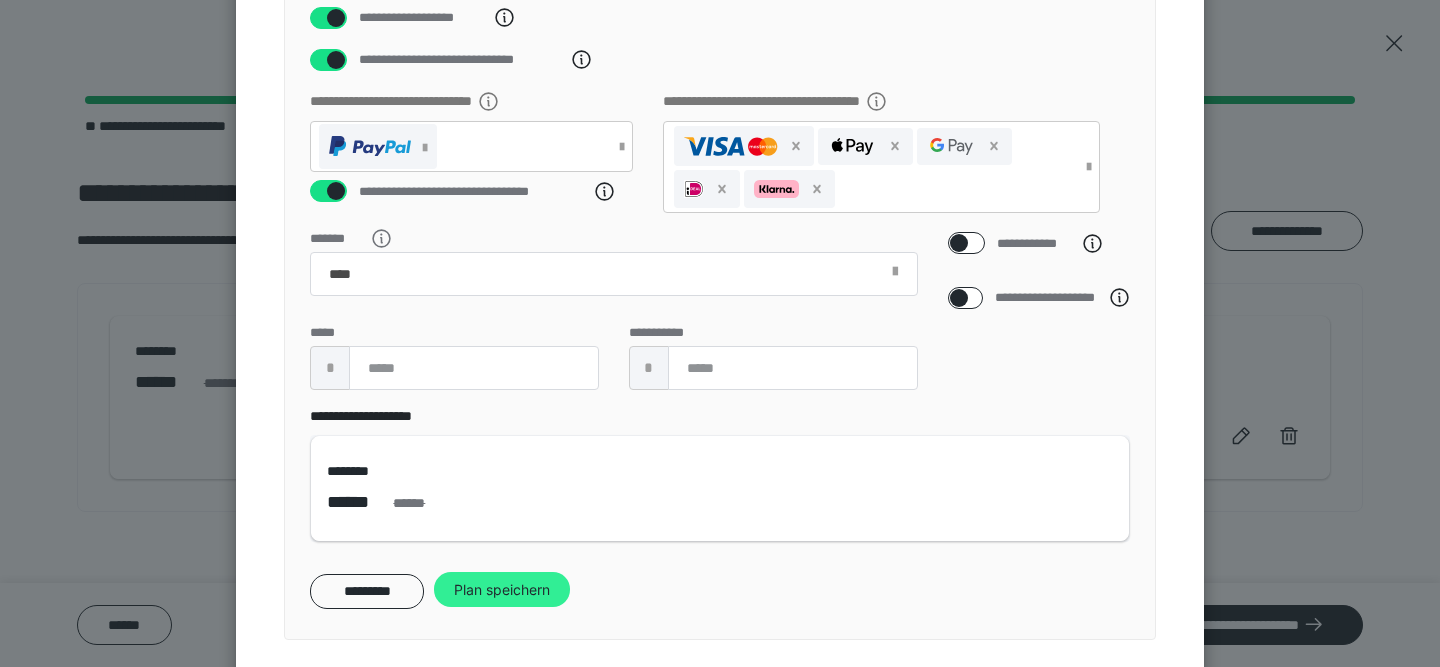 click on "Plan speichern" at bounding box center (502, 590) 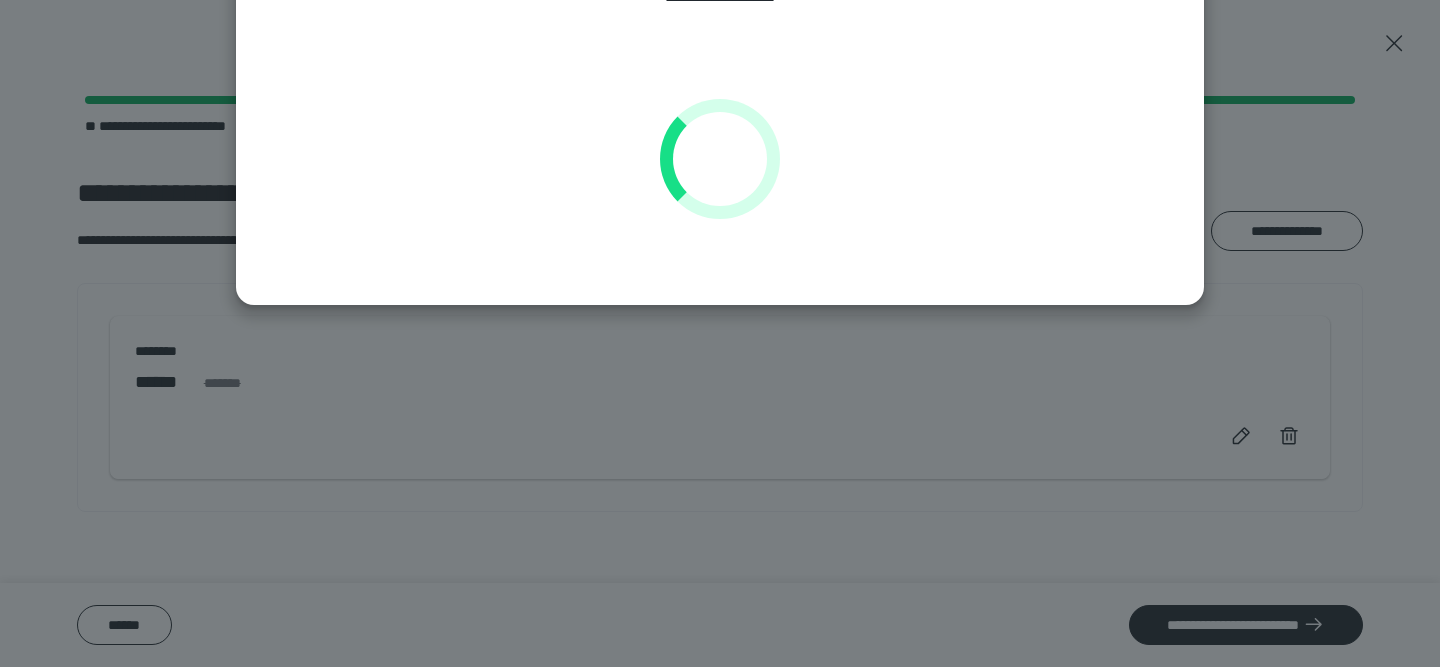 scroll, scrollTop: 144, scrollLeft: 0, axis: vertical 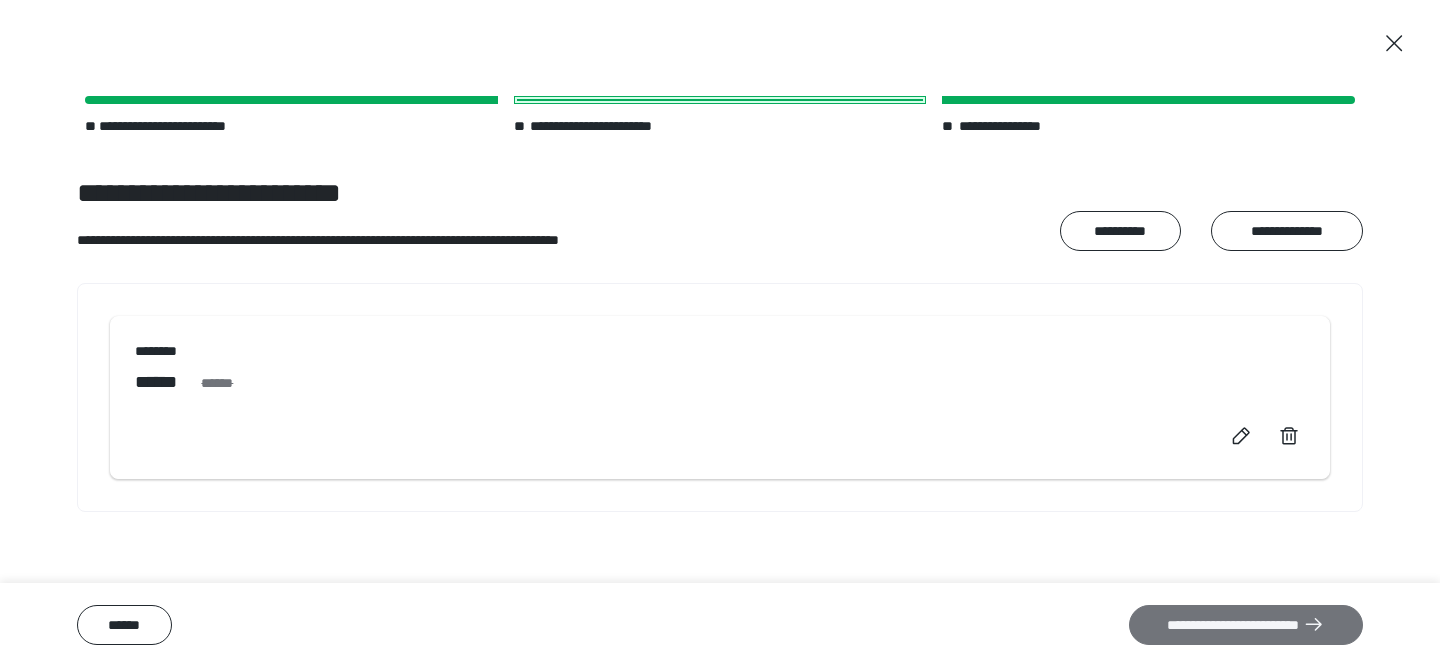 click on "**********" at bounding box center (1246, 625) 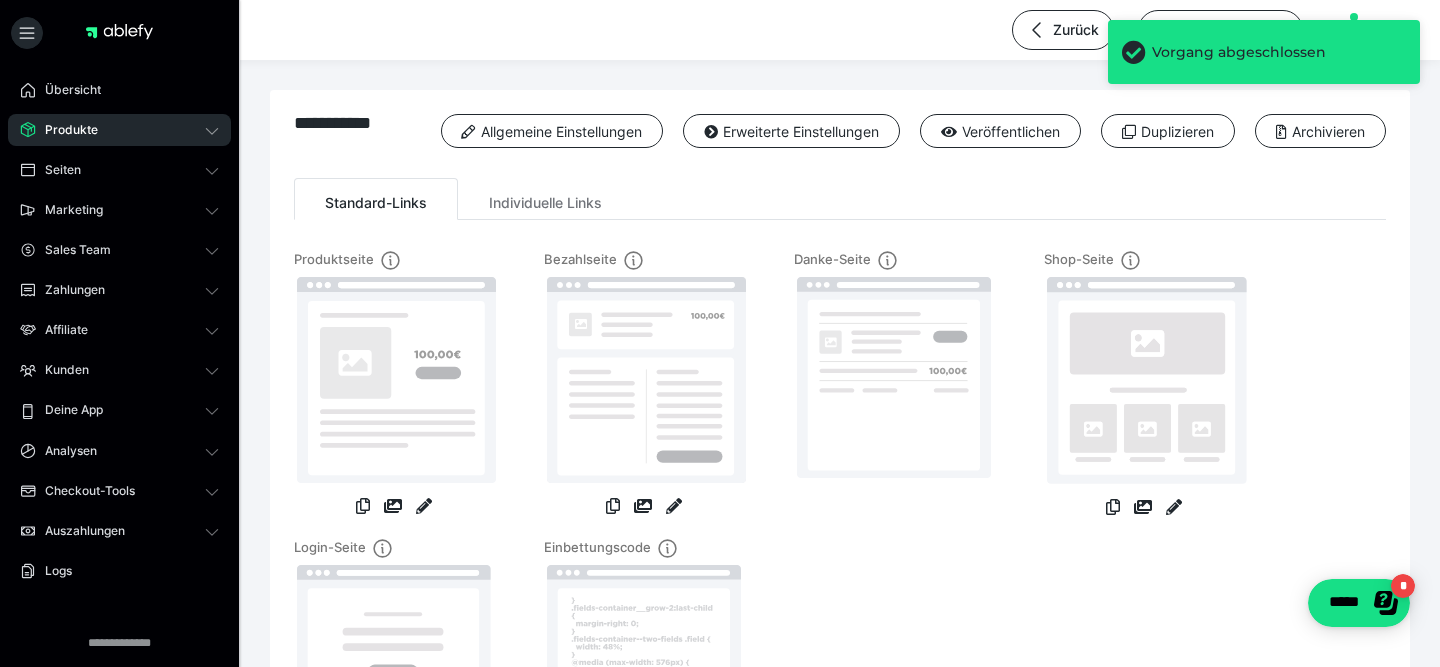 click on "Produkte" at bounding box center (119, 130) 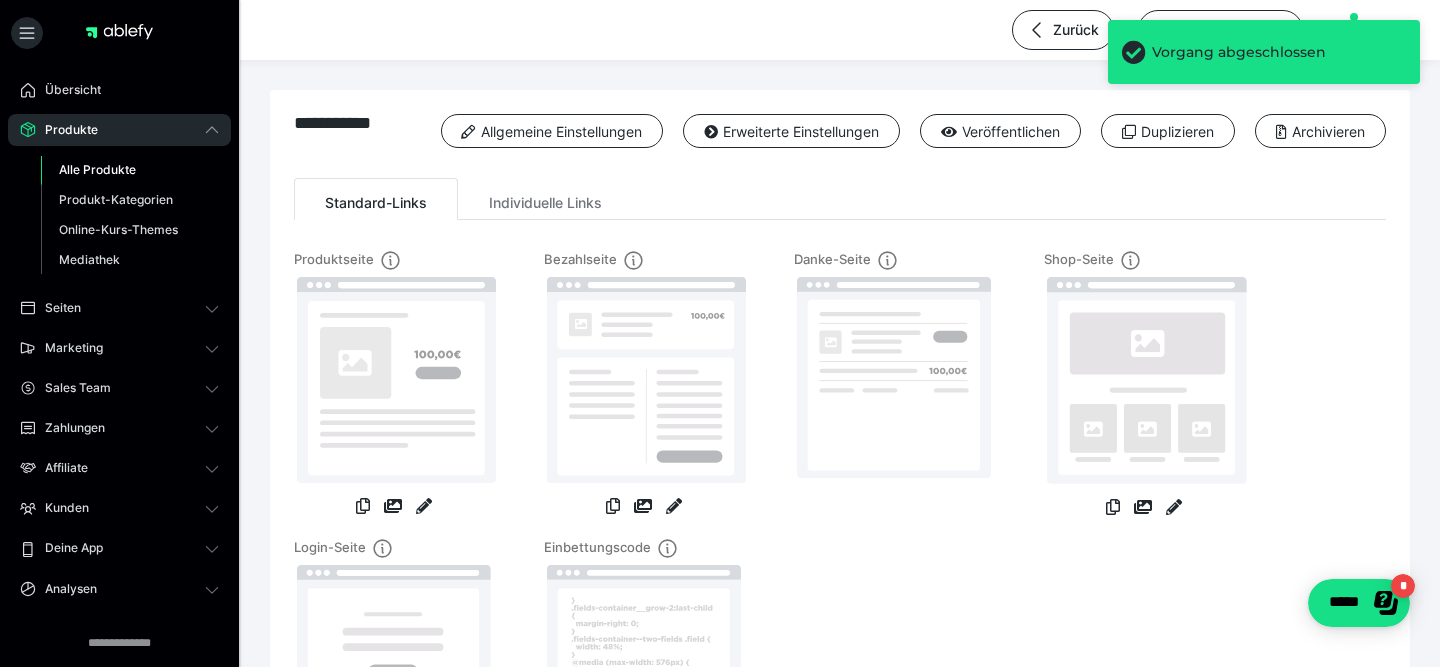 click on "Alle Produkte Produkt-Kategorien Online-Kurs-Themes Mediathek" at bounding box center [119, 215] 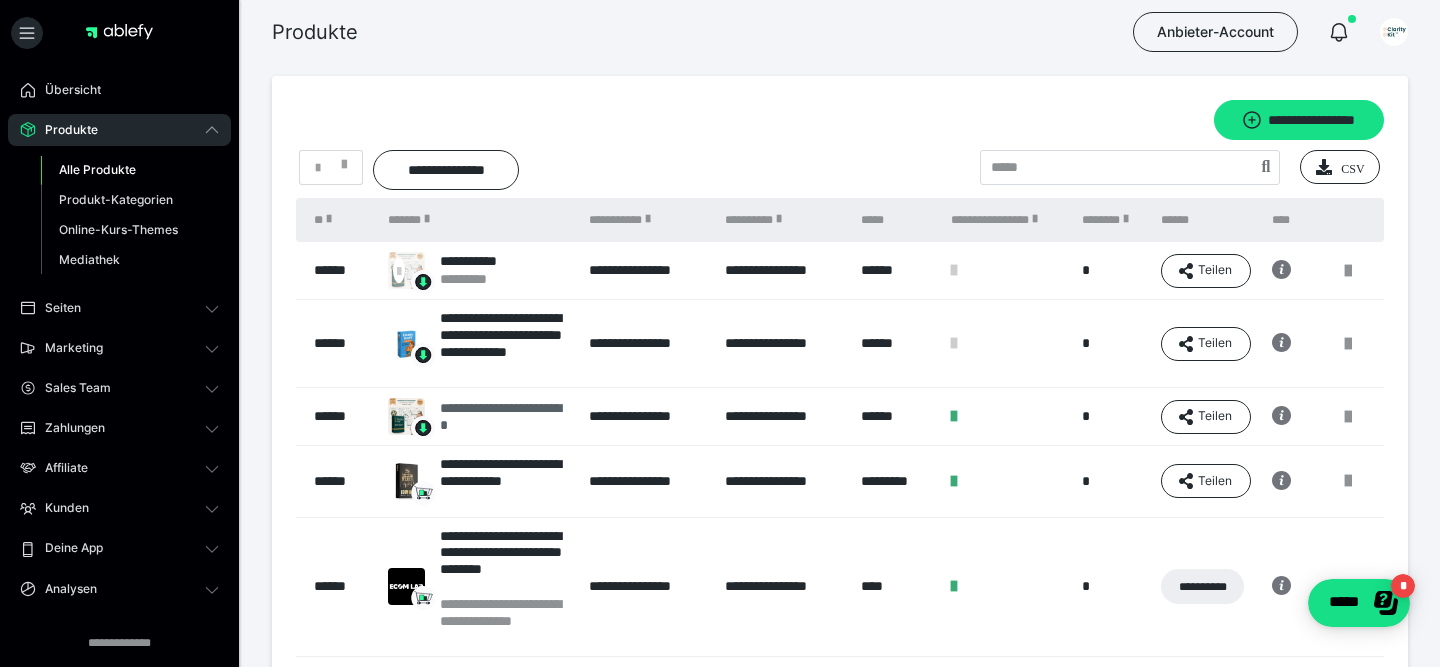 click on "**********" at bounding box center [504, 417] 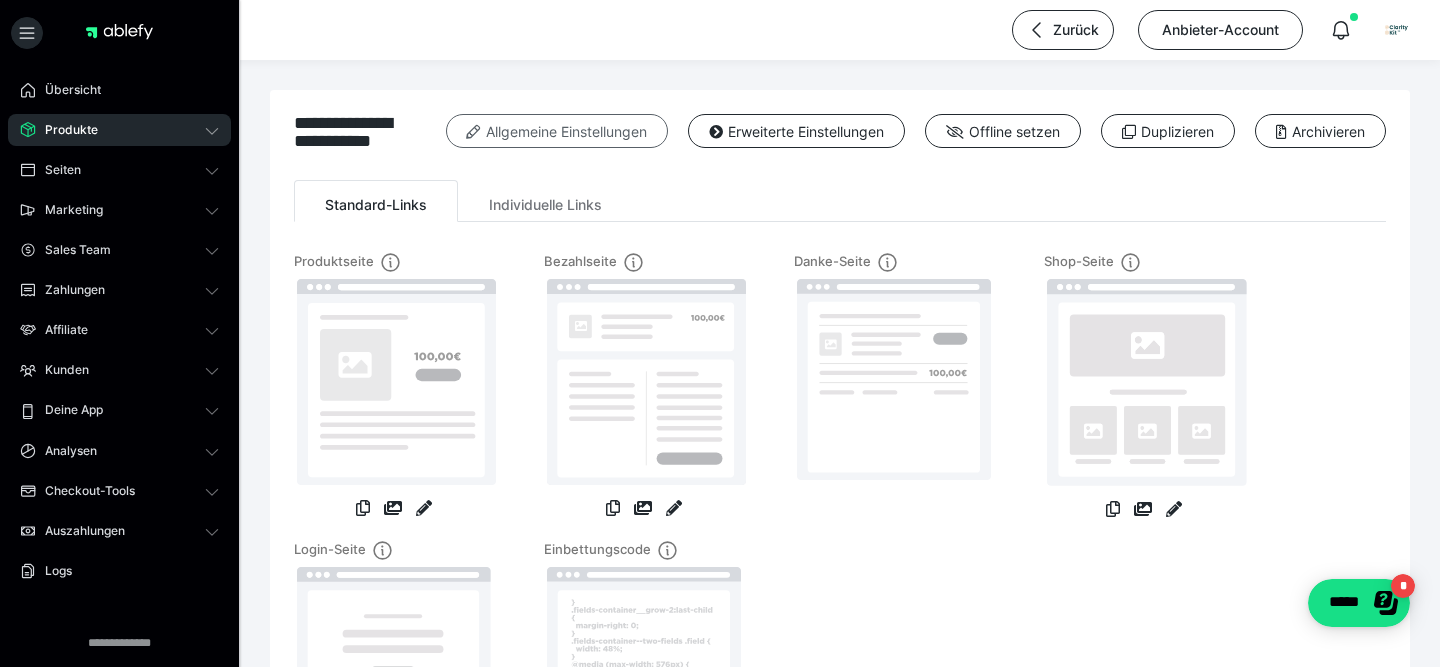 click on "Allgemeine Einstellungen" at bounding box center [557, 131] 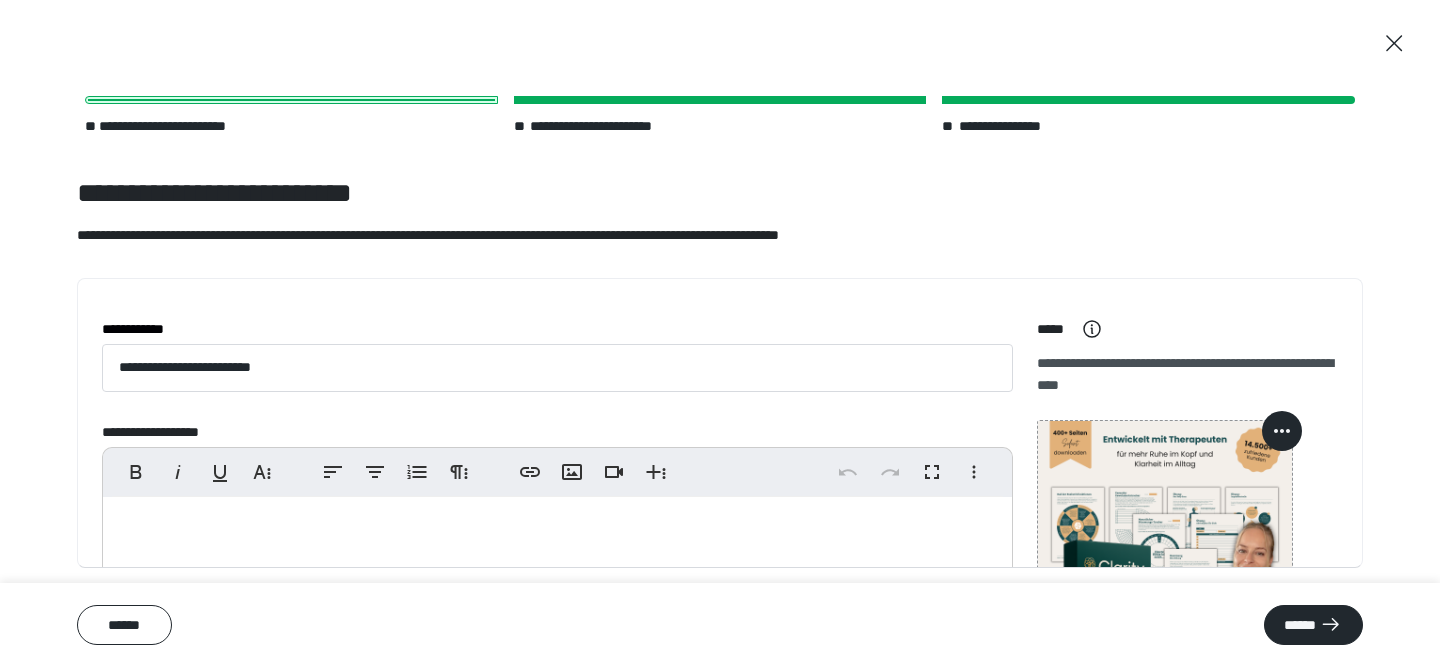 scroll, scrollTop: 149, scrollLeft: 0, axis: vertical 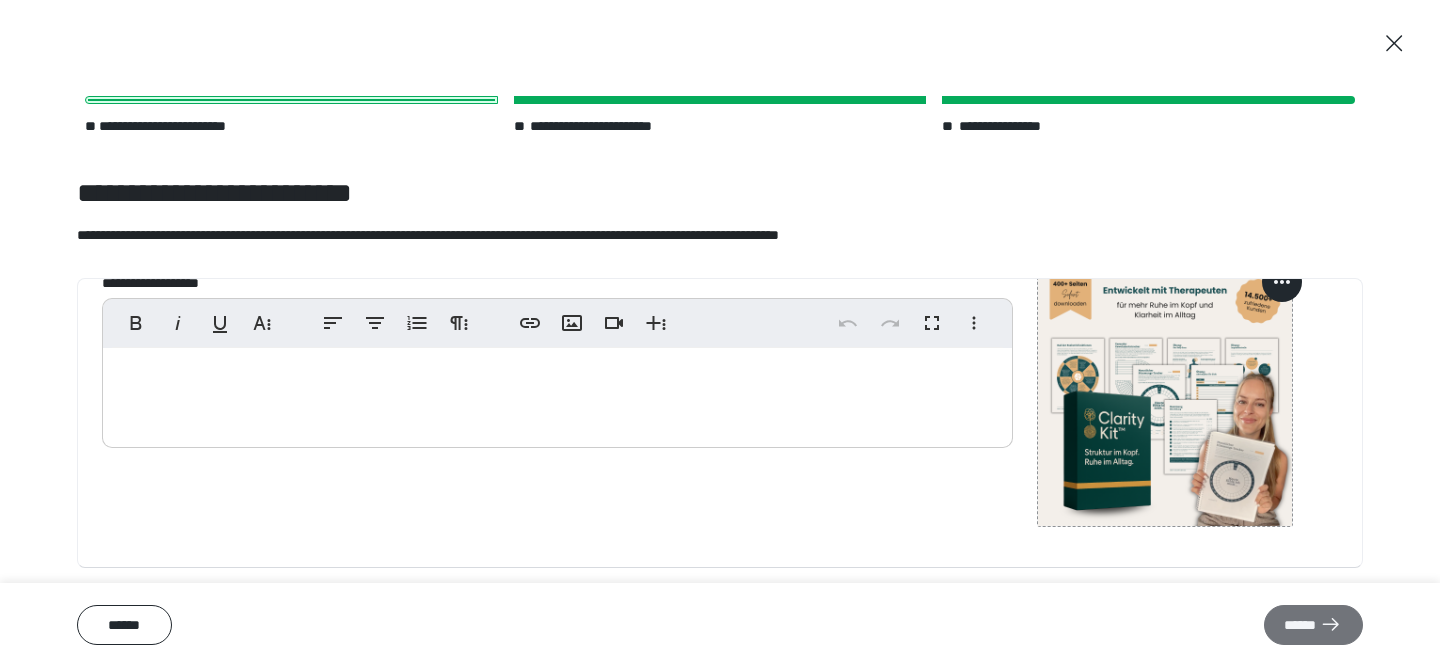 click on "******" at bounding box center (1313, 625) 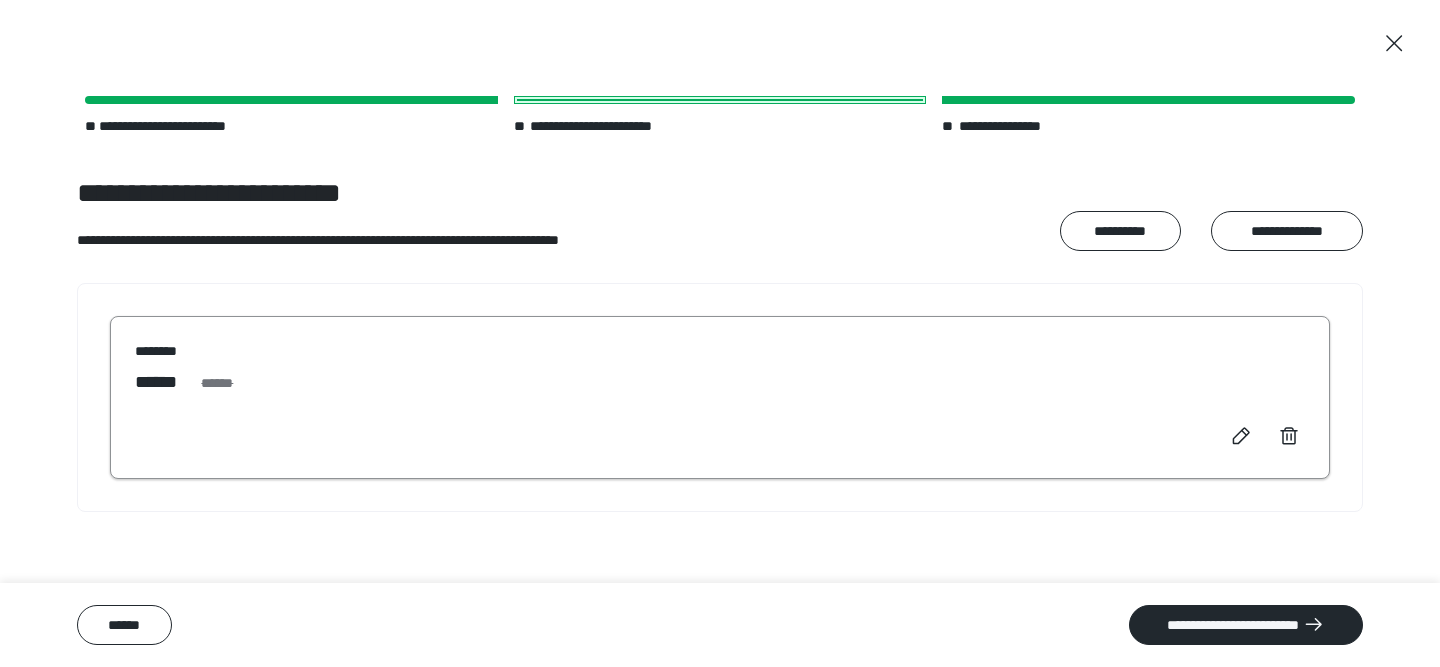 click on "****** ******" at bounding box center (720, 382) 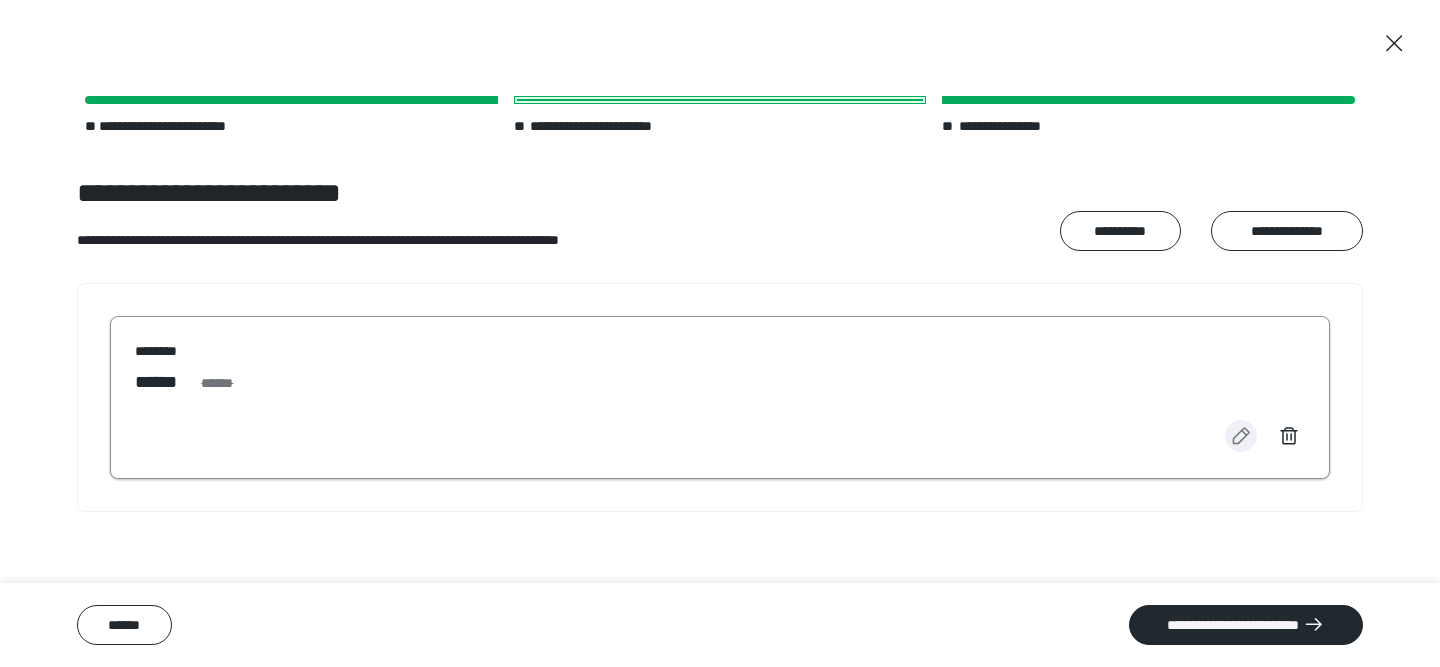 click 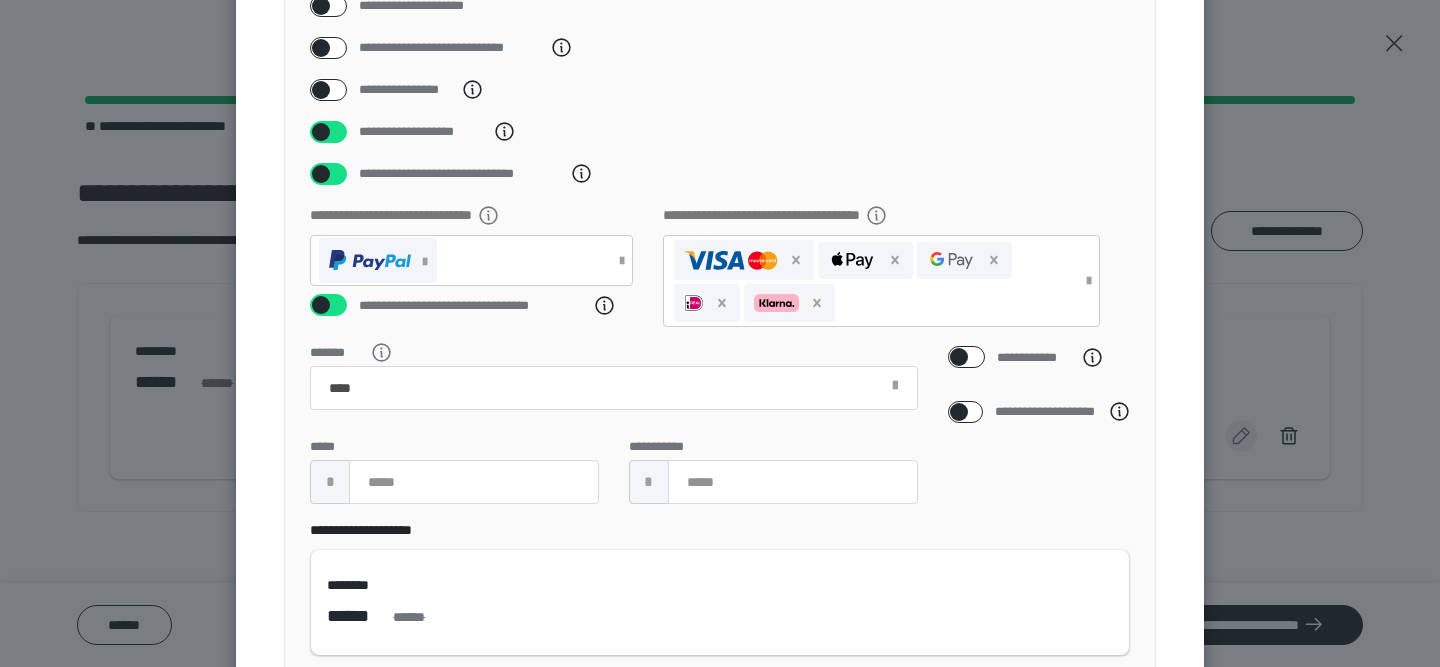 scroll, scrollTop: 400, scrollLeft: 0, axis: vertical 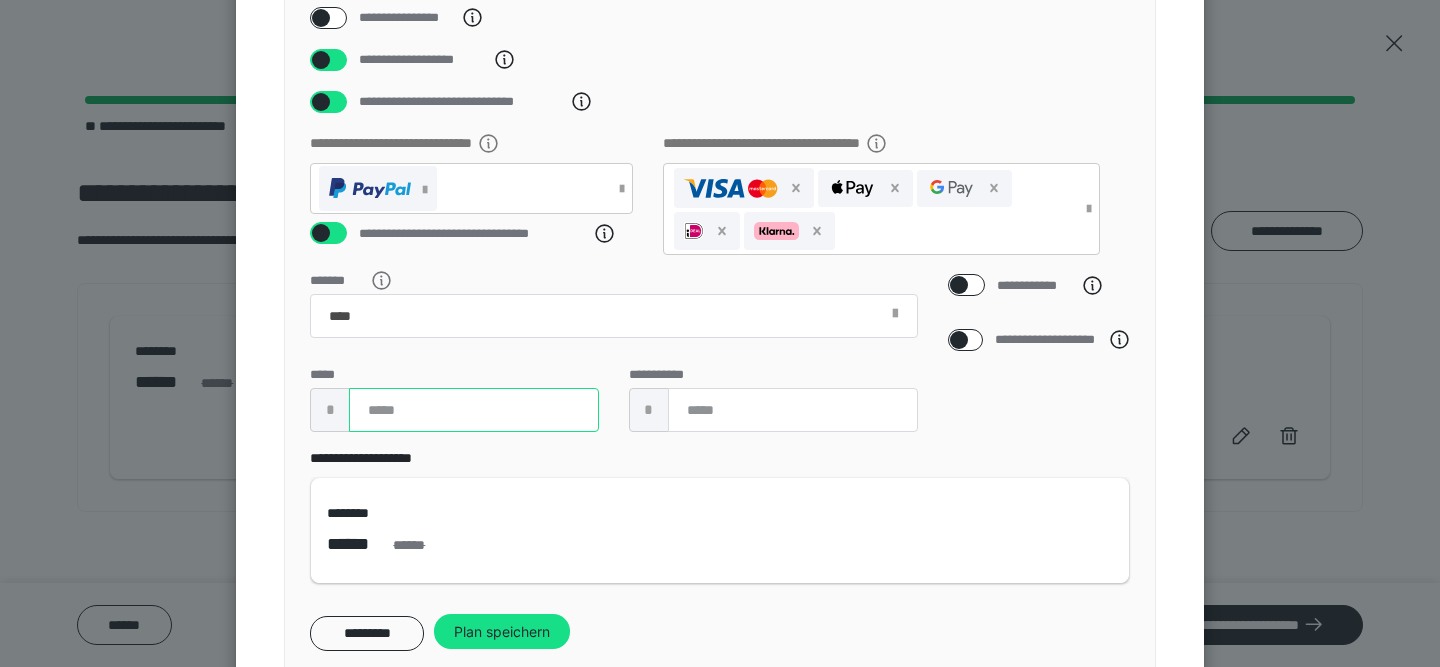 click on "**" at bounding box center [474, 410] 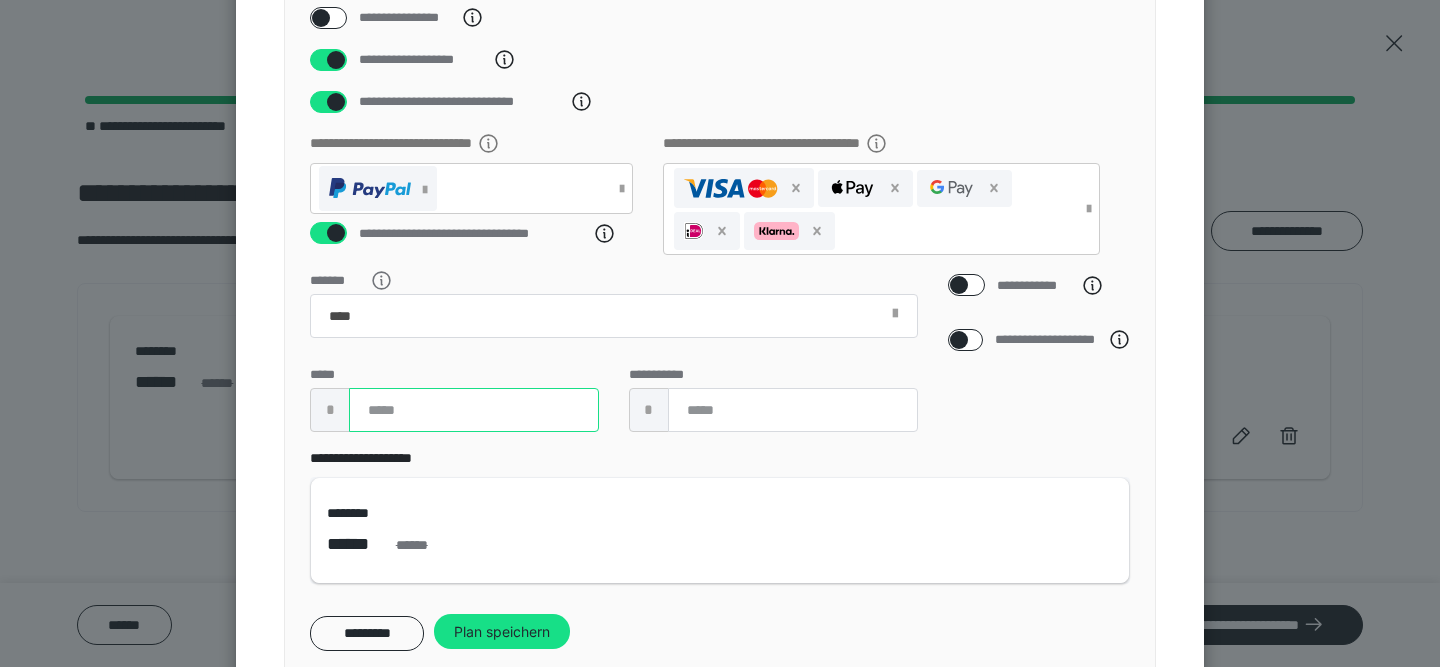 type on "**" 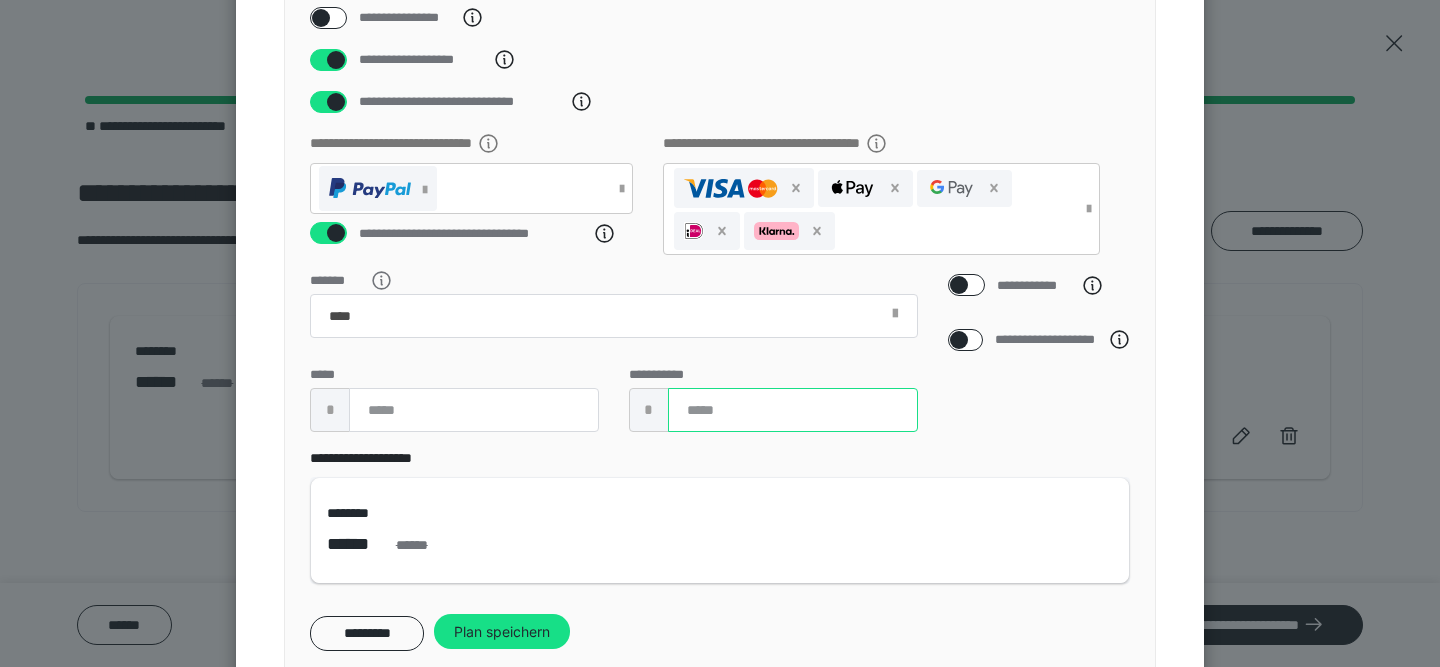 click on "**" at bounding box center (793, 410) 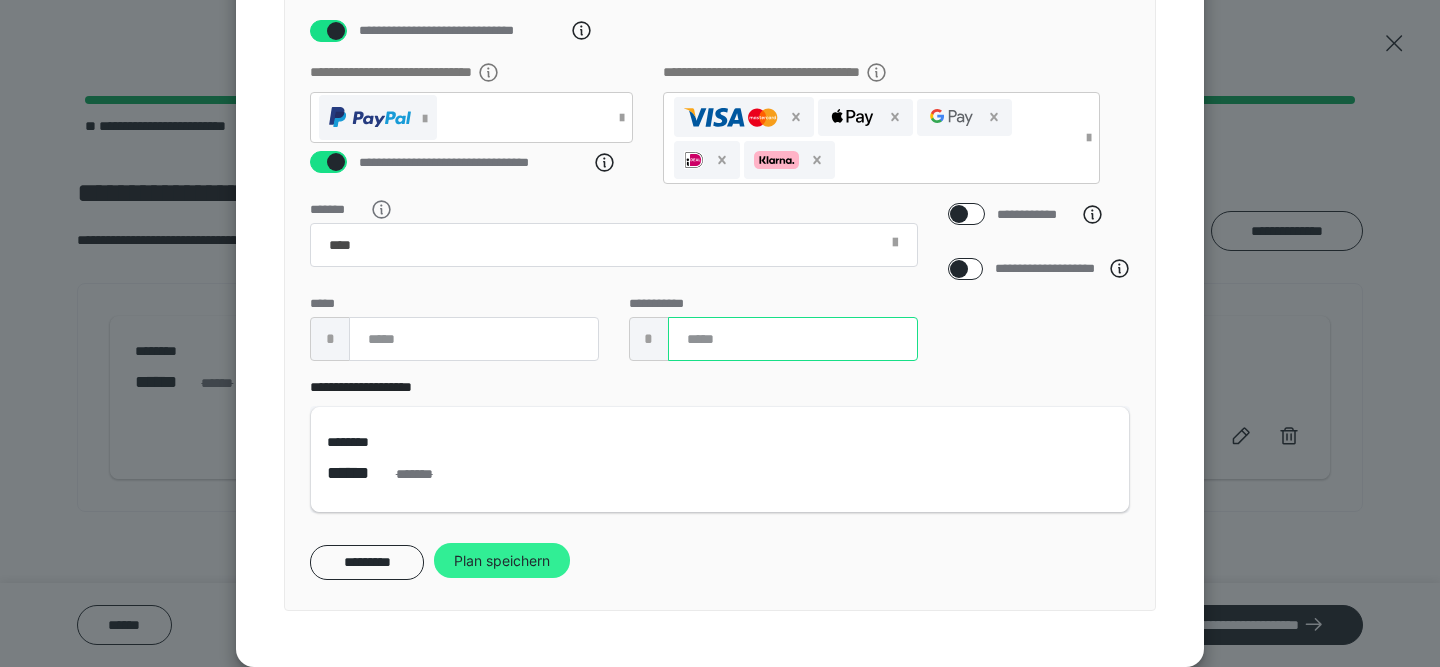 type on "***" 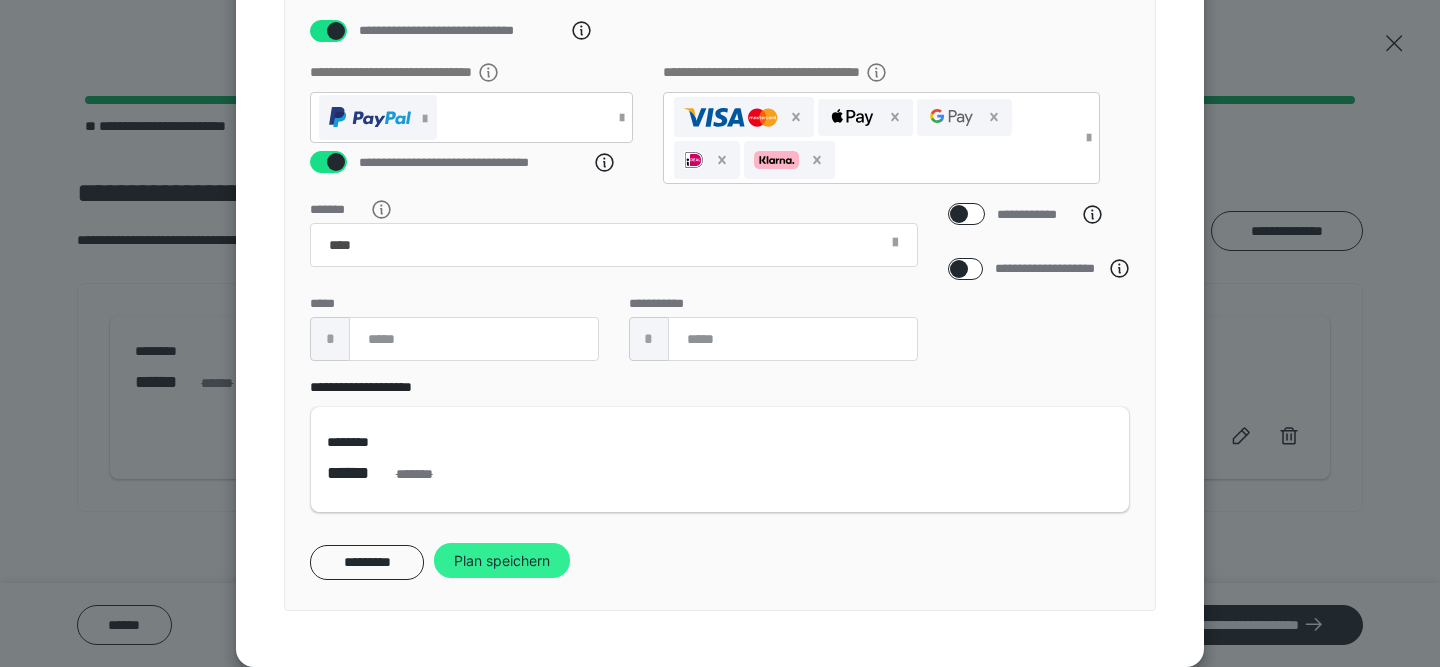 click on "Plan speichern" at bounding box center [502, 561] 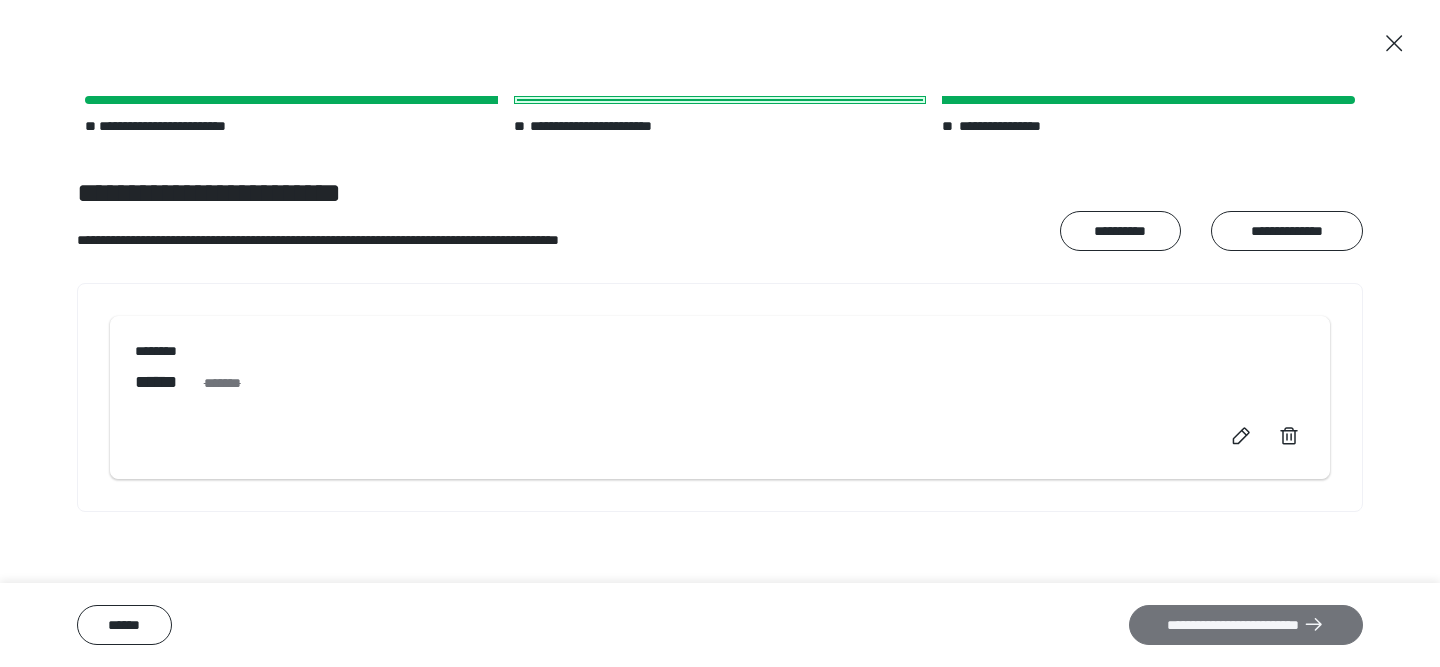 click on "**********" at bounding box center [1246, 625] 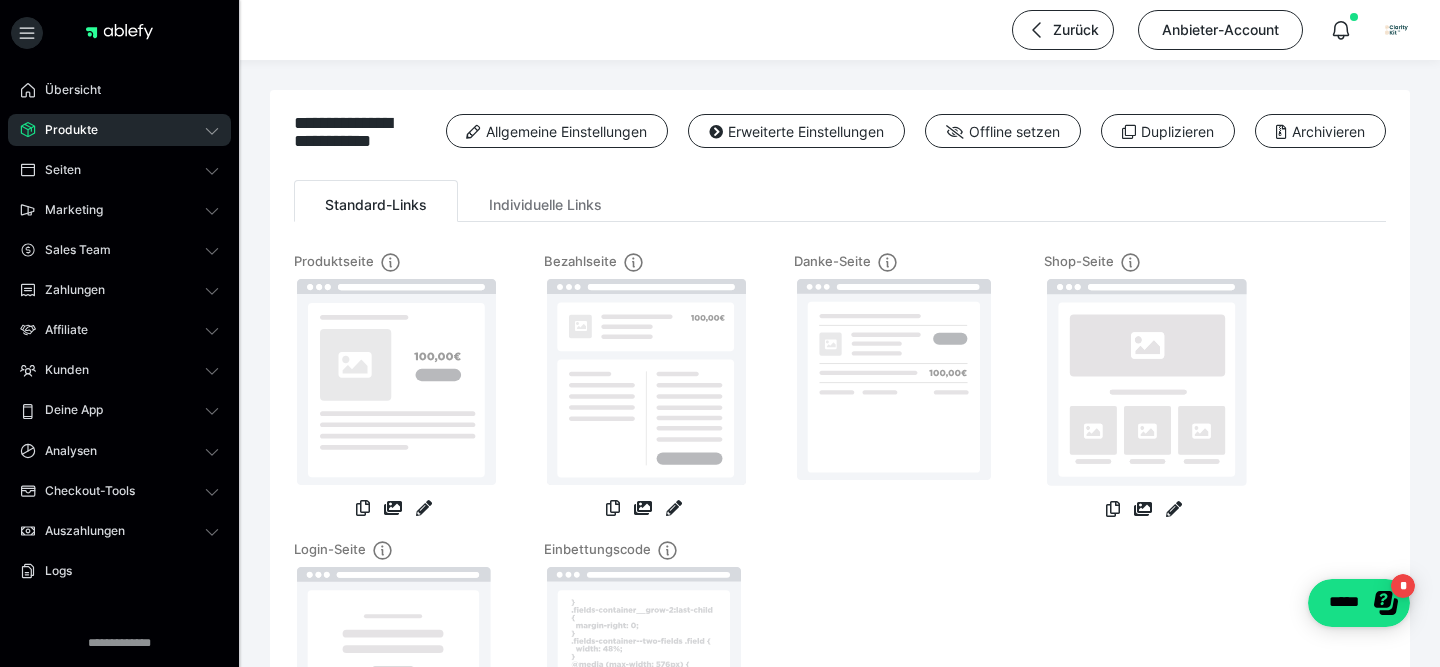 click on "Produkte" at bounding box center [119, 130] 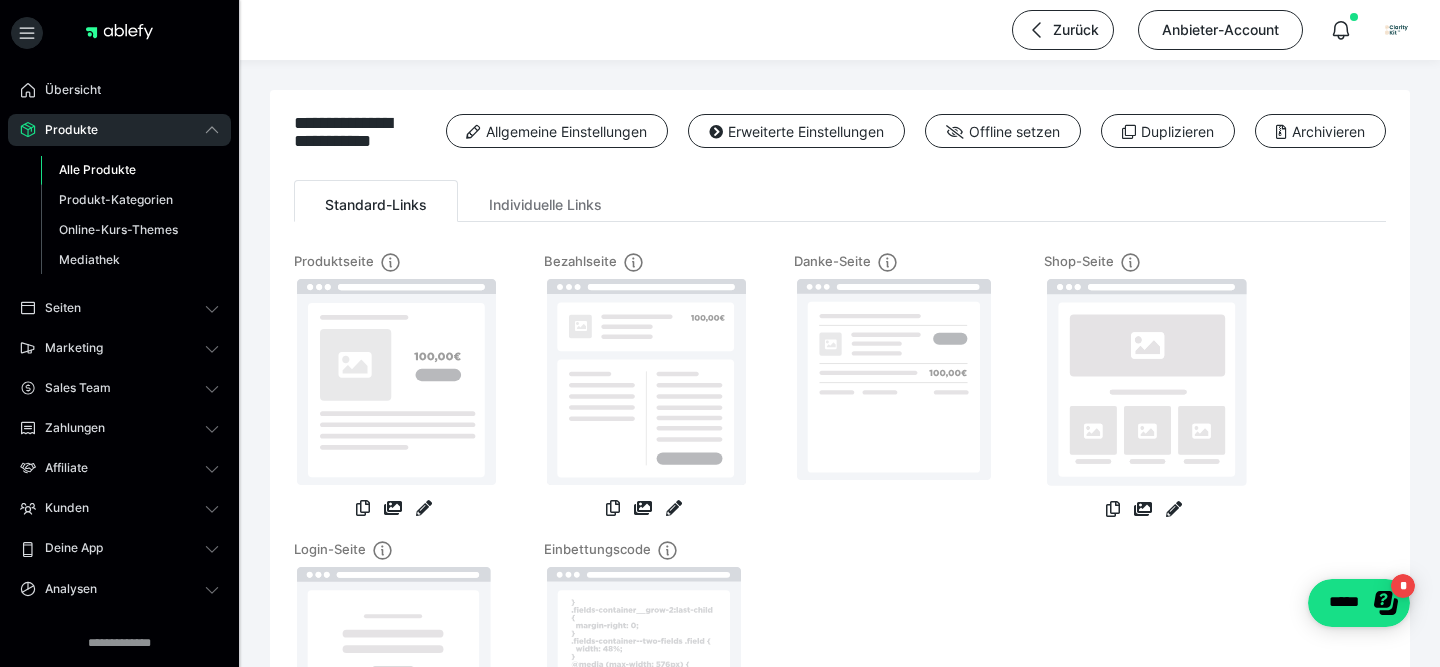click on "Alle Produkte" at bounding box center [97, 169] 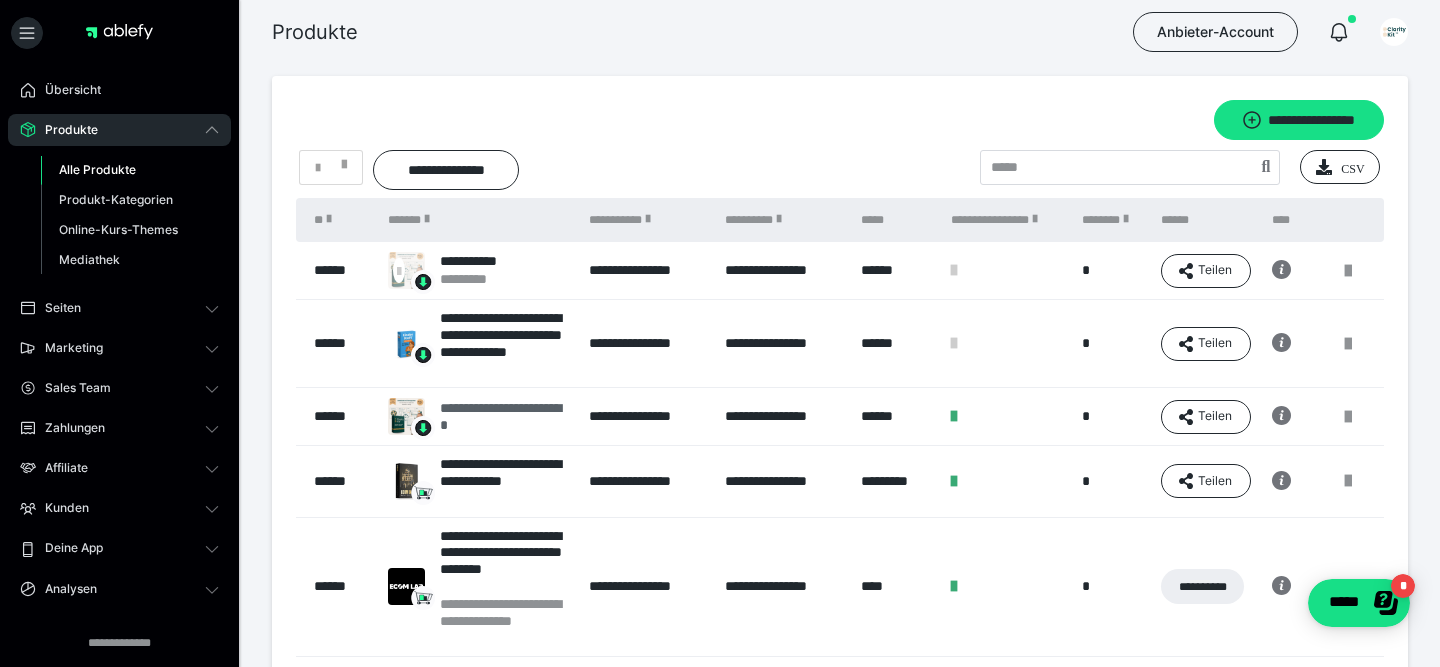 click on "**********" at bounding box center [504, 417] 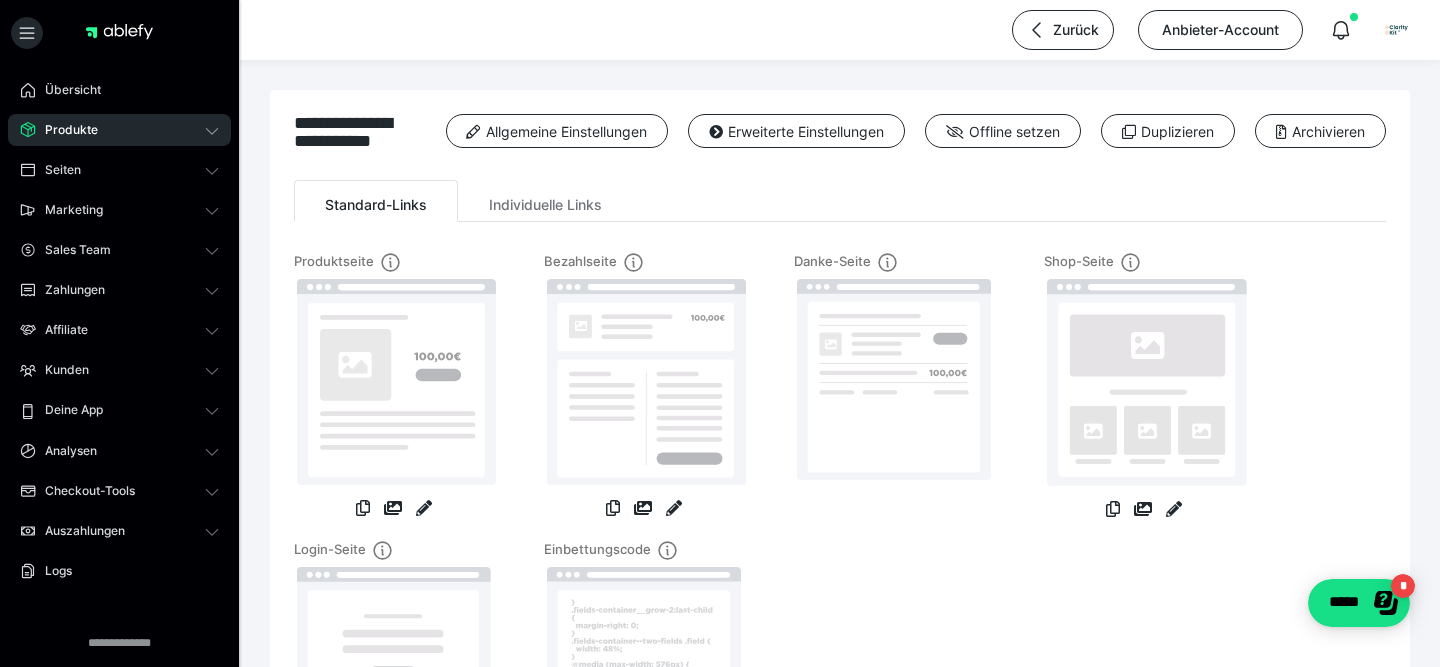 click on "Produkte" at bounding box center [119, 130] 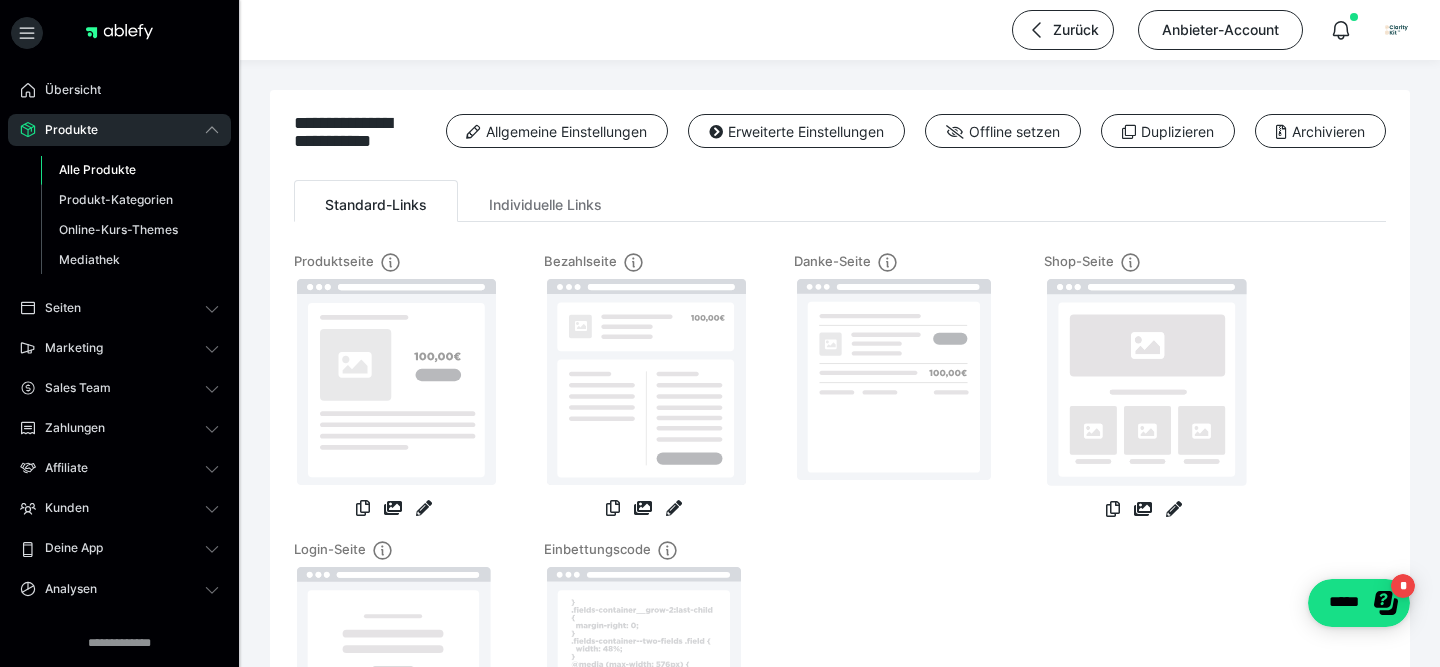 click on "Alle Produkte" at bounding box center [97, 169] 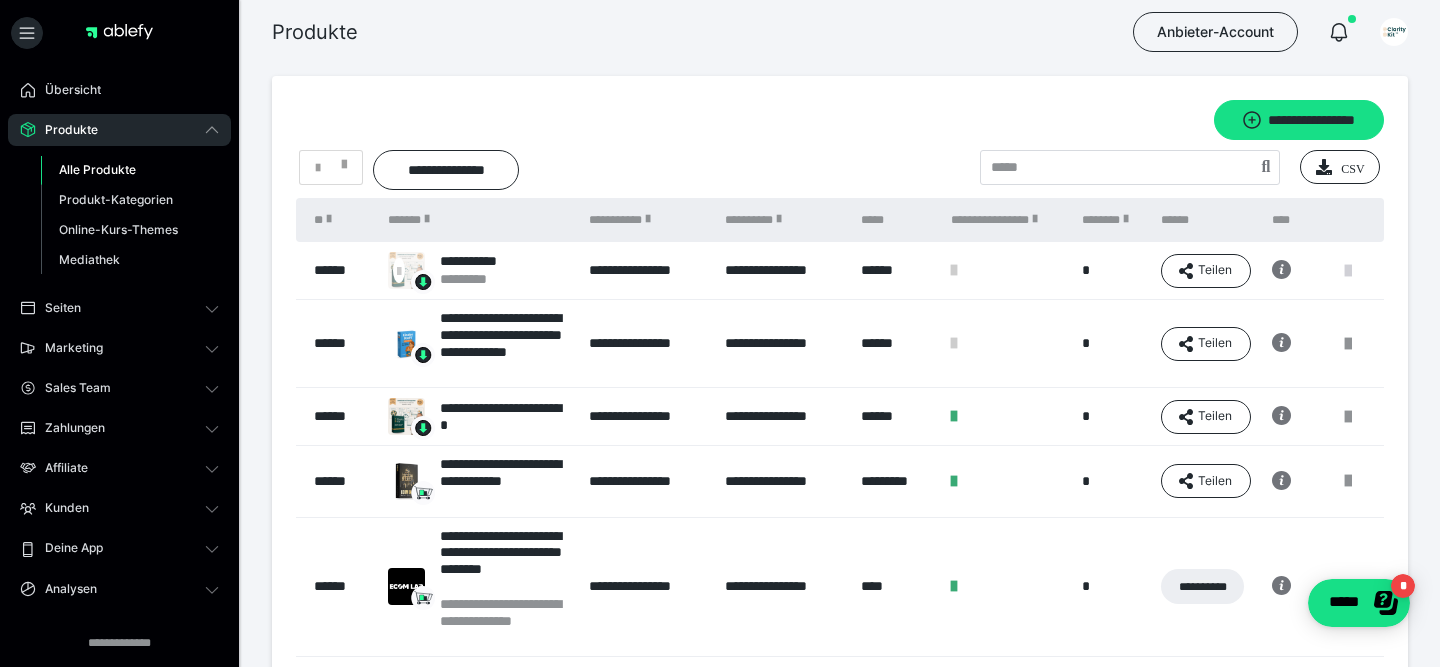 click at bounding box center (1348, 271) 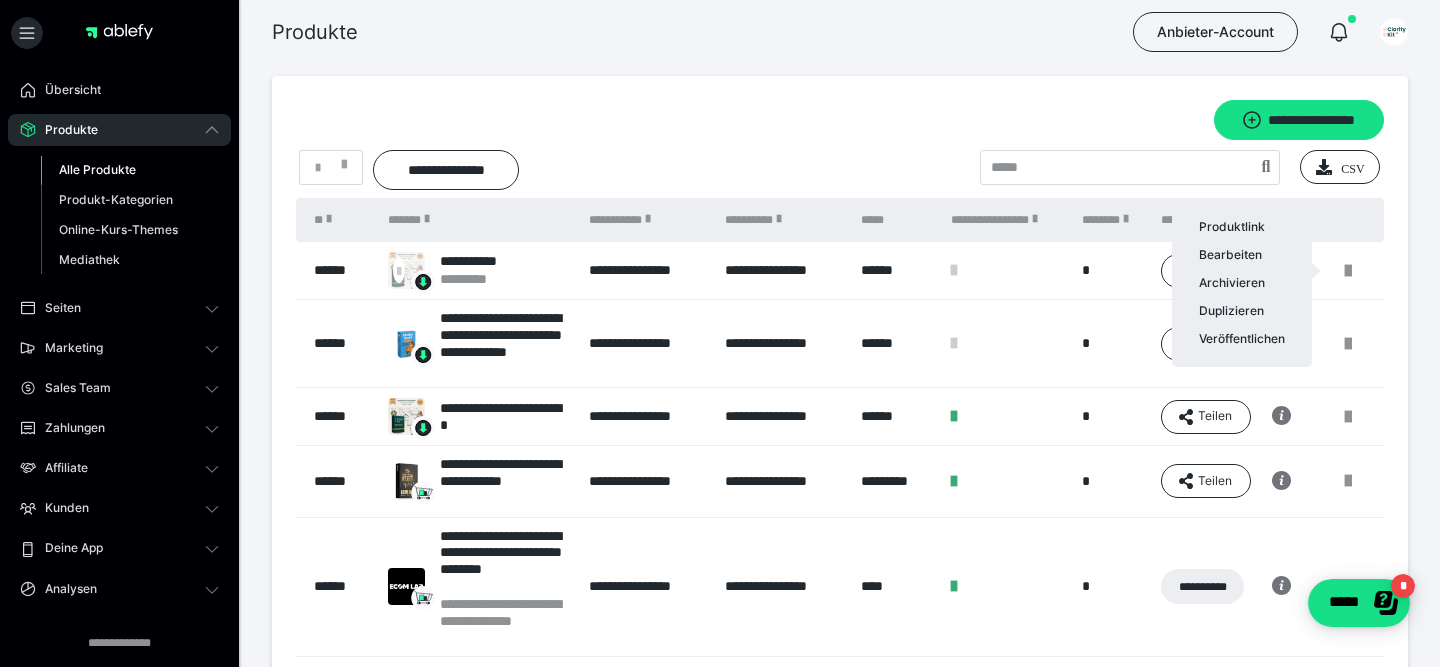 click at bounding box center (720, 333) 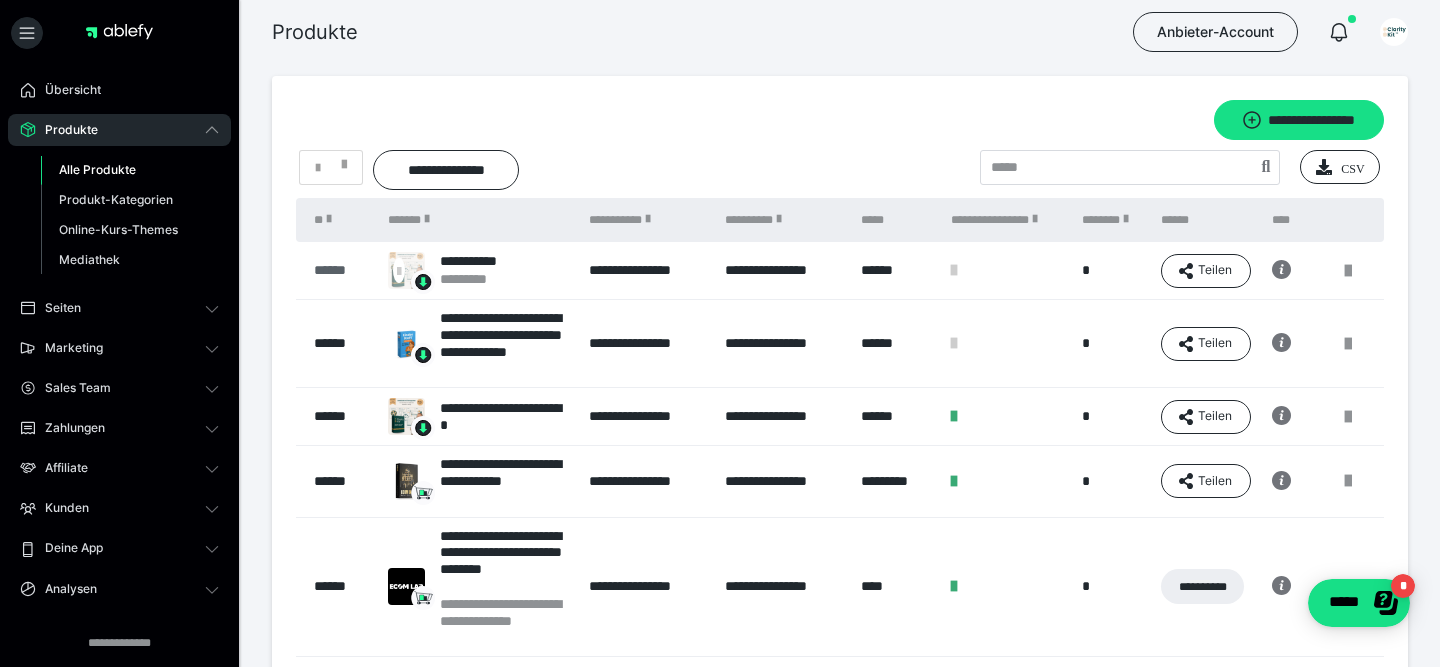 click on "******" at bounding box center [341, 270] 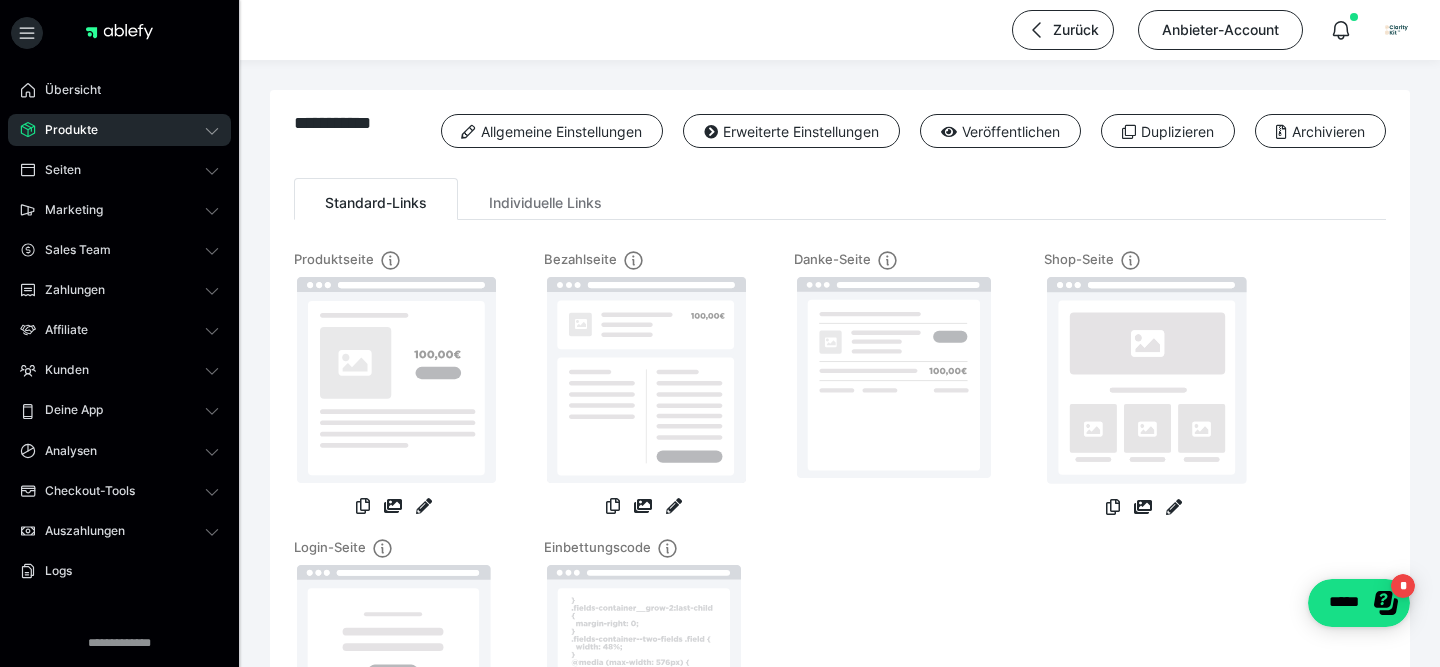 click on "Produkte" at bounding box center (119, 130) 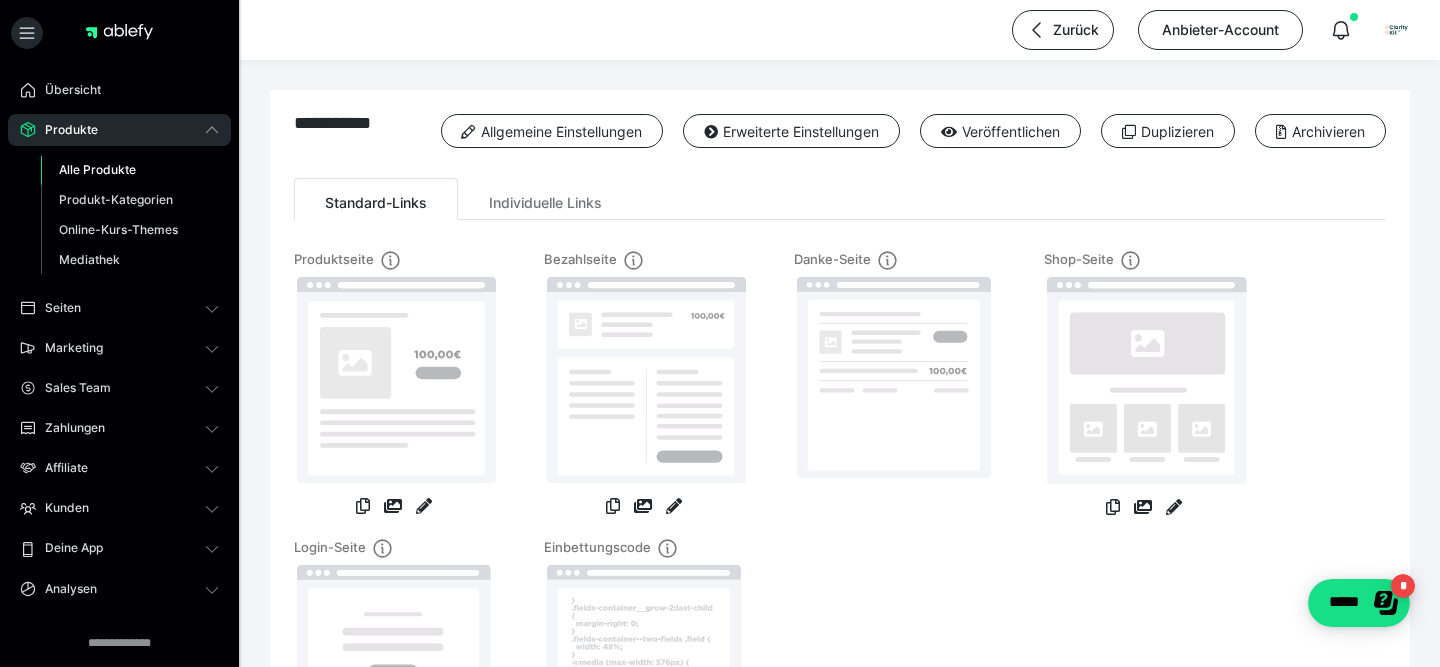 click on "Produkte" at bounding box center [119, 130] 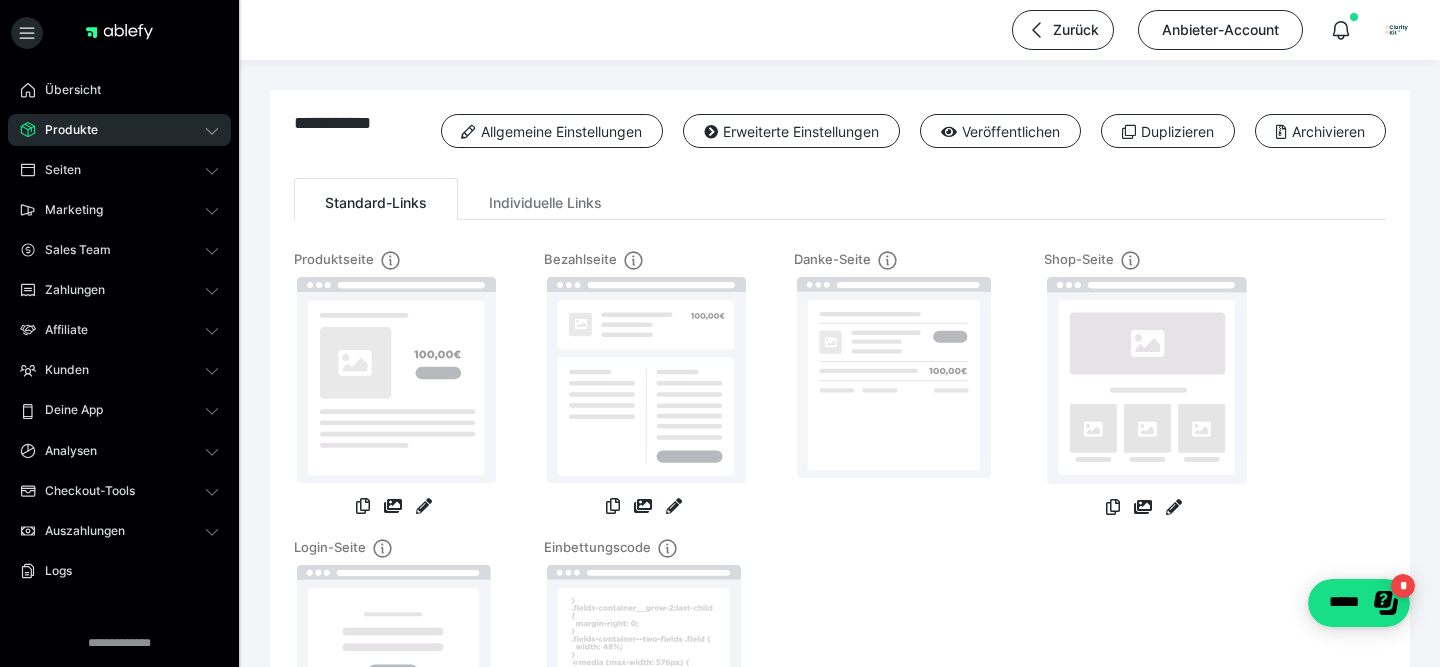 click on "Produkte" at bounding box center [119, 130] 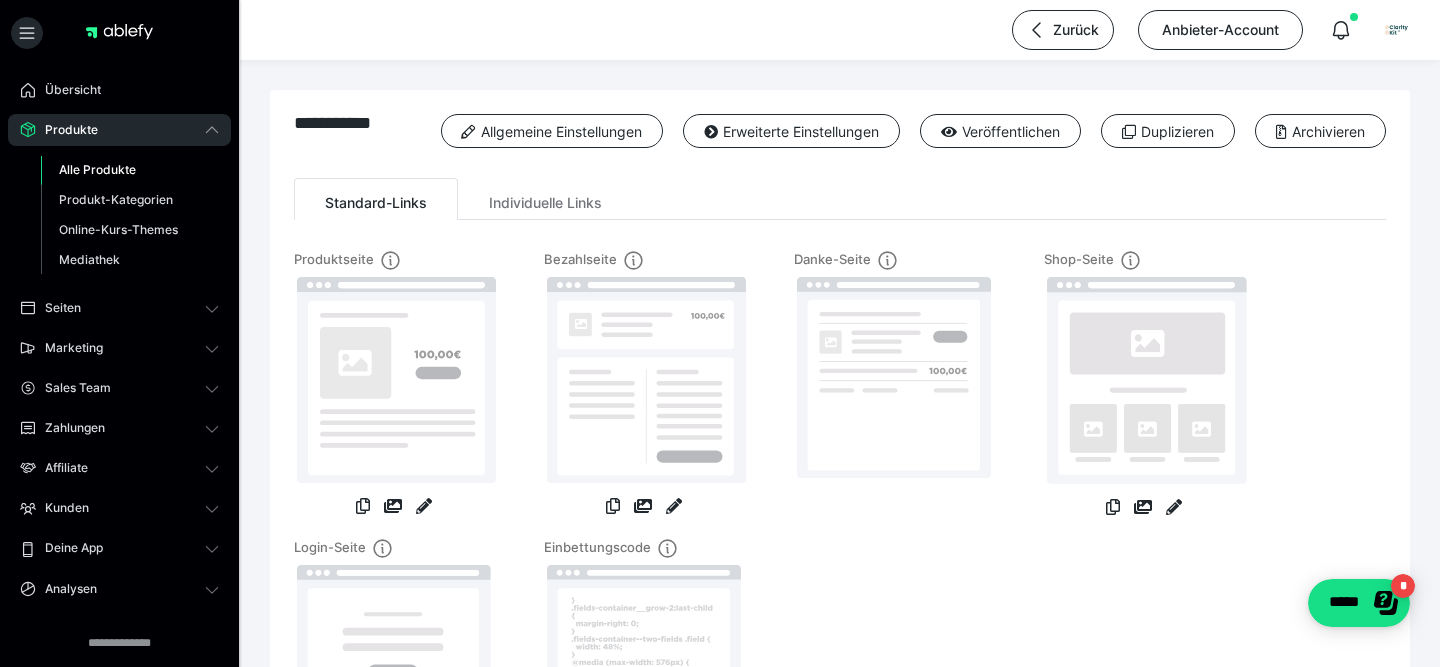 click on "Alle Produkte" at bounding box center (97, 169) 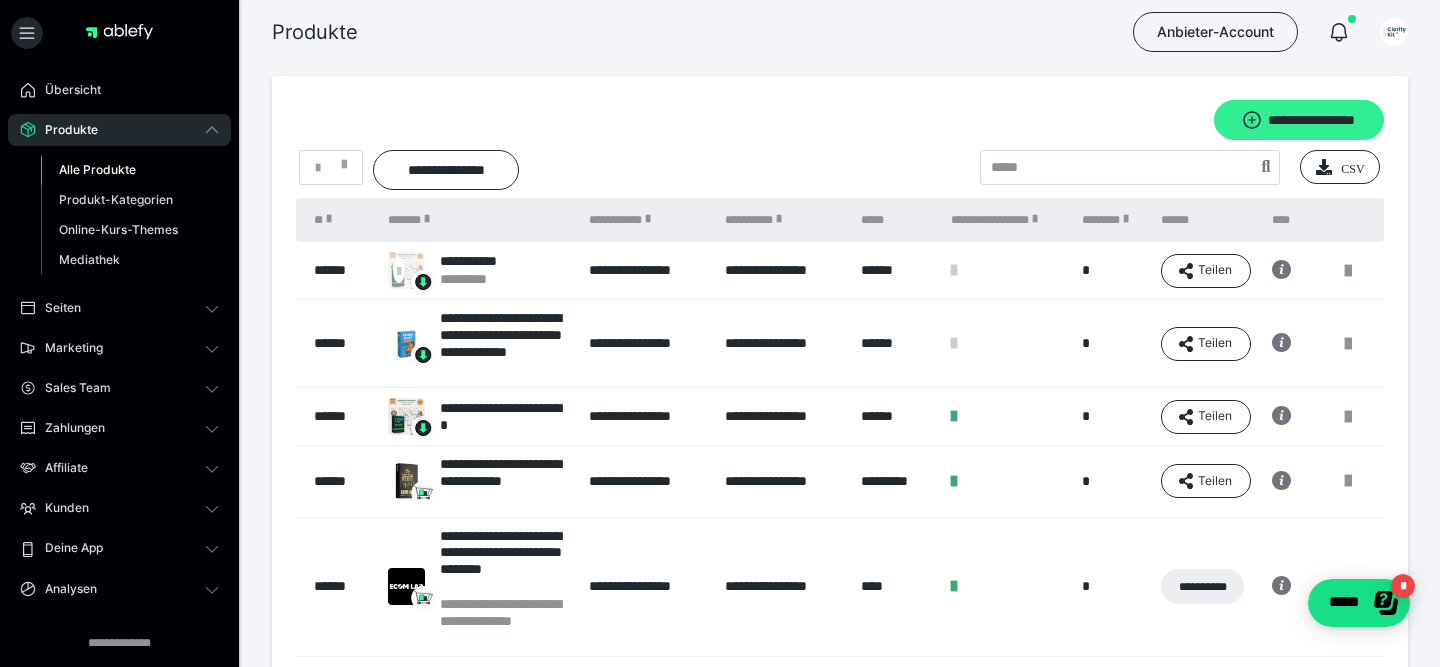 click on "**********" at bounding box center (1299, 120) 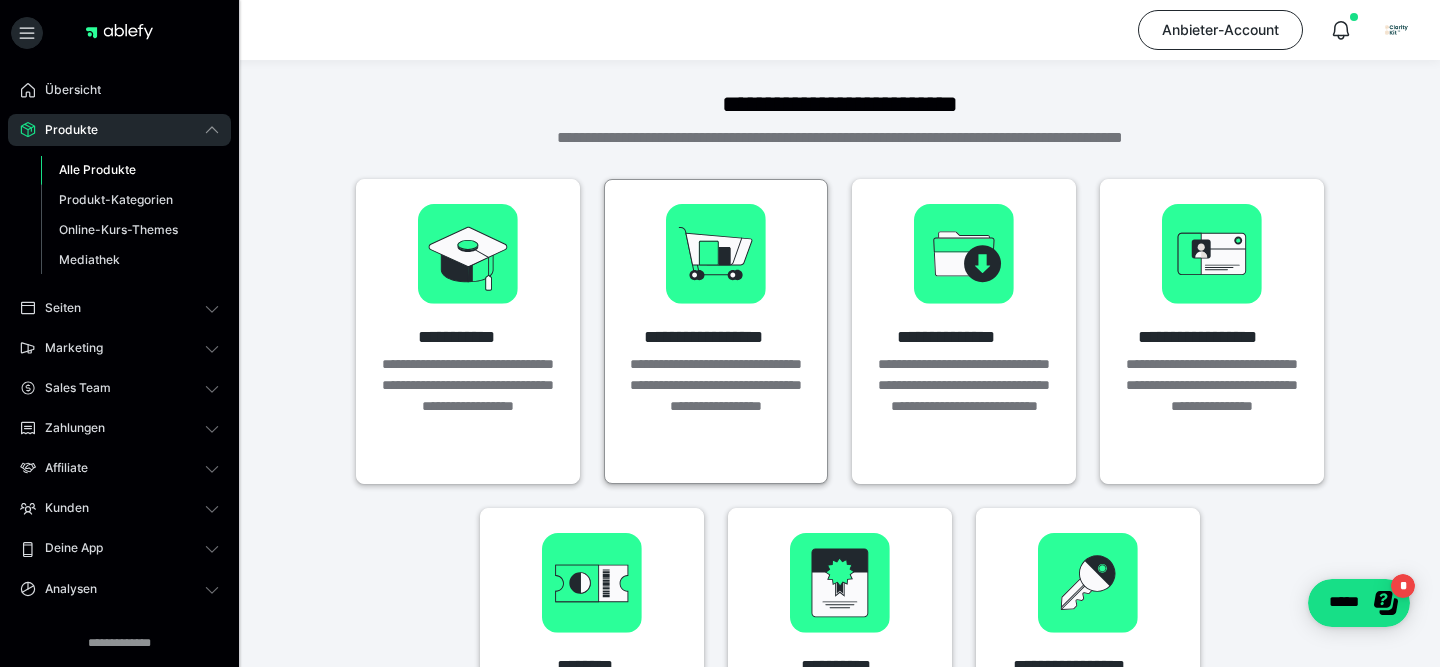 click on "**********" at bounding box center [716, 331] 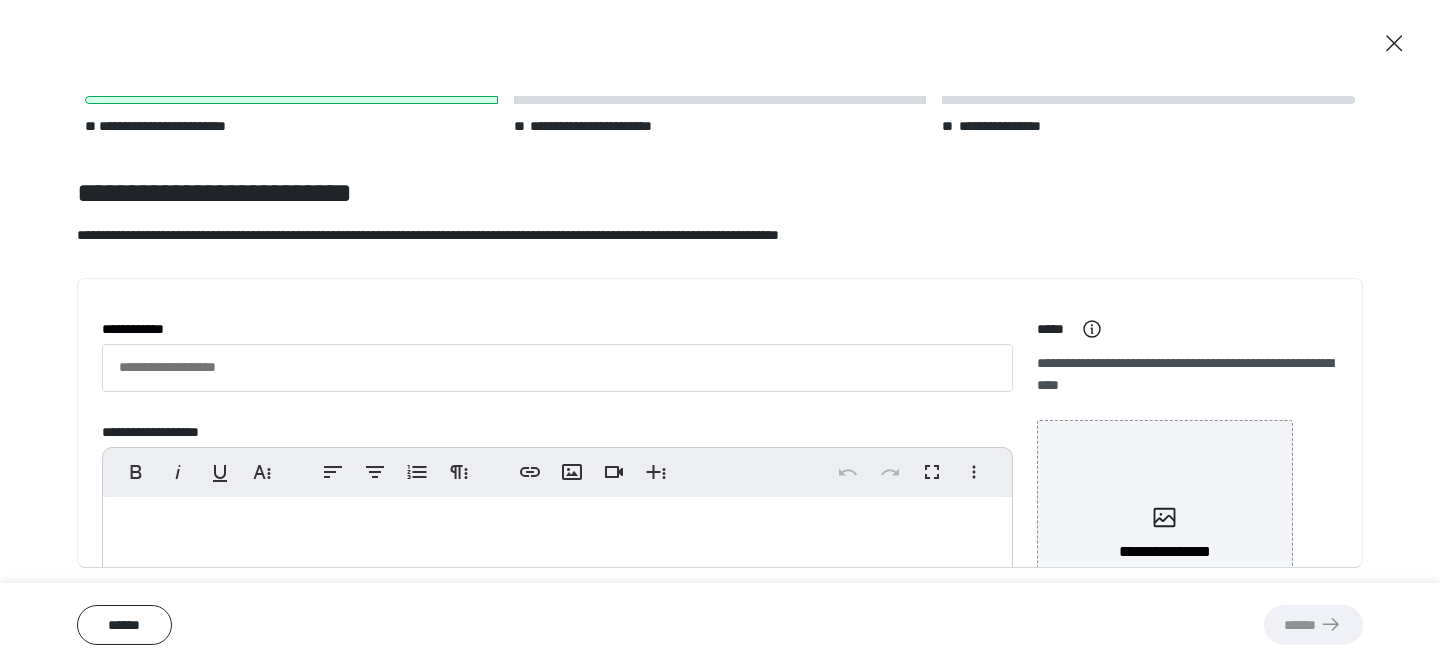 click on "****** ******" at bounding box center [720, 625] 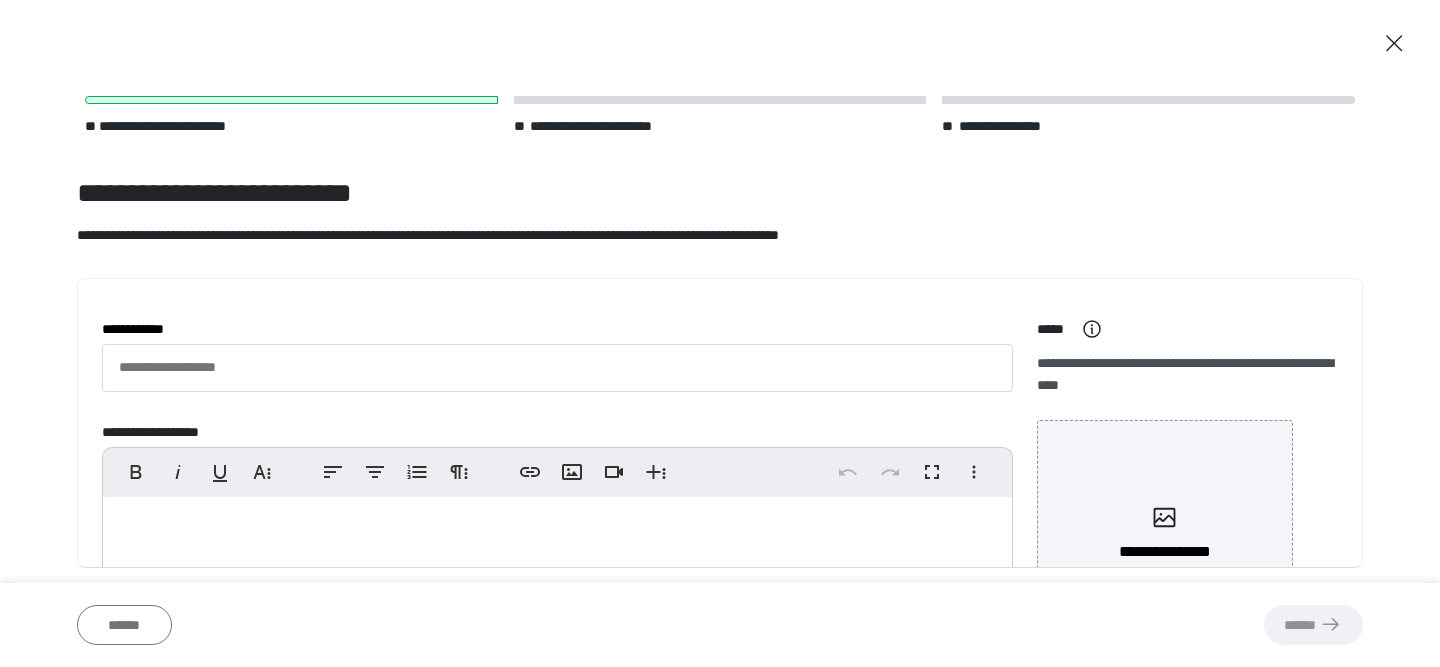 click on "******" at bounding box center [124, 625] 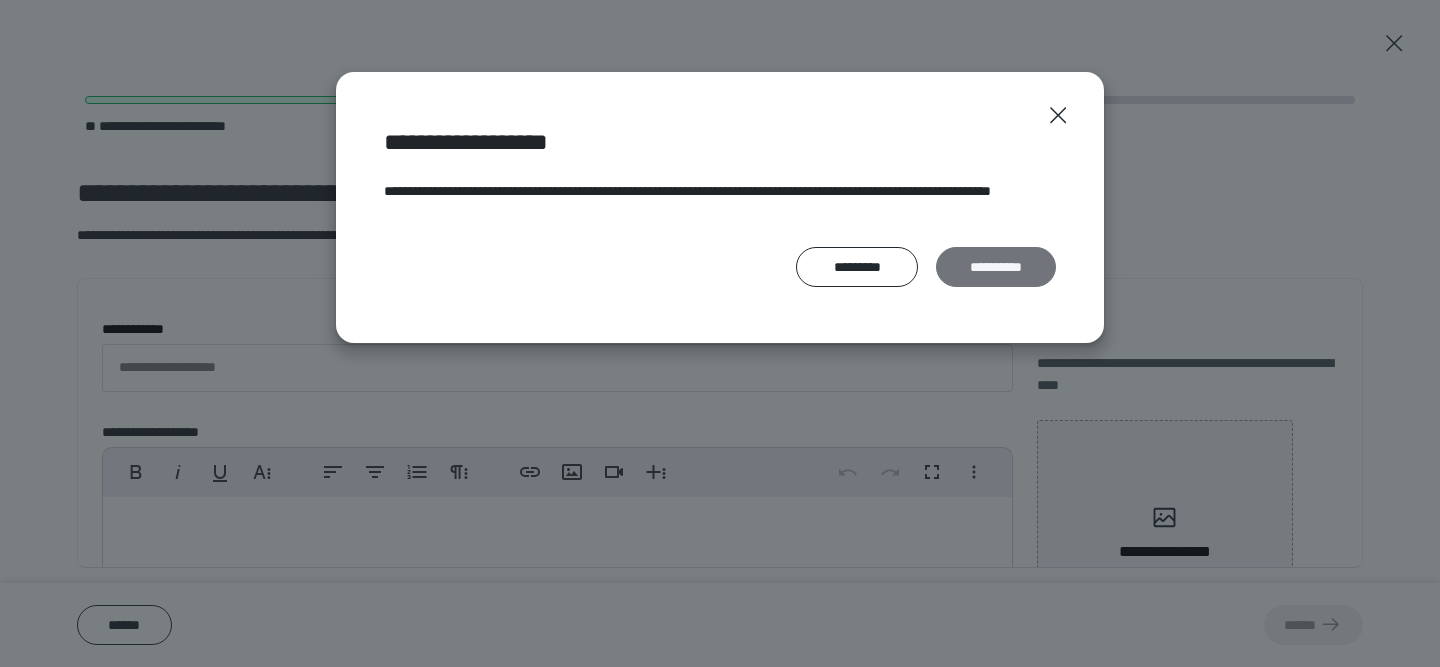 click on "**********" at bounding box center [996, 267] 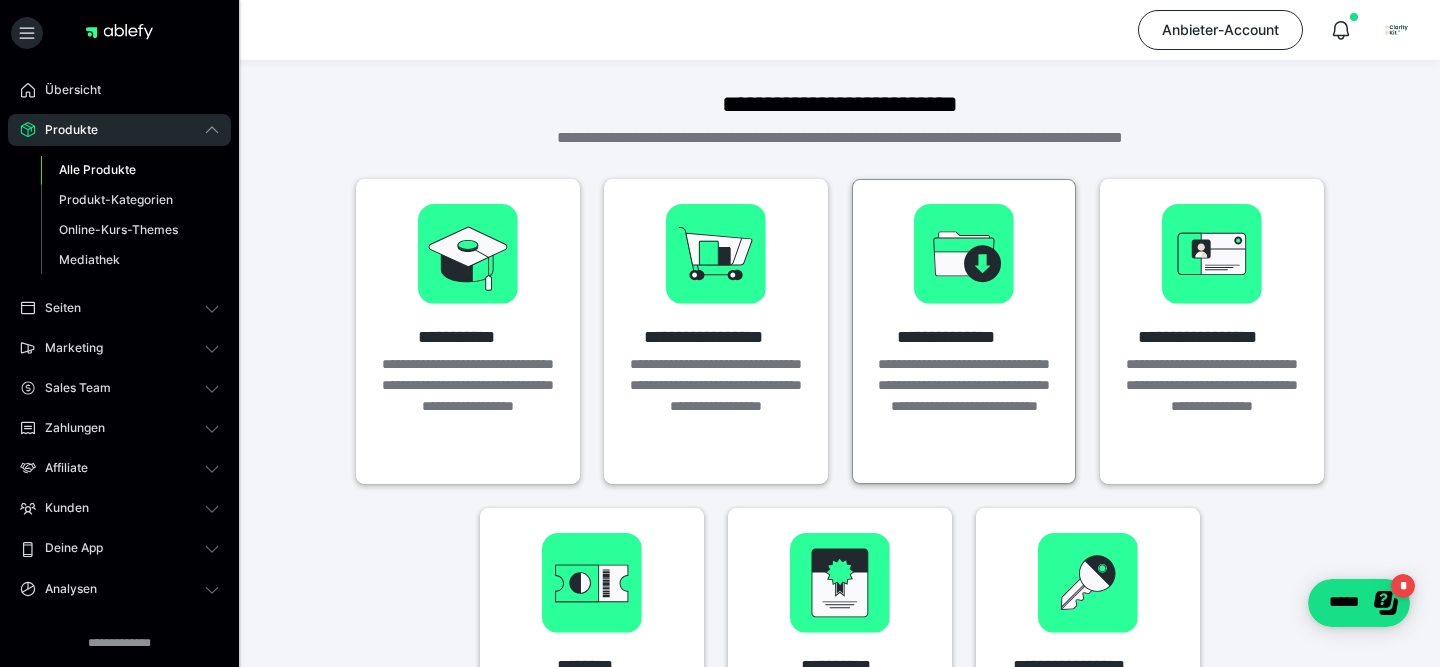 click on "**********" at bounding box center [964, 331] 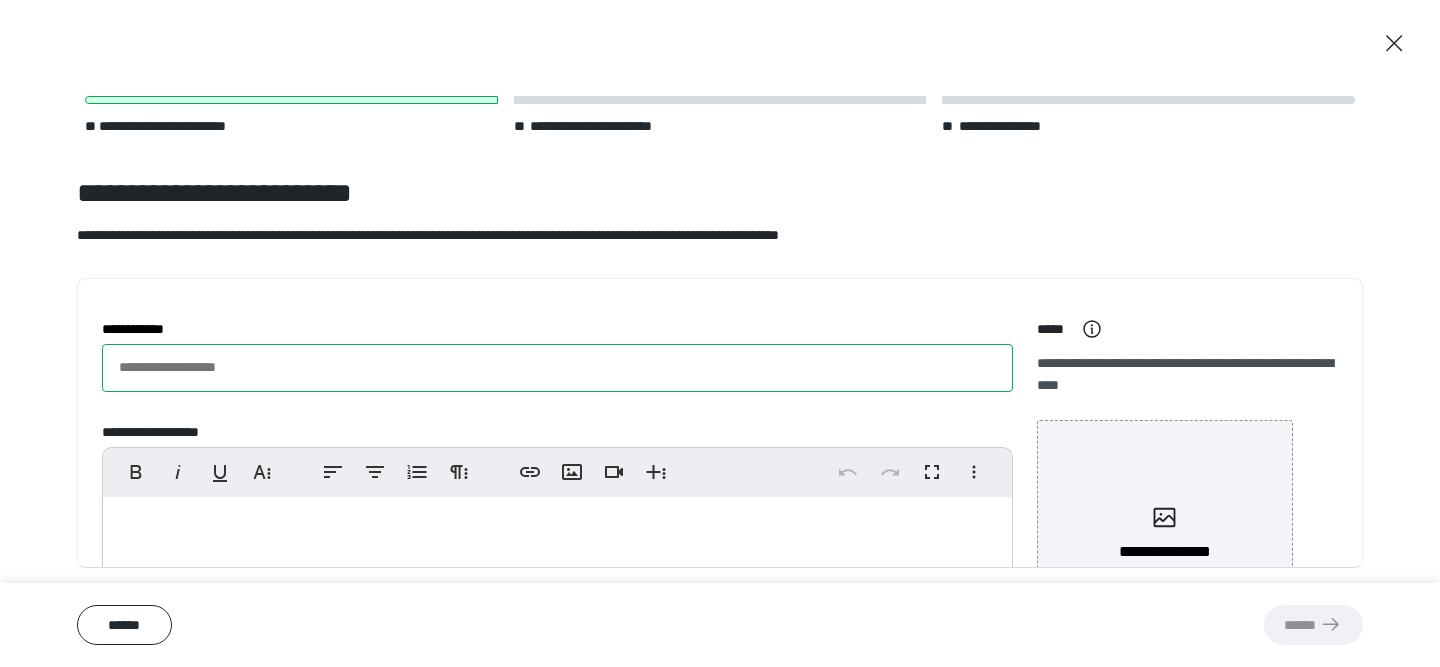 click on "**********" at bounding box center (557, 368) 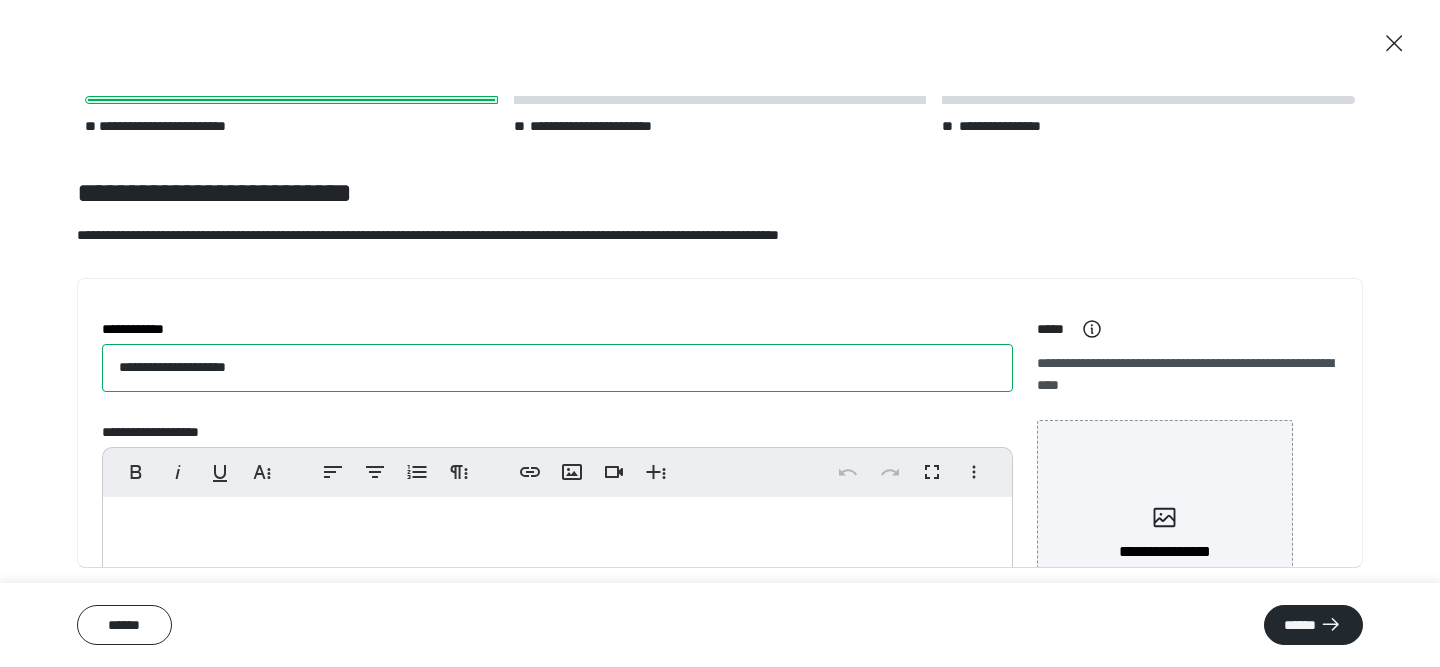 type on "**********" 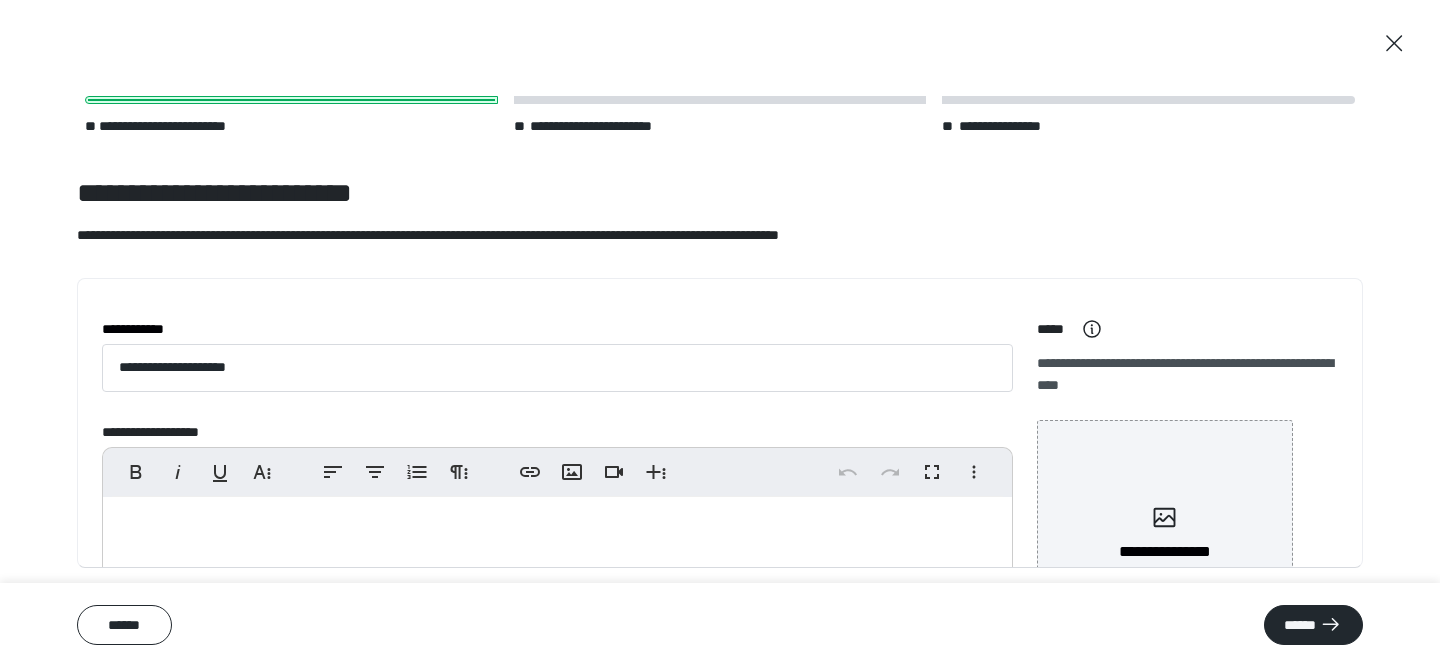 click on "**********" at bounding box center (720, 423) 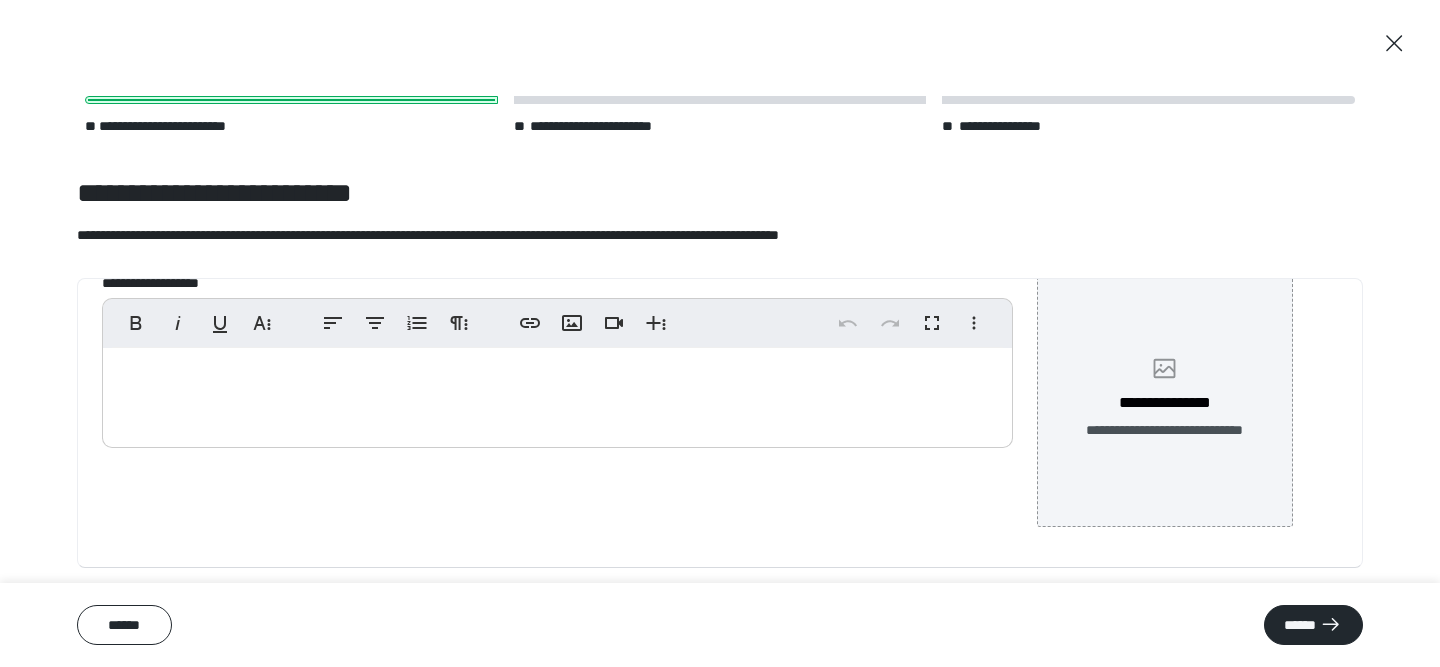 click on "**********" at bounding box center [1165, 399] 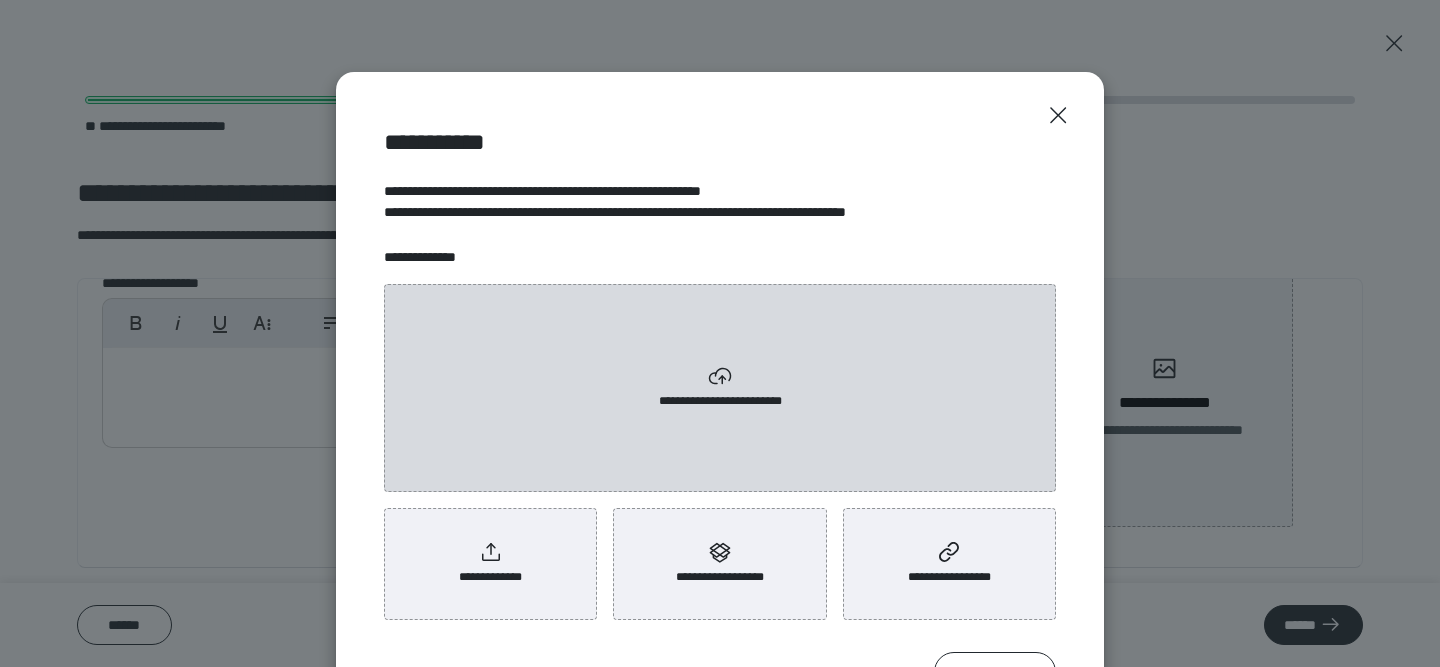 click on "**********" at bounding box center [720, 388] 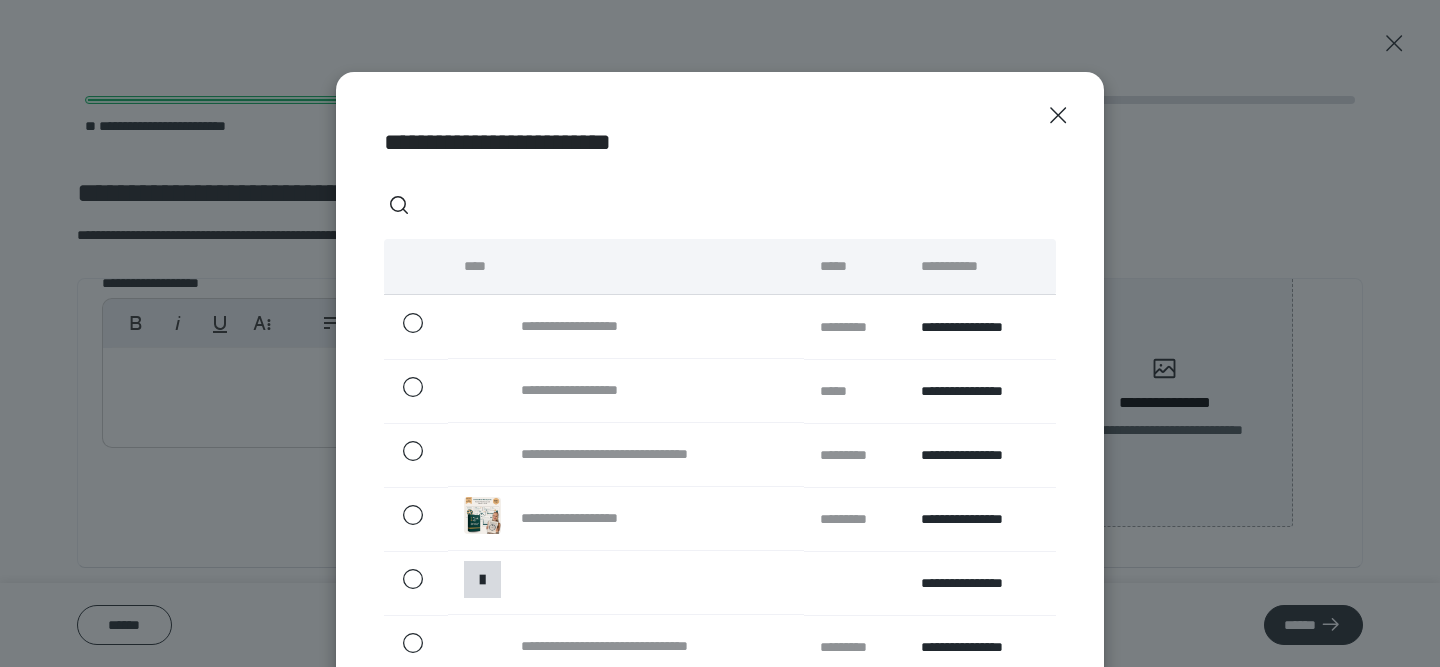 scroll, scrollTop: 91, scrollLeft: 0, axis: vertical 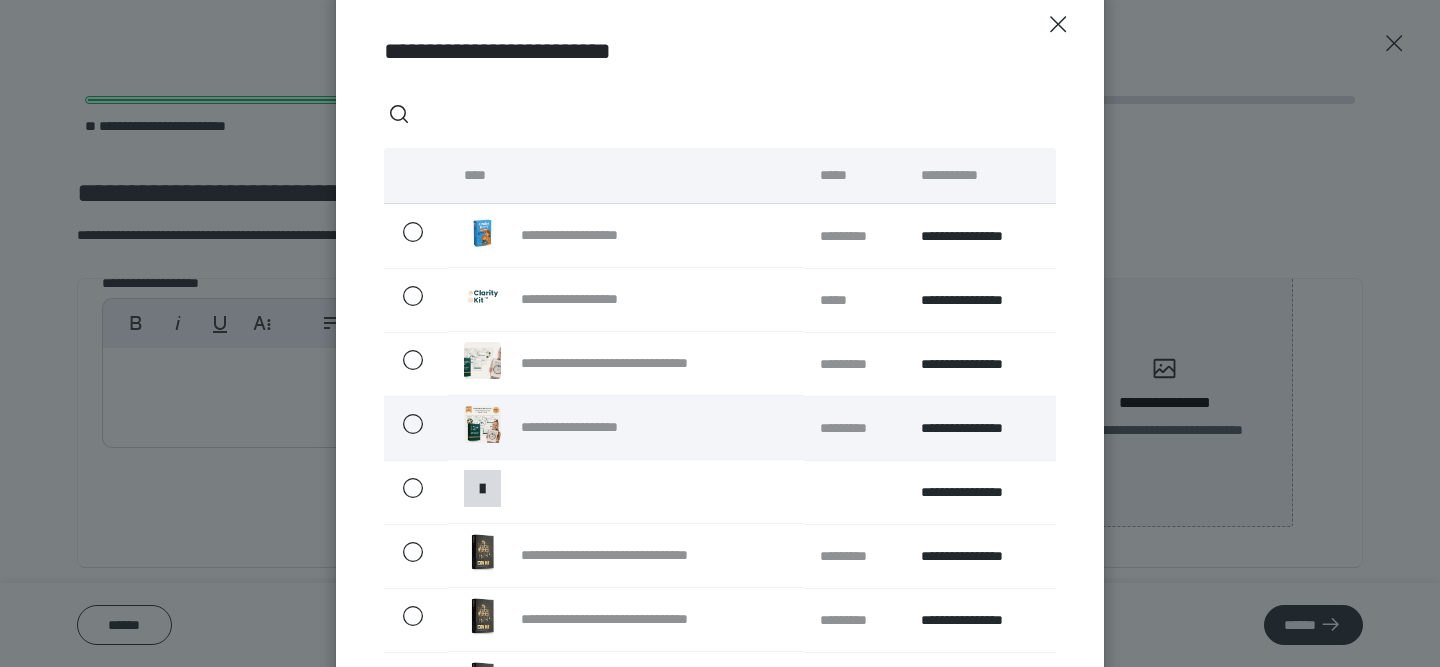 click at bounding box center (416, 428) 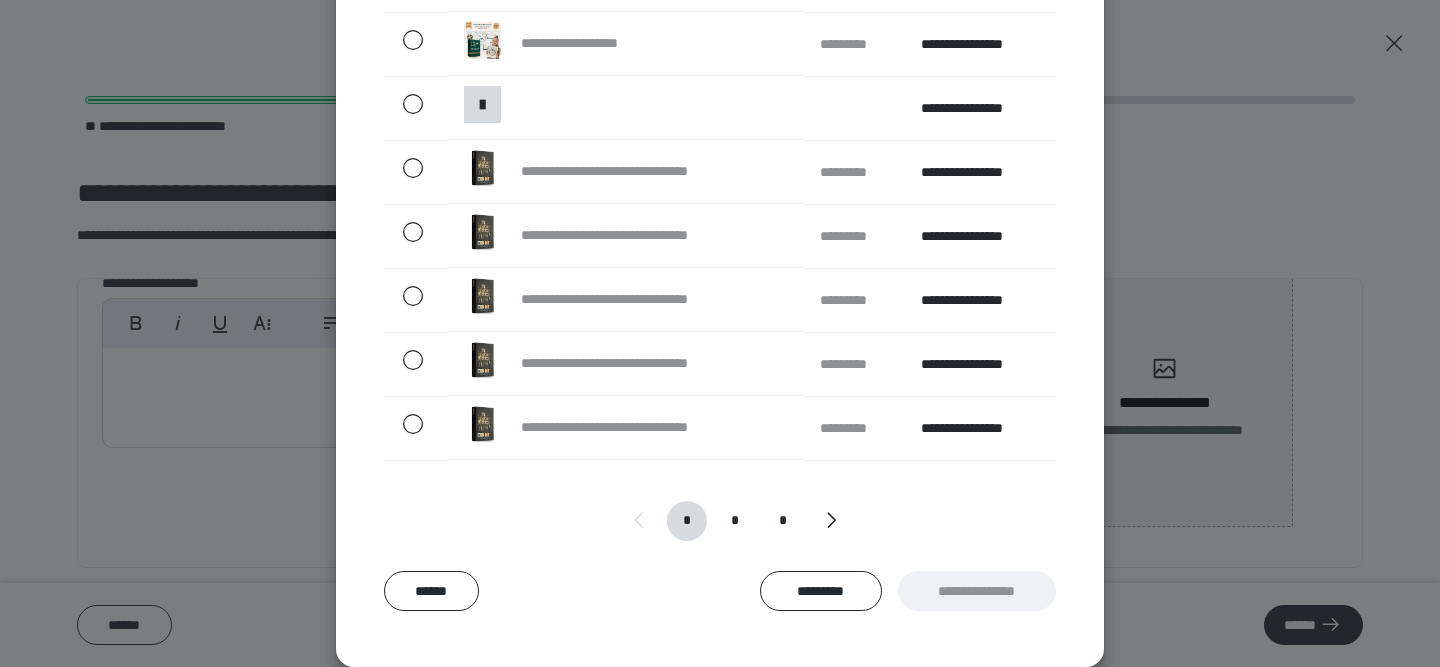scroll, scrollTop: 0, scrollLeft: 0, axis: both 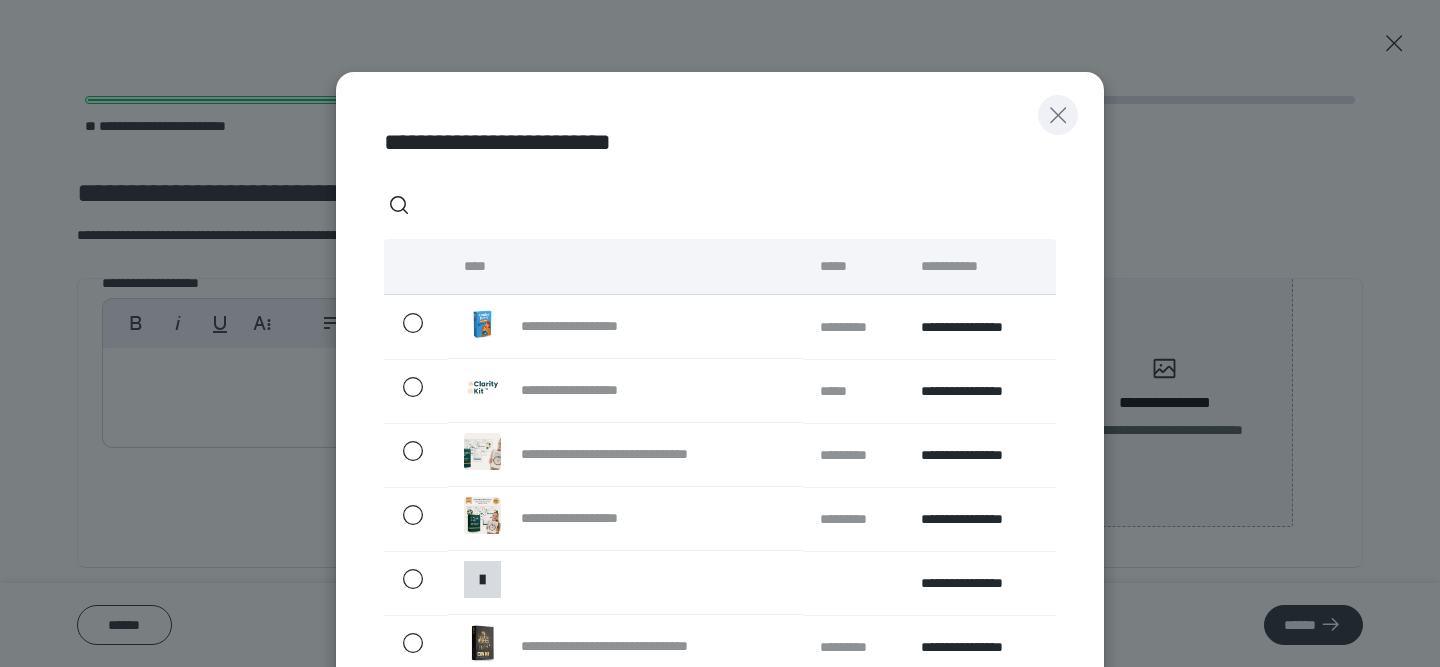 click at bounding box center (1058, 115) 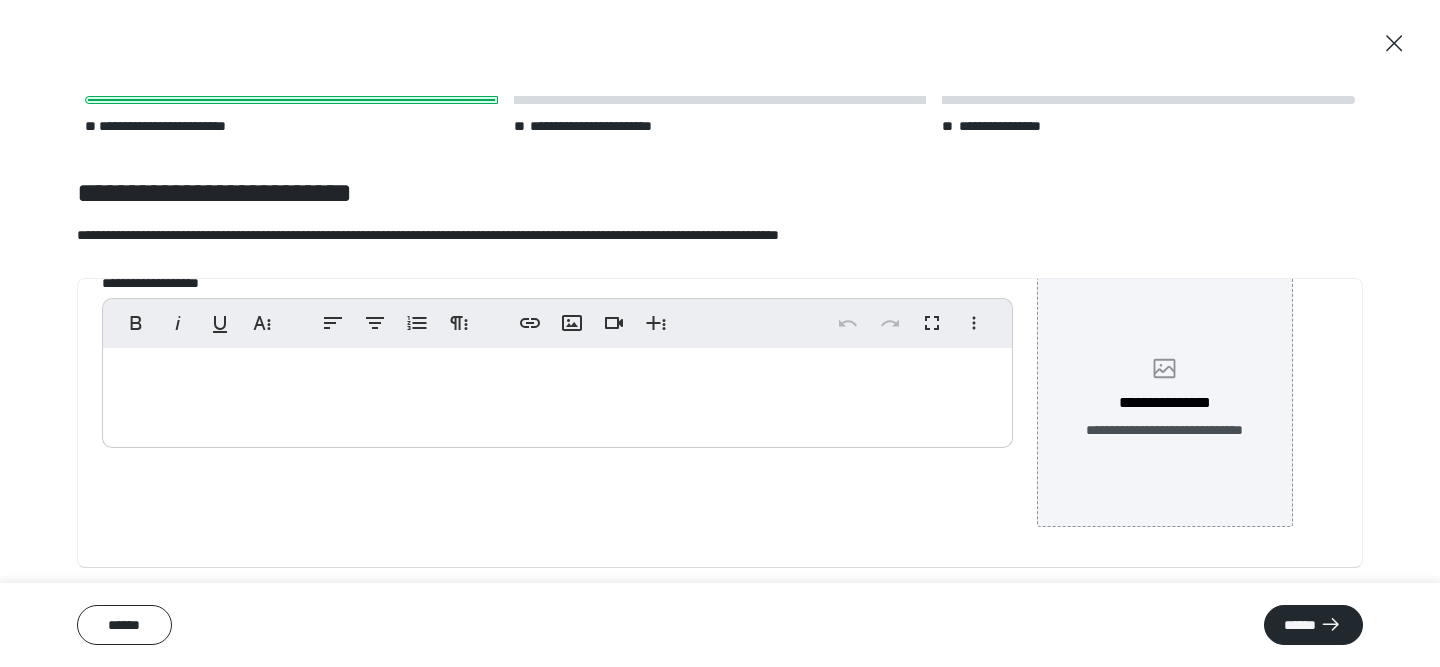 click on "**********" at bounding box center (1165, 399) 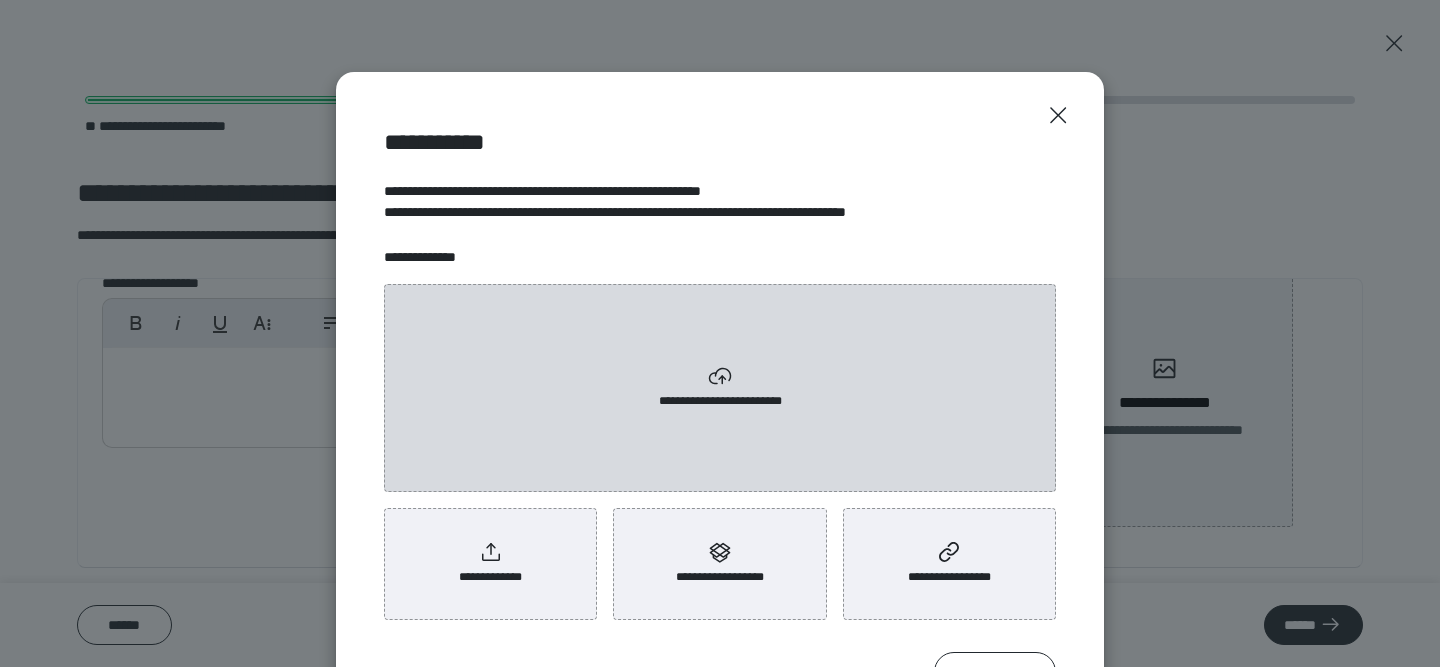 click on "**********" at bounding box center (720, 388) 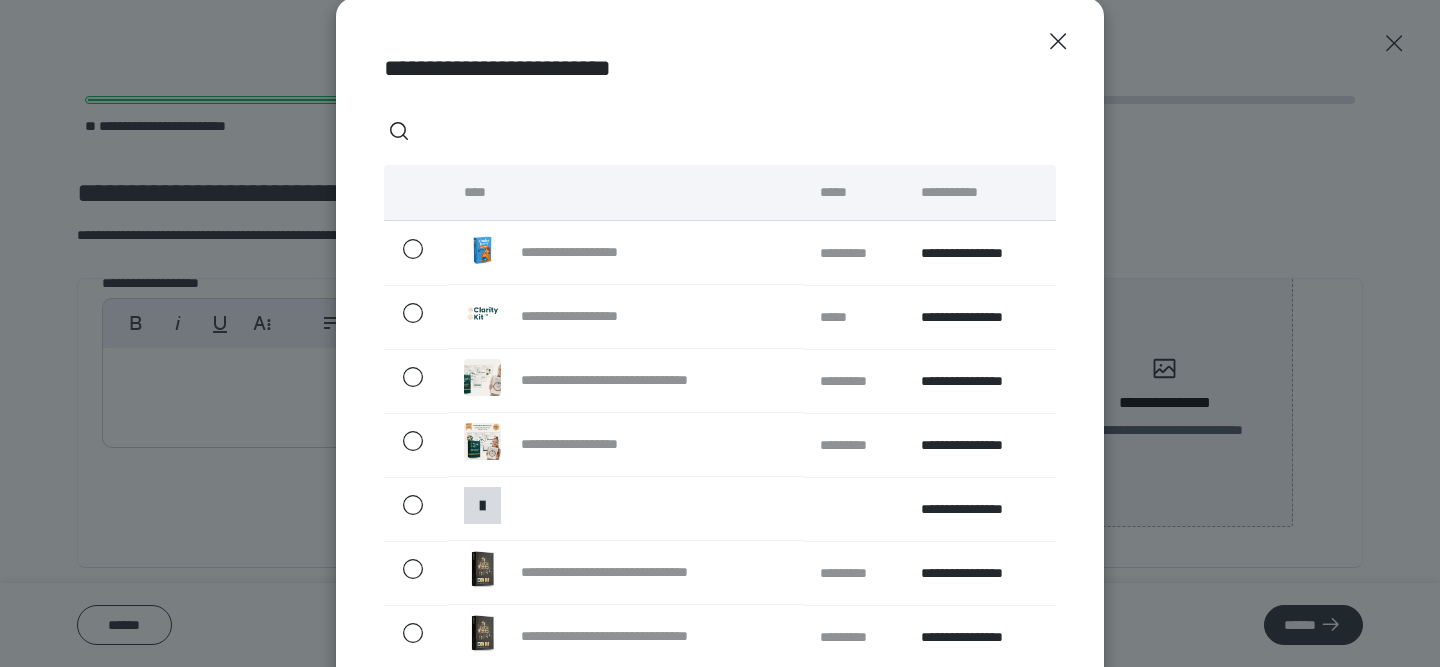 scroll, scrollTop: 3, scrollLeft: 0, axis: vertical 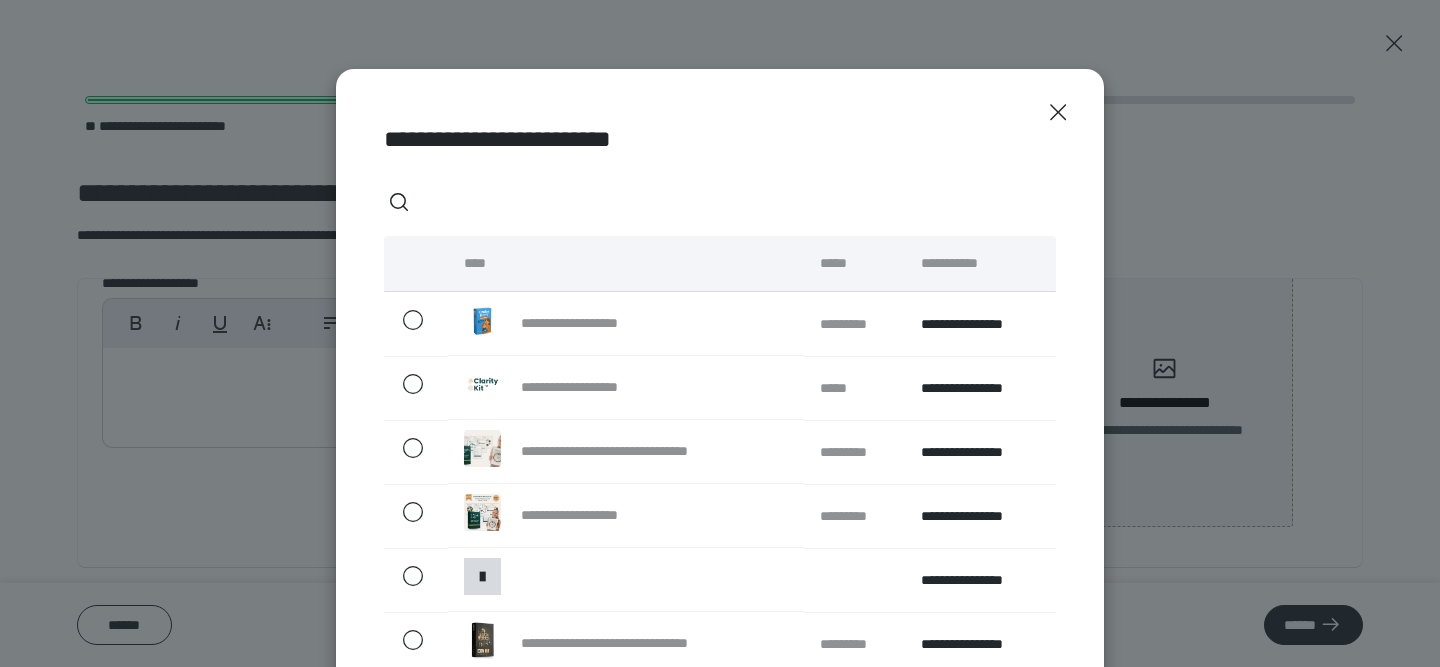 click on "**********" at bounding box center [720, 604] 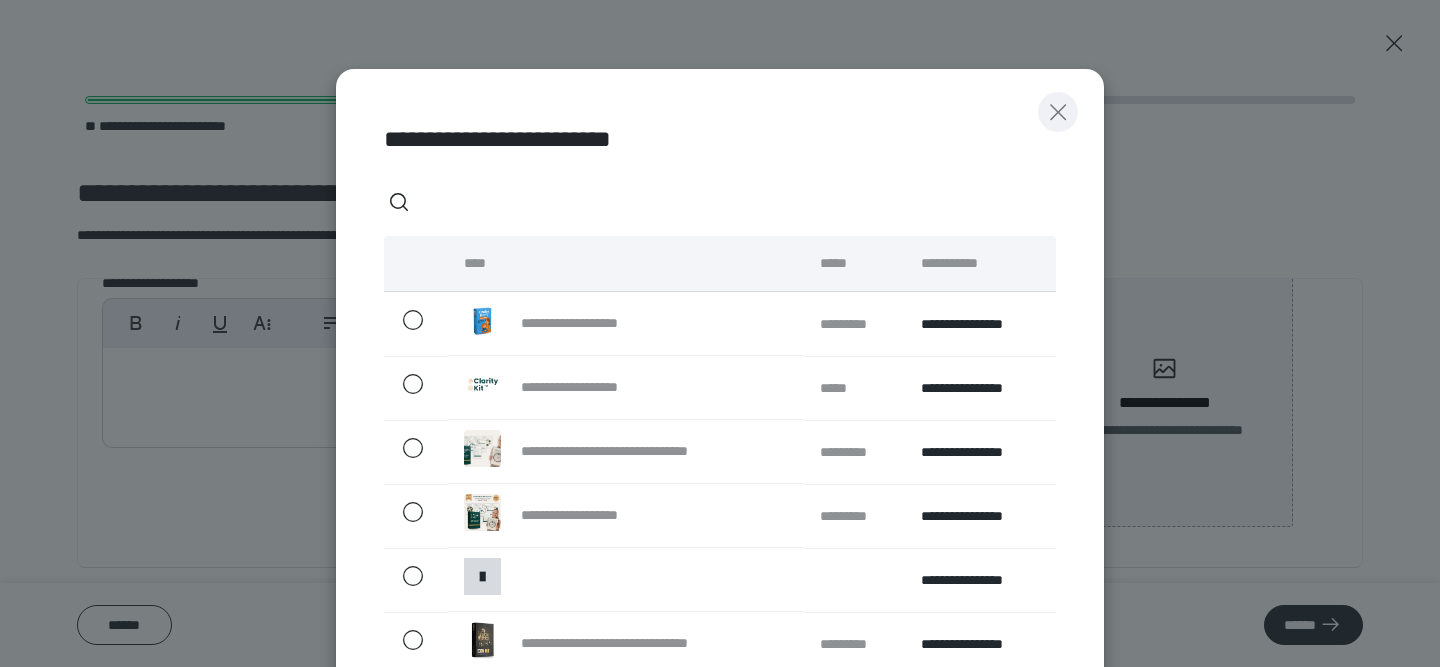 click at bounding box center (1058, 112) 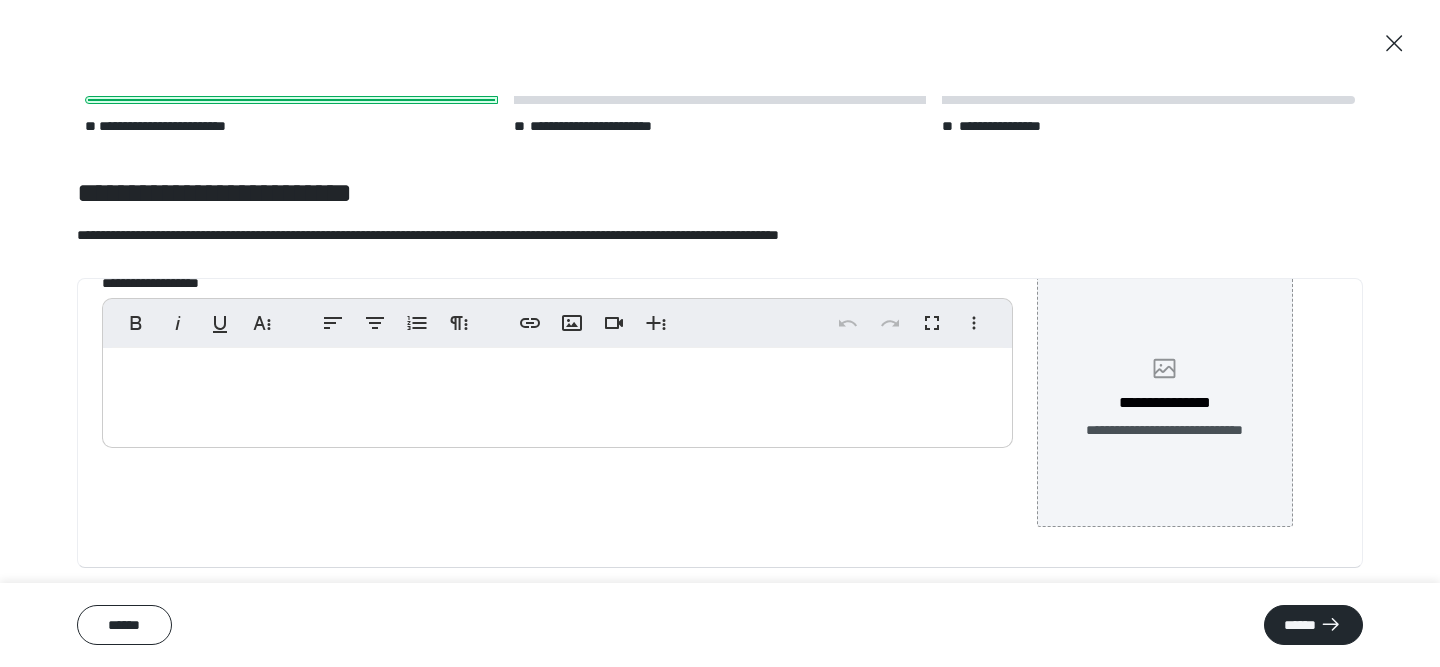 click on "**********" at bounding box center [1165, 430] 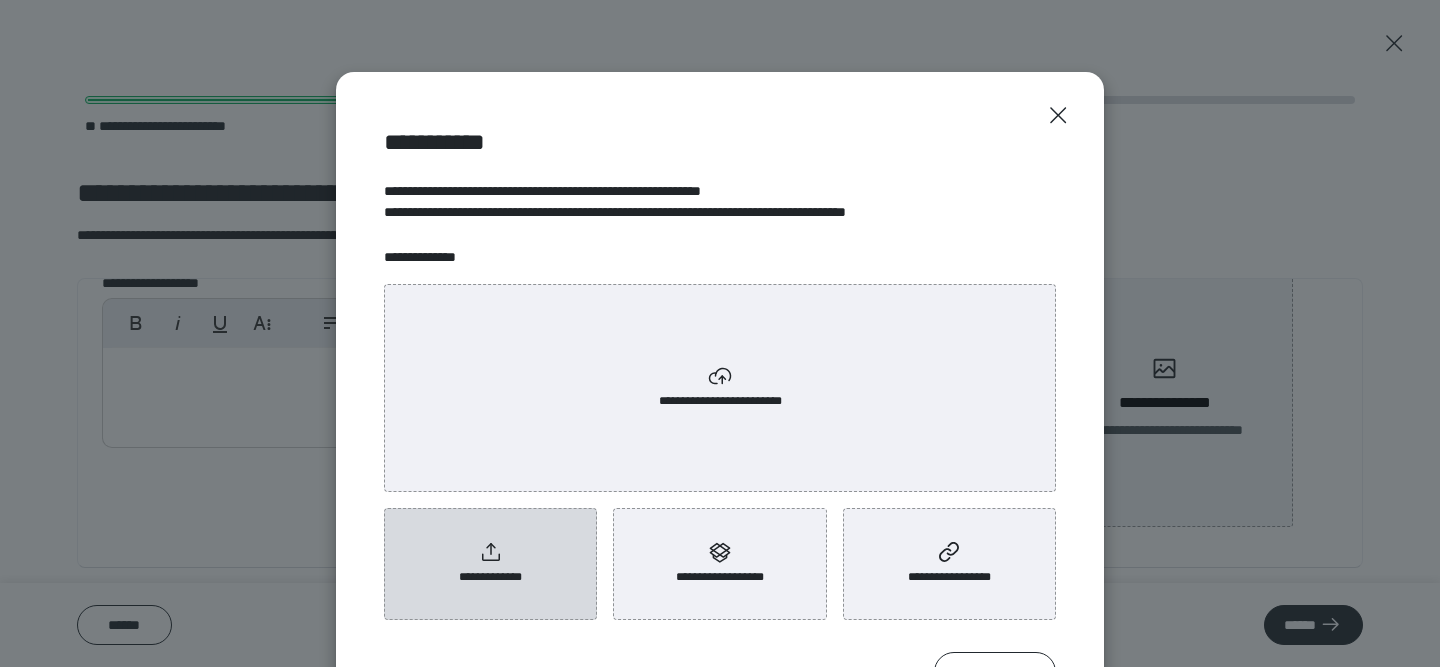 click on "**********" at bounding box center (490, 564) 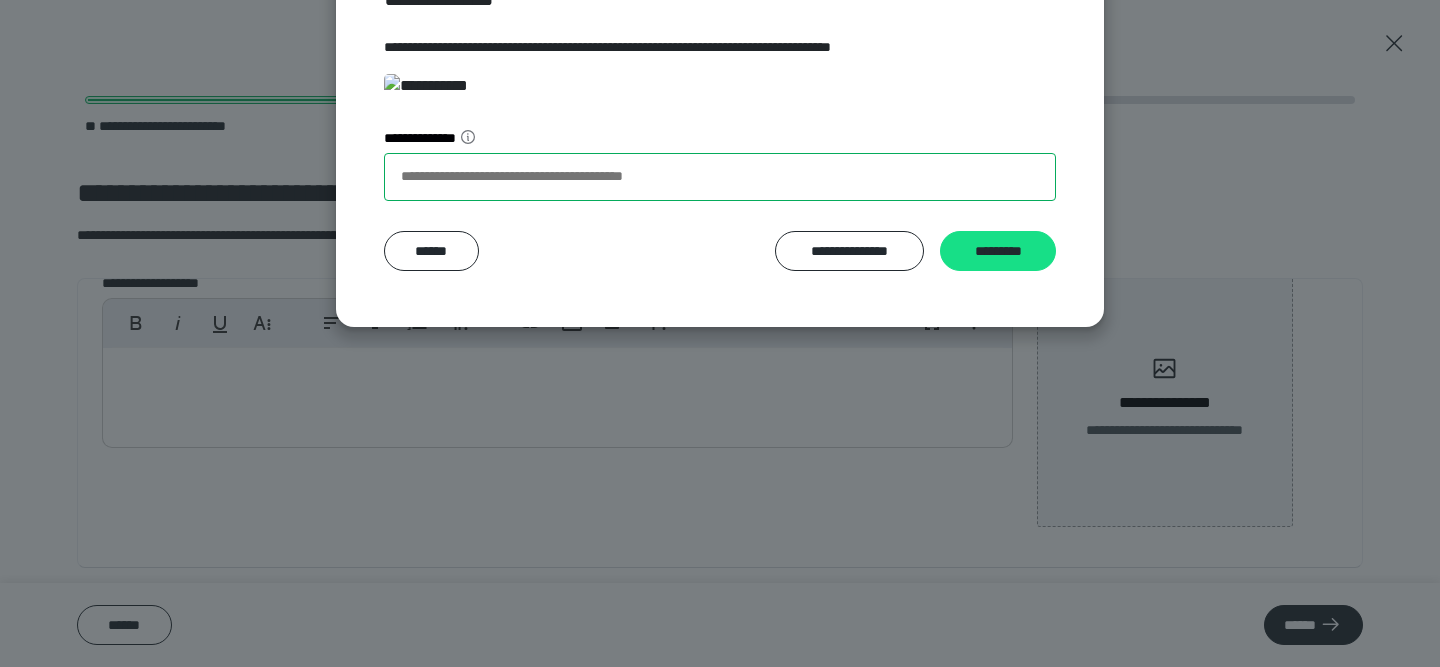 click on "**********" at bounding box center [720, 177] 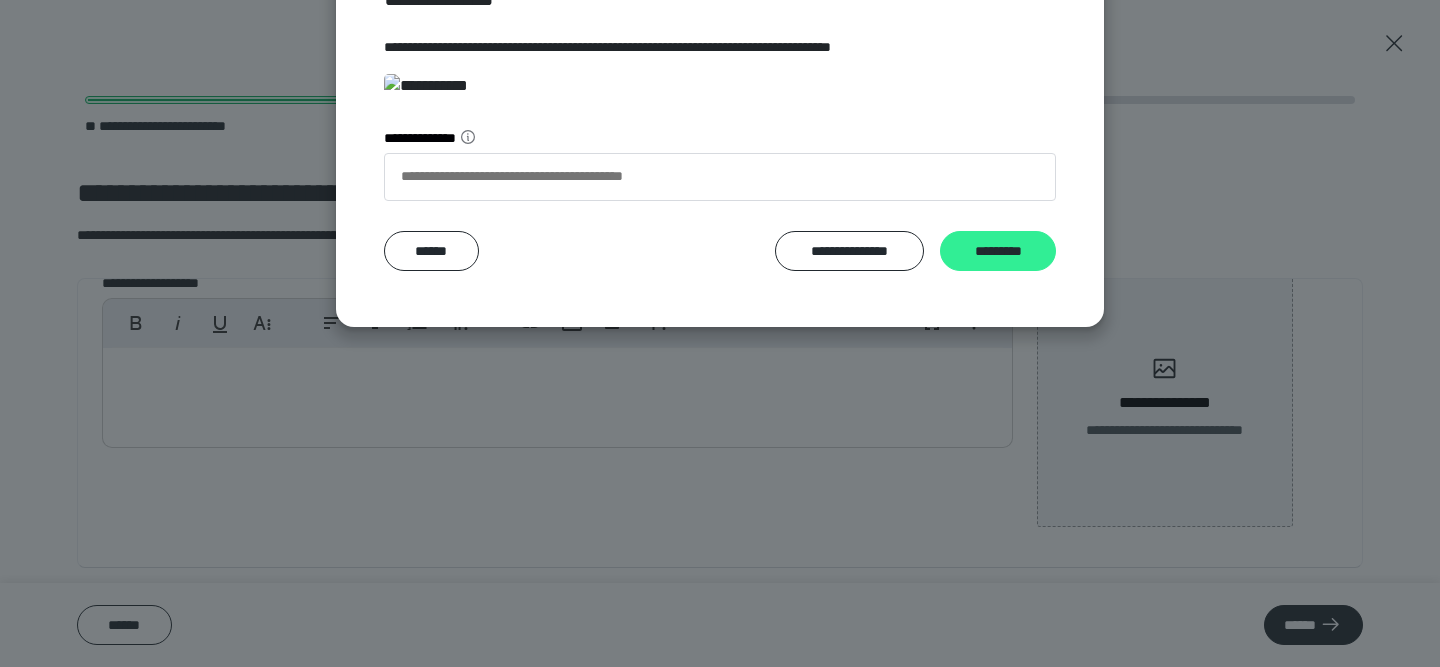 click on "*********" at bounding box center [998, 251] 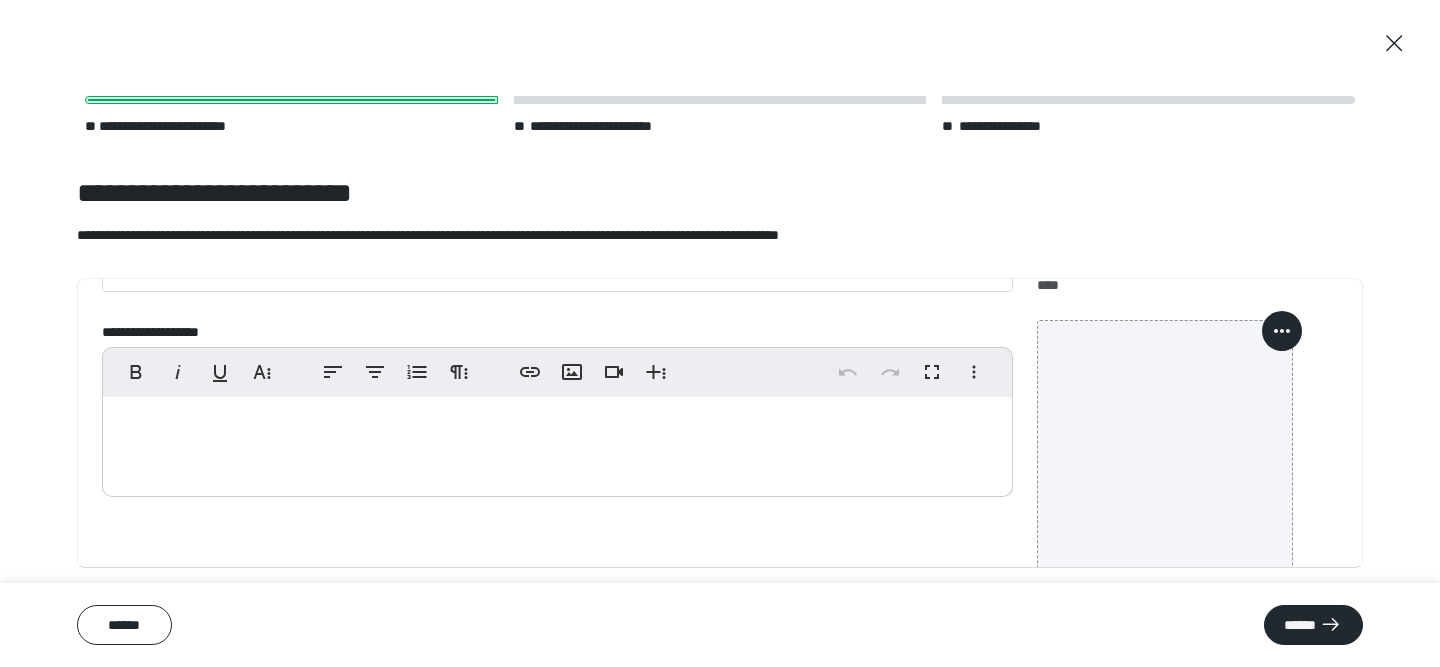 scroll, scrollTop: 52, scrollLeft: 0, axis: vertical 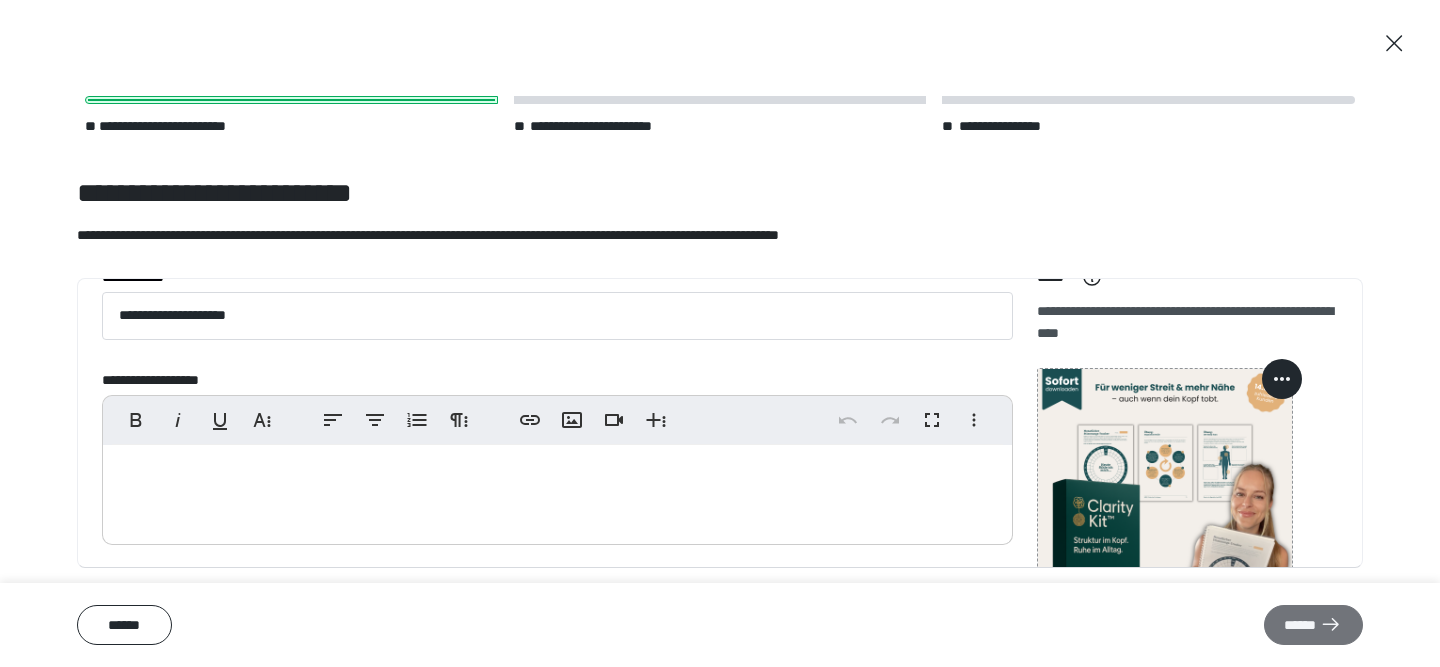 click on "******" at bounding box center [1313, 625] 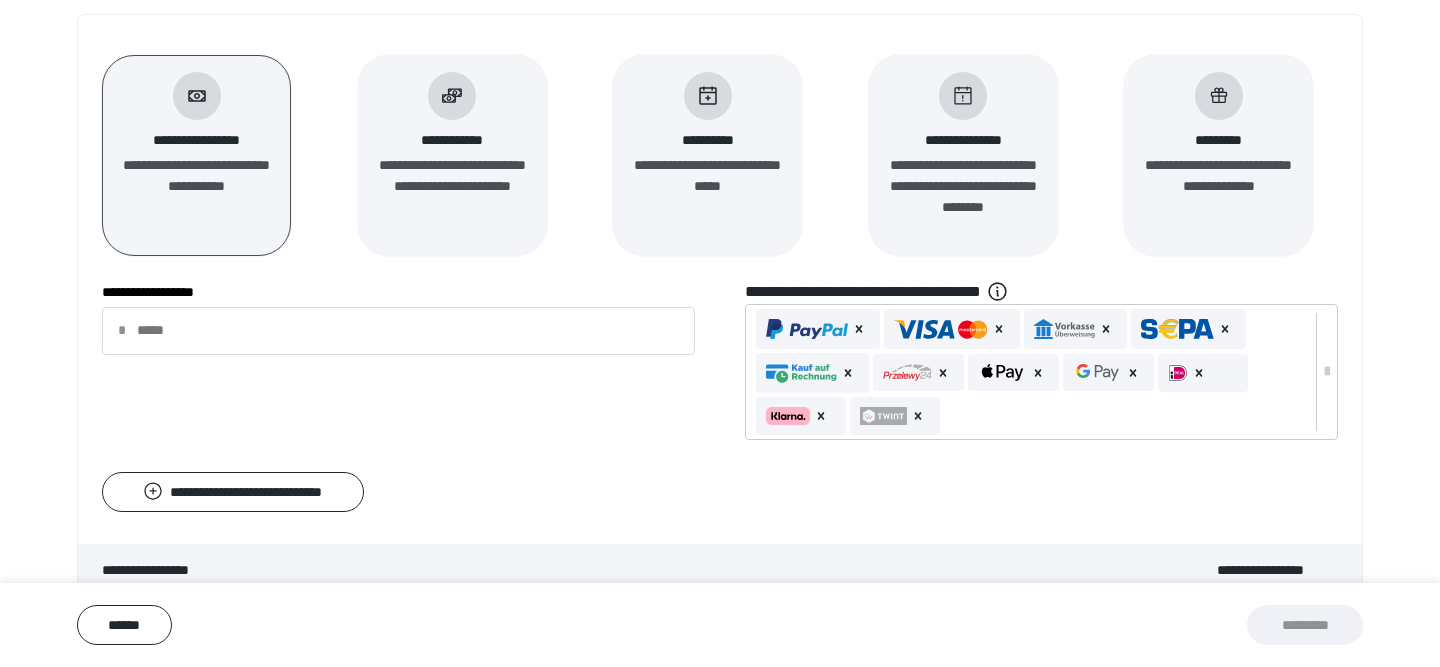 scroll, scrollTop: 281, scrollLeft: 0, axis: vertical 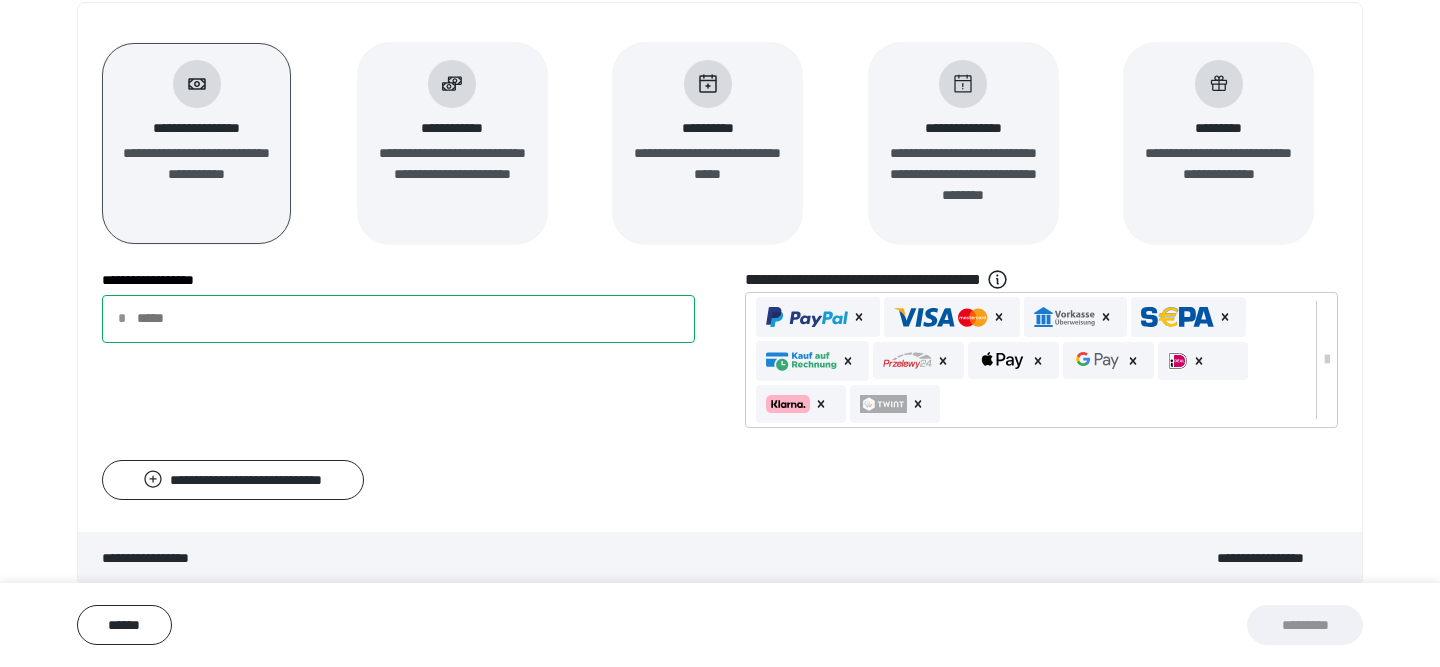 click on "**********" at bounding box center [398, 319] 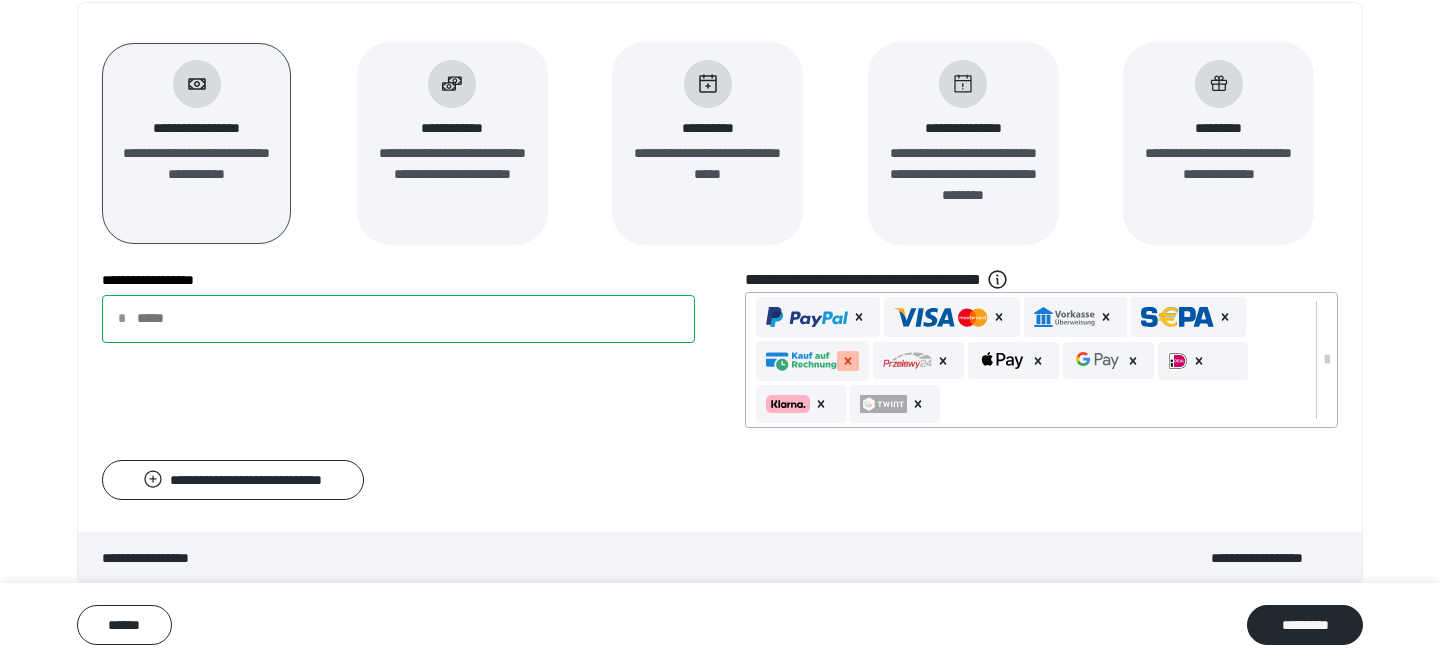 click 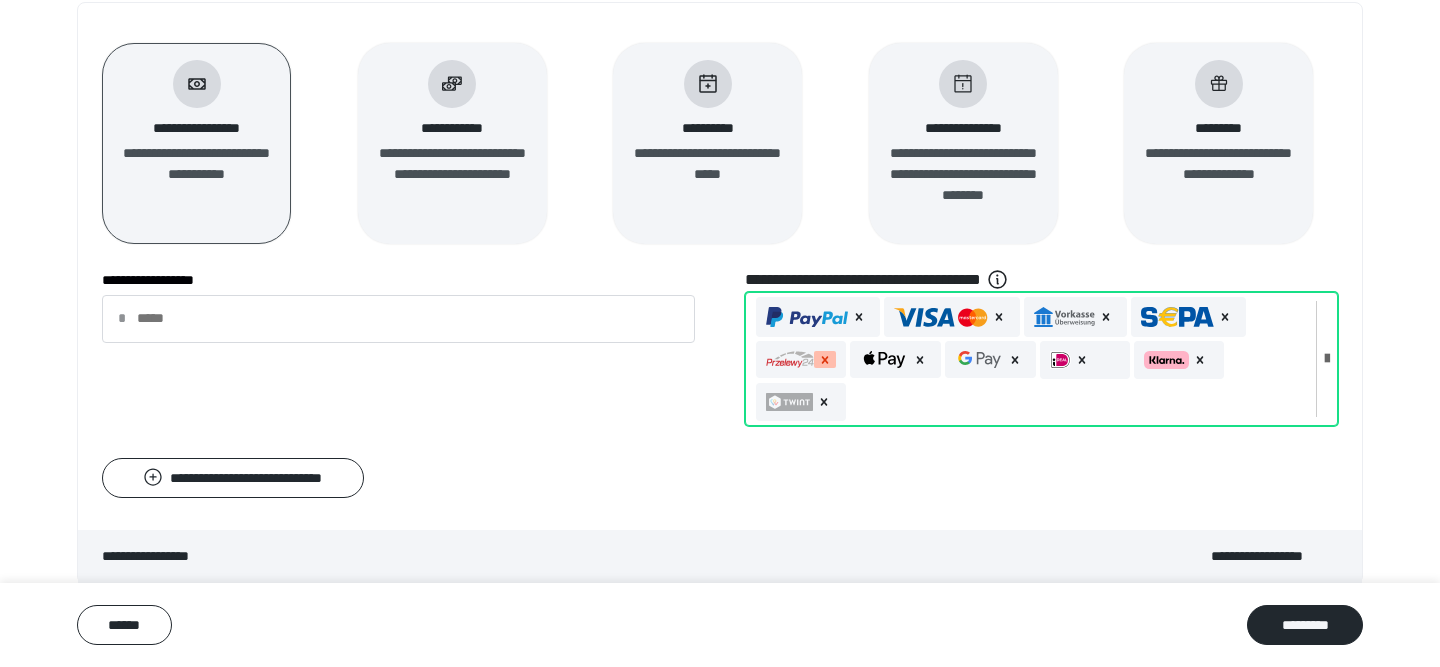 click at bounding box center (825, 359) 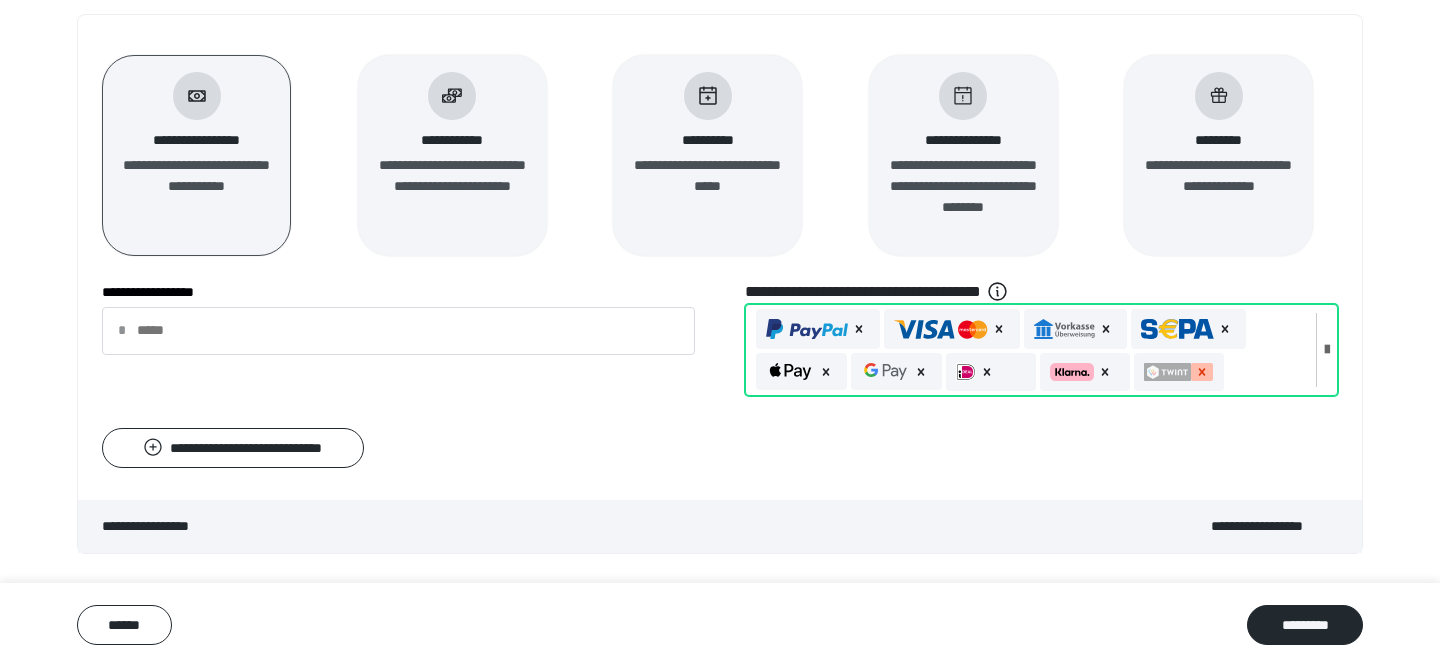 click at bounding box center (1202, 372) 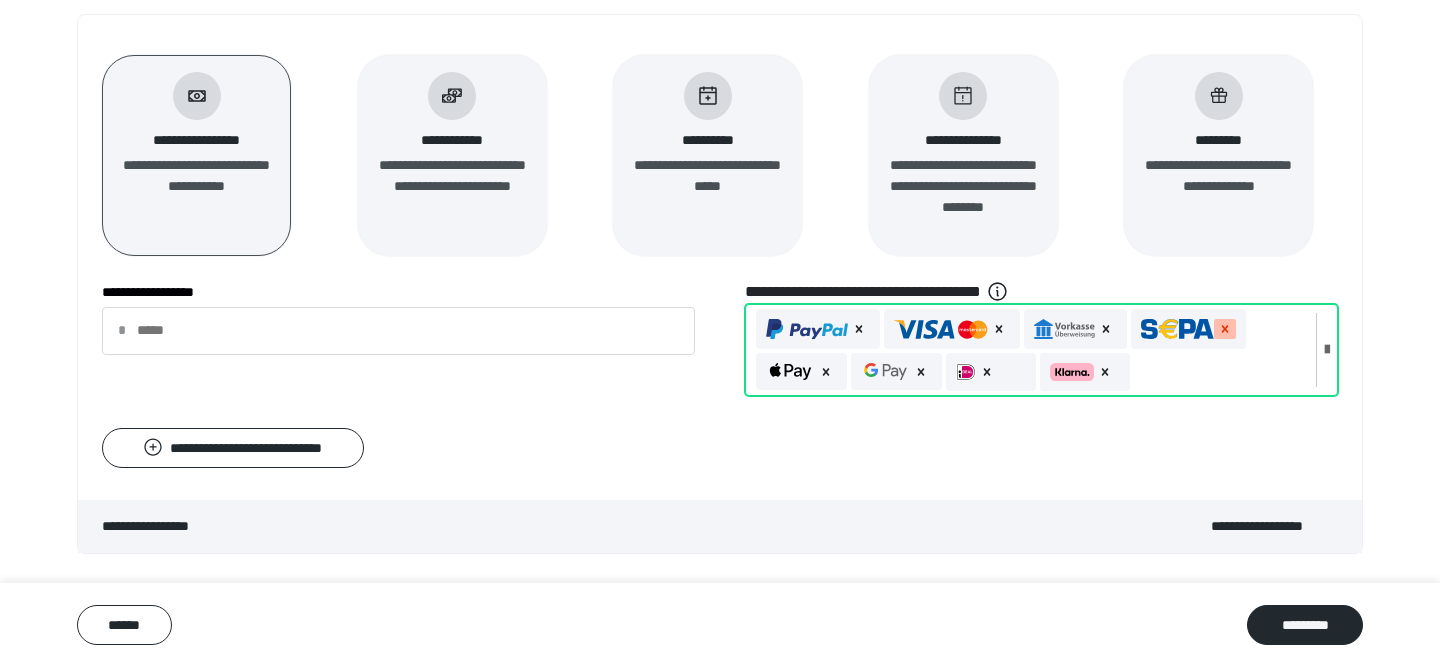 click at bounding box center [1225, 329] 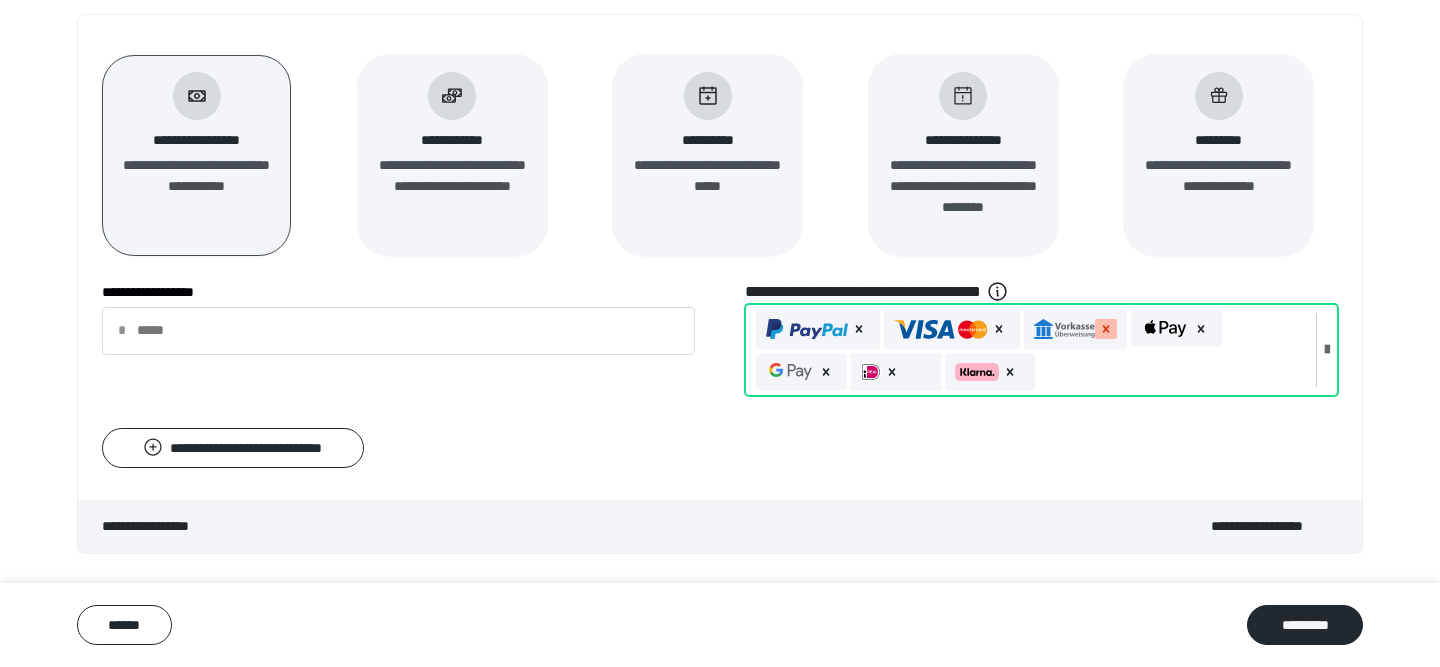 click at bounding box center [1106, 329] 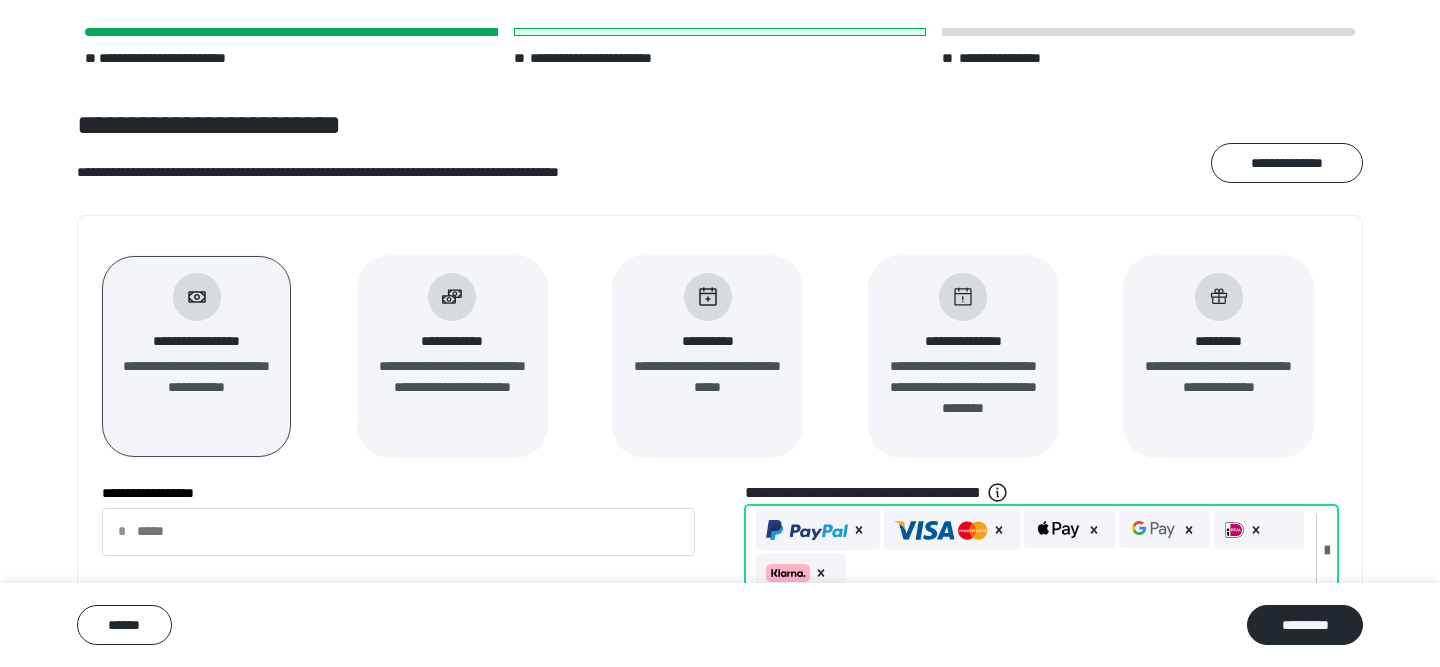 scroll, scrollTop: 269, scrollLeft: 0, axis: vertical 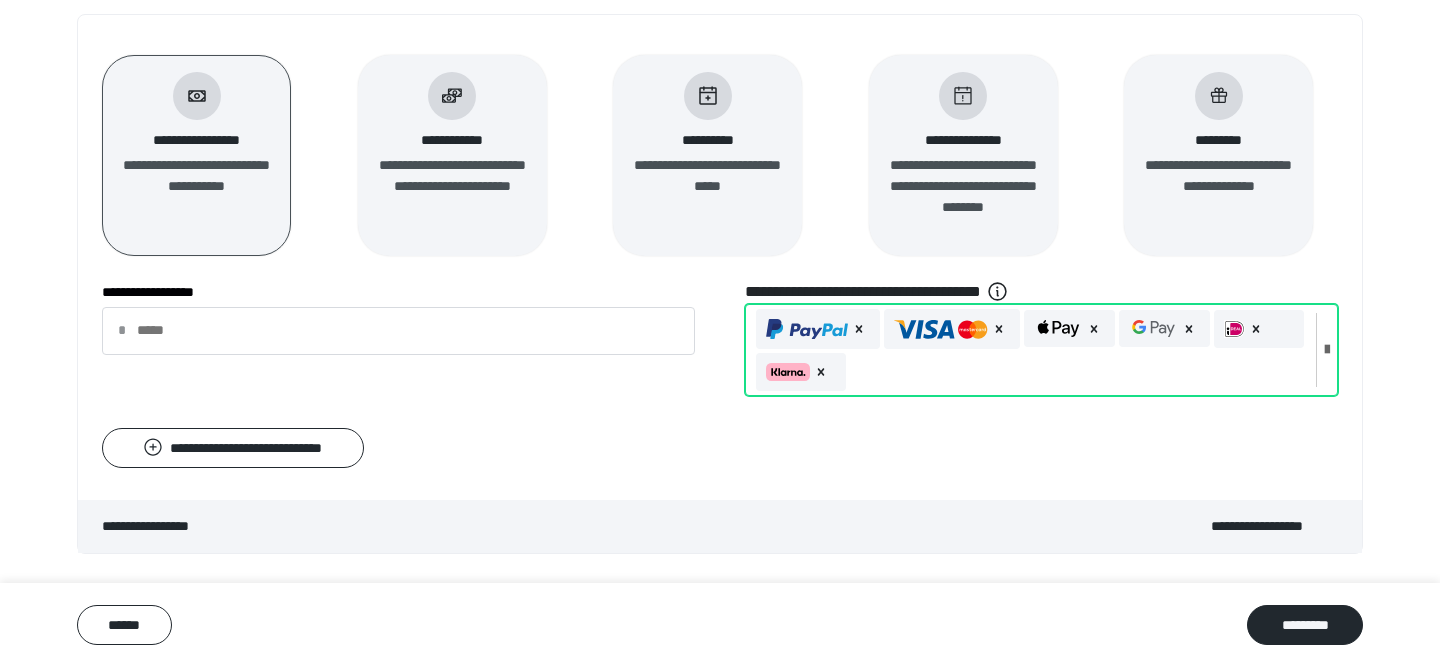 click on "**********" at bounding box center [720, 526] 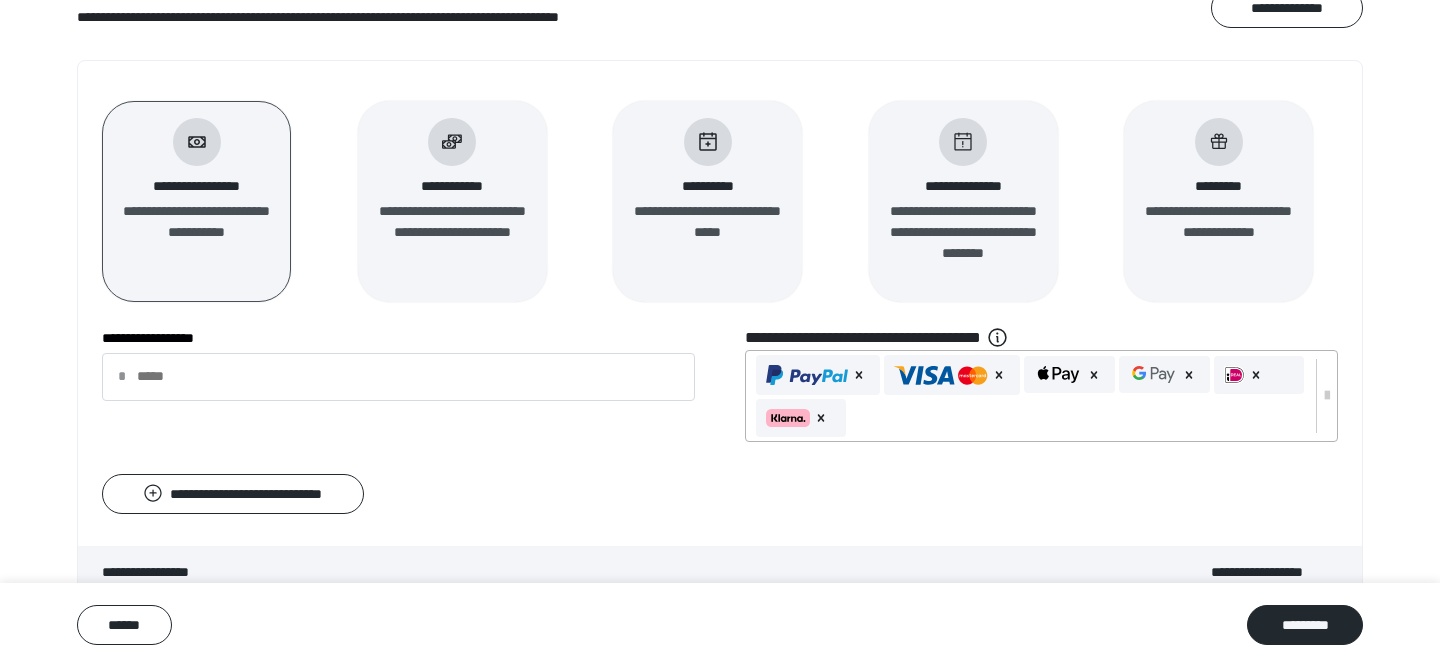 scroll, scrollTop: 199, scrollLeft: 0, axis: vertical 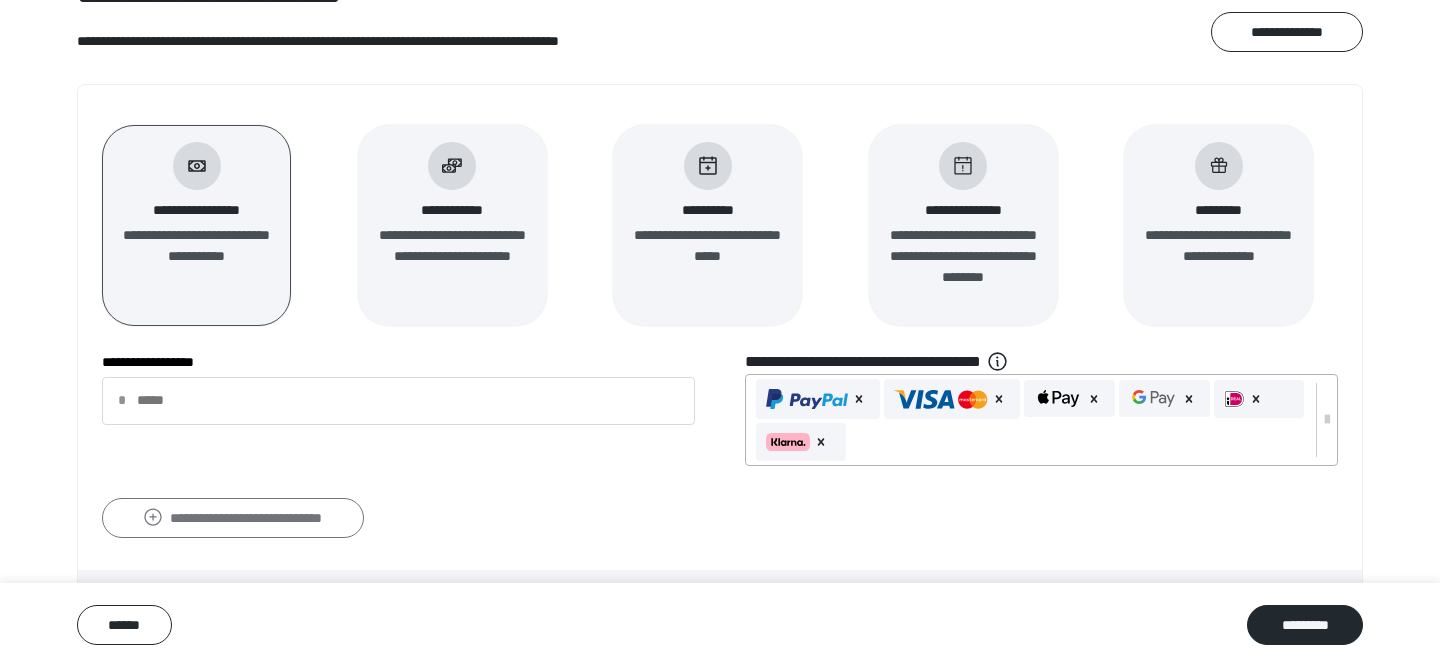 click on "**********" at bounding box center (233, 518) 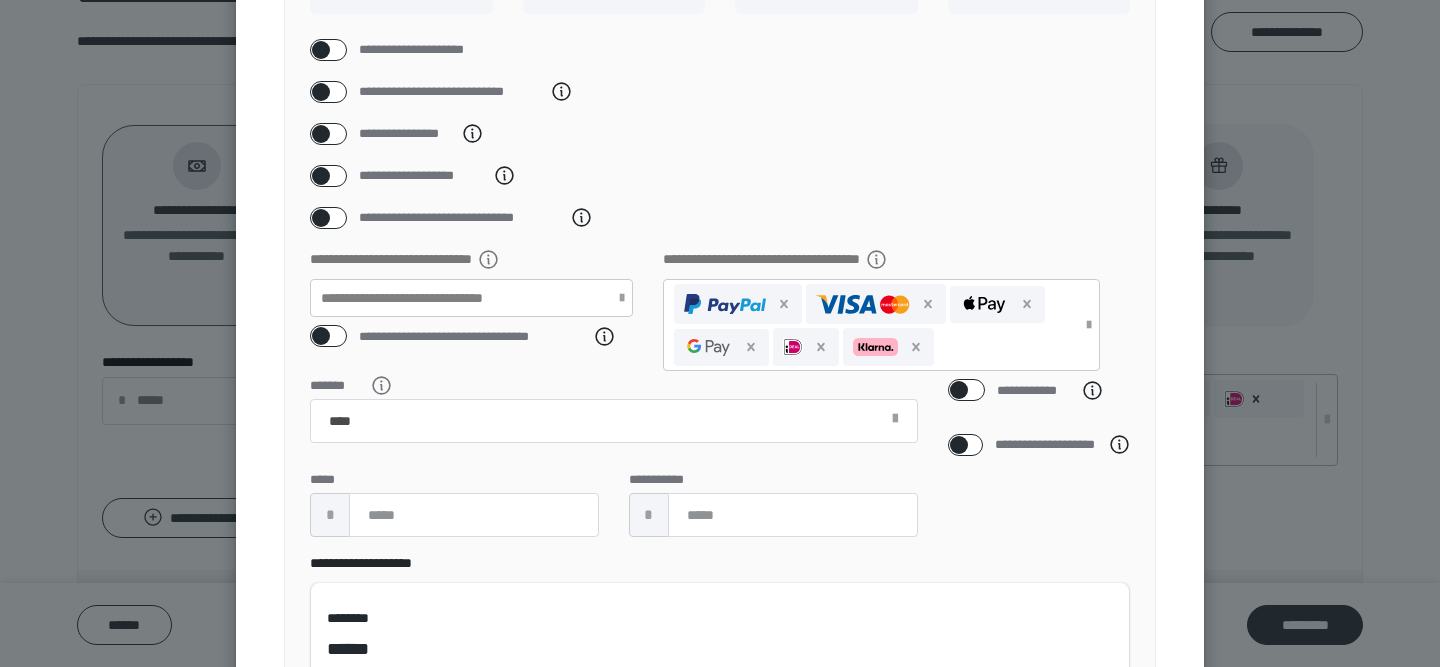 scroll, scrollTop: 248, scrollLeft: 0, axis: vertical 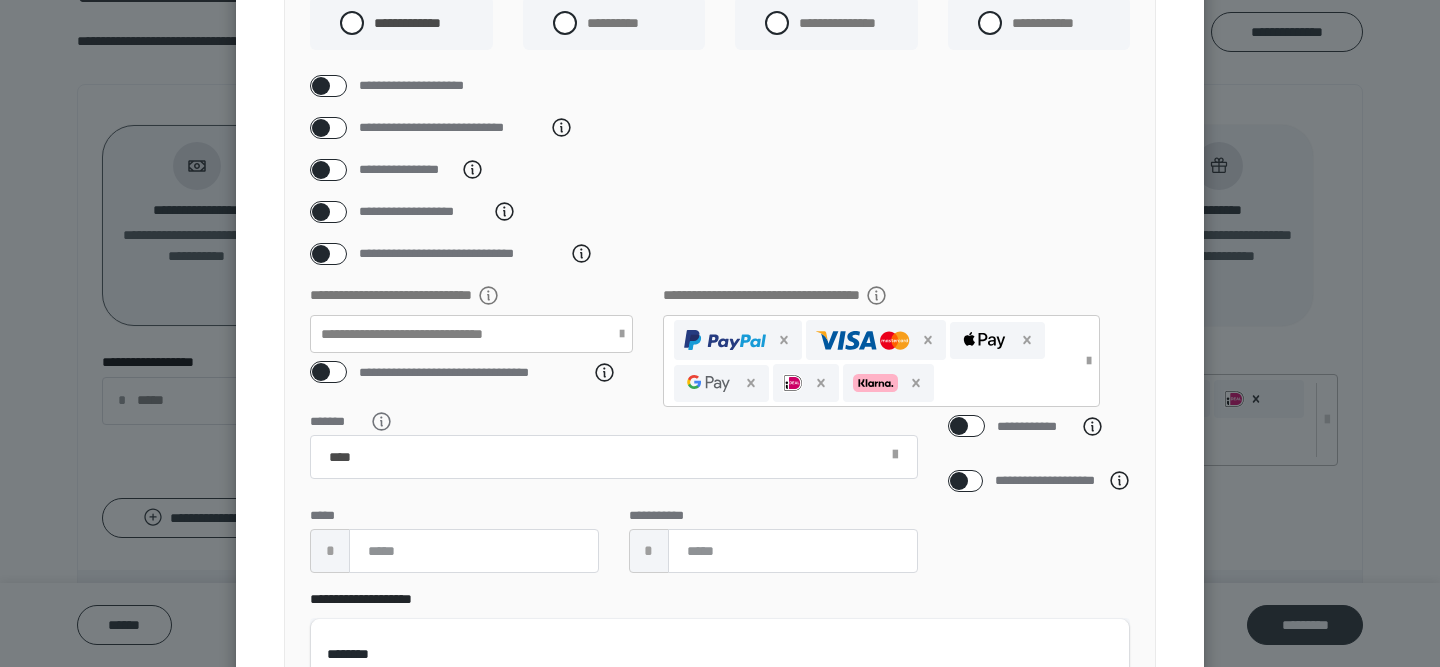 click at bounding box center (321, 212) 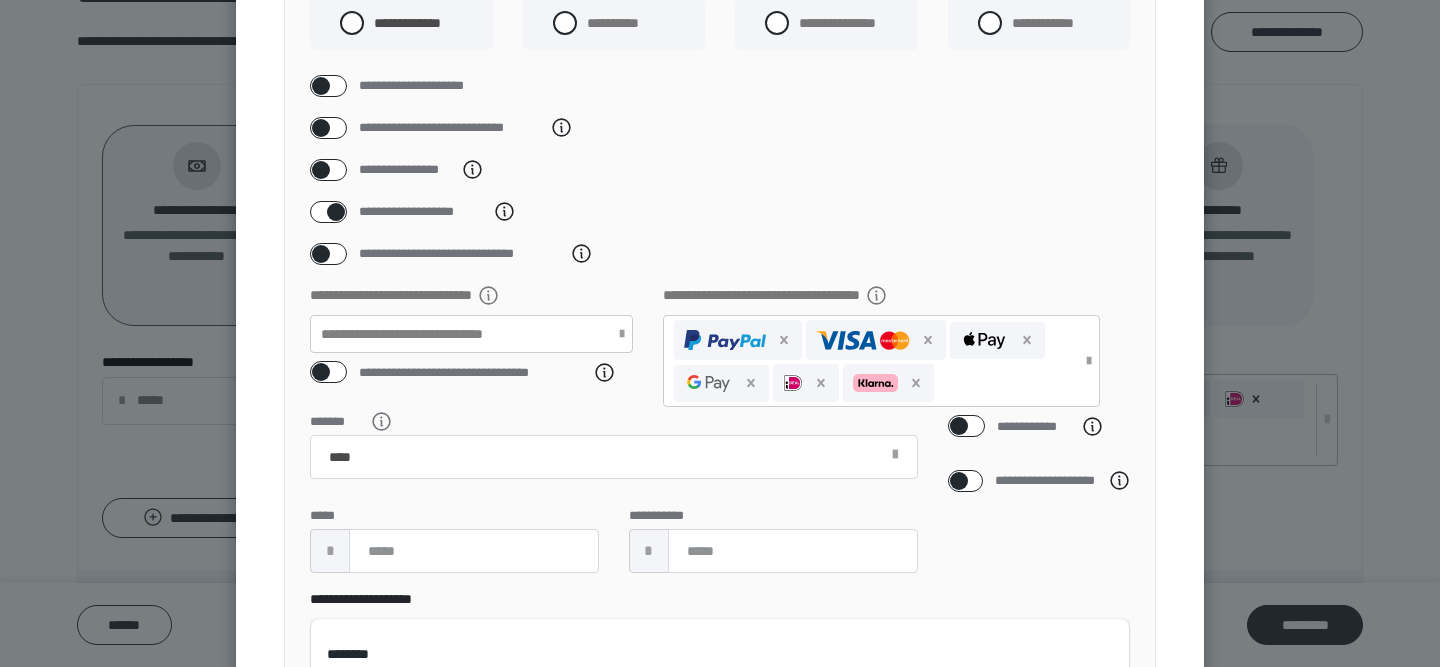 checkbox on "****" 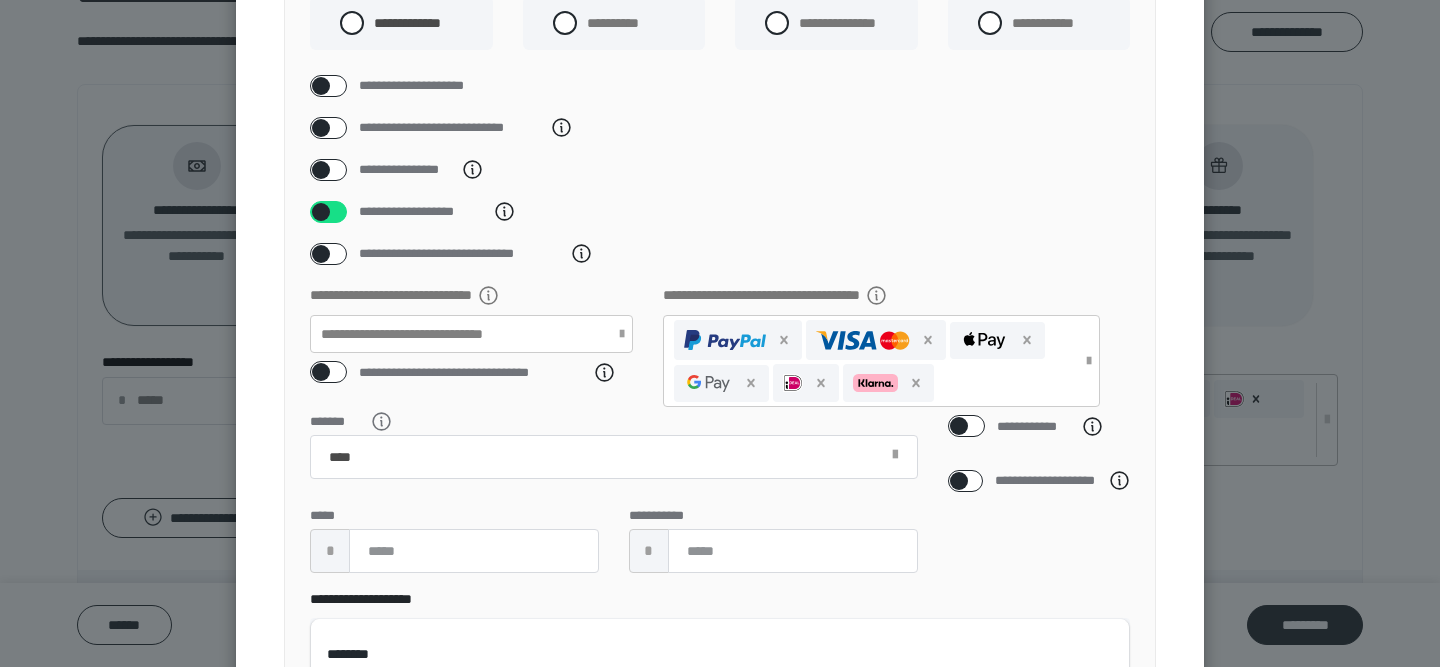 click on "**********" at bounding box center [720, 399] 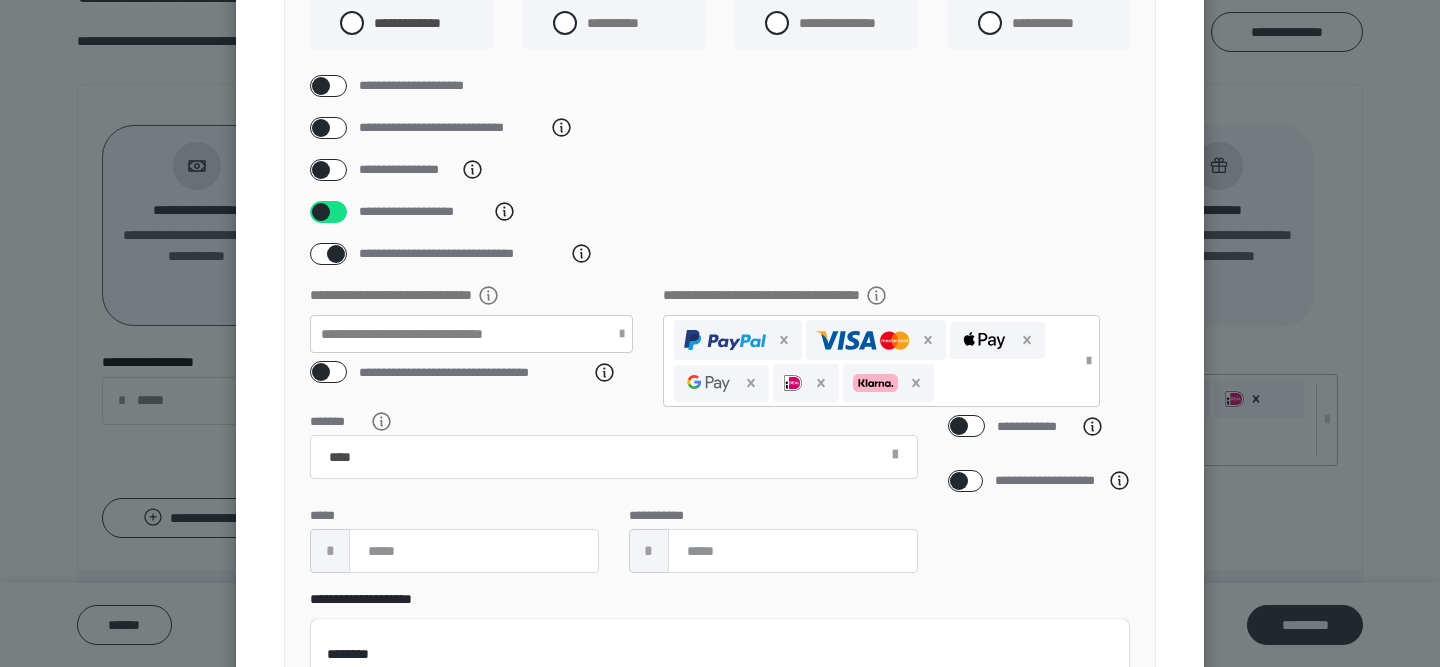 checkbox on "****" 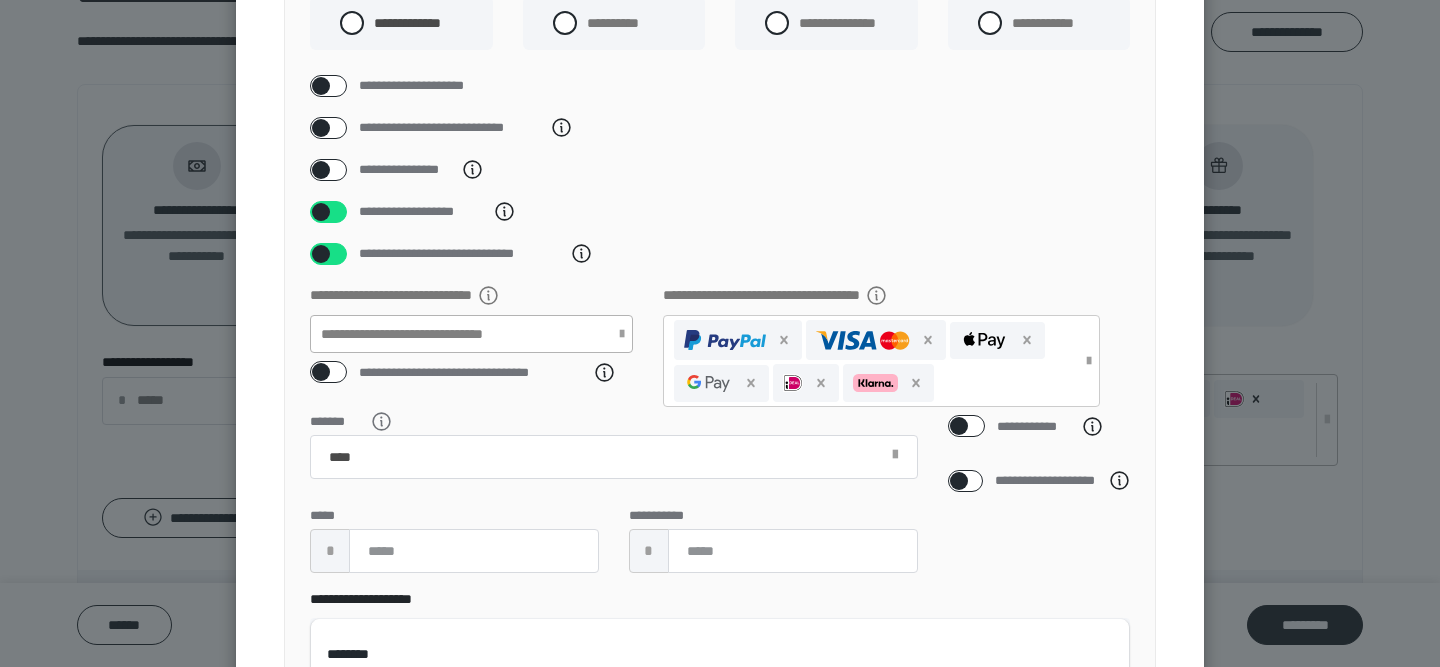 scroll, scrollTop: 275, scrollLeft: 0, axis: vertical 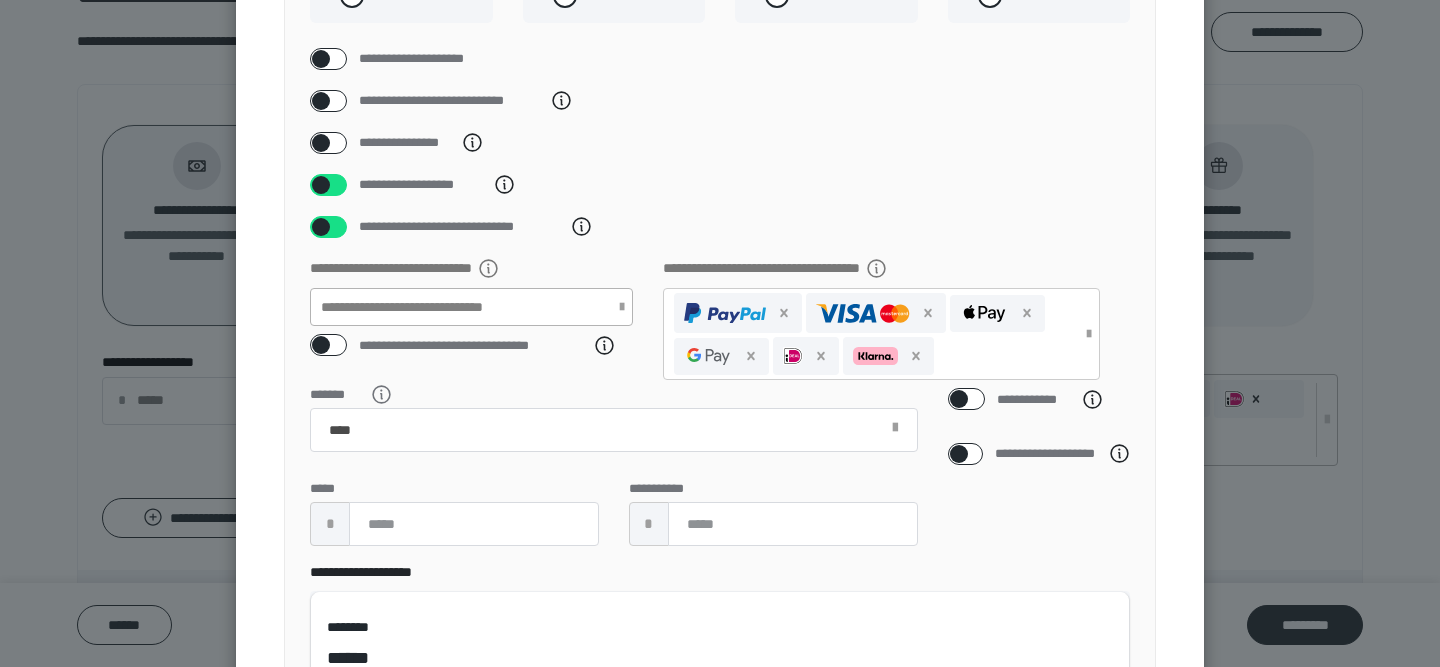 click on "**********" at bounding box center [471, 307] 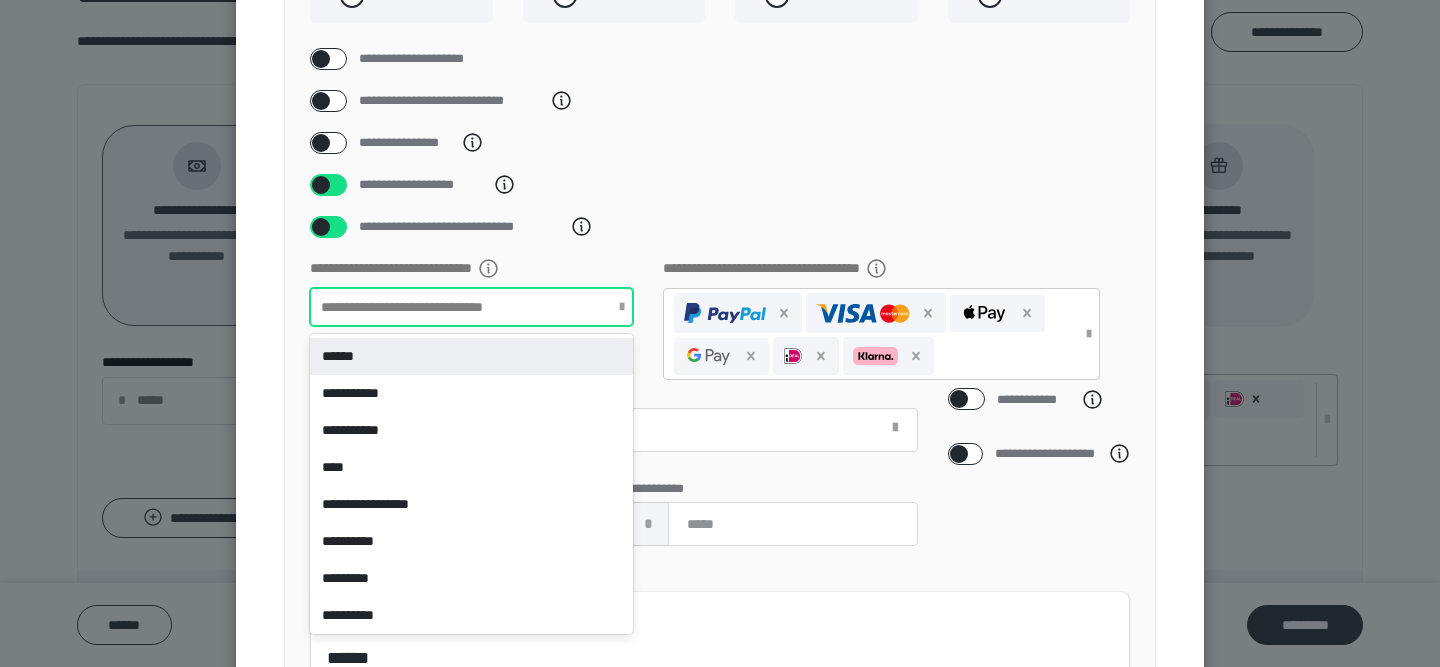 click on "******" at bounding box center [471, 356] 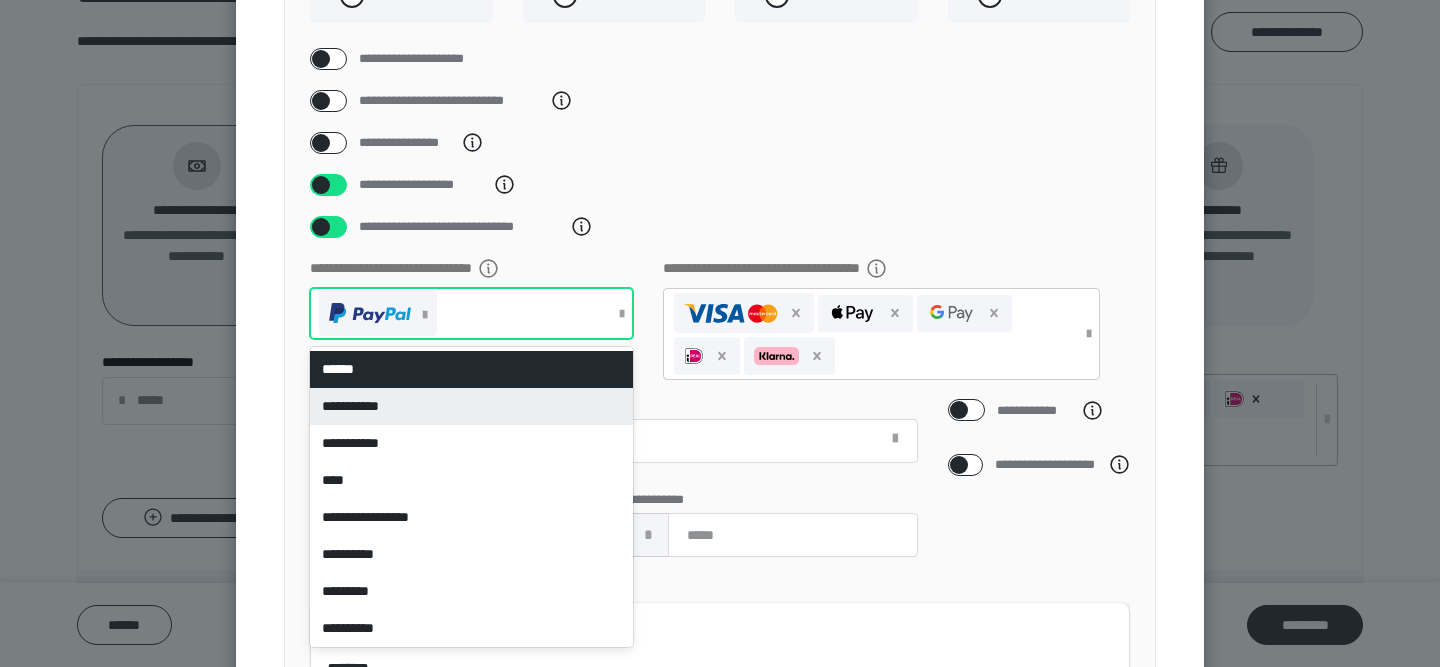 click on "**********" at bounding box center (881, 324) 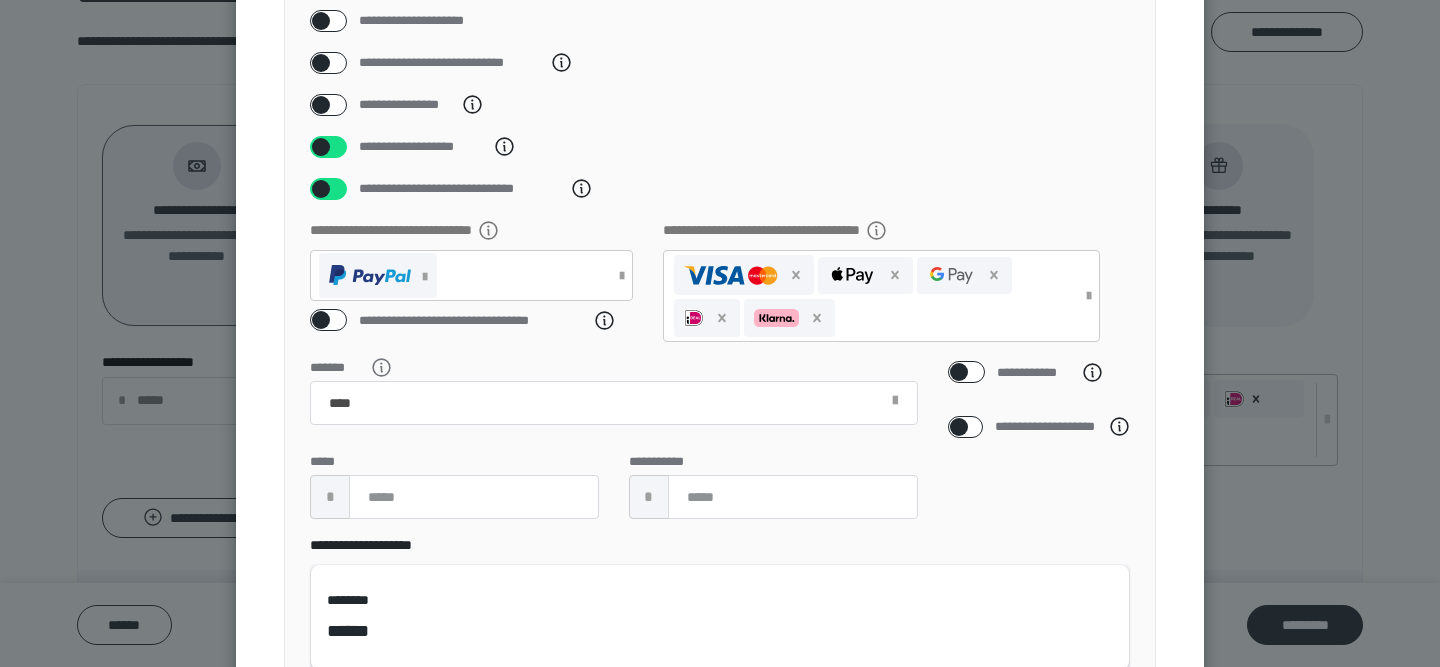 scroll, scrollTop: 315, scrollLeft: 0, axis: vertical 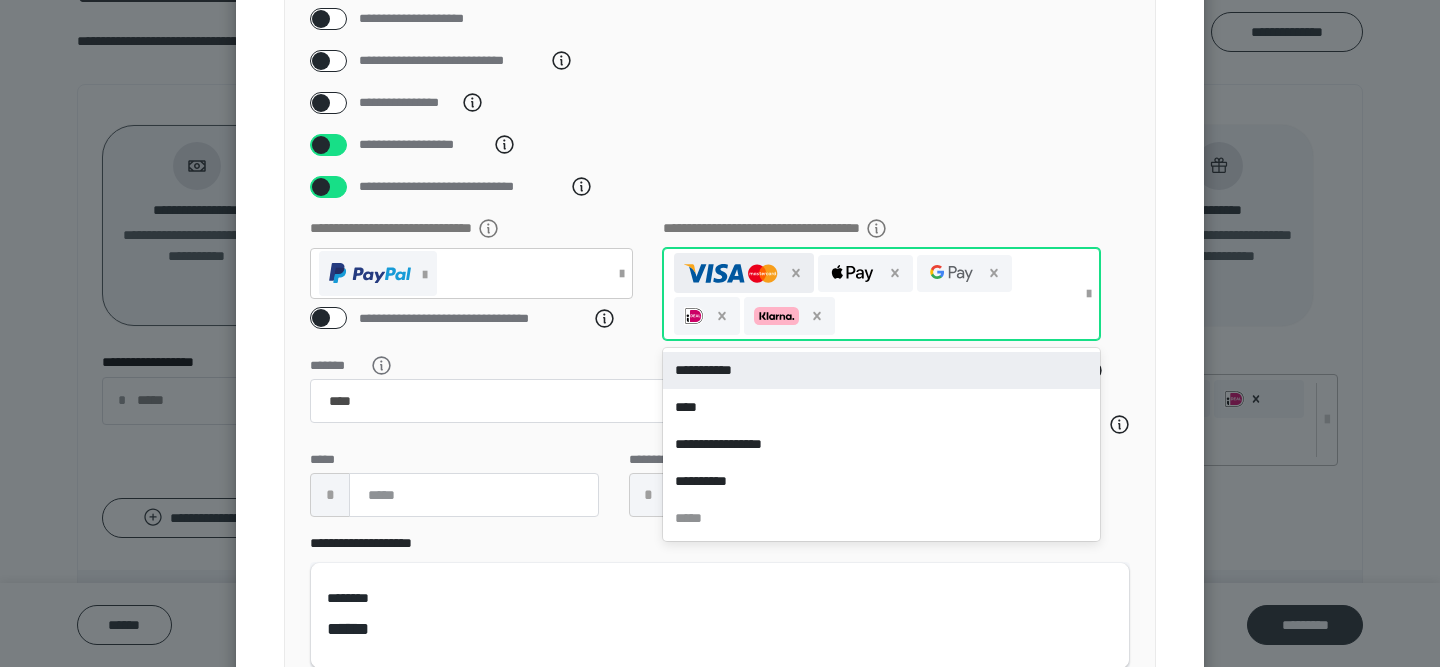 drag, startPoint x: 791, startPoint y: 342, endPoint x: 727, endPoint y: 308, distance: 72.47068 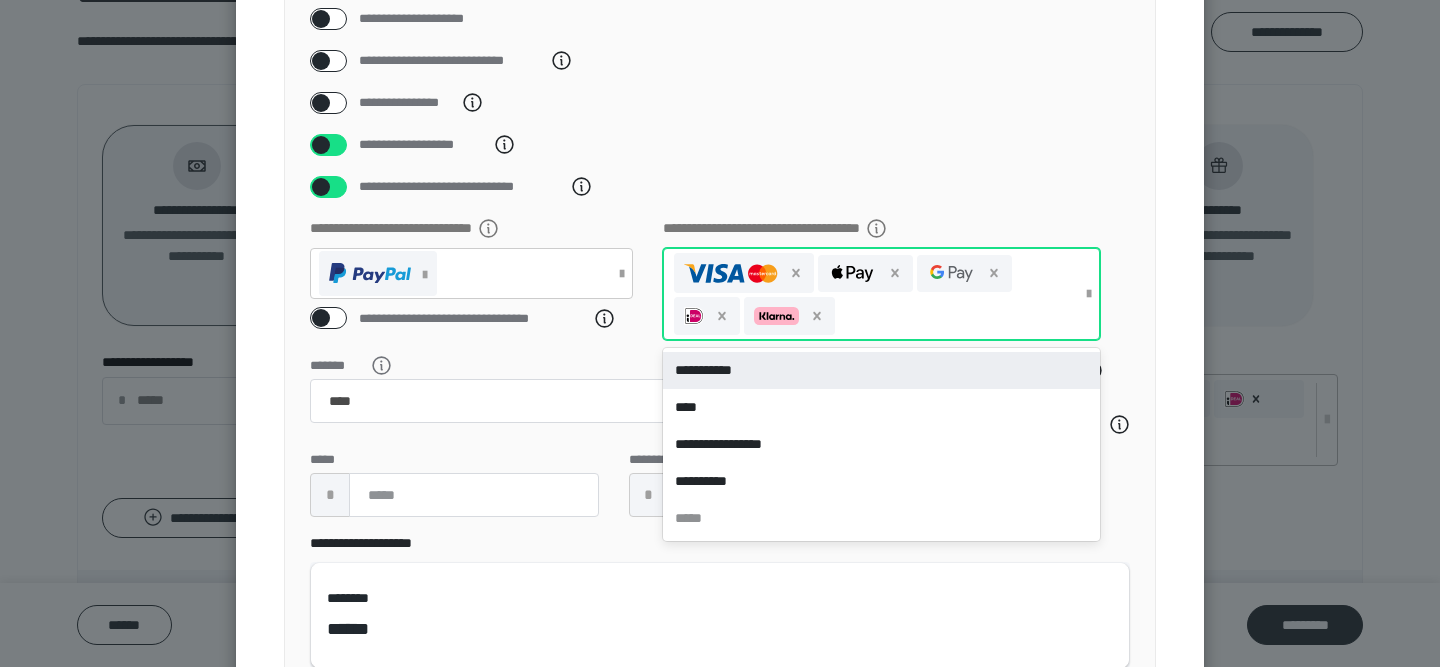 click on "**********" at bounding box center (720, 187) 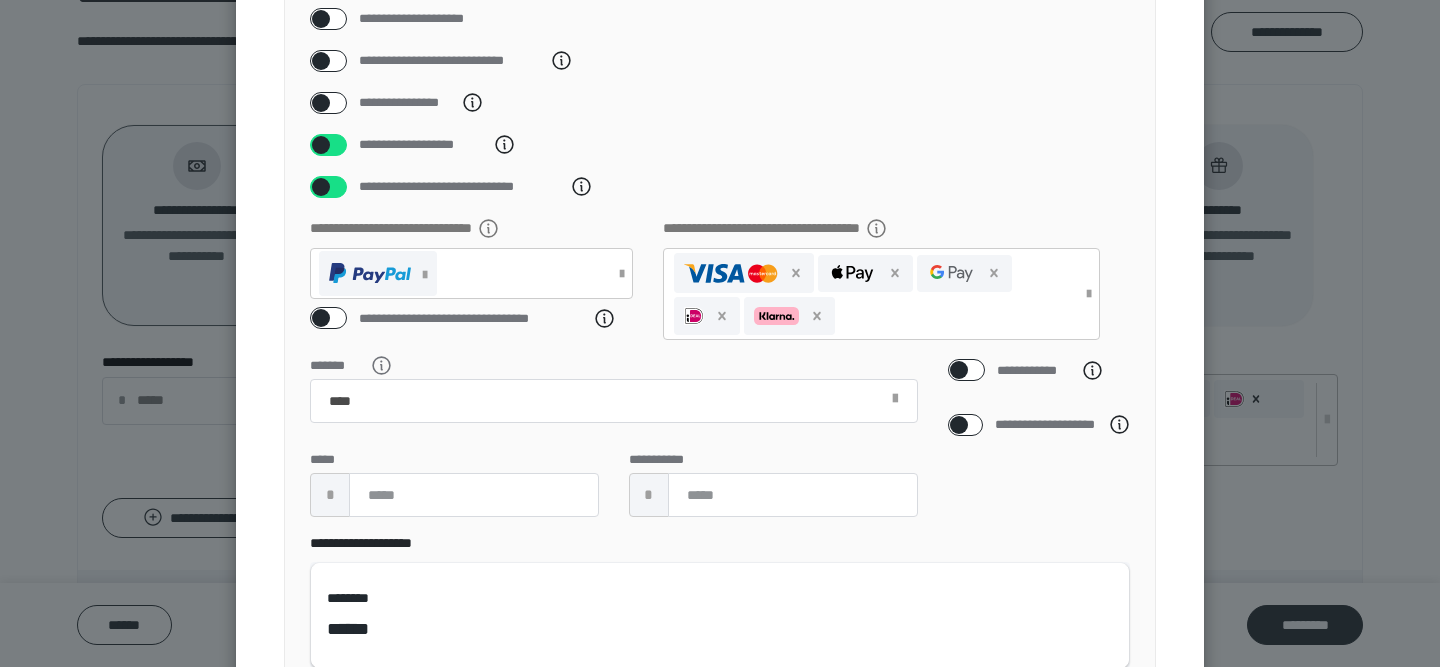 click on "**********" at bounding box center [720, 288] 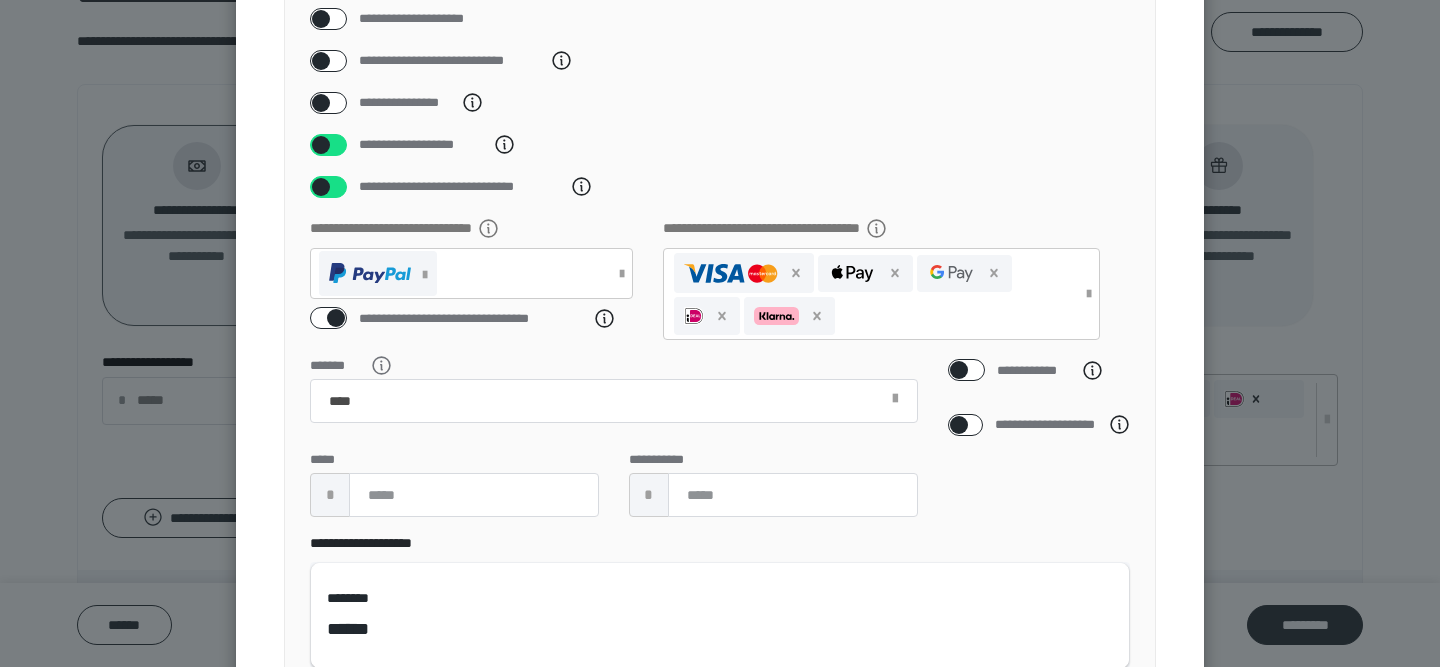 checkbox on "****" 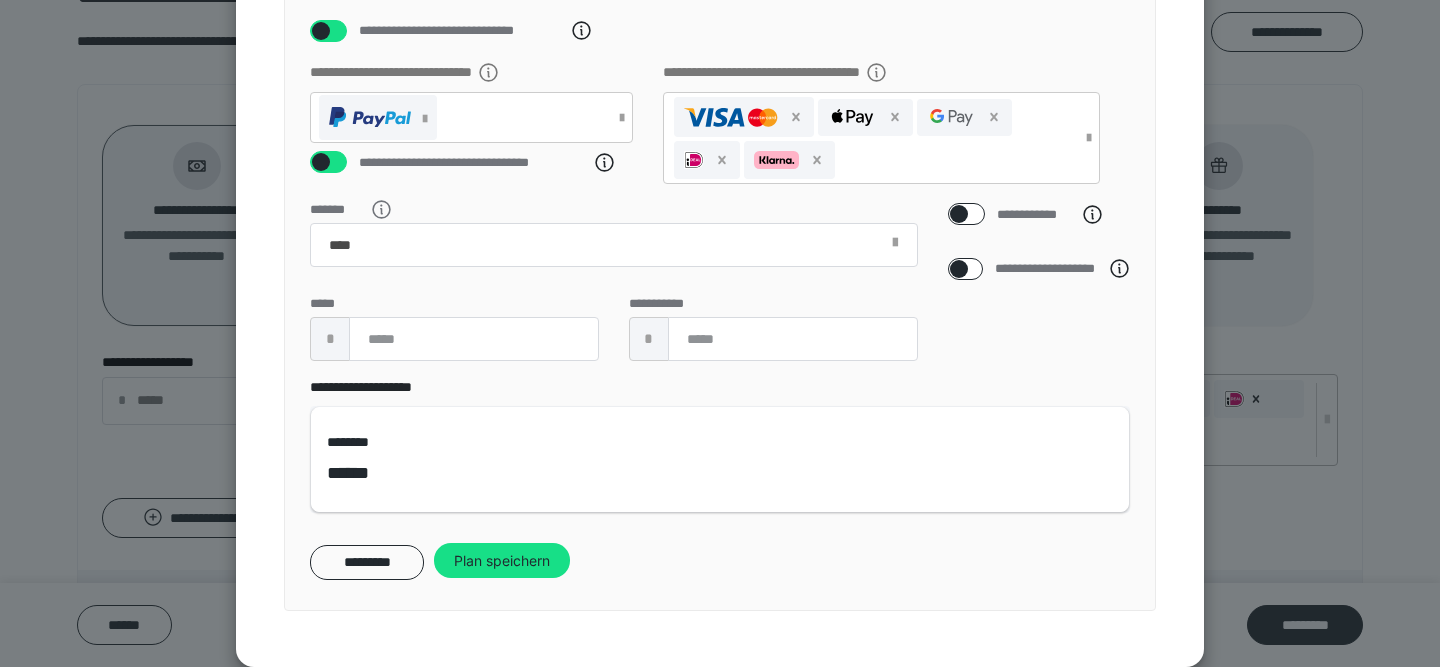 scroll, scrollTop: 477, scrollLeft: 0, axis: vertical 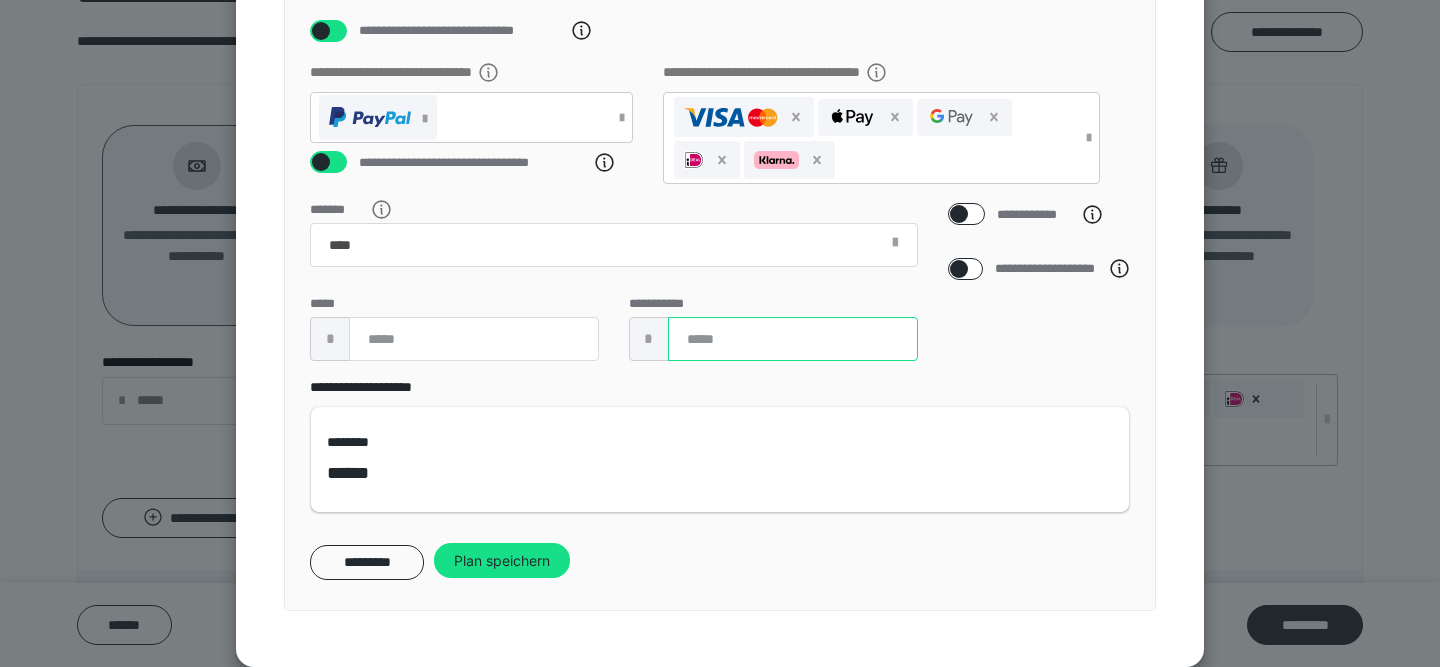 click at bounding box center [793, 339] 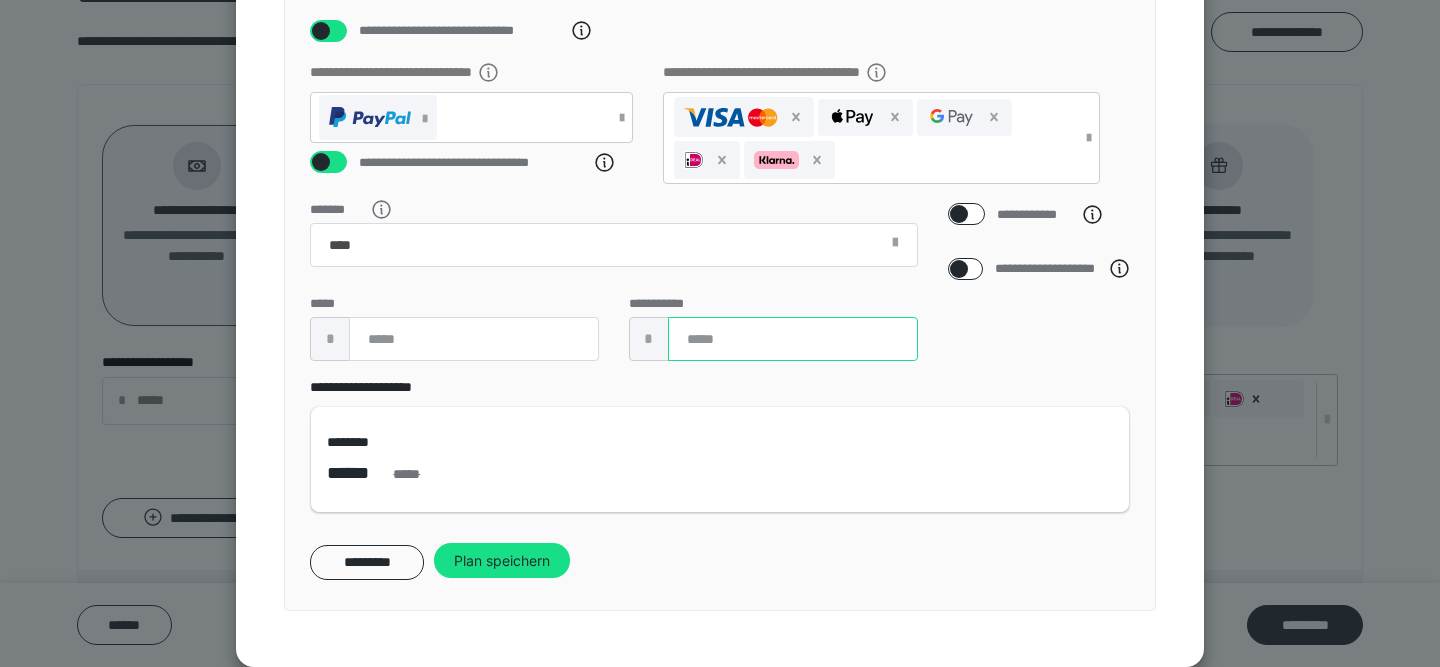 type on "**" 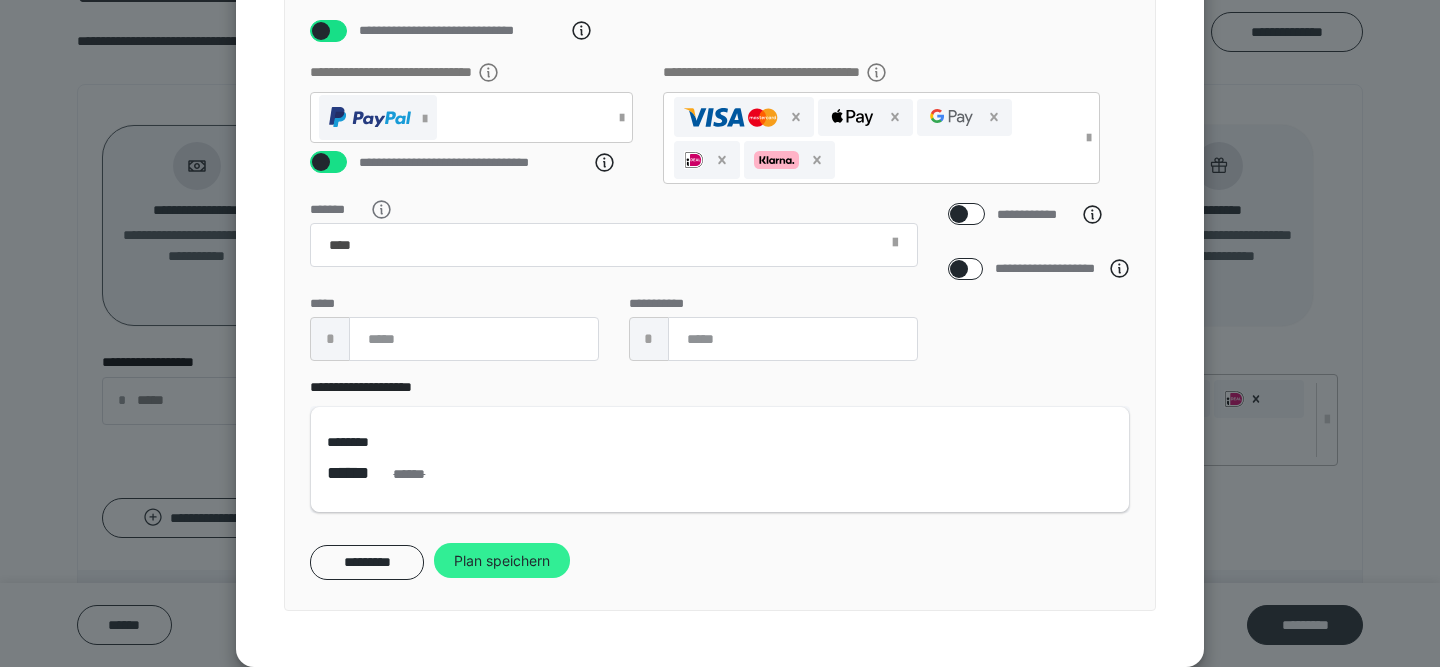 click on "Plan speichern" at bounding box center [502, 561] 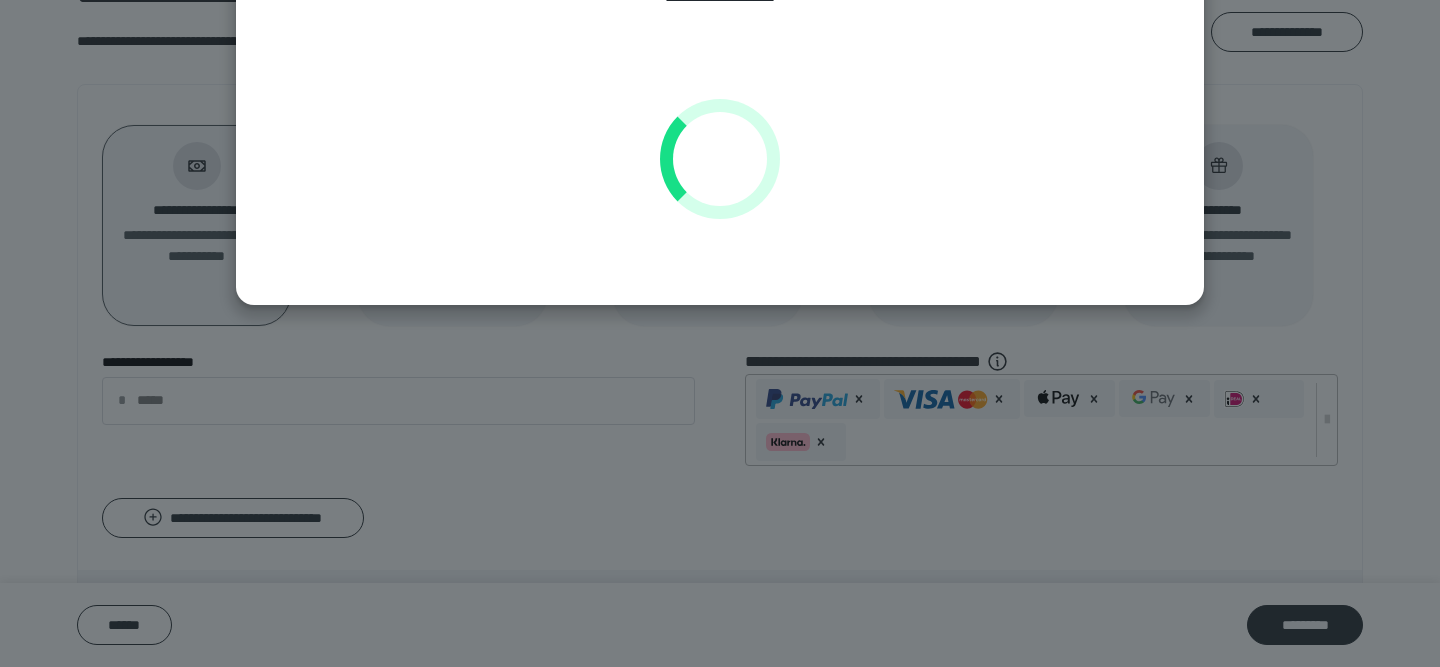 scroll, scrollTop: 144, scrollLeft: 0, axis: vertical 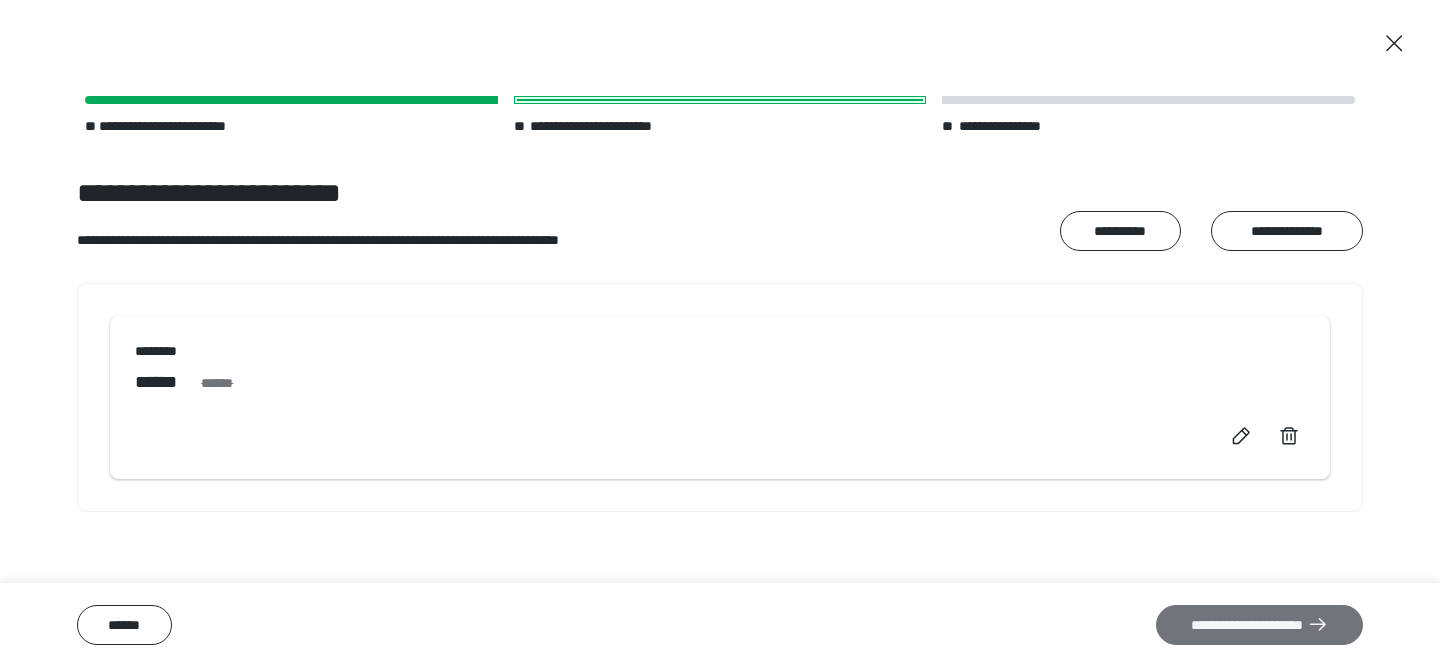 click on "**********" at bounding box center [1259, 625] 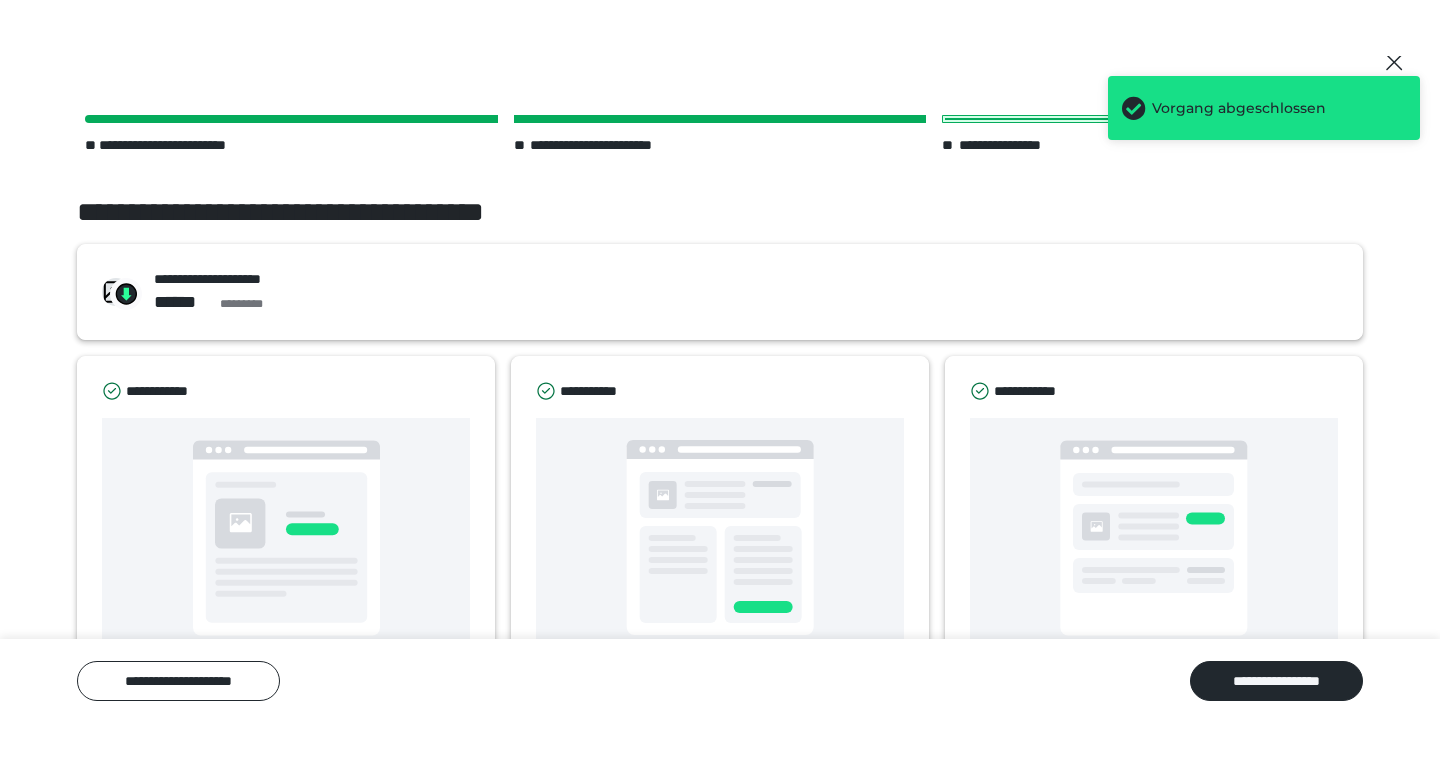 scroll, scrollTop: 105, scrollLeft: 0, axis: vertical 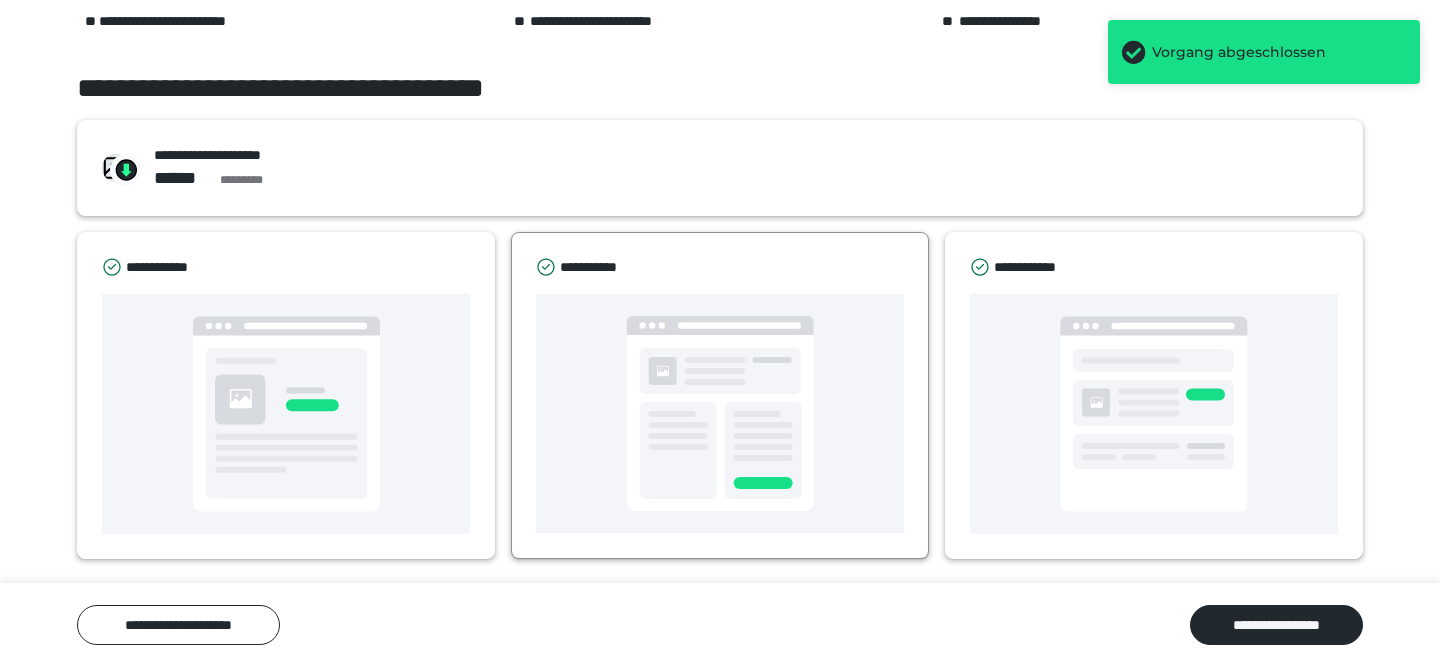 click at bounding box center (720, 413) 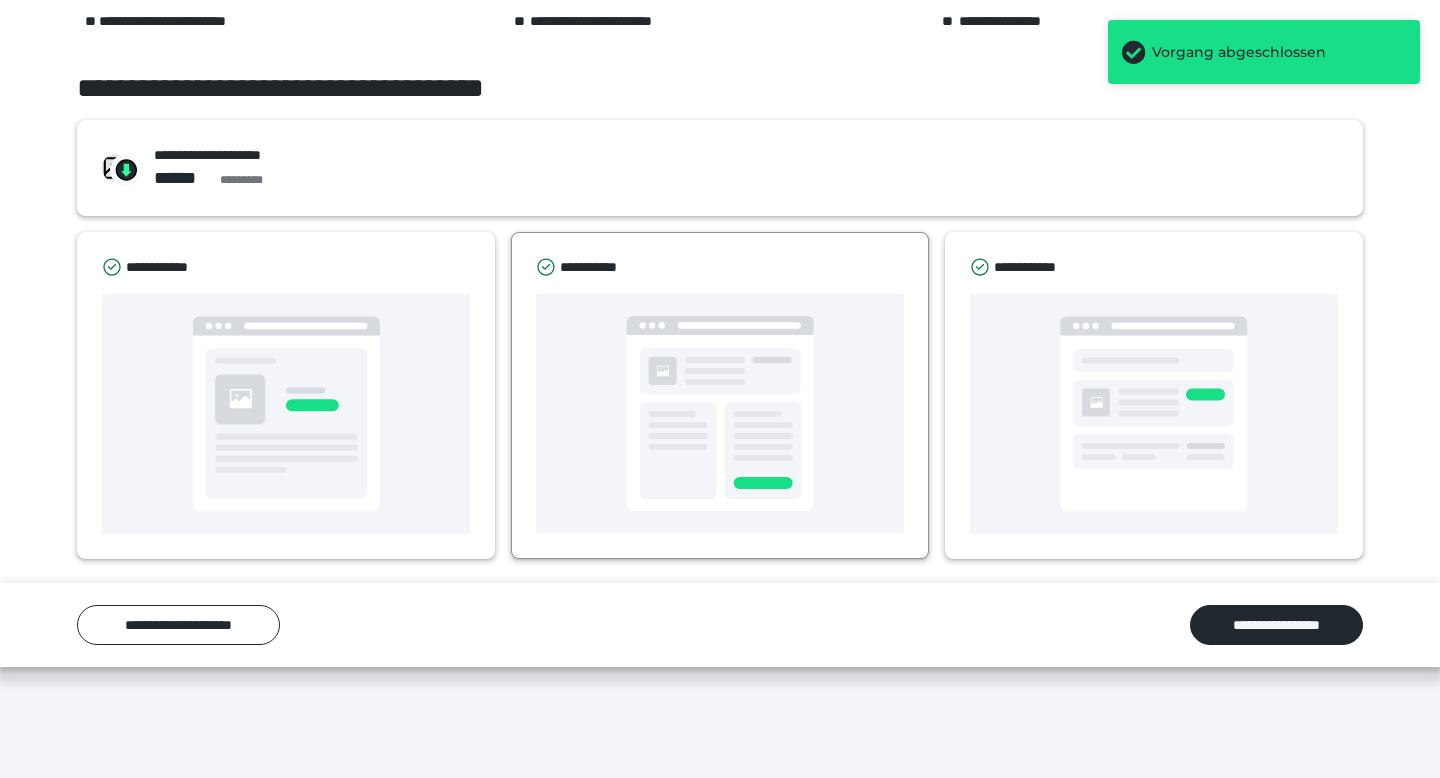 scroll, scrollTop: 0, scrollLeft: 0, axis: both 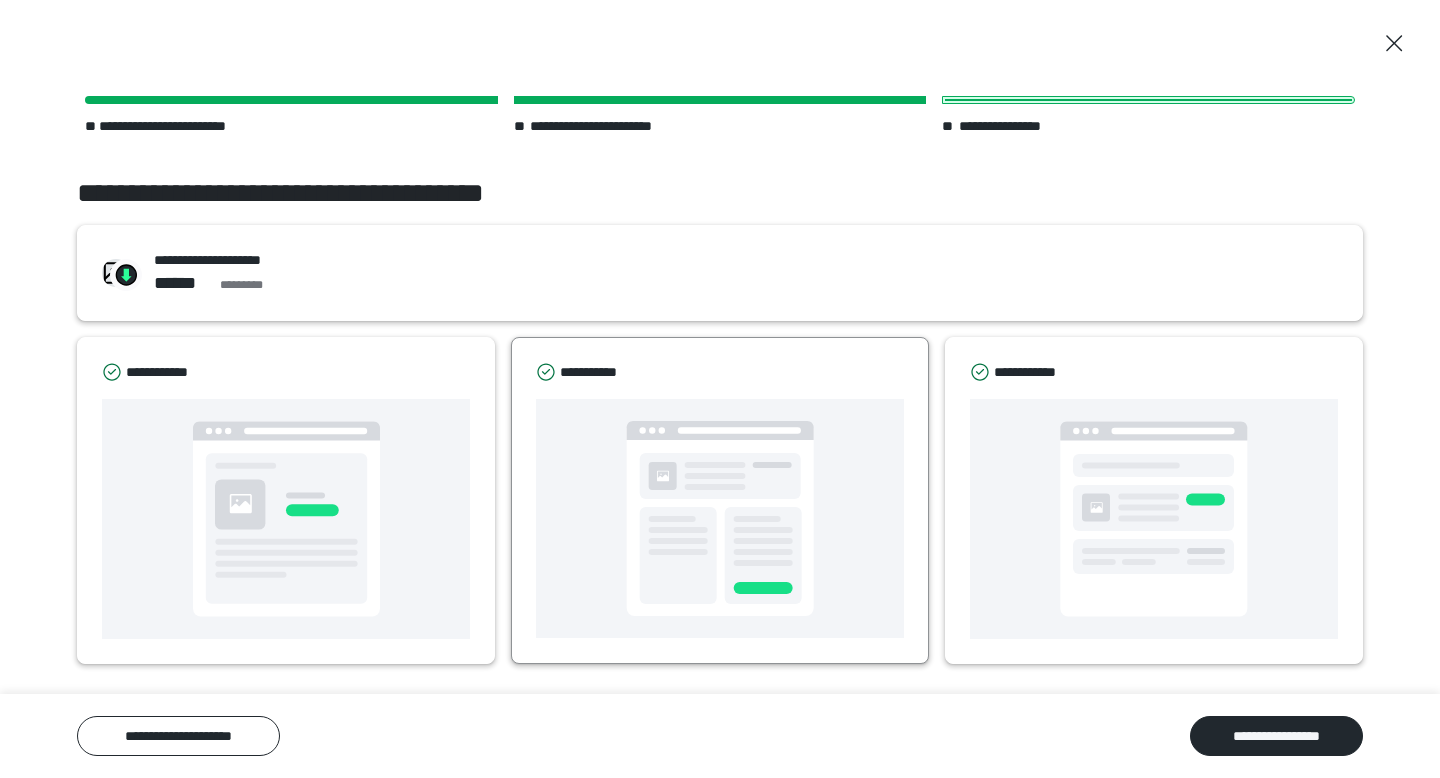 click on "**********" at bounding box center (599, 372) 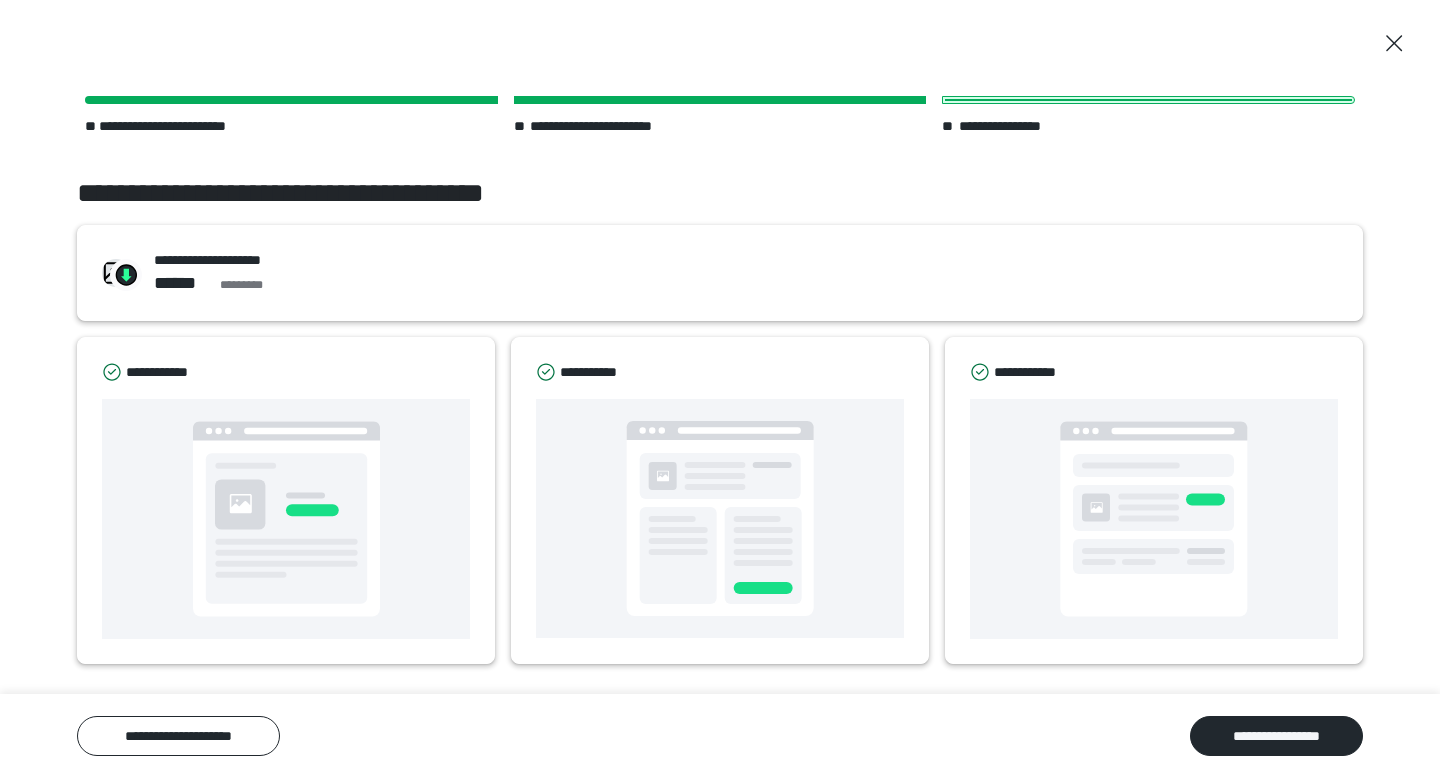 click on "**********" at bounding box center [720, 273] 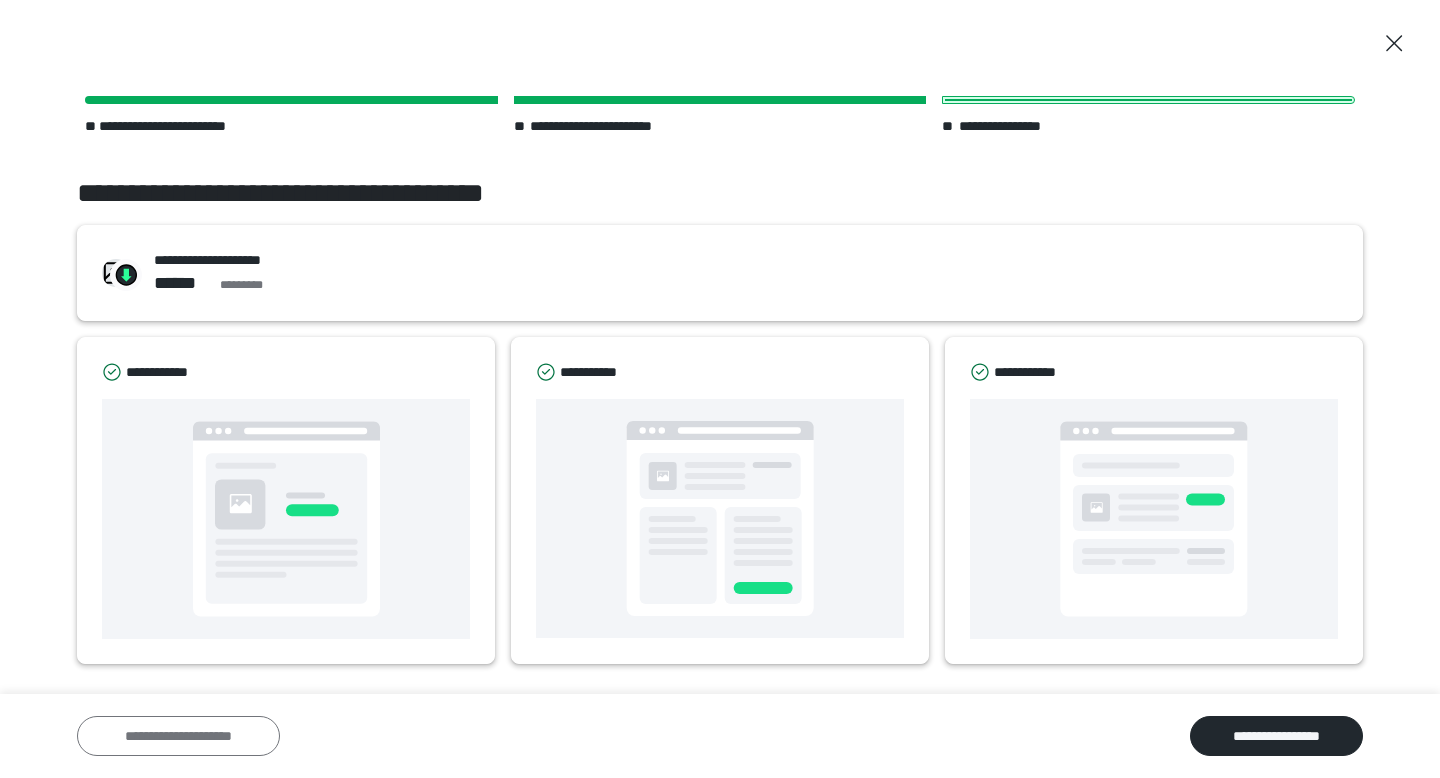 click on "**********" at bounding box center [178, 736] 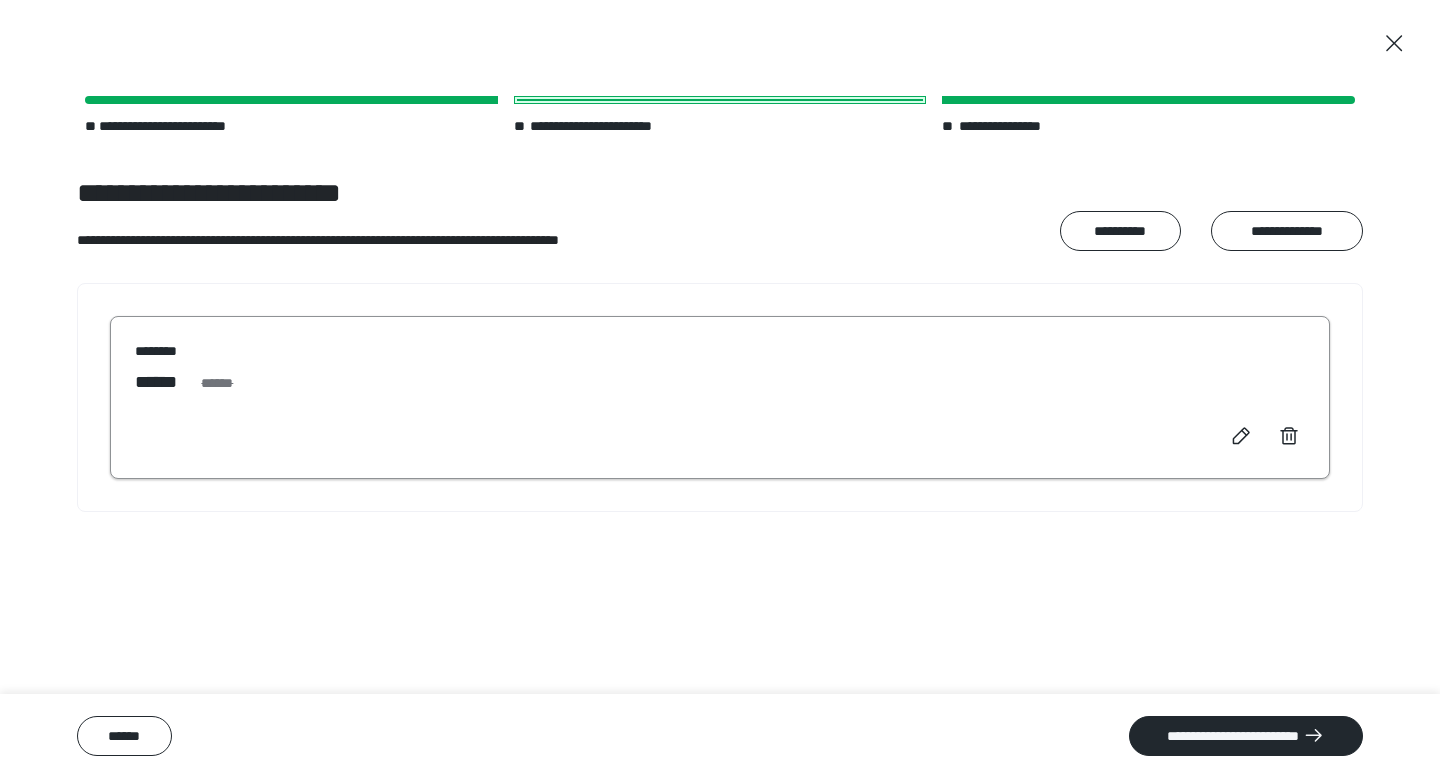 click on "******** ****** ******" at bounding box center [720, 397] 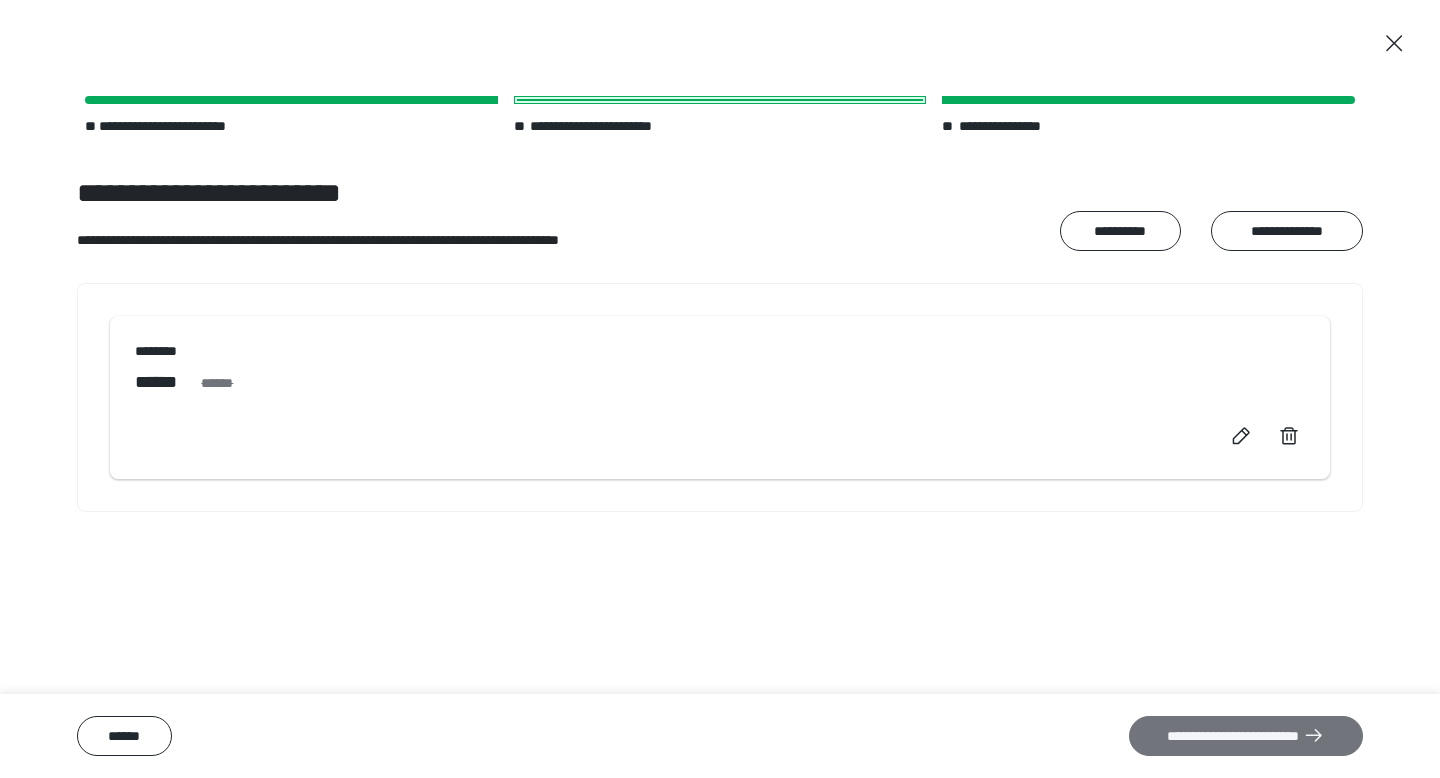 click on "**********" at bounding box center [1246, 736] 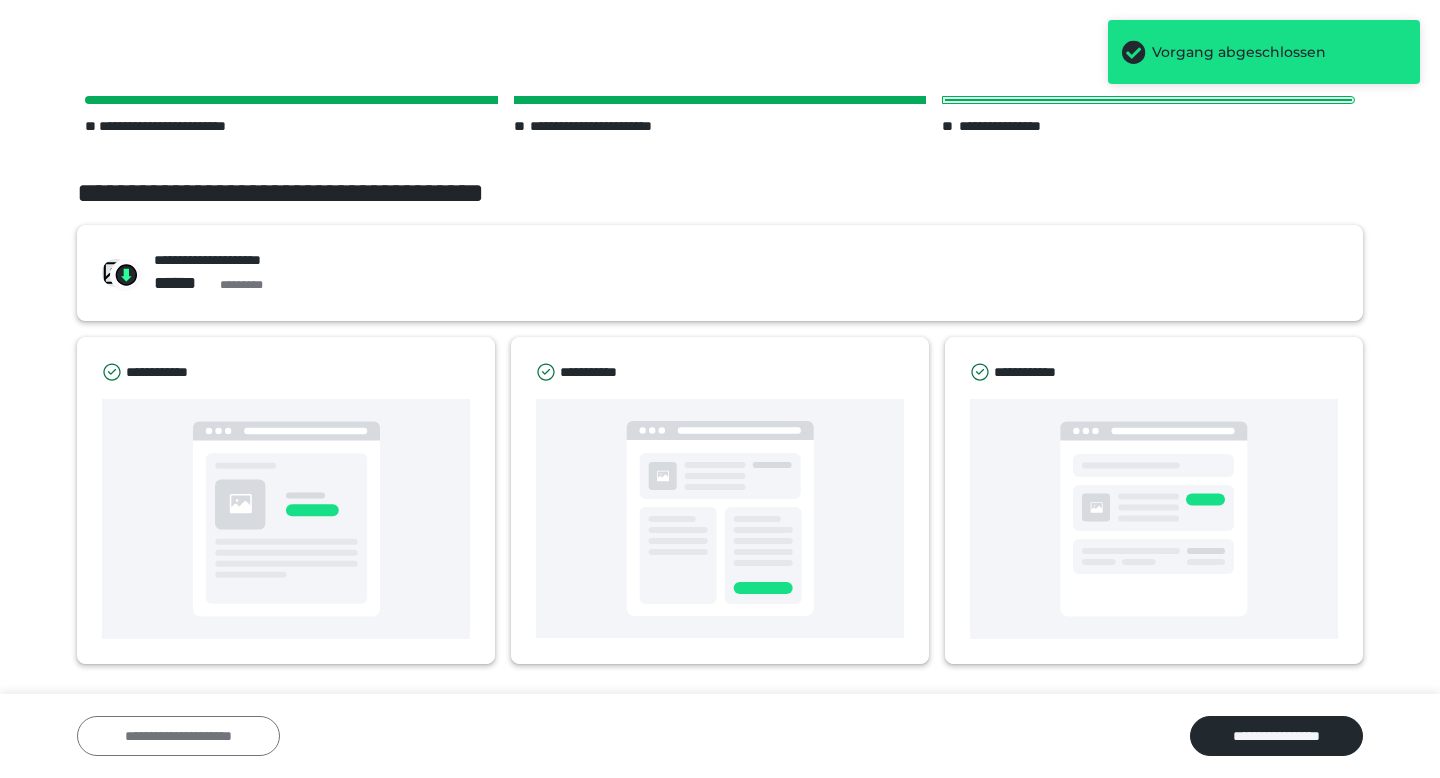 click on "**********" at bounding box center [178, 736] 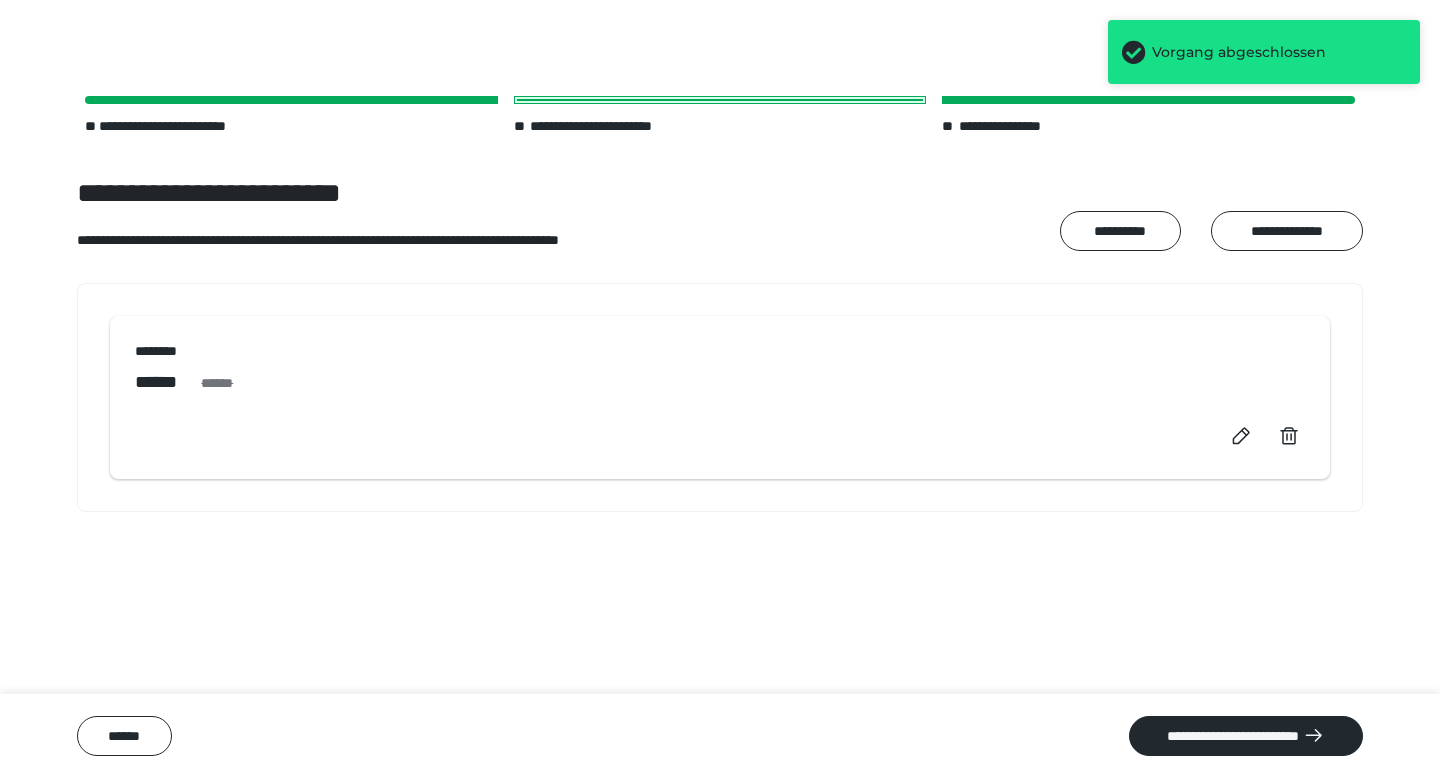 click on "**********" at bounding box center (720, 736) 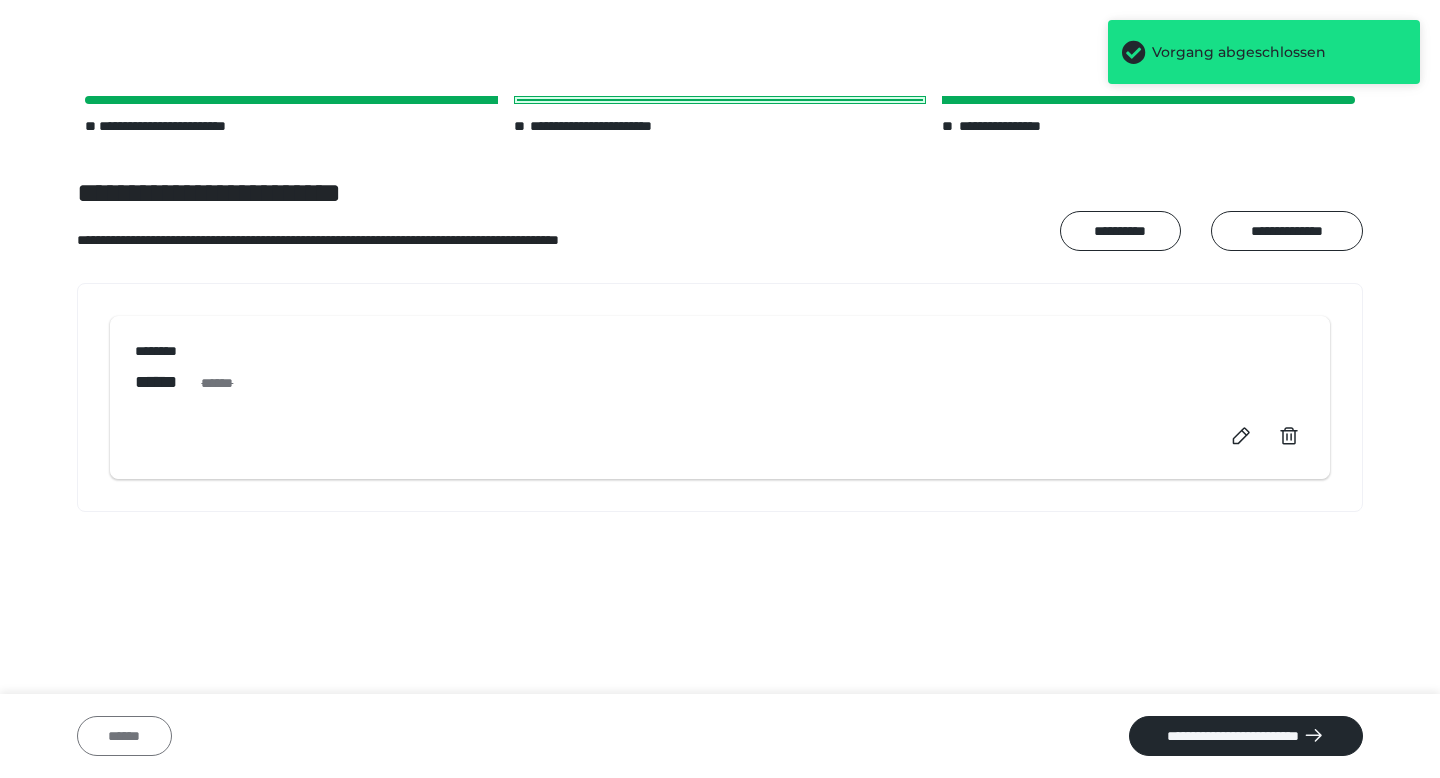 click on "******" at bounding box center (124, 736) 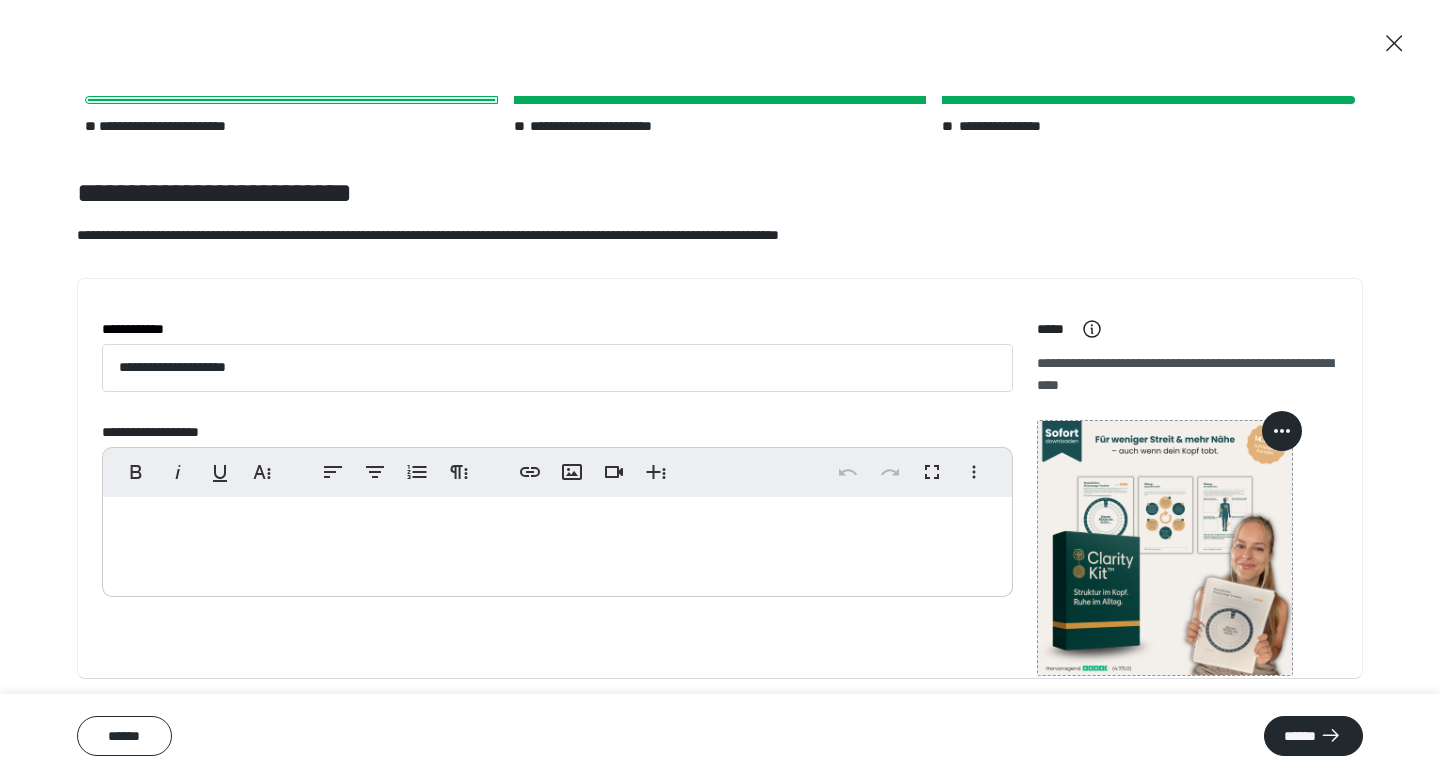 click 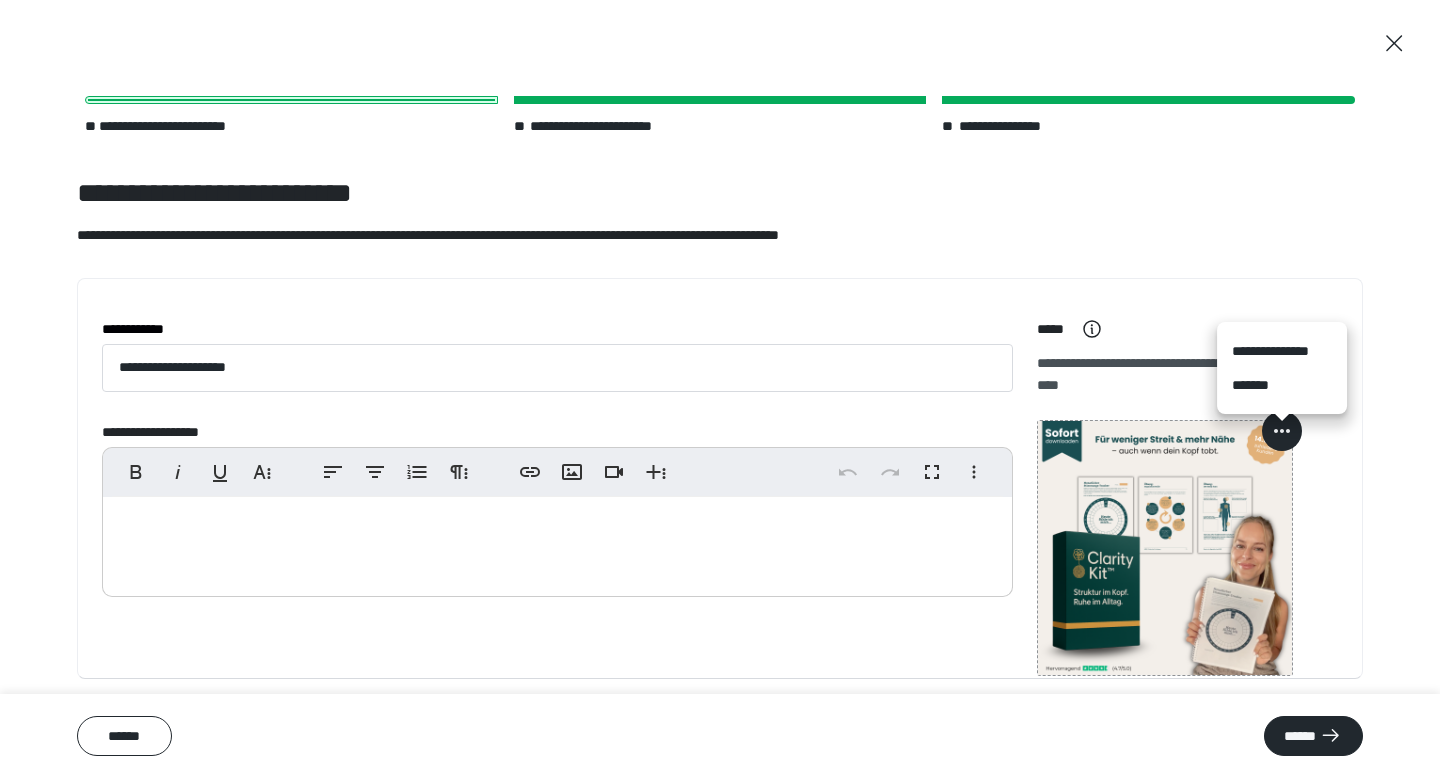 click on "**********" at bounding box center (1282, 351) 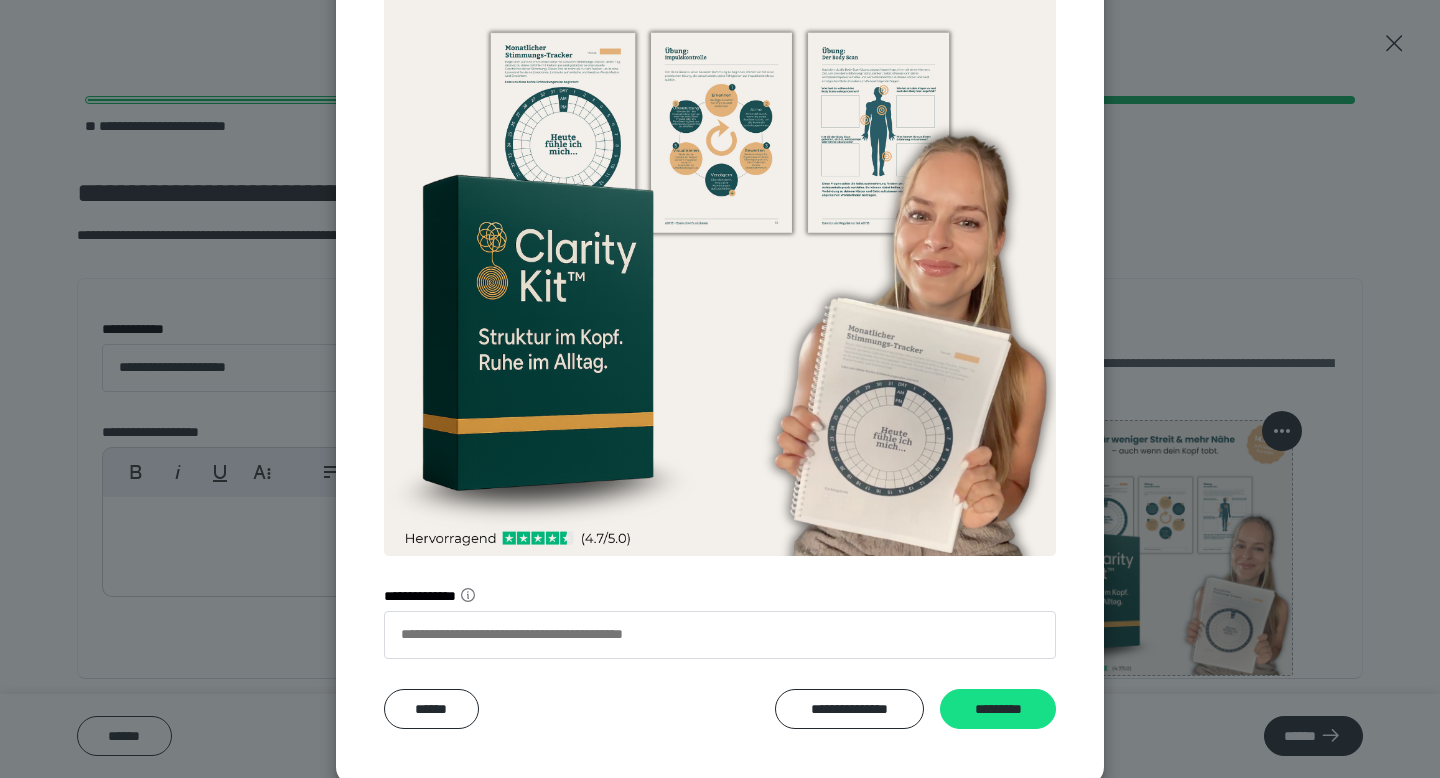 scroll, scrollTop: 341, scrollLeft: 0, axis: vertical 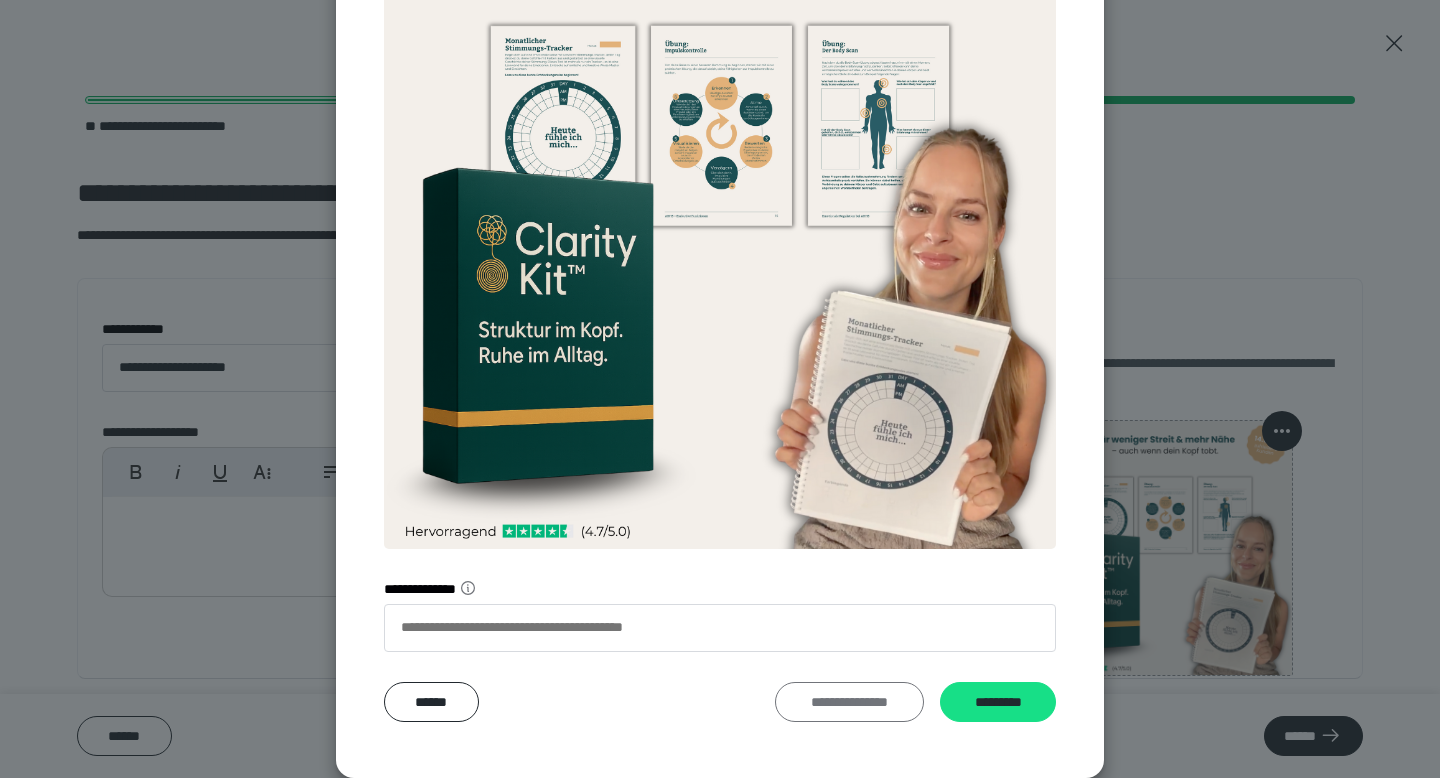 click on "**********" at bounding box center (849, 702) 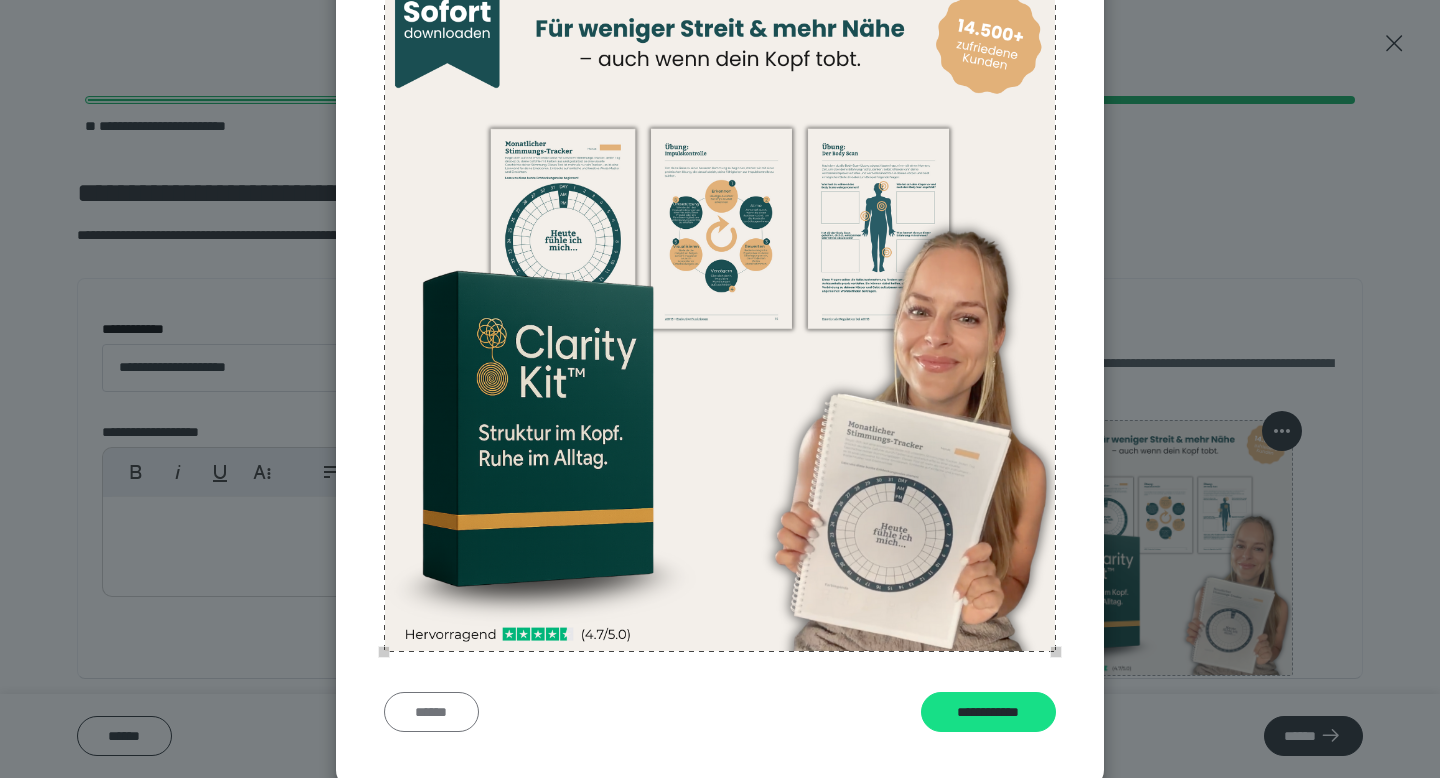 click on "******" at bounding box center [431, 712] 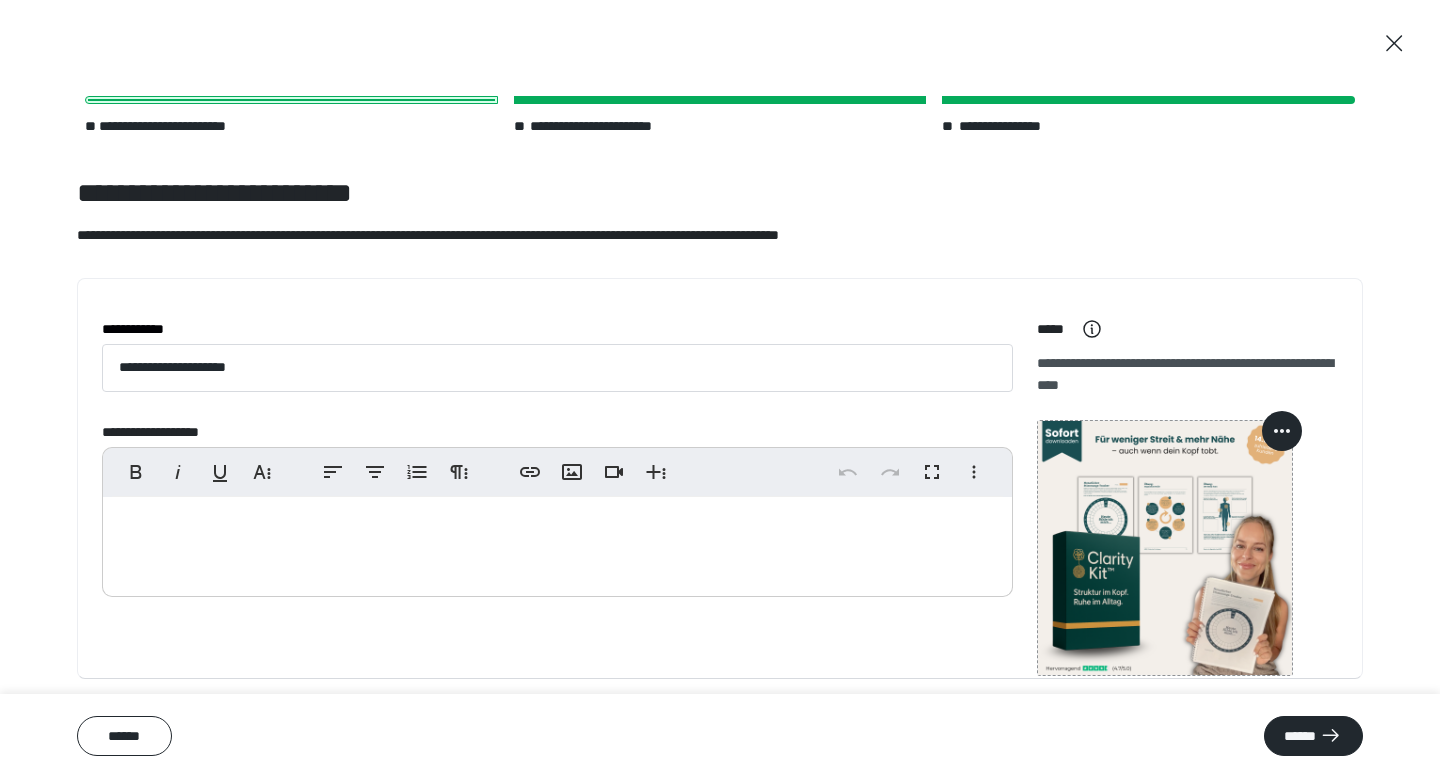 click 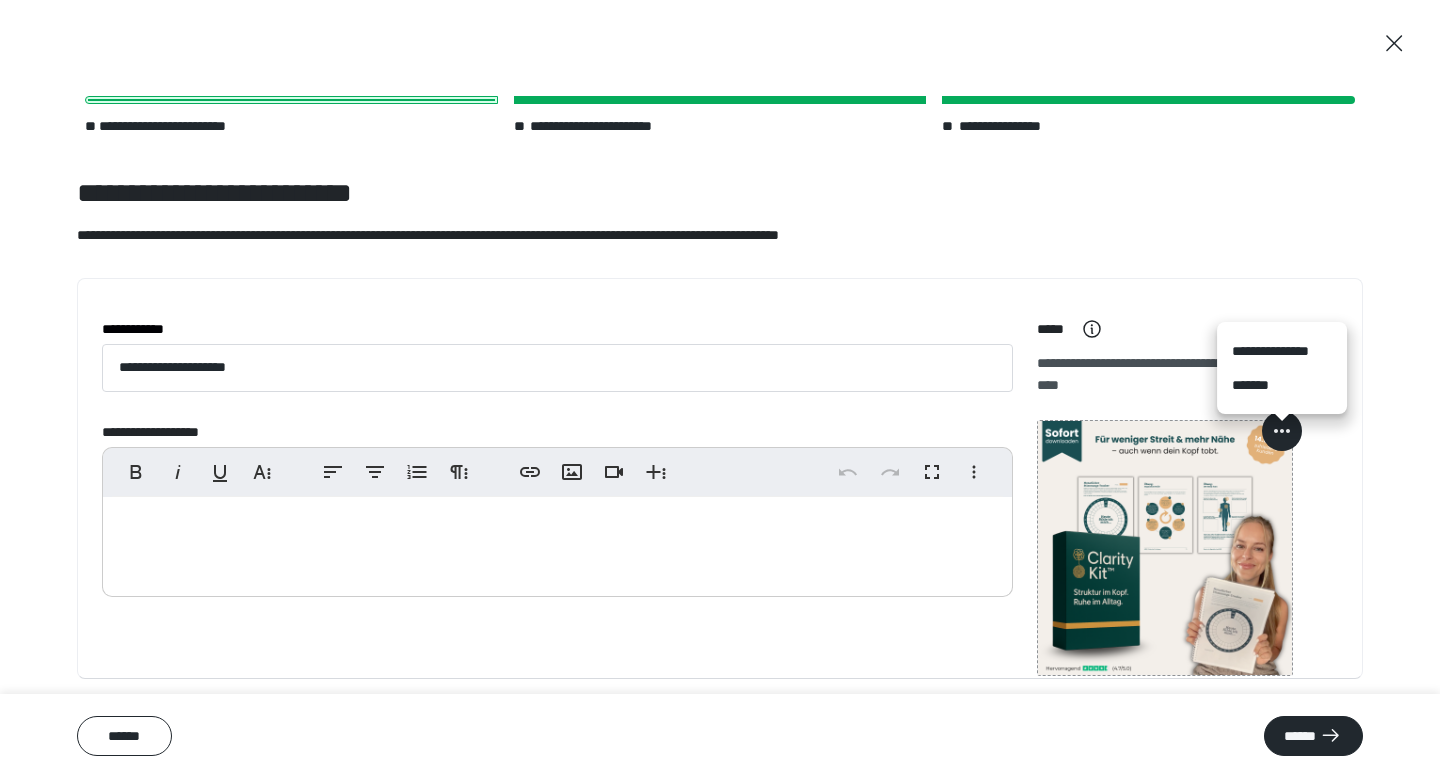 click on "*******" at bounding box center [1282, 385] 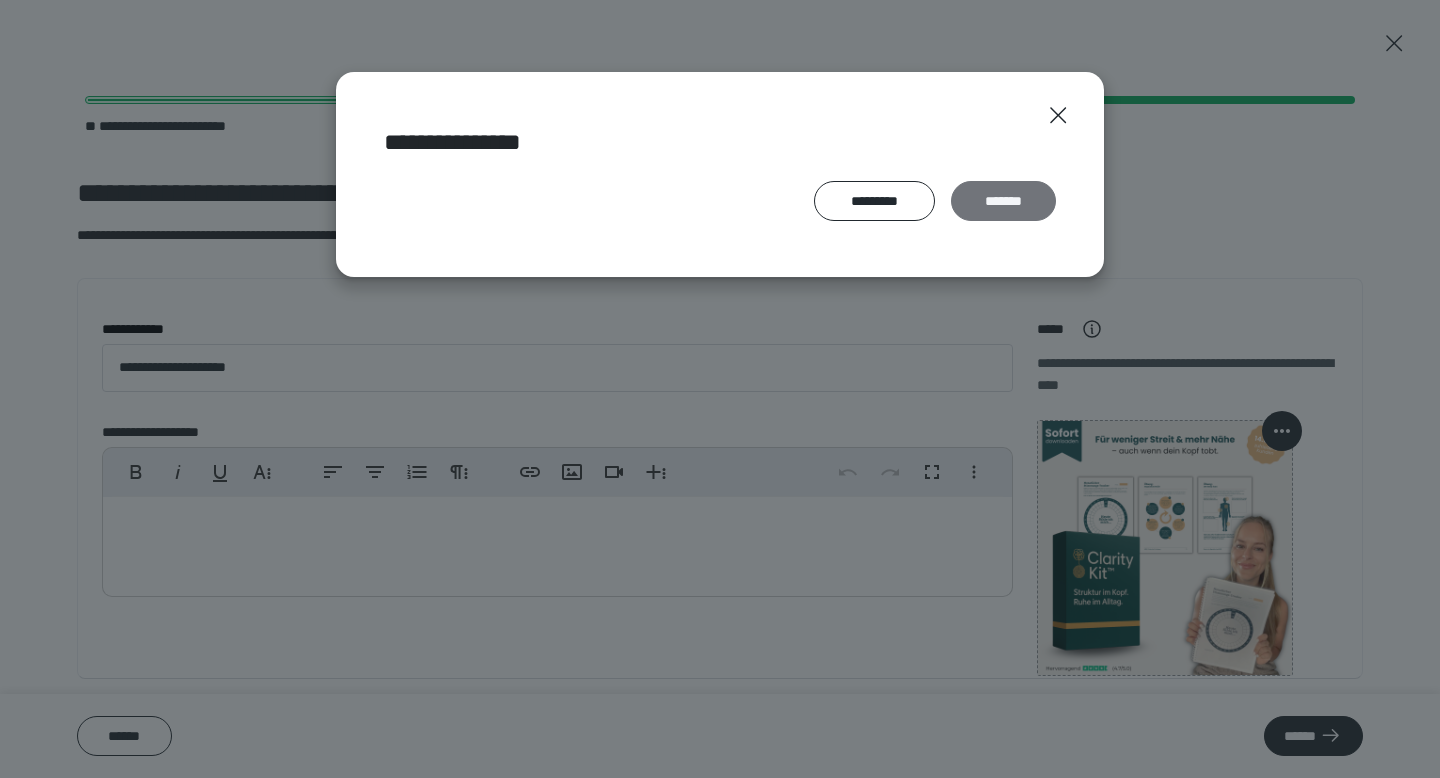 click on "*******" at bounding box center (1003, 201) 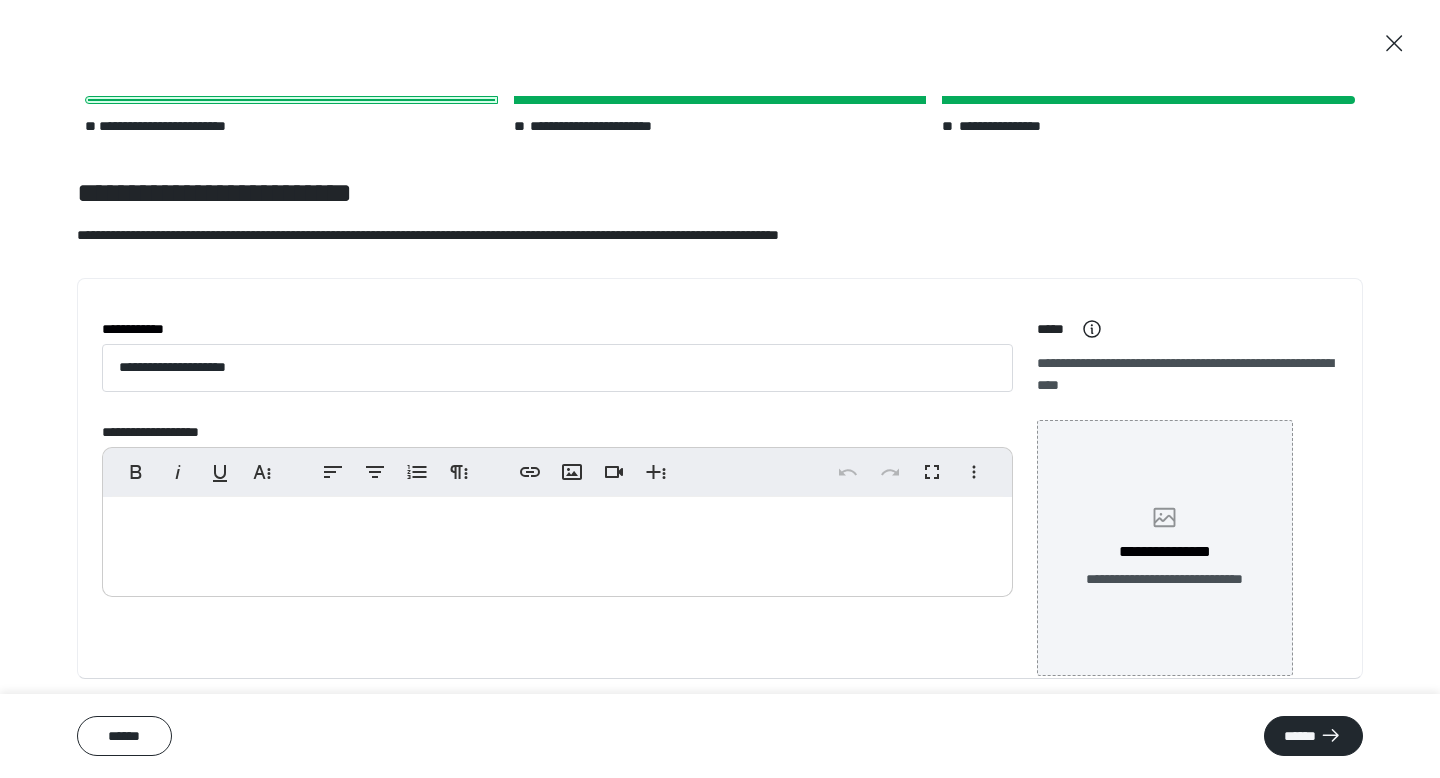 click on "**********" at bounding box center [1165, 548] 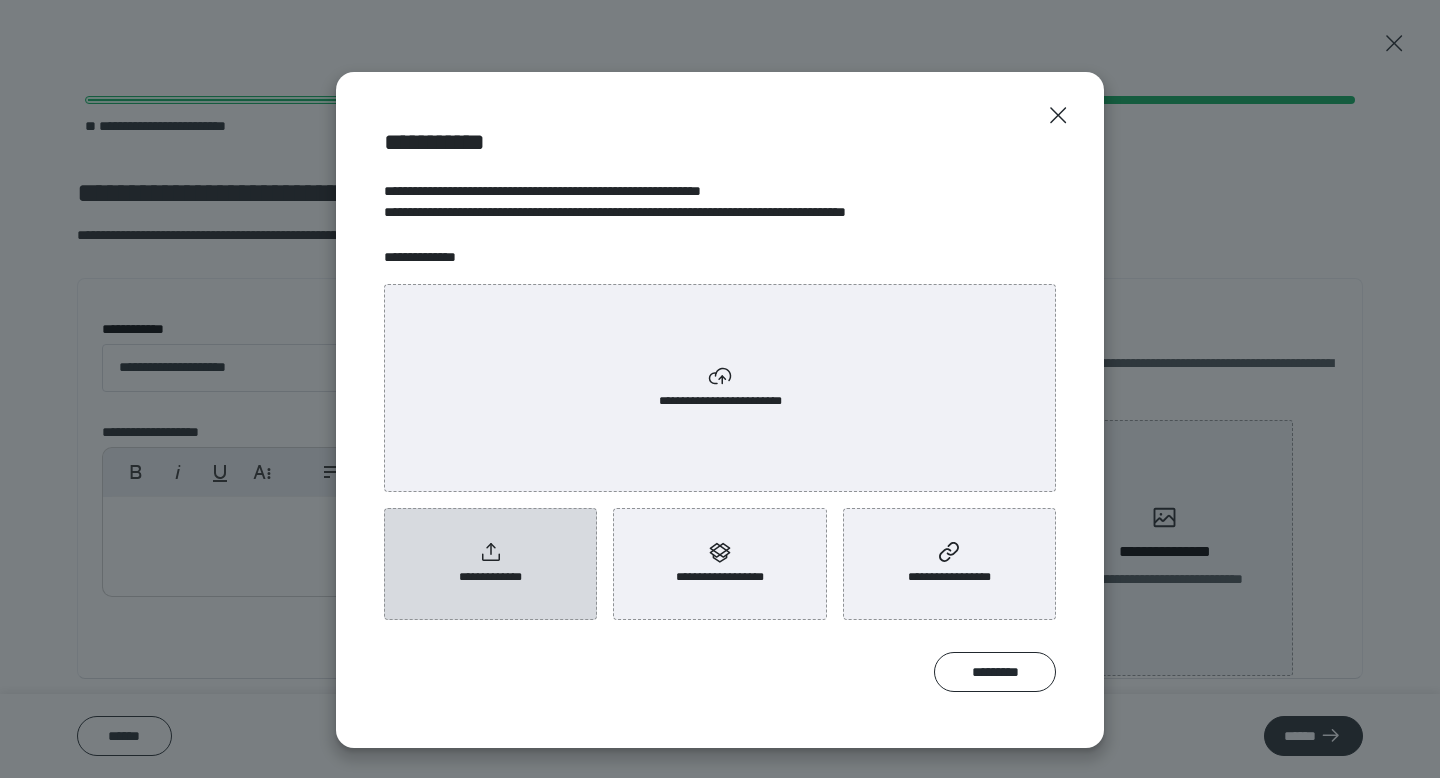 click on "**********" at bounding box center [490, 564] 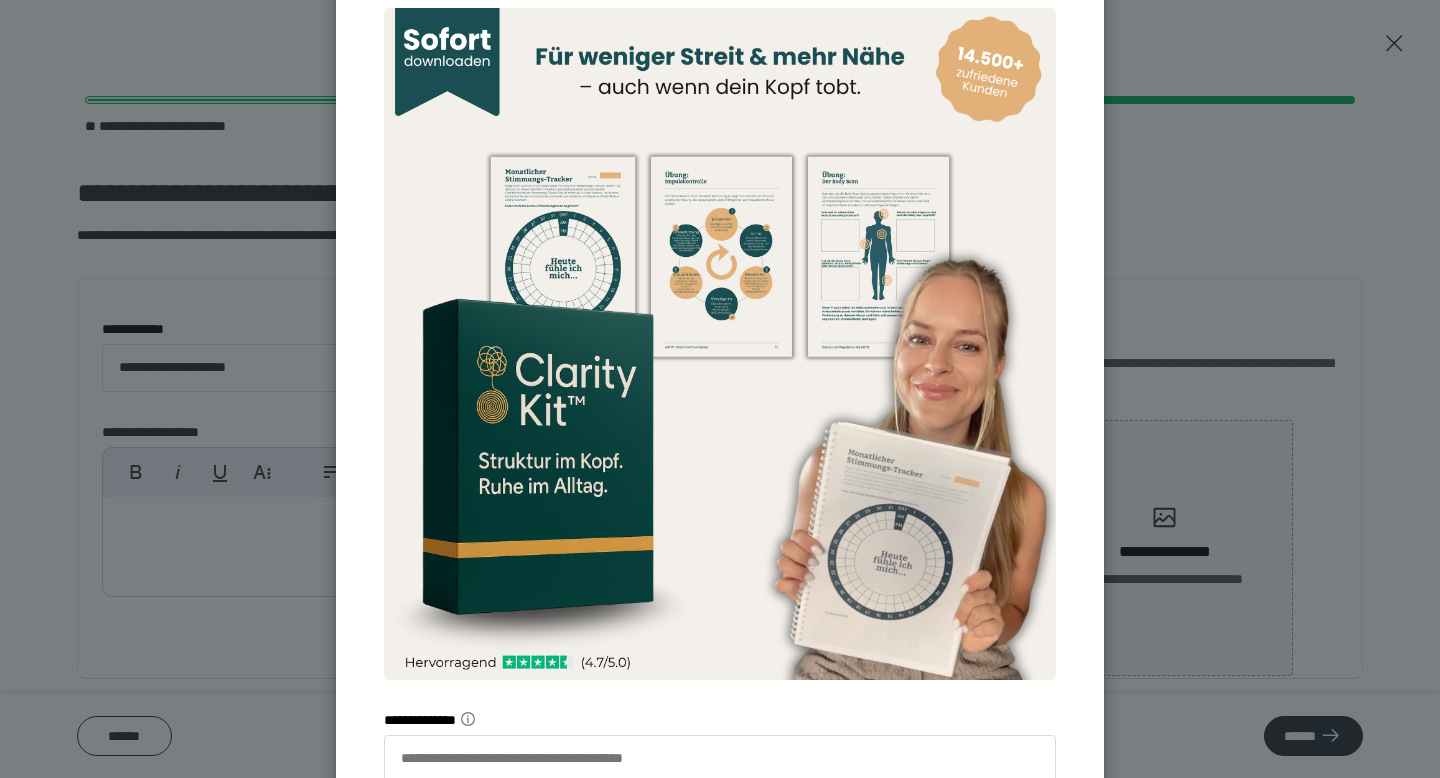 scroll, scrollTop: 341, scrollLeft: 0, axis: vertical 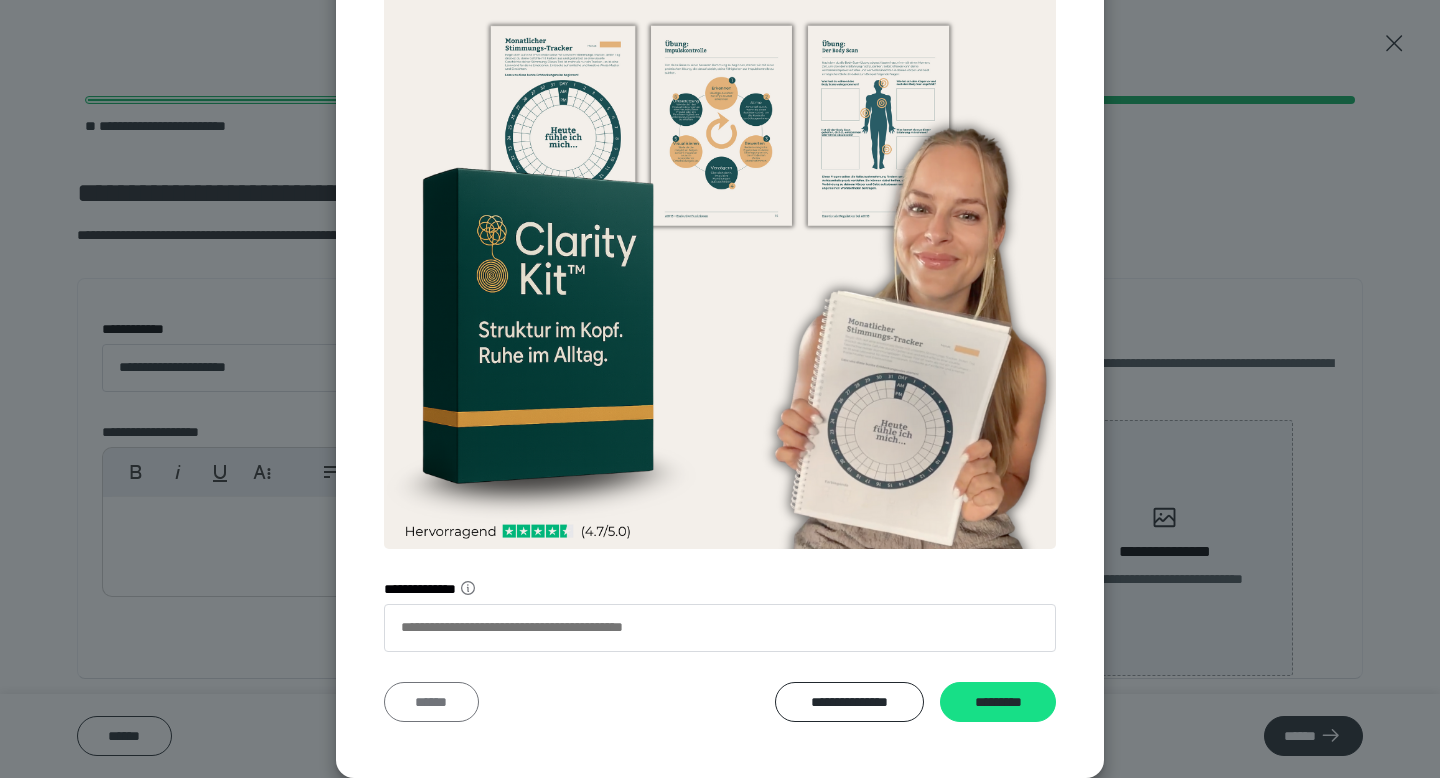 click on "******" at bounding box center (431, 702) 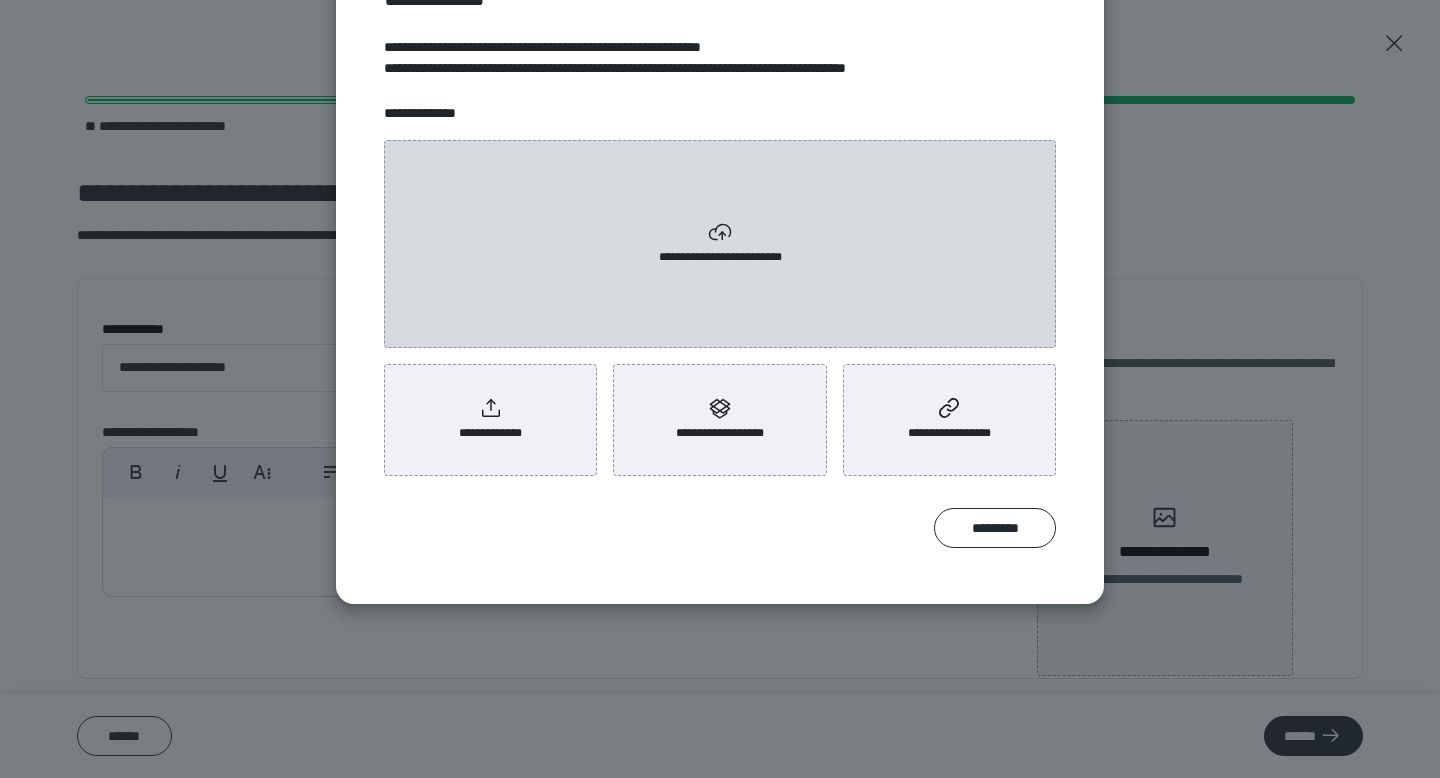 click on "**********" at bounding box center [720, 244] 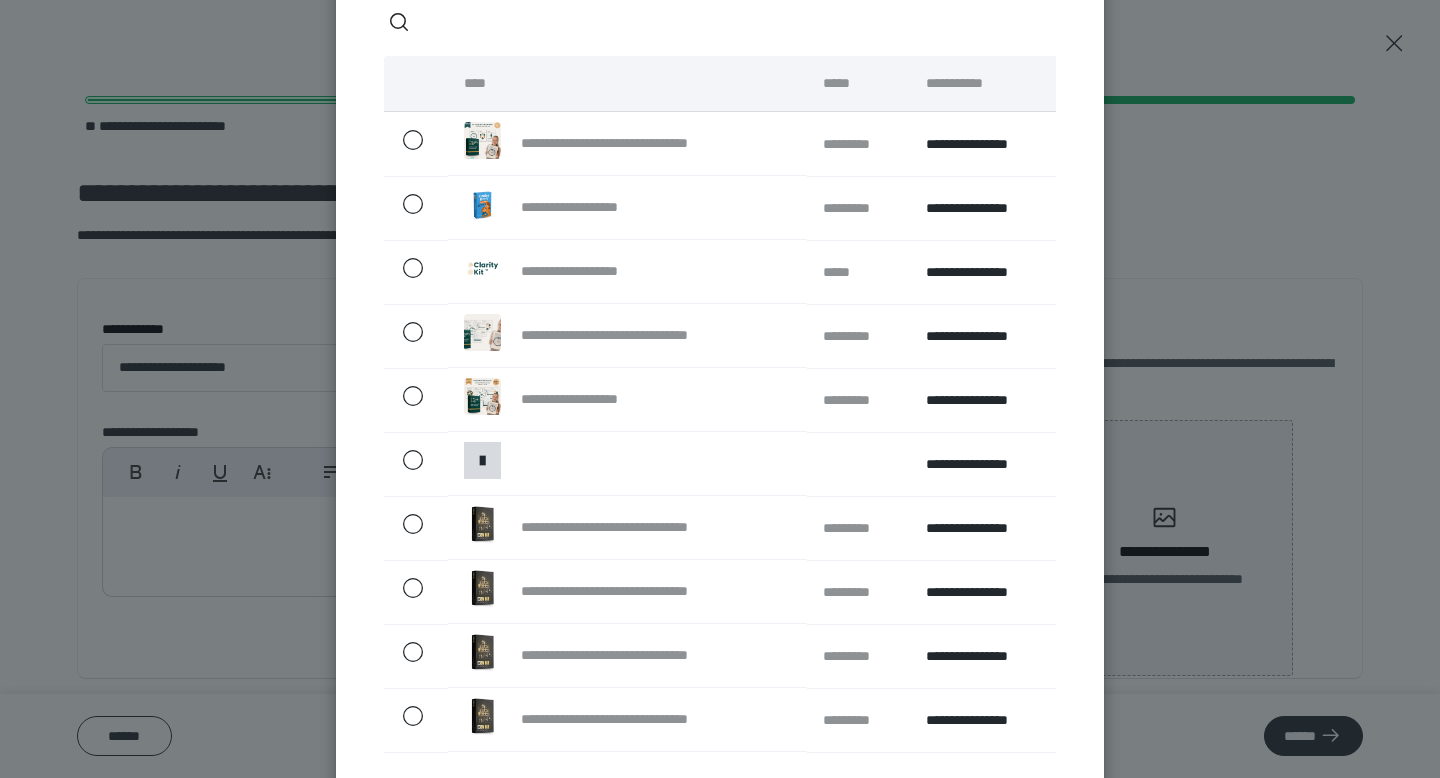 scroll, scrollTop: 0, scrollLeft: 0, axis: both 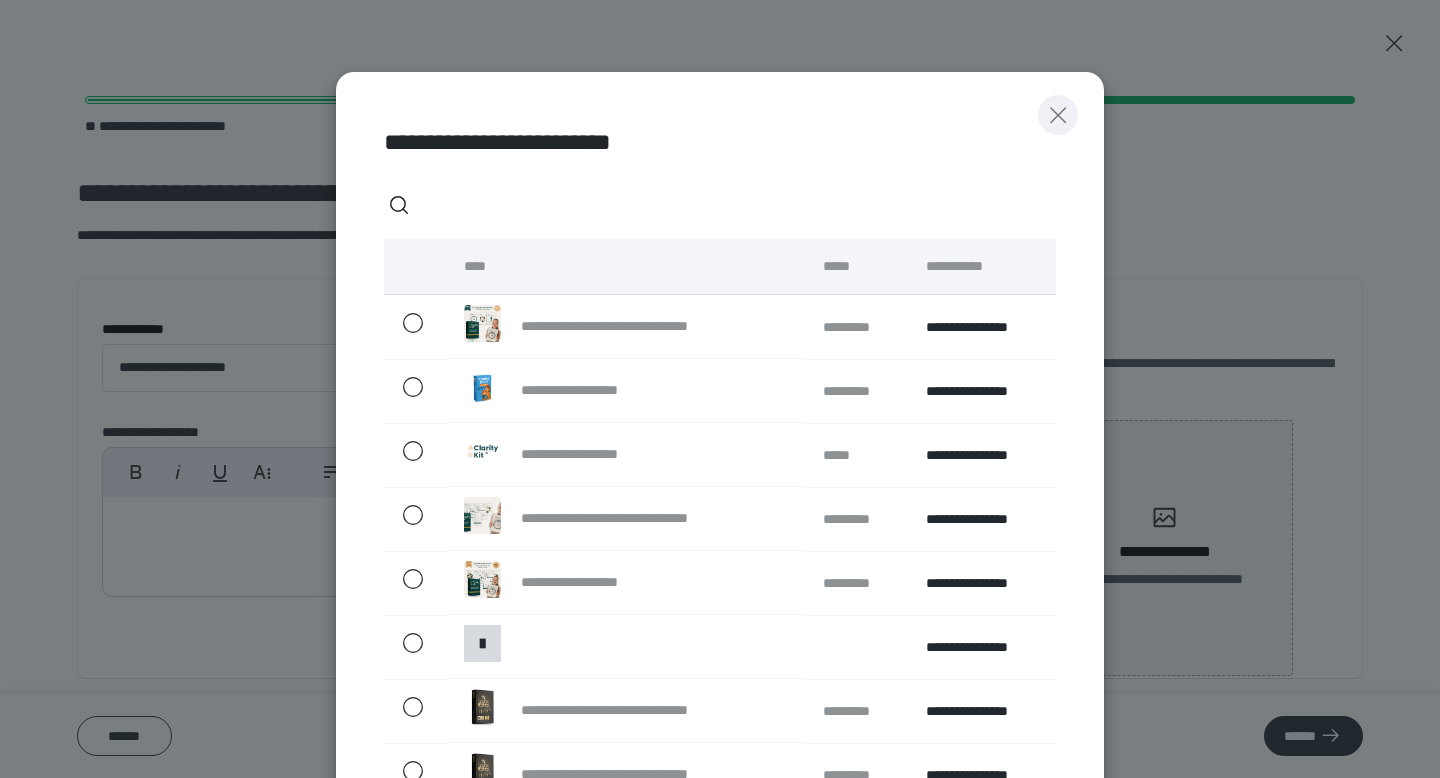 click at bounding box center (1058, 115) 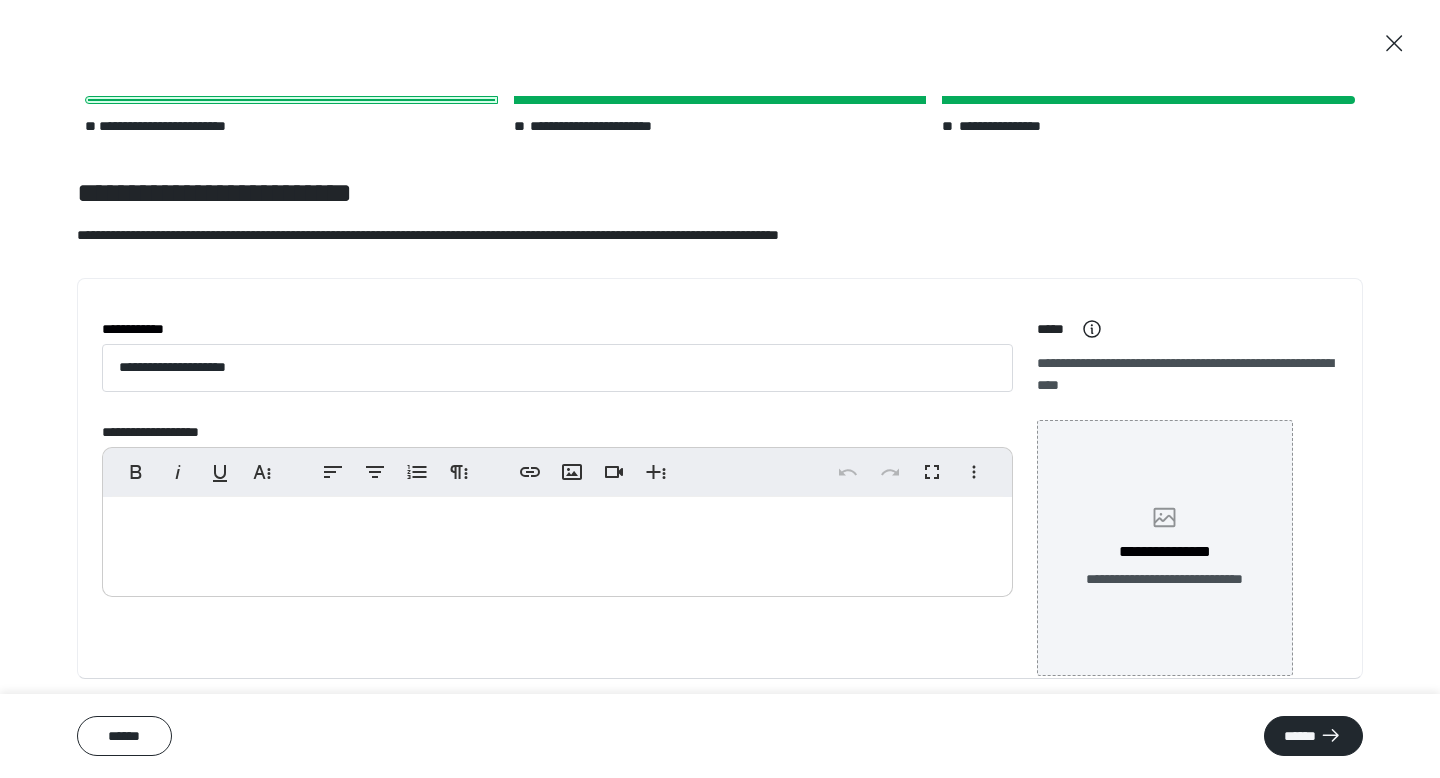 click on "**********" at bounding box center (1165, 552) 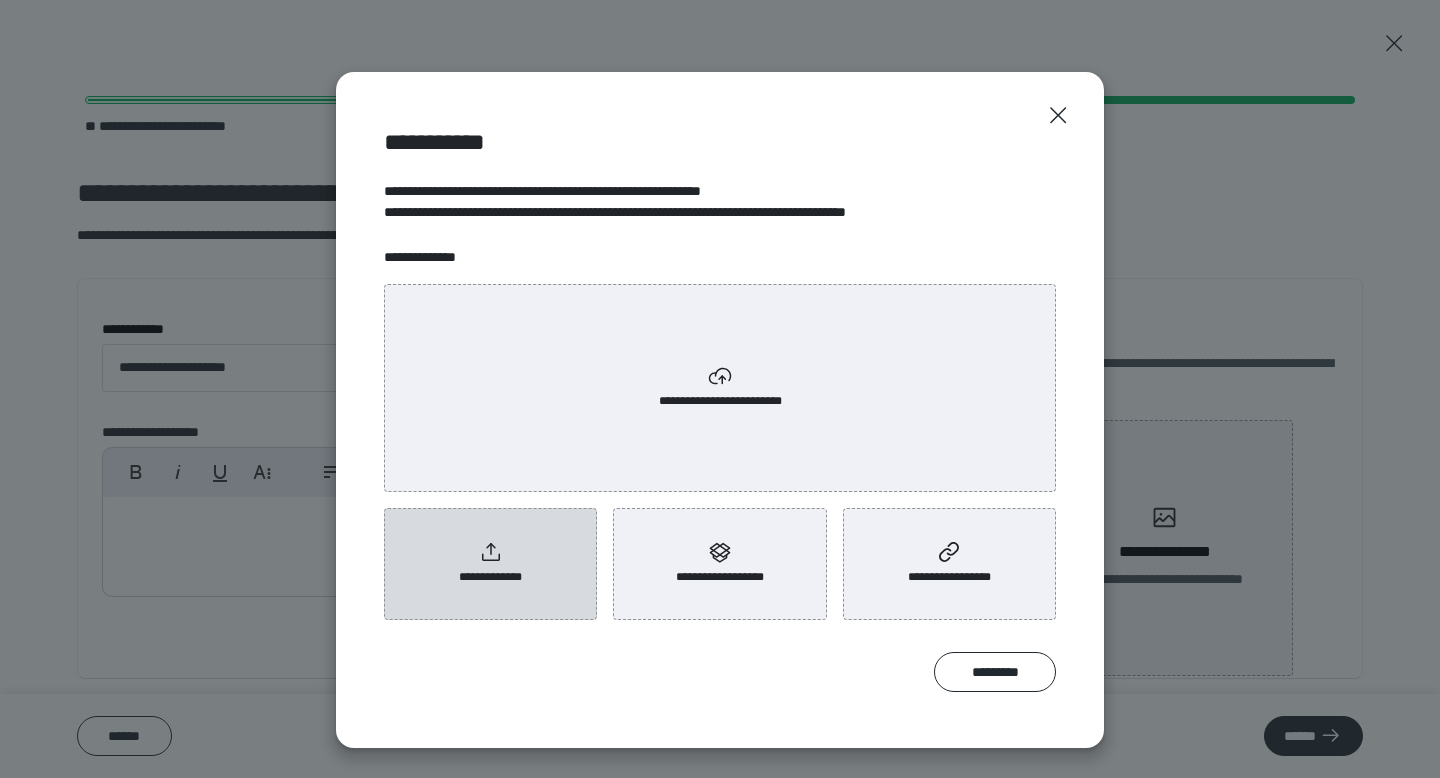 click on "**********" at bounding box center (491, 577) 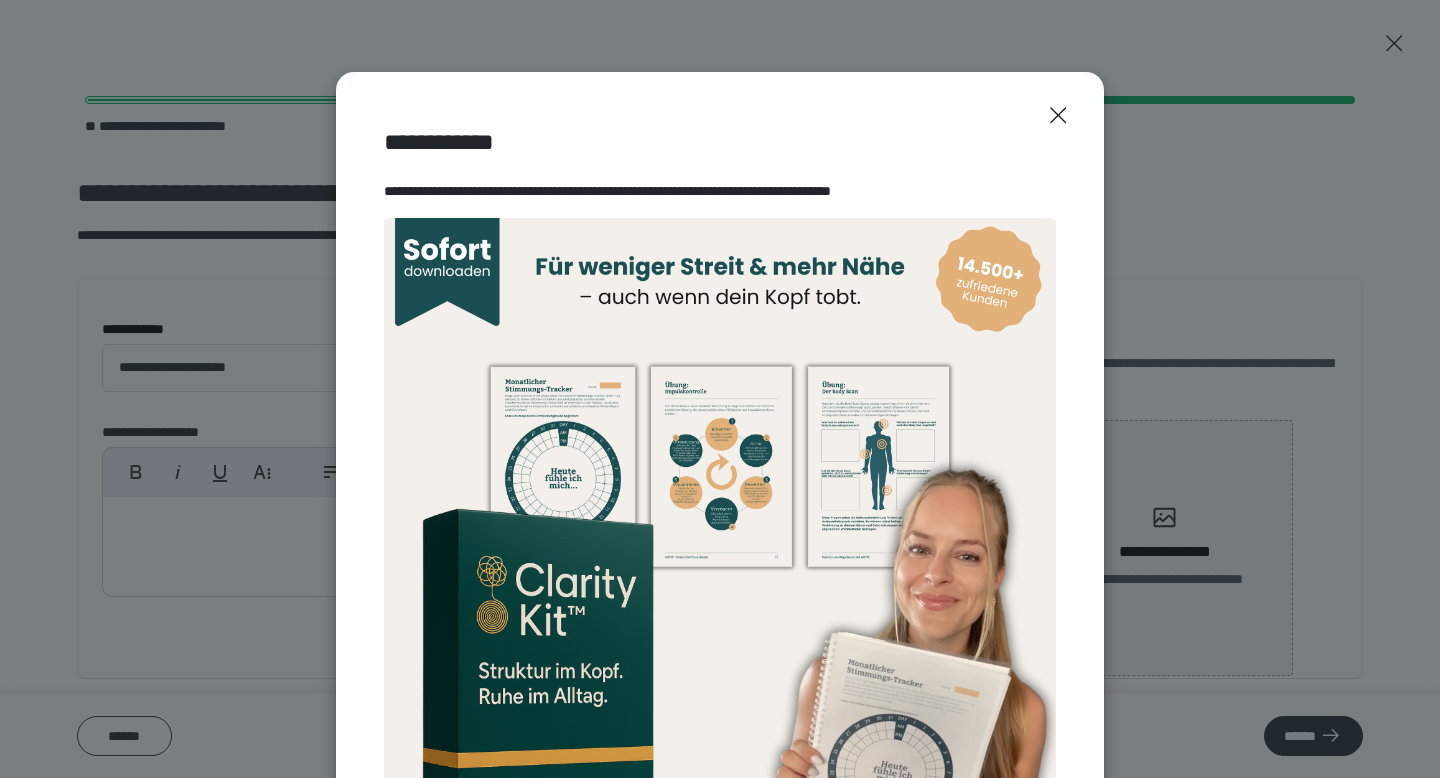scroll, scrollTop: 341, scrollLeft: 0, axis: vertical 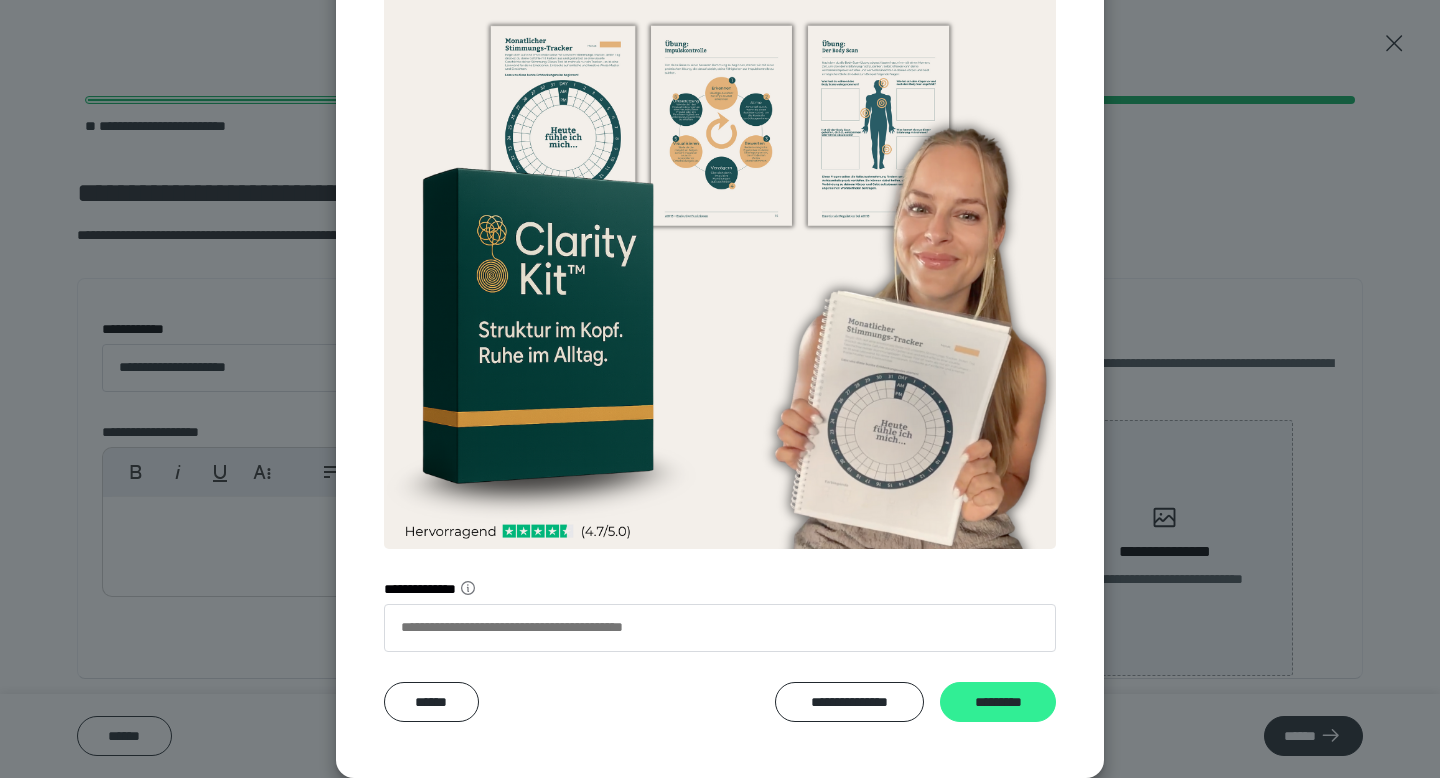 click on "*********" at bounding box center [998, 702] 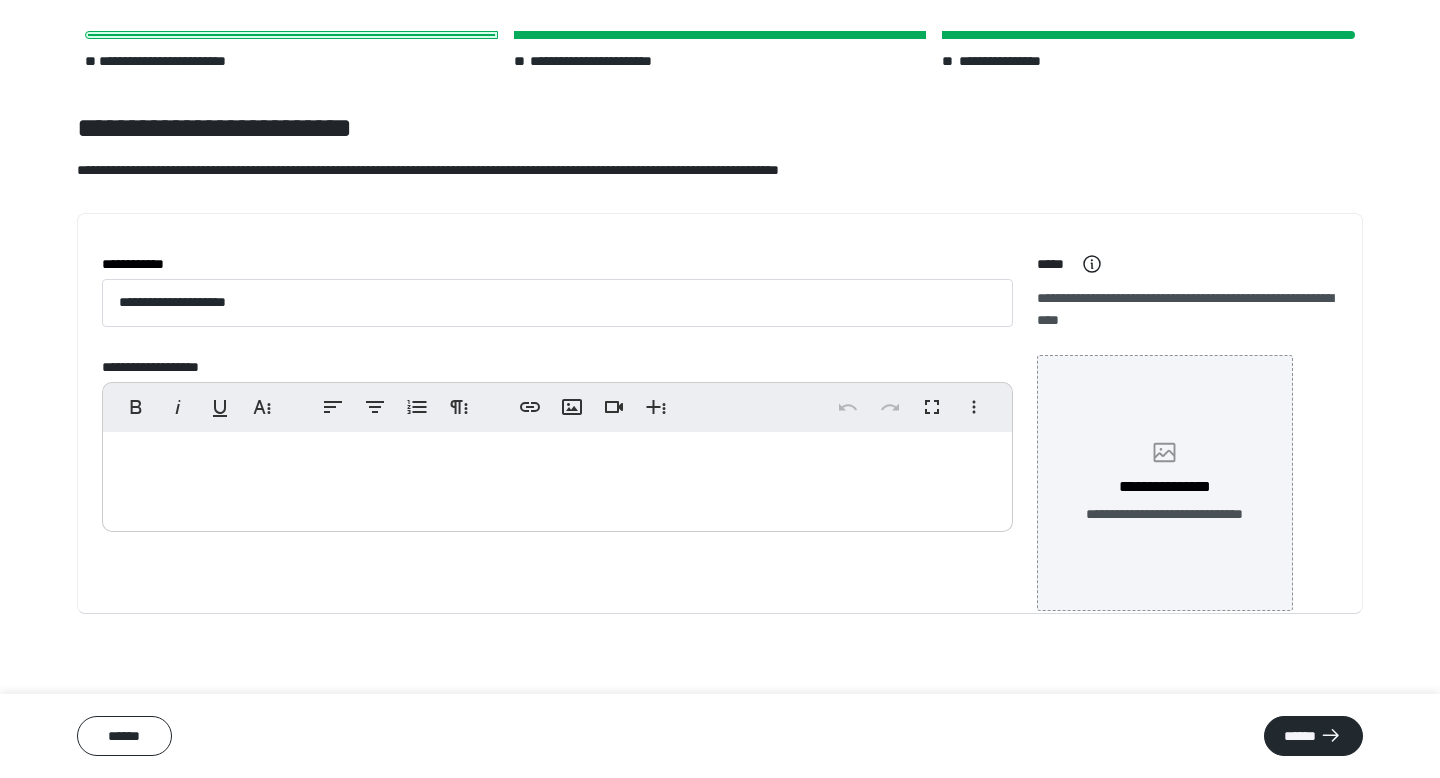 scroll, scrollTop: 0, scrollLeft: 0, axis: both 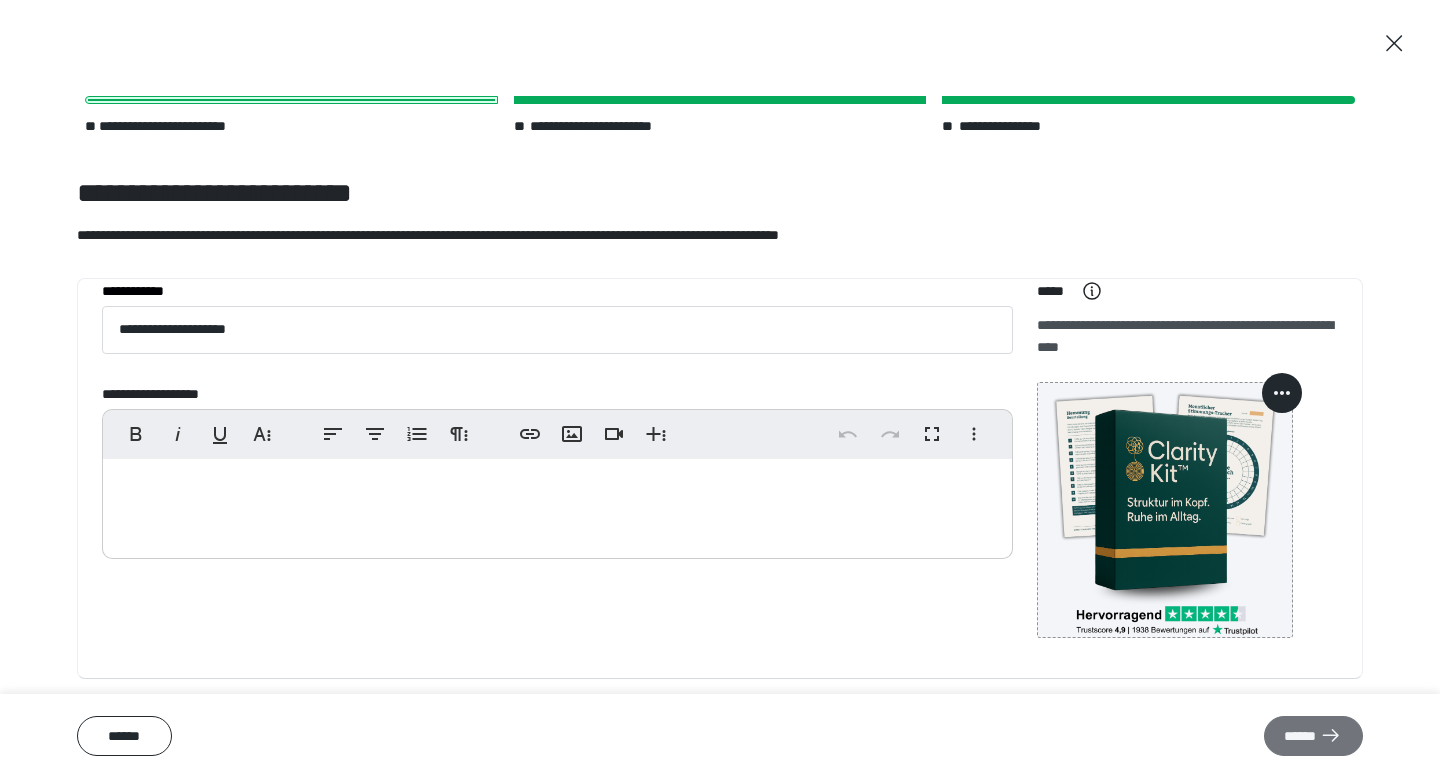 click on "******" at bounding box center [1313, 736] 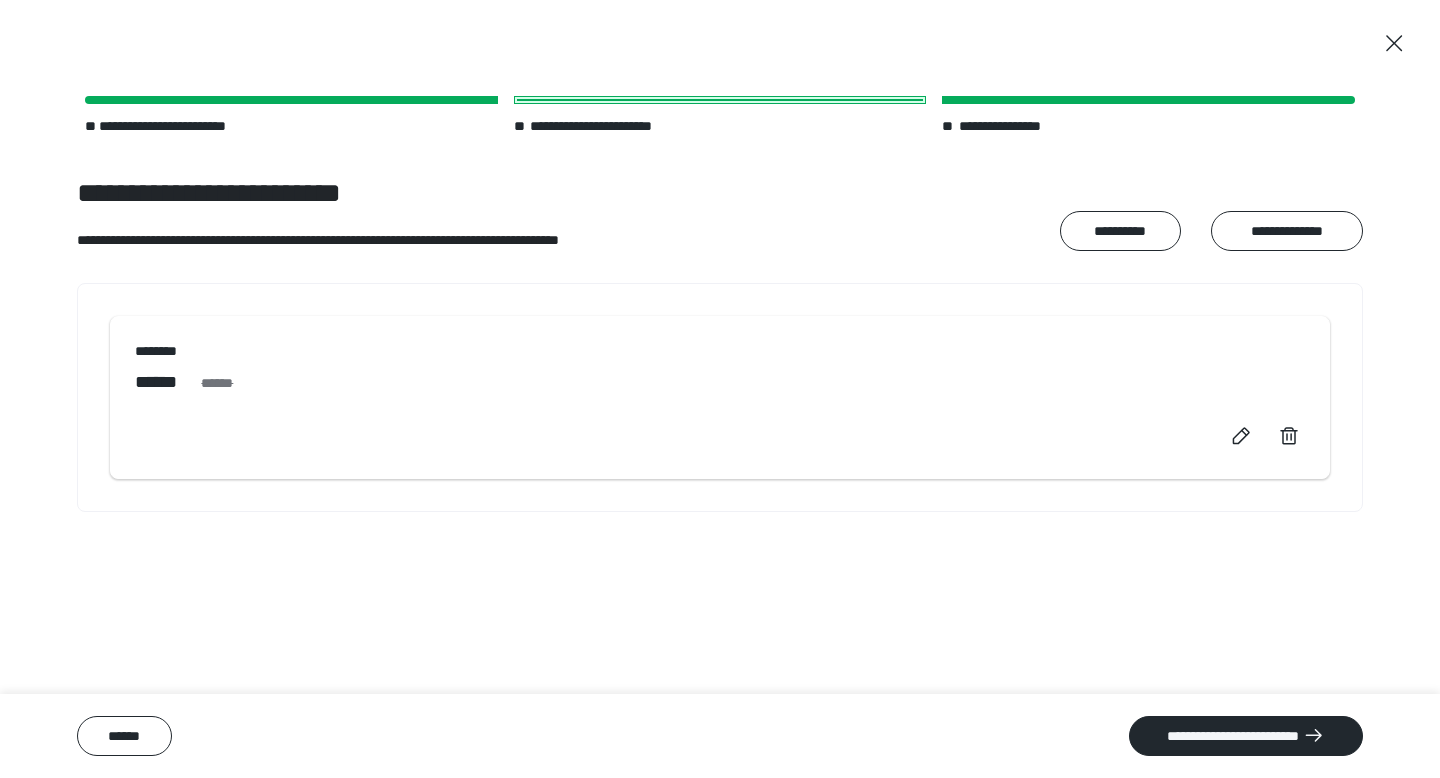 click on "**********" at bounding box center (1246, 736) 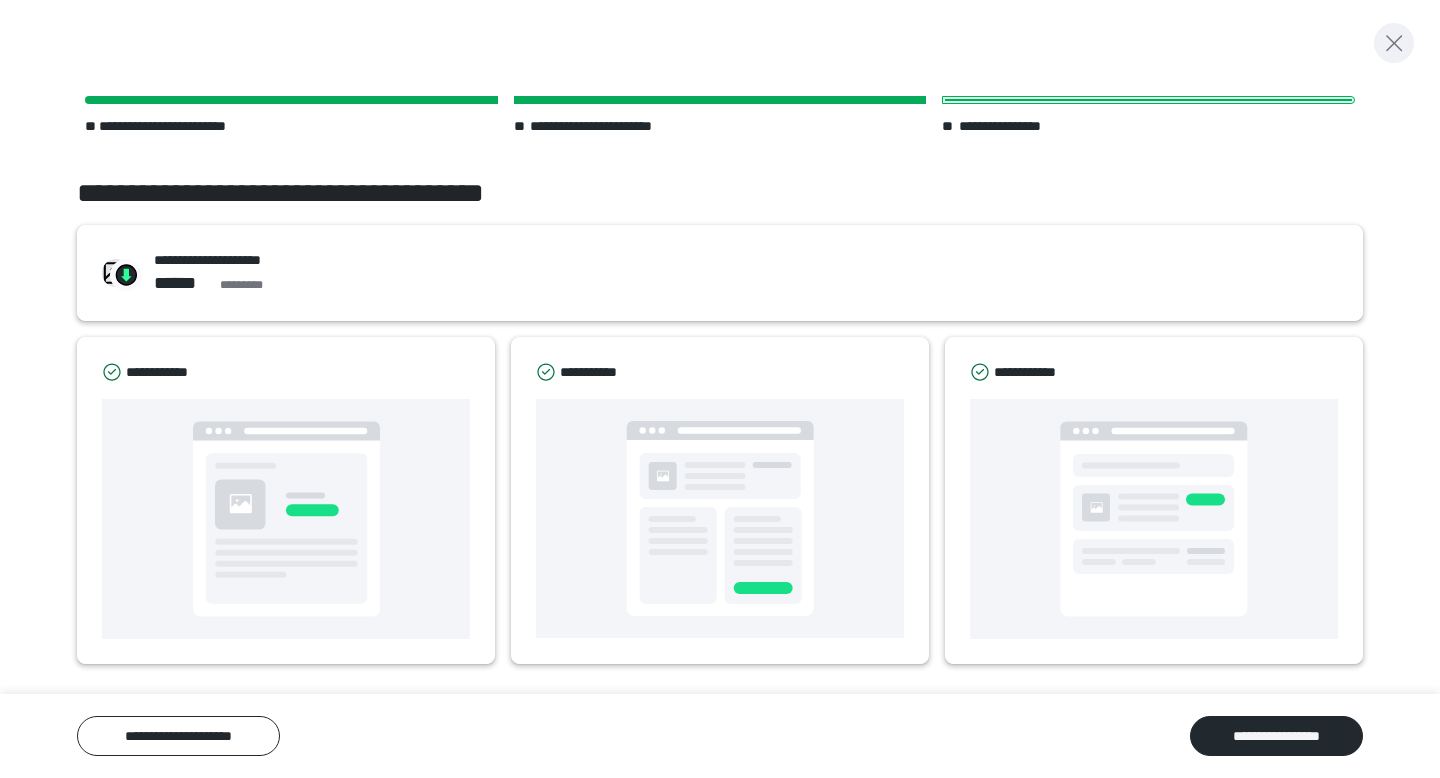 click 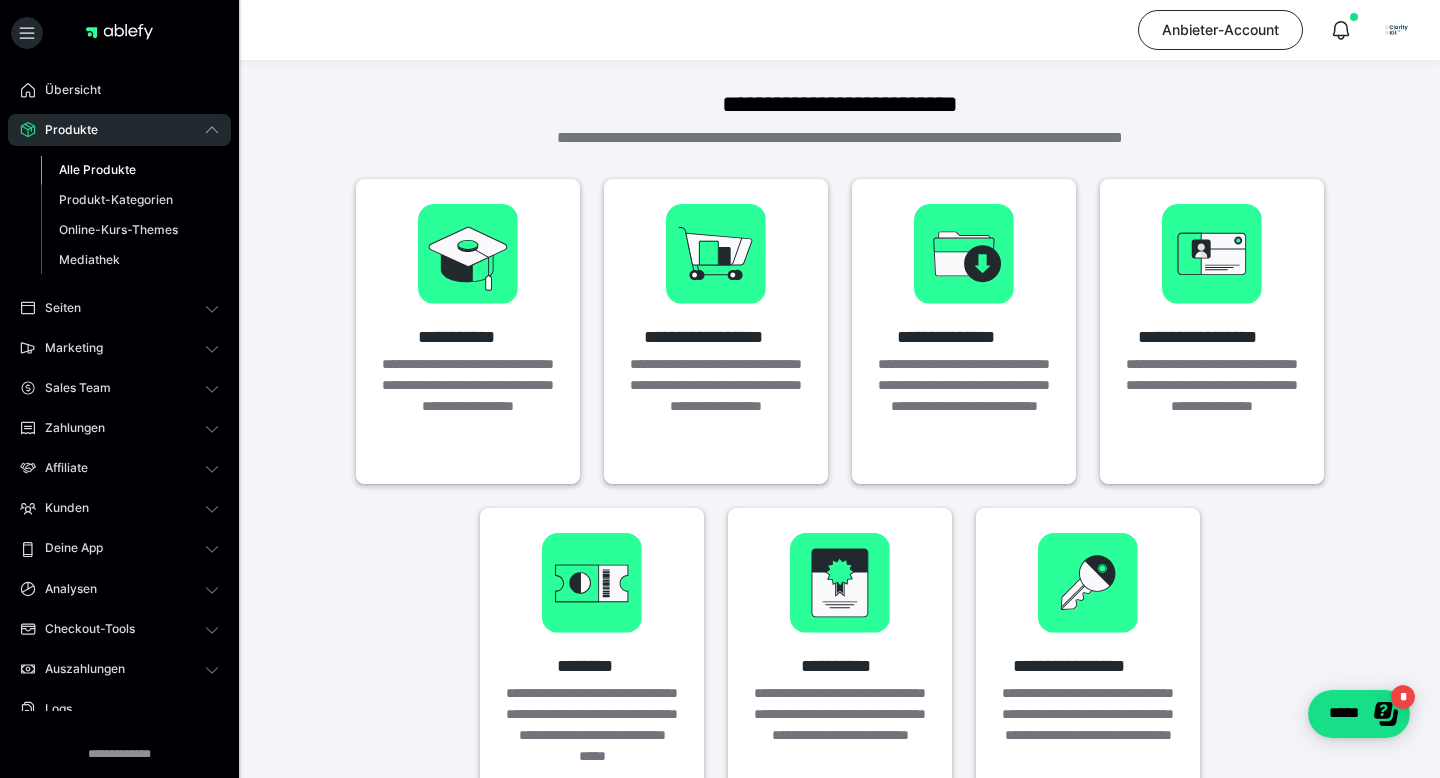 click on "Alle Produkte" at bounding box center [97, 169] 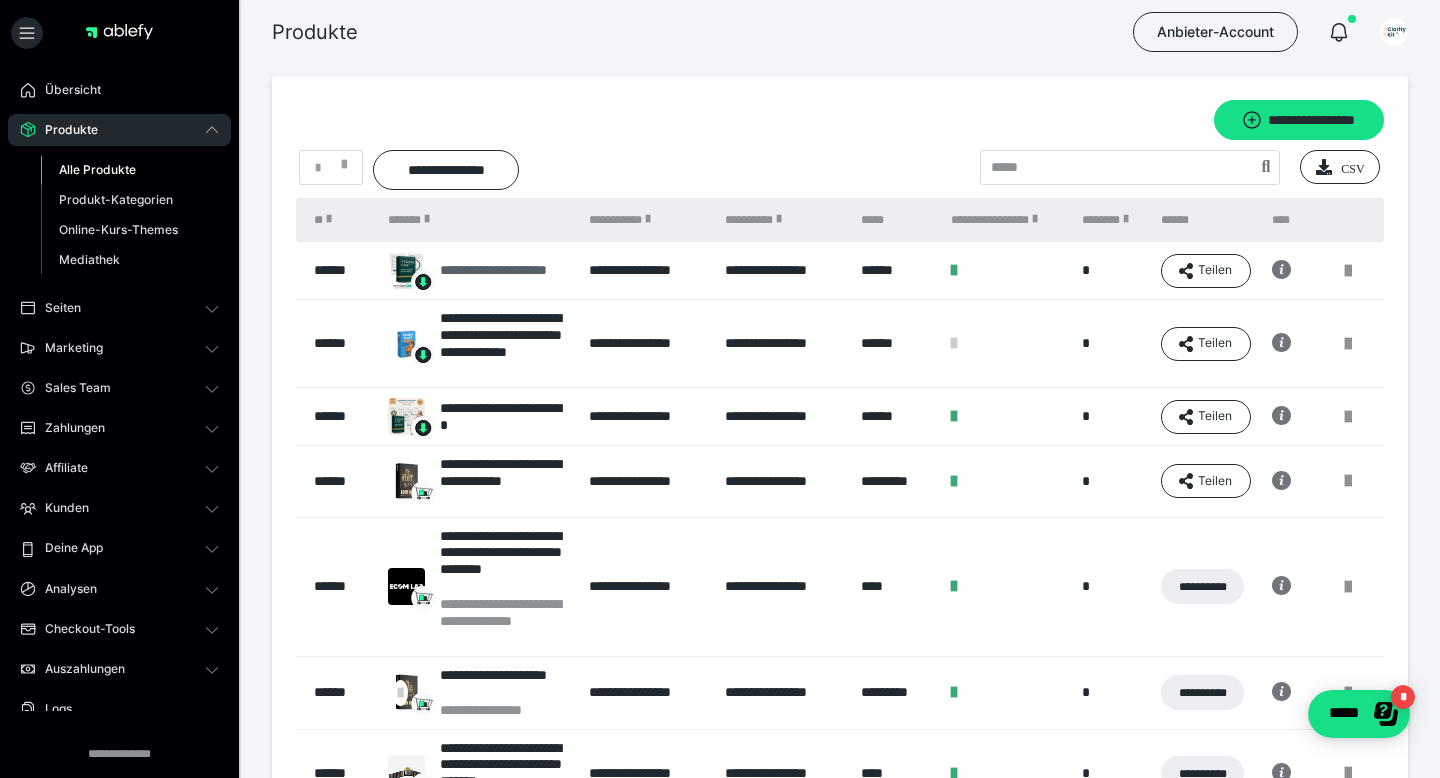 click on "**********" at bounding box center (504, 270) 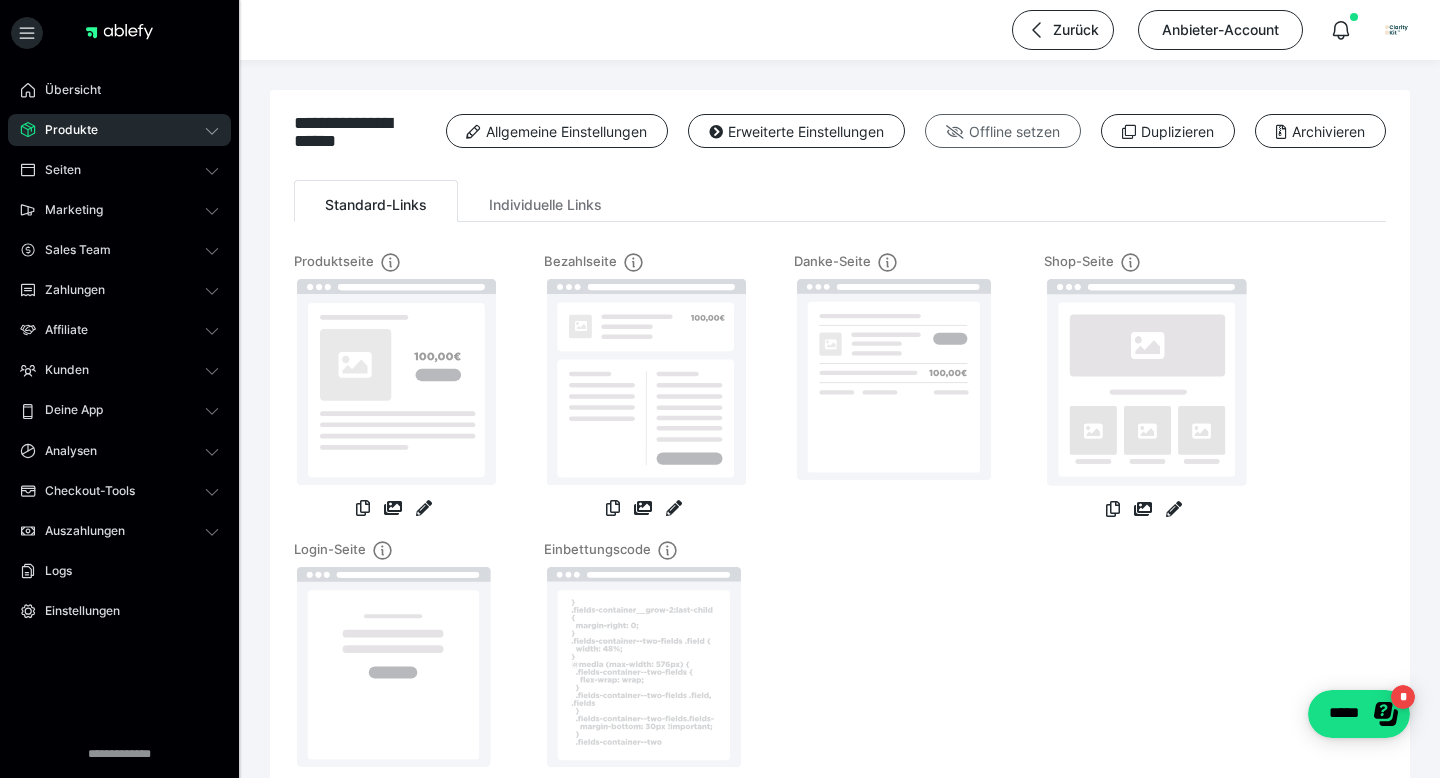 click on "Offline setzen" at bounding box center [1003, 131] 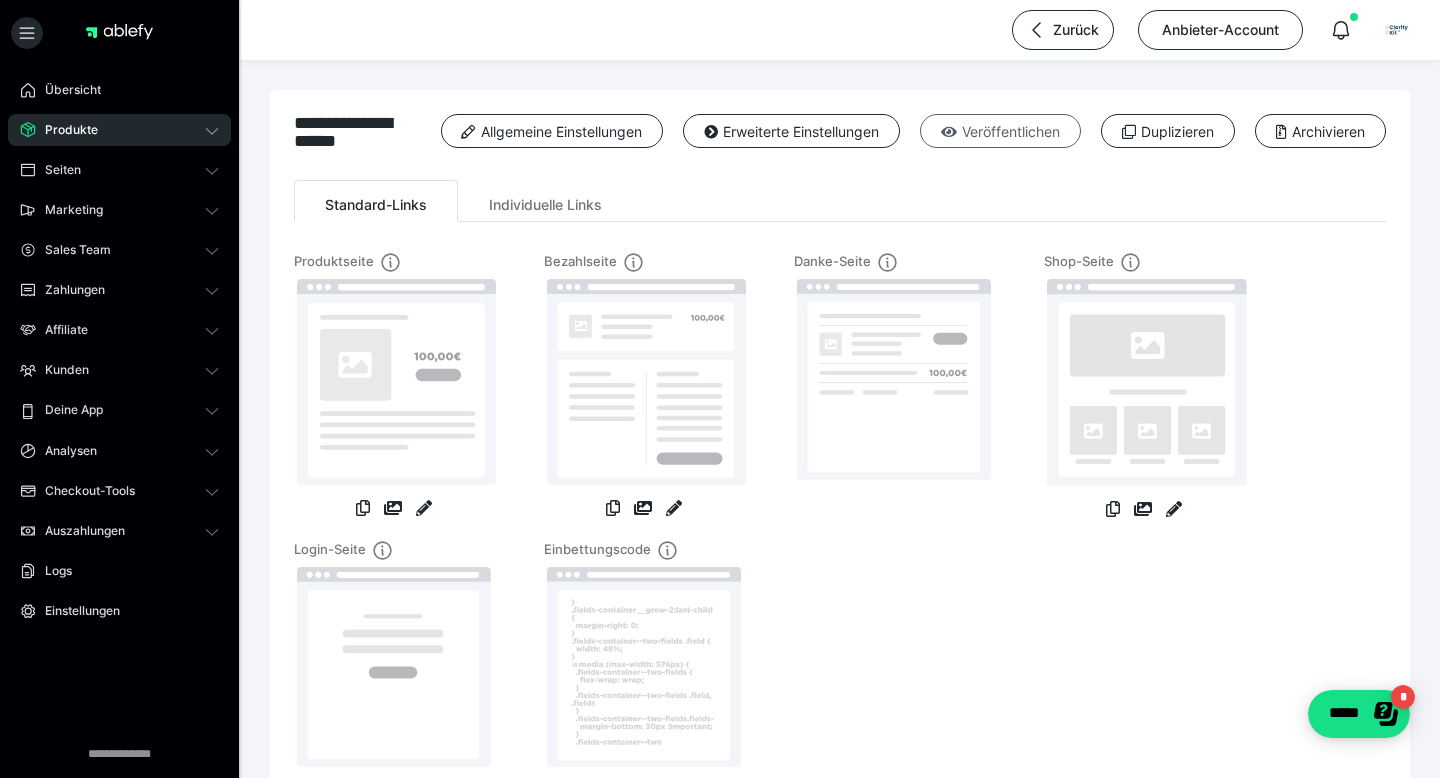 click on "Veröffentlichen" at bounding box center [1000, 131] 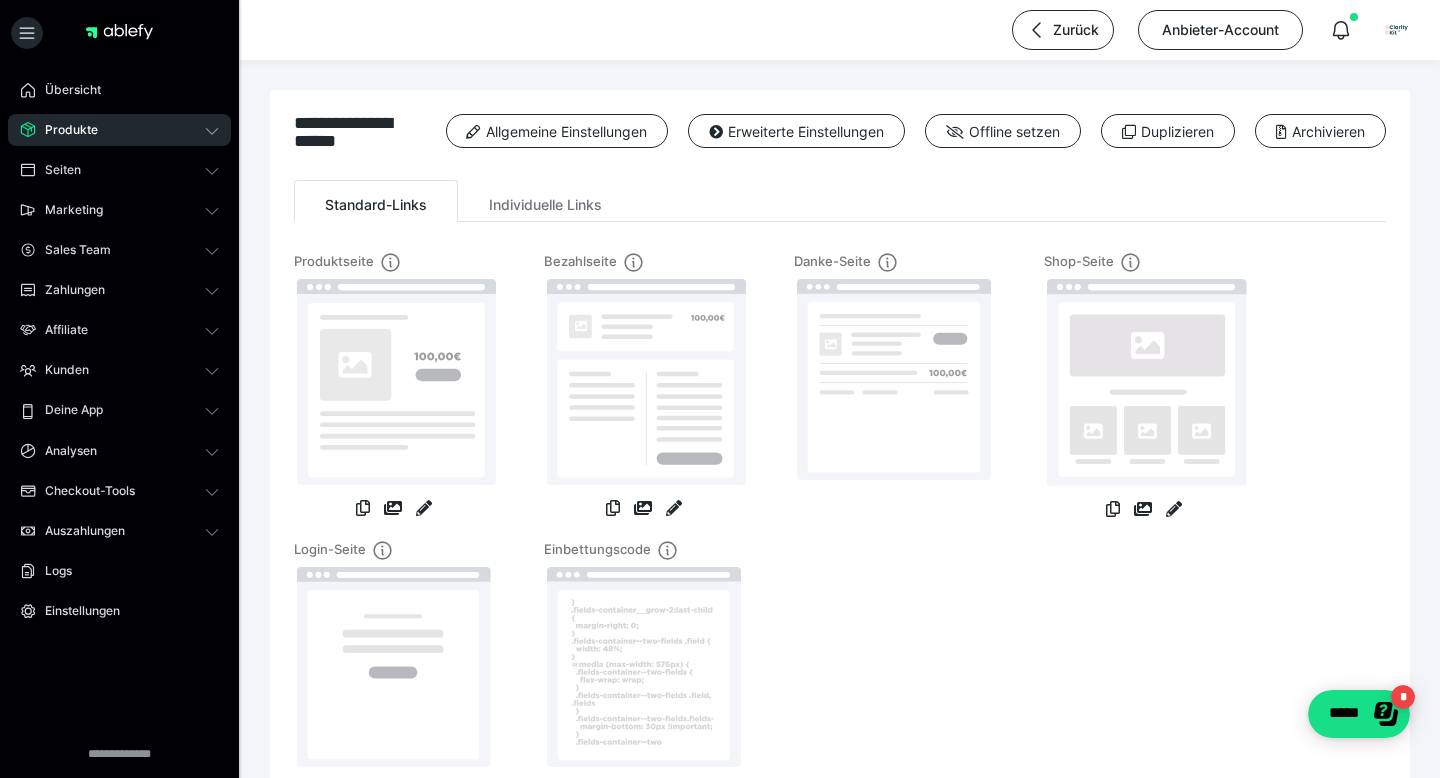 click on "Produkte" at bounding box center [119, 130] 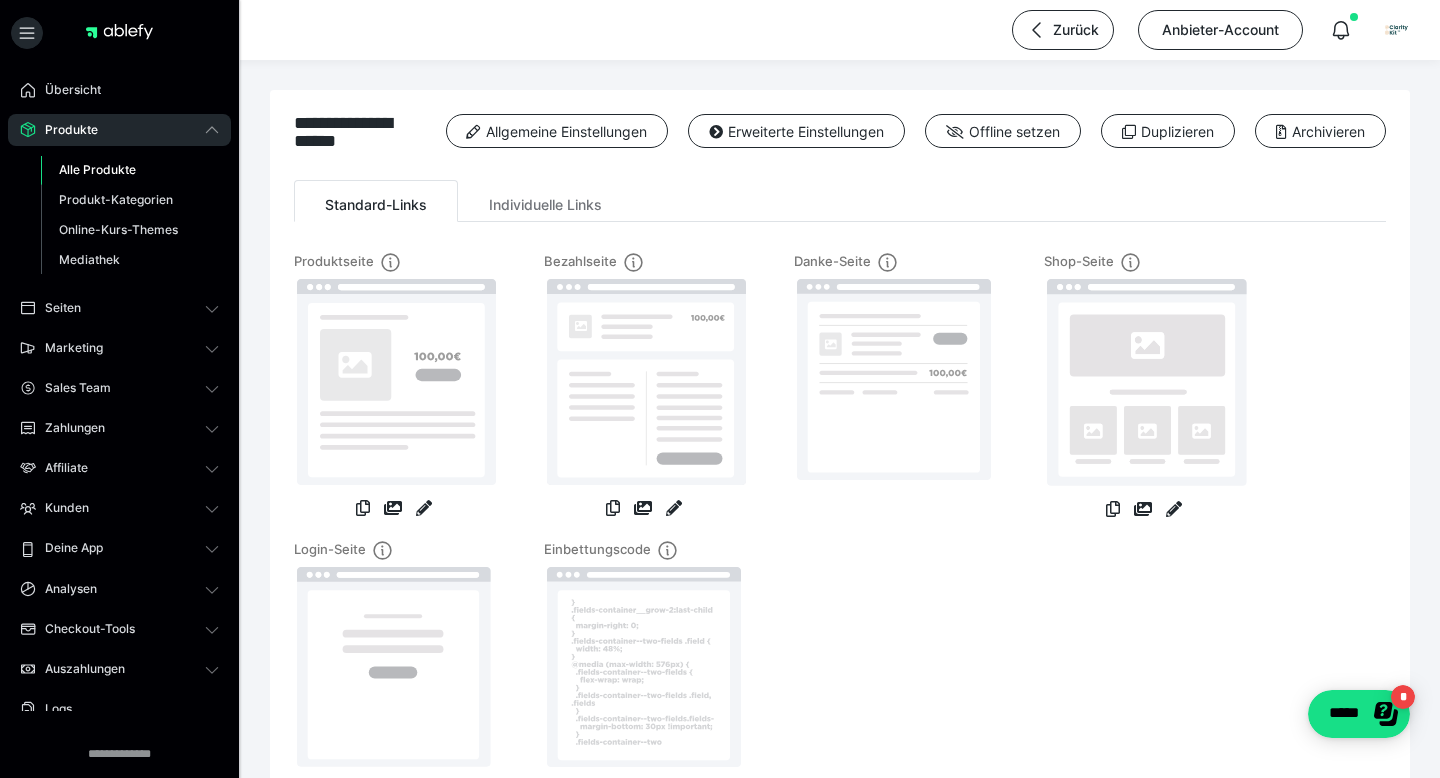 click on "Alle Produkte" at bounding box center (97, 169) 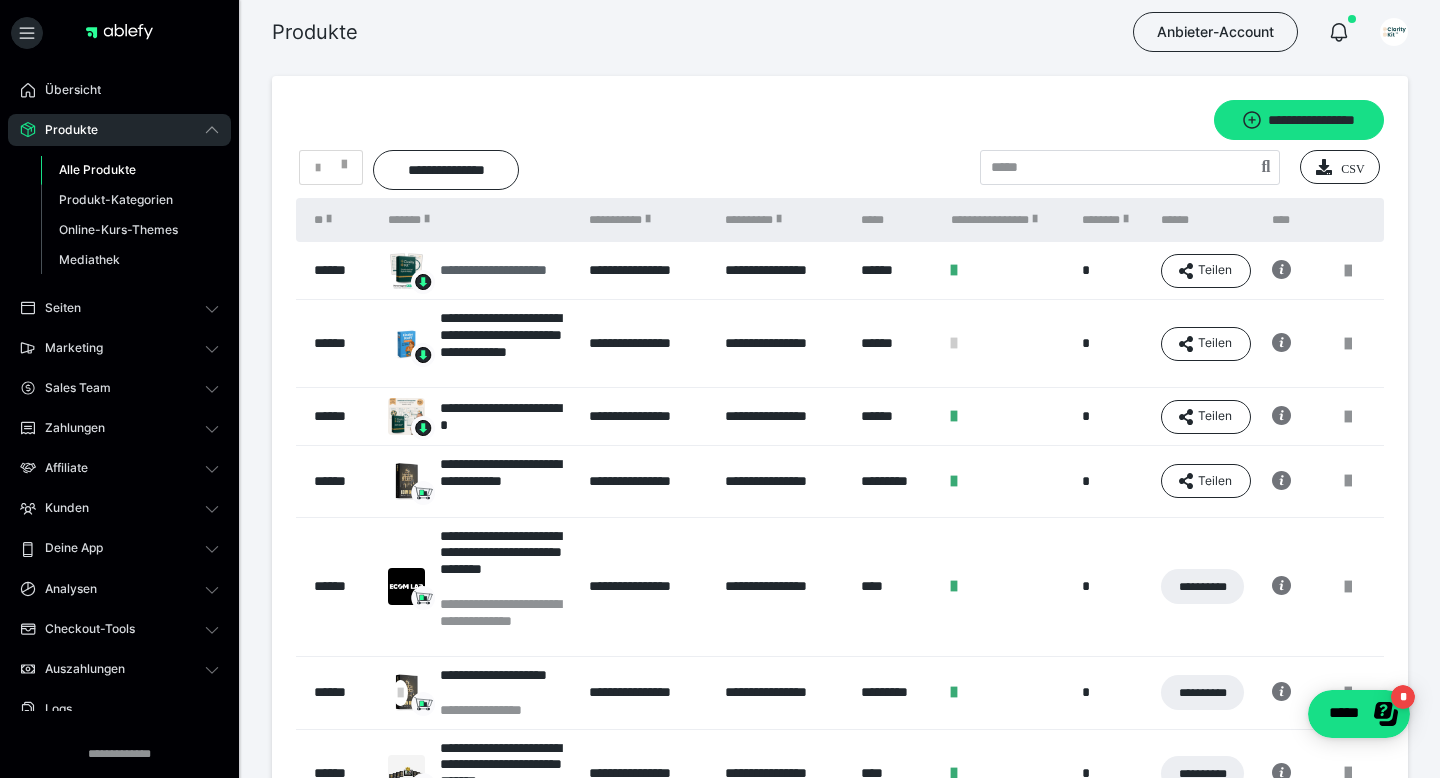 click on "**********" at bounding box center [504, 270] 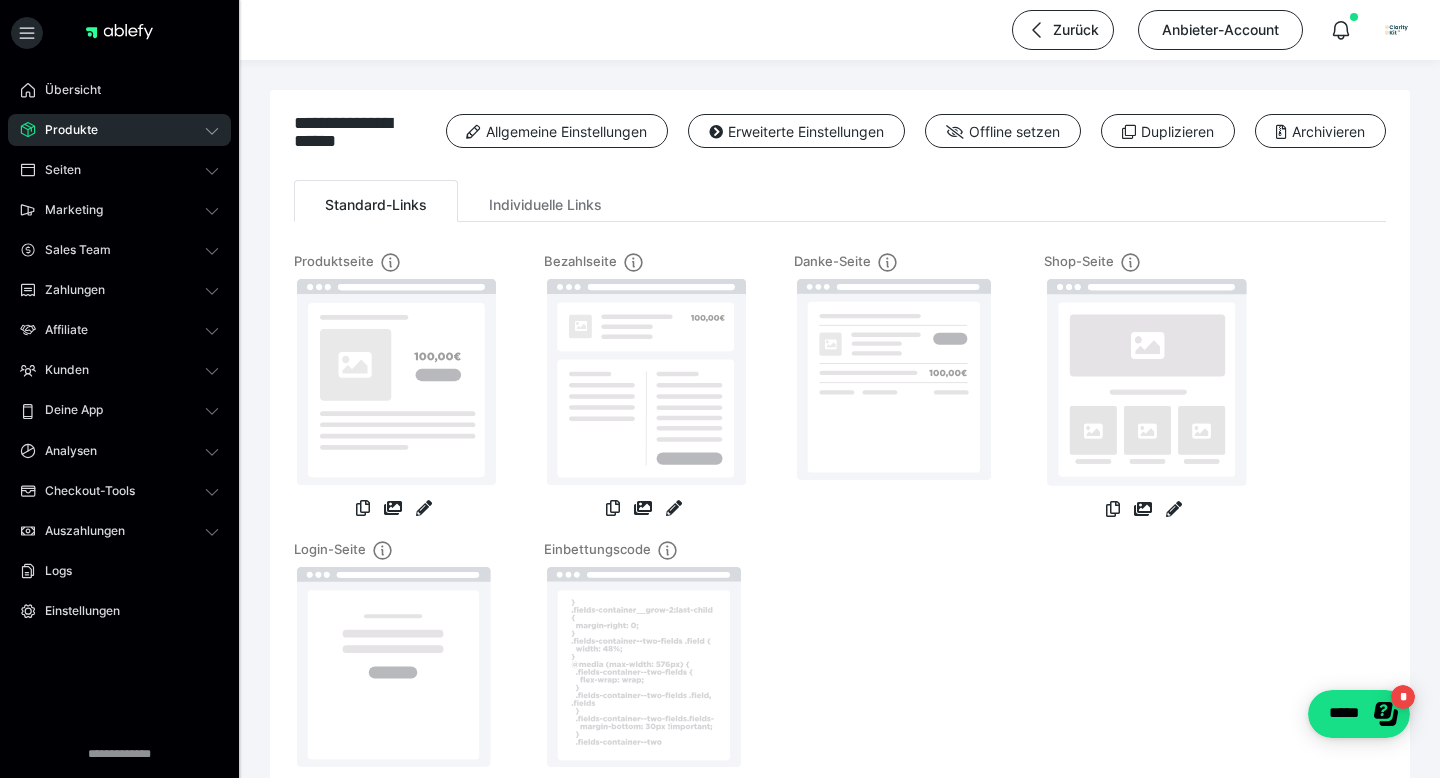 click on "Produkte" at bounding box center [119, 130] 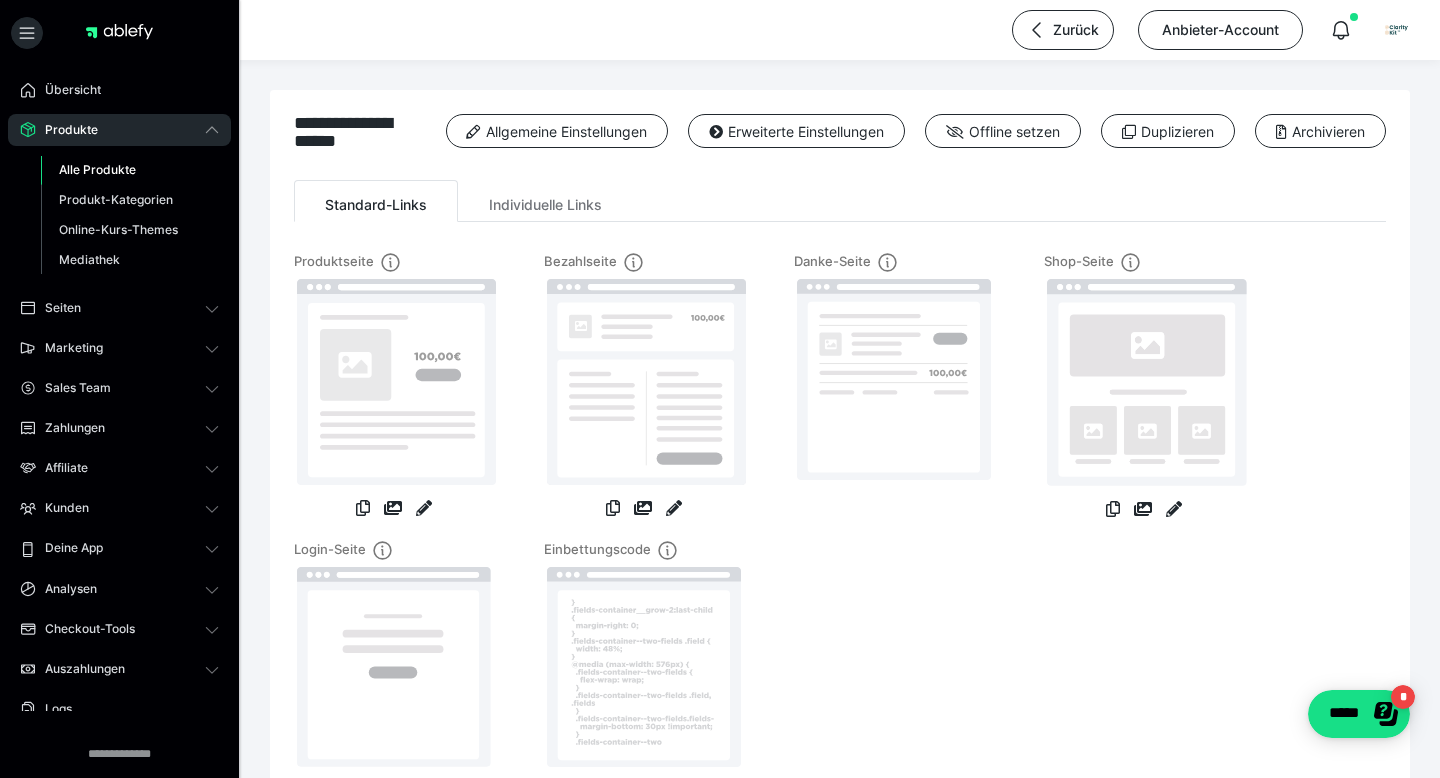 click on "Alle Produkte" at bounding box center (130, 170) 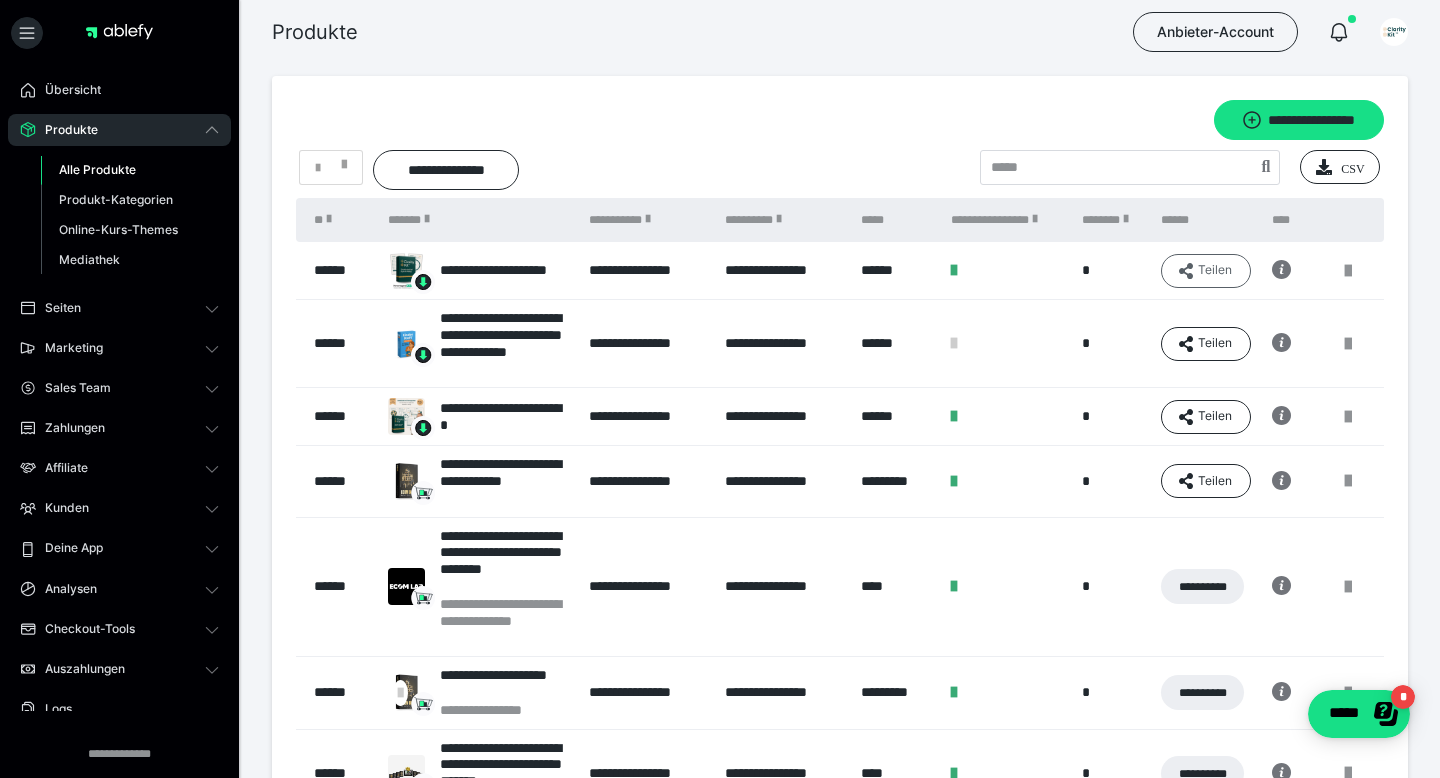 click on "Teilen" at bounding box center (1206, 271) 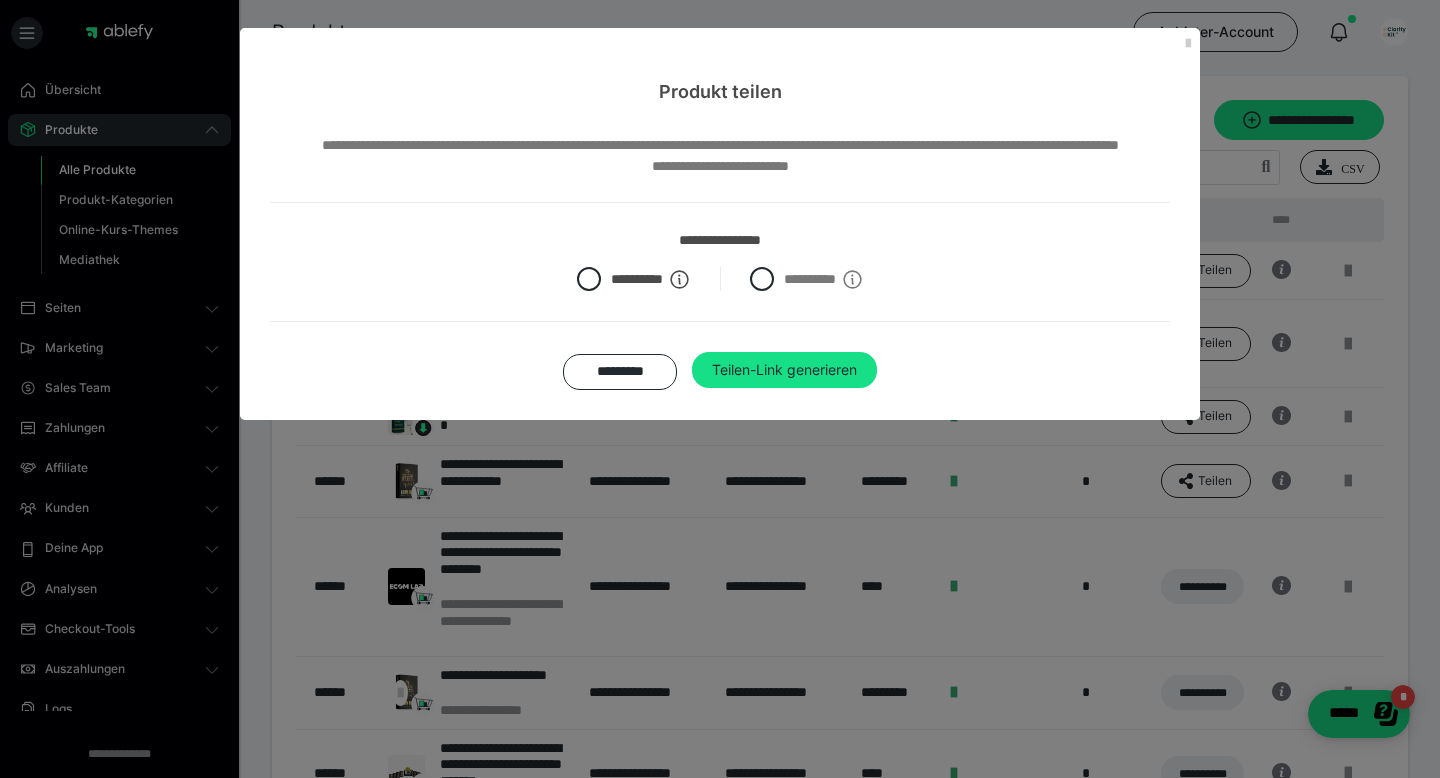 click on "Produkt teilen" at bounding box center [720, 66] 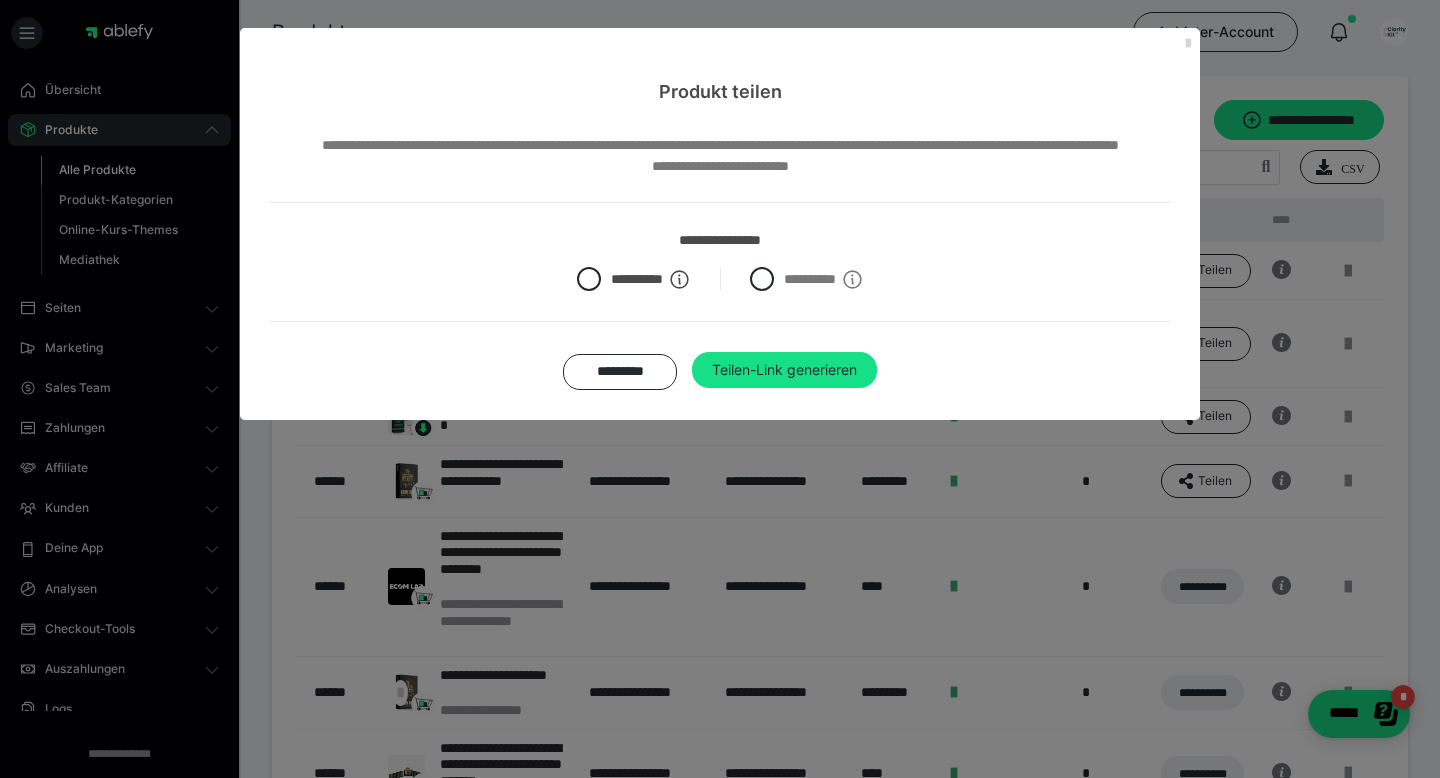 click at bounding box center [1188, 44] 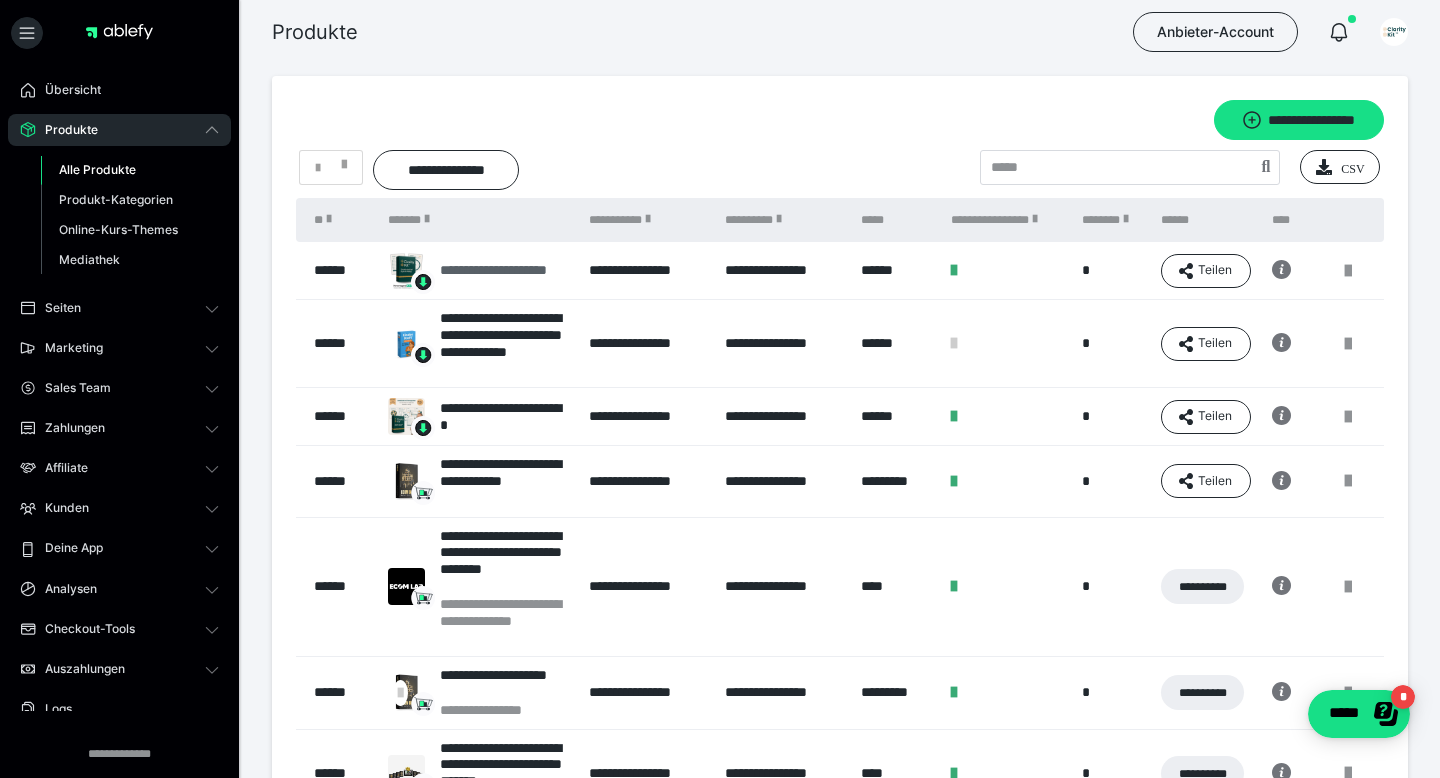 click on "**********" at bounding box center (478, 270) 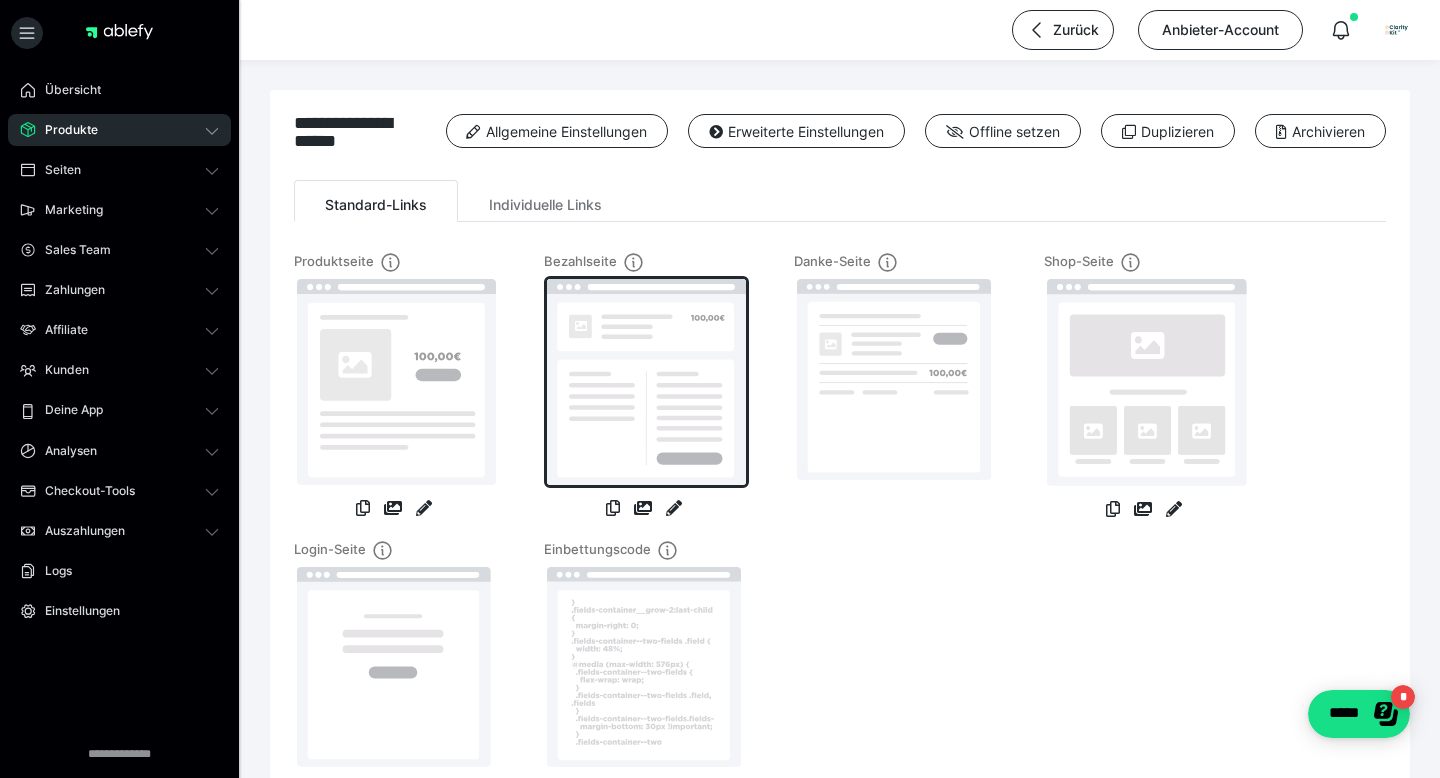 click at bounding box center (646, 382) 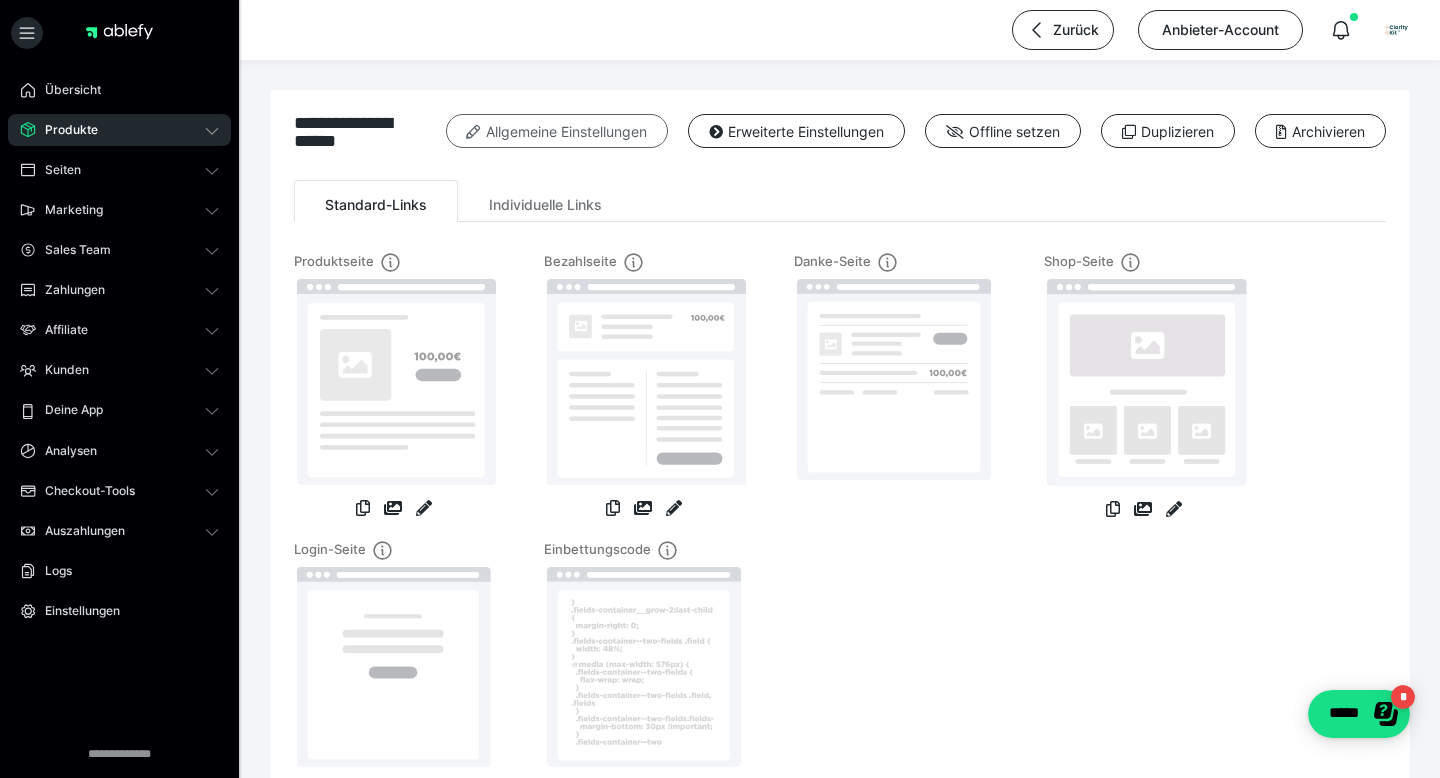 click on "Allgemeine Einstellungen" at bounding box center (557, 131) 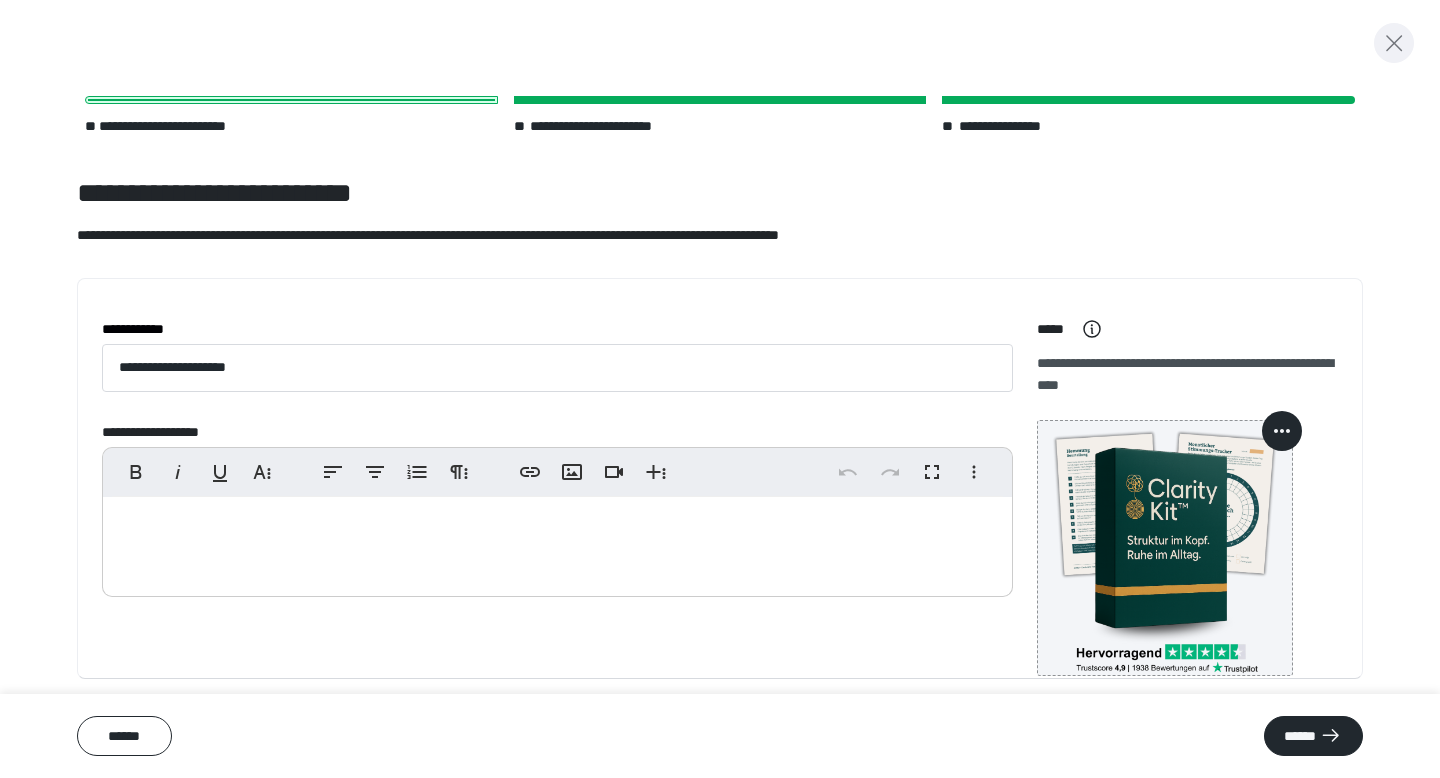 click at bounding box center (1394, 43) 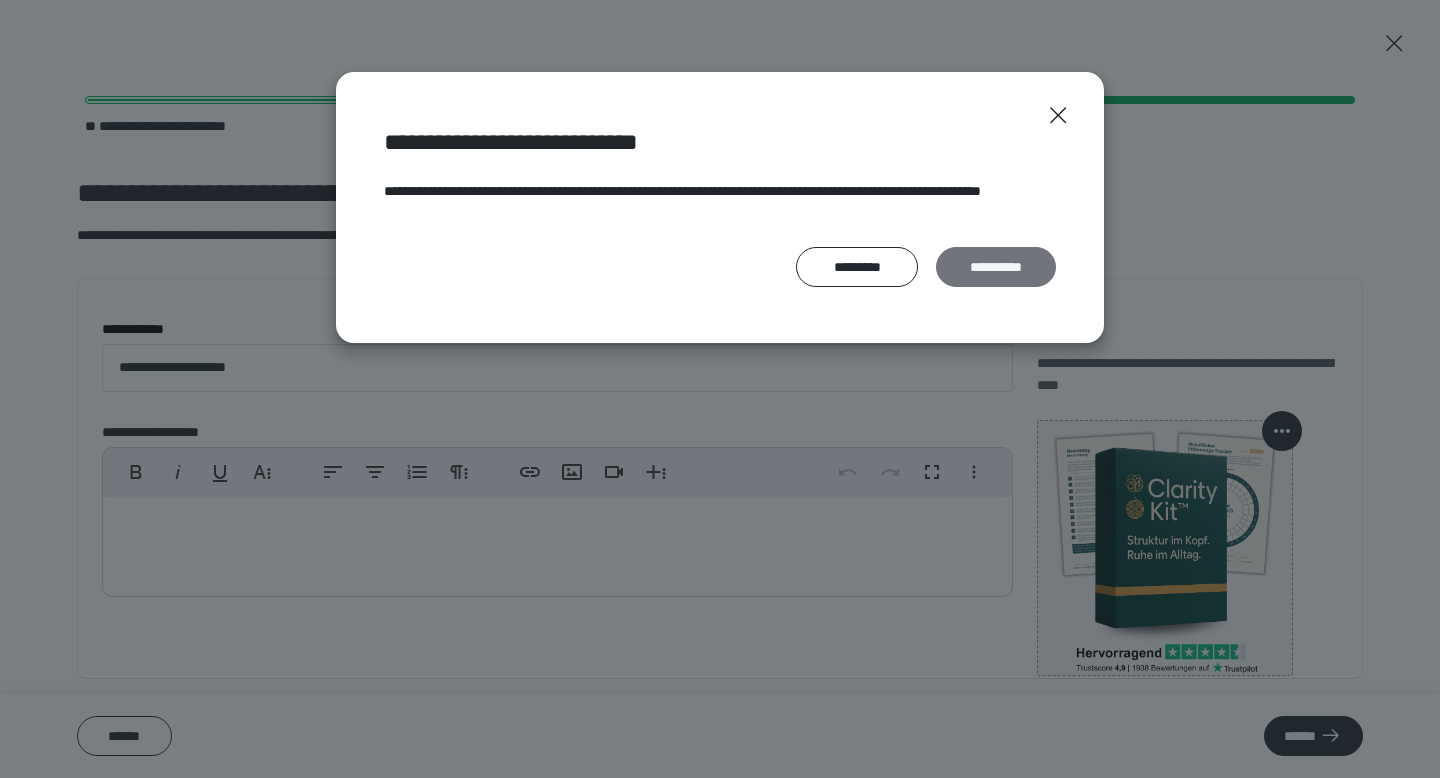 click on "**********" at bounding box center [996, 267] 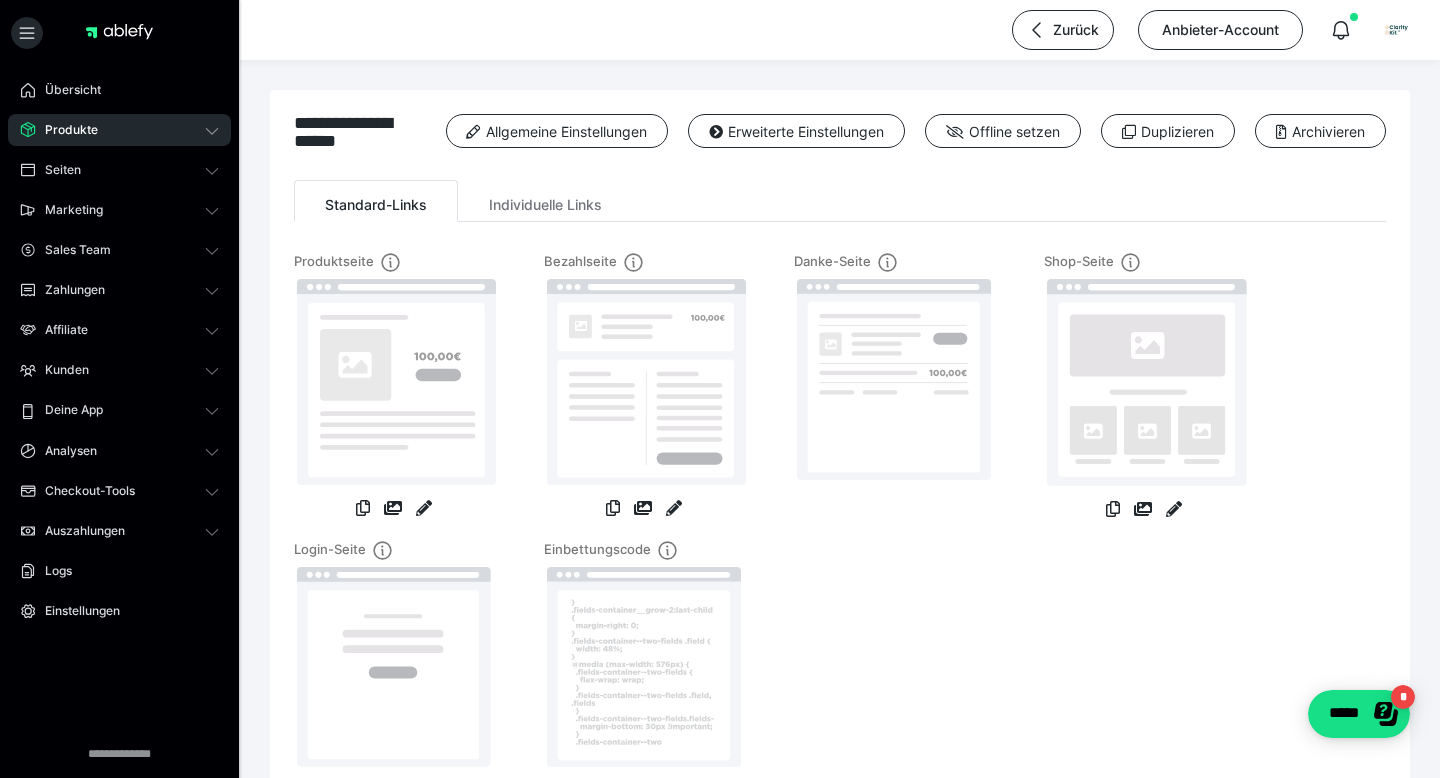 click on "Produkte" at bounding box center (119, 130) 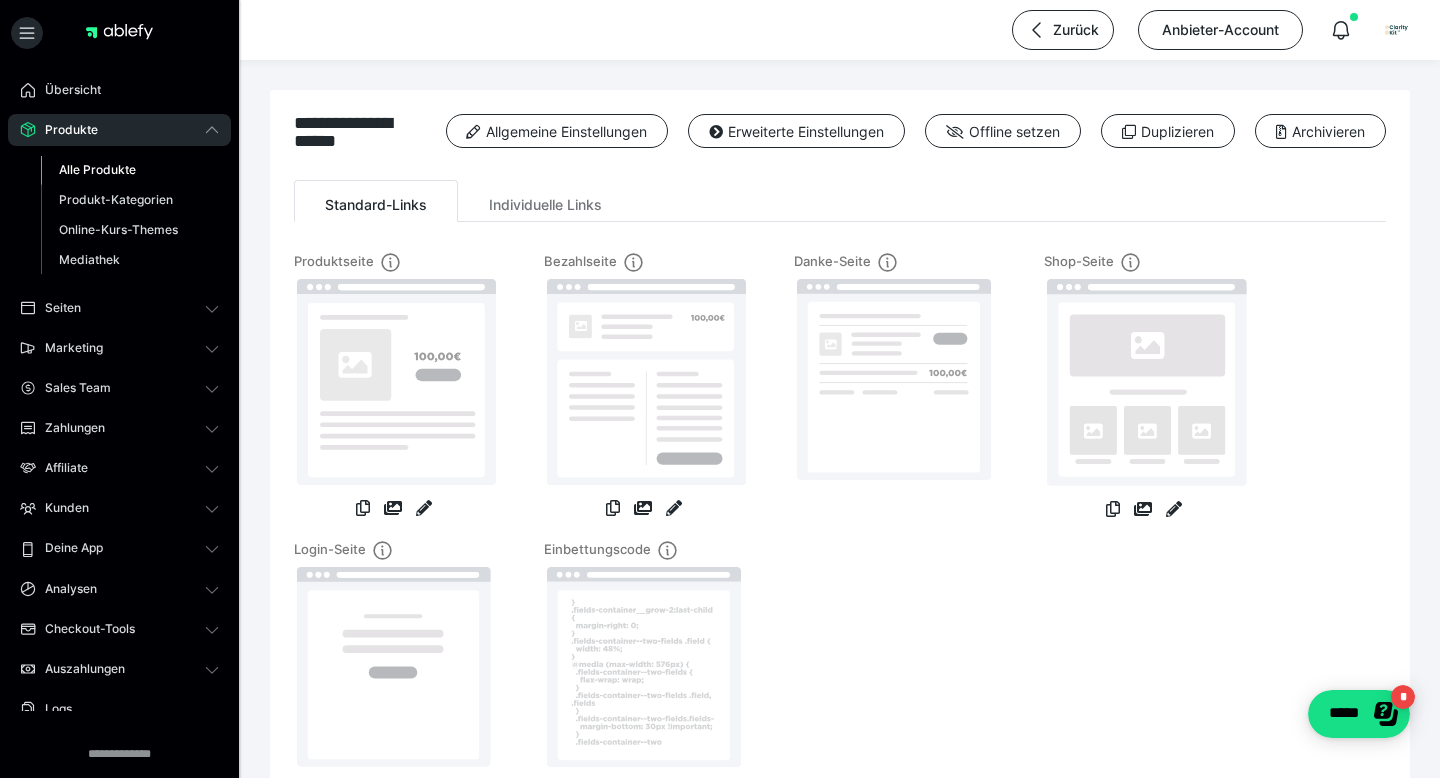 click on "Alle Produkte" at bounding box center (97, 169) 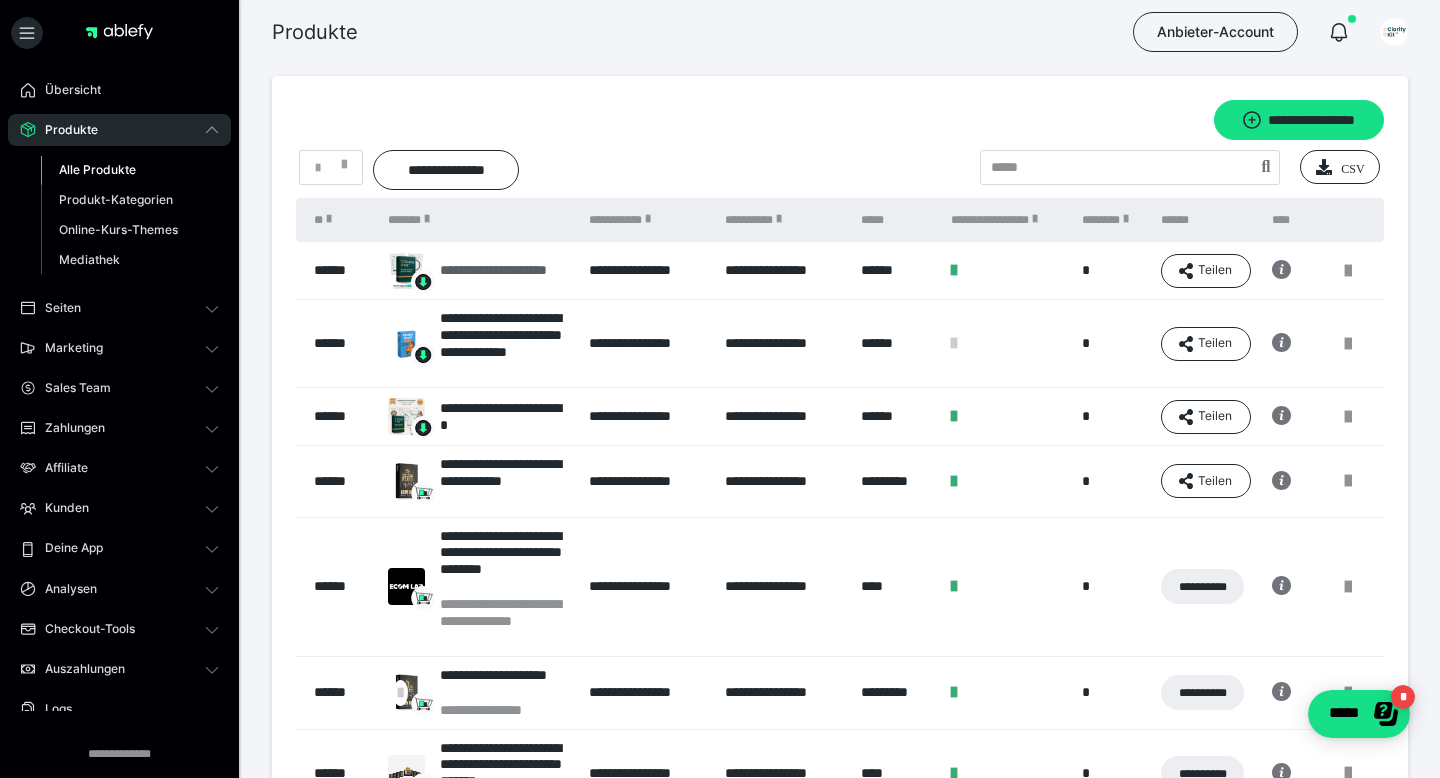 click on "**********" at bounding box center [478, 270] 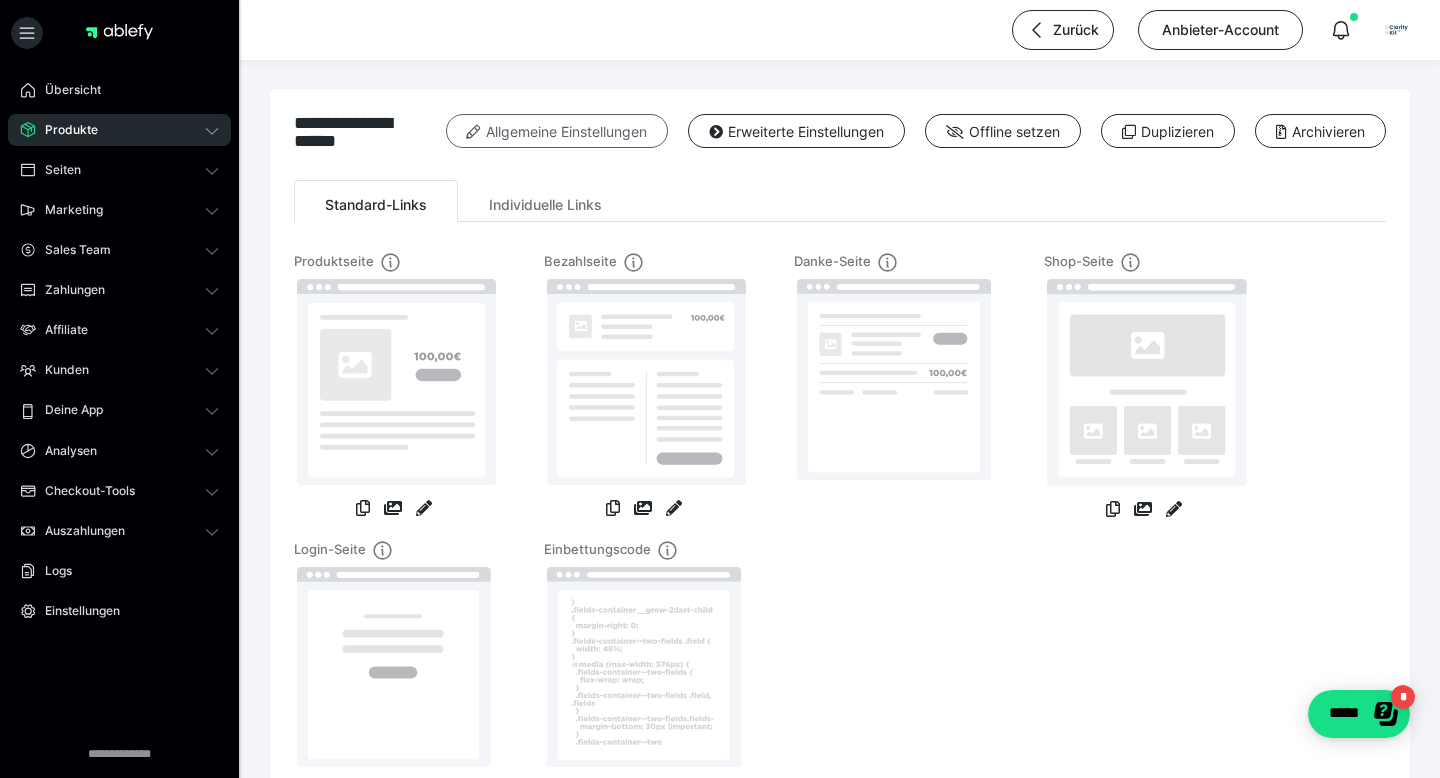 click on "Allgemeine Einstellungen" at bounding box center (557, 131) 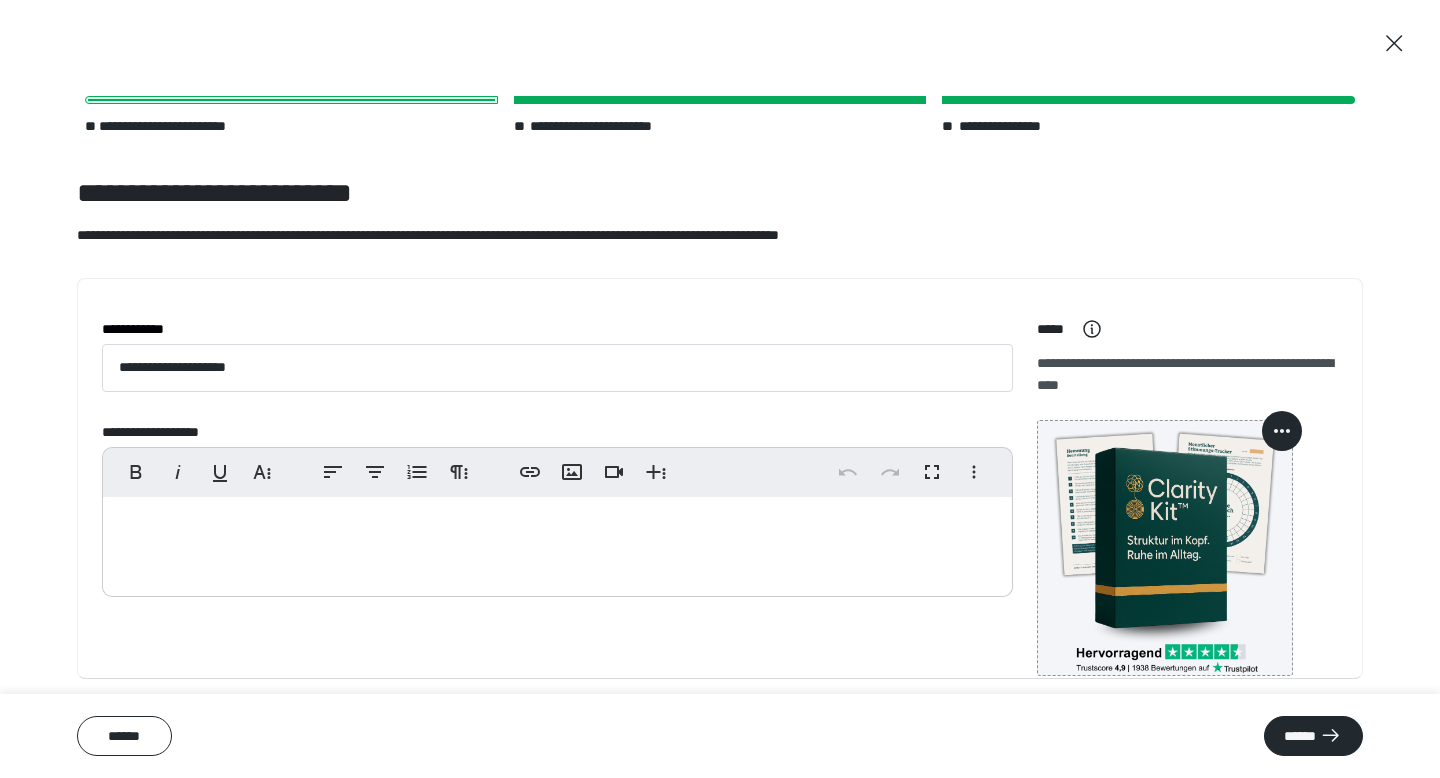 click at bounding box center [1282, 431] 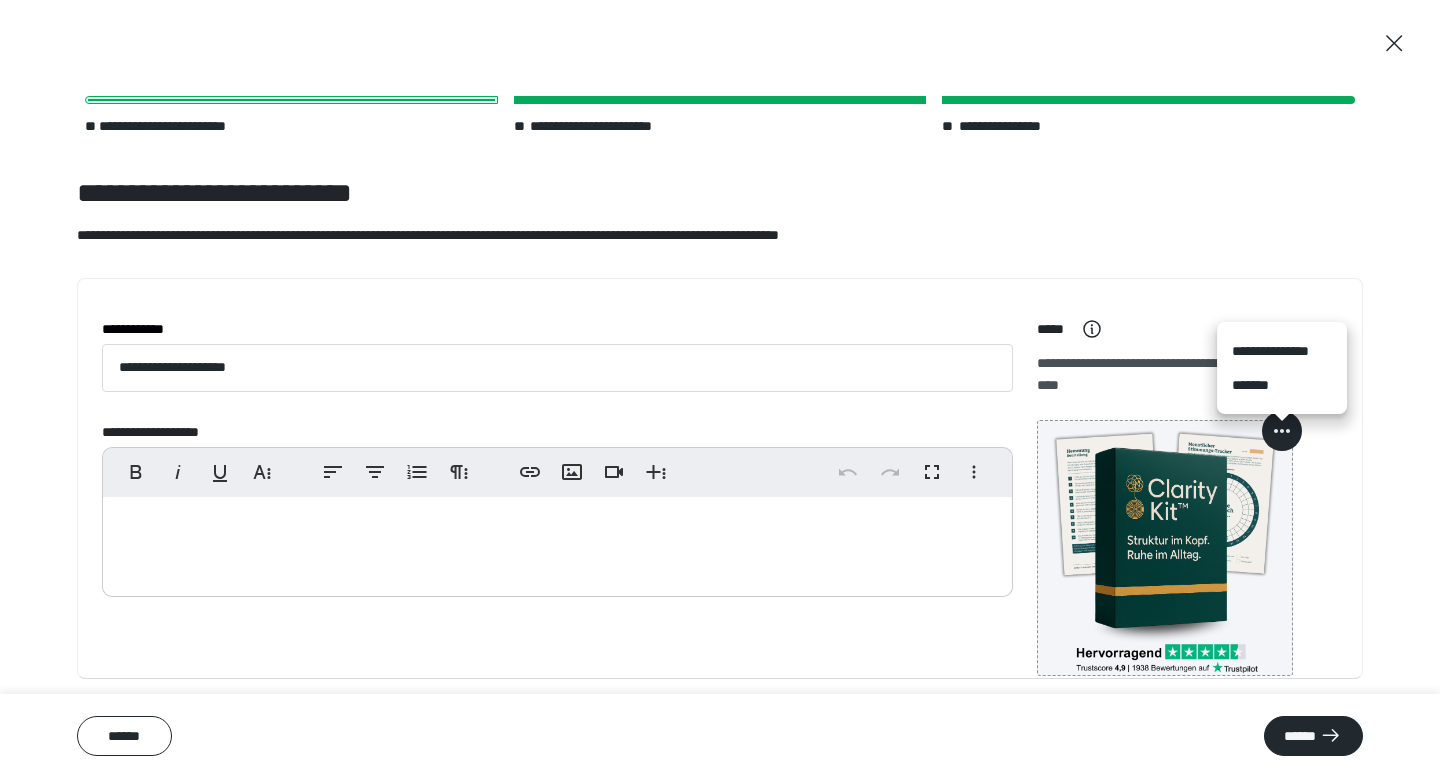 click on "*******" at bounding box center (1282, 385) 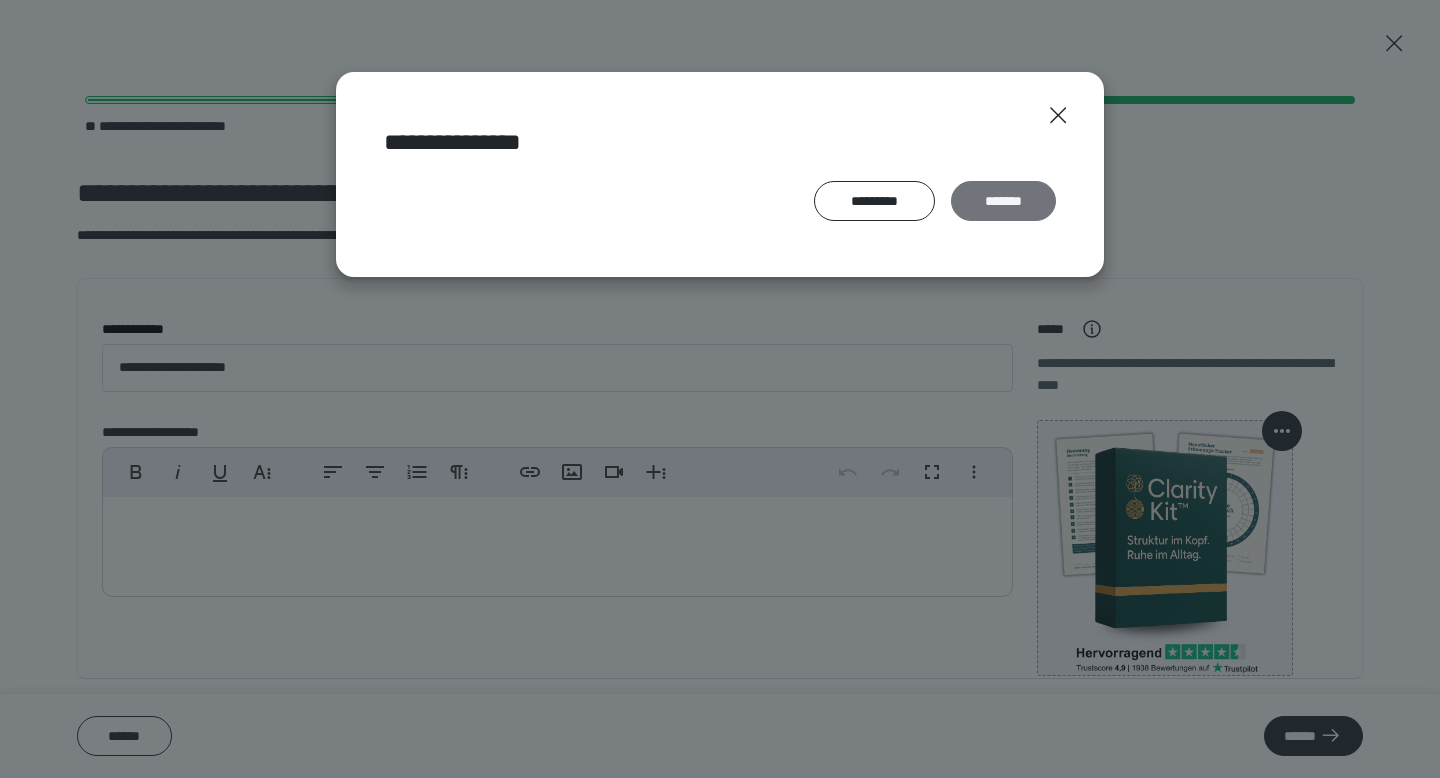 click on "*******" at bounding box center [1003, 201] 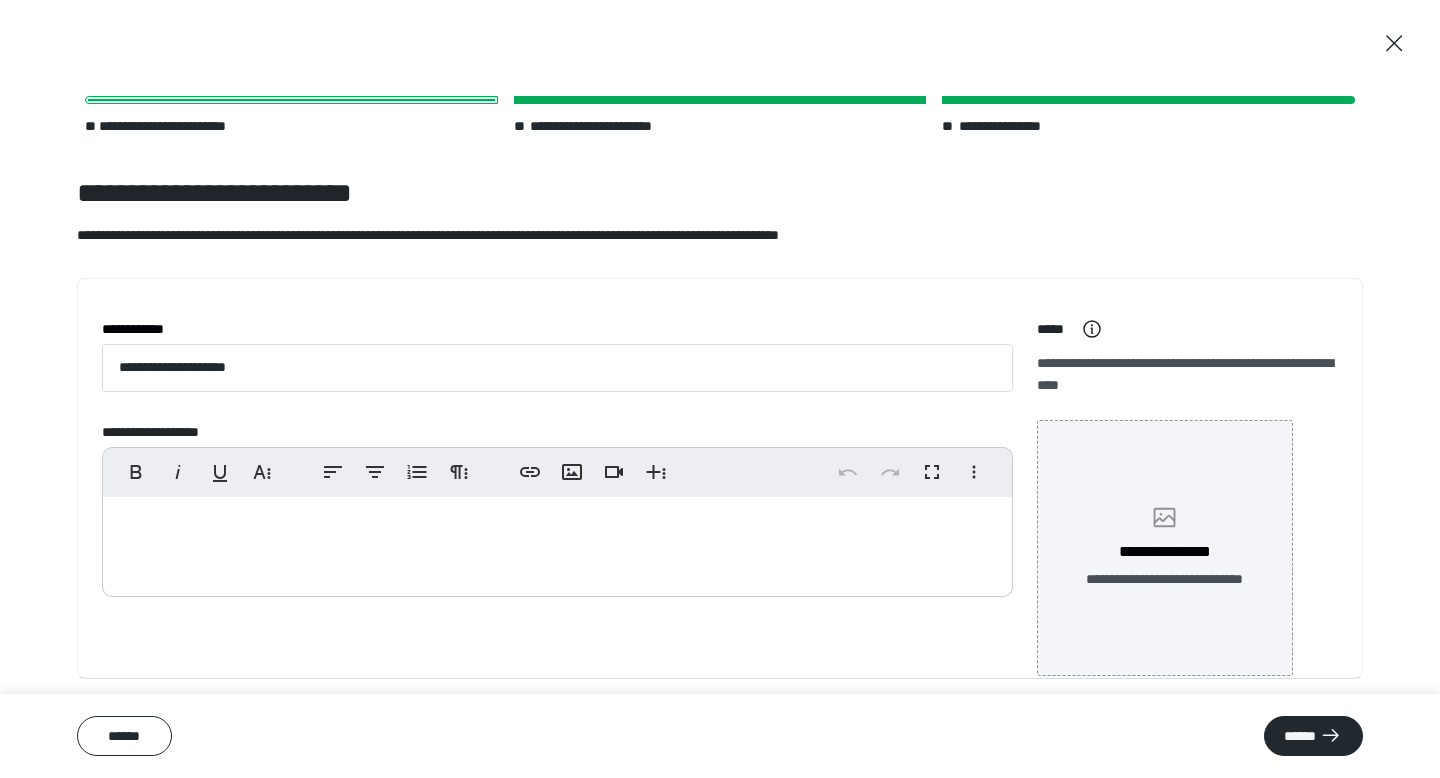 click on "**********" at bounding box center [1165, 552] 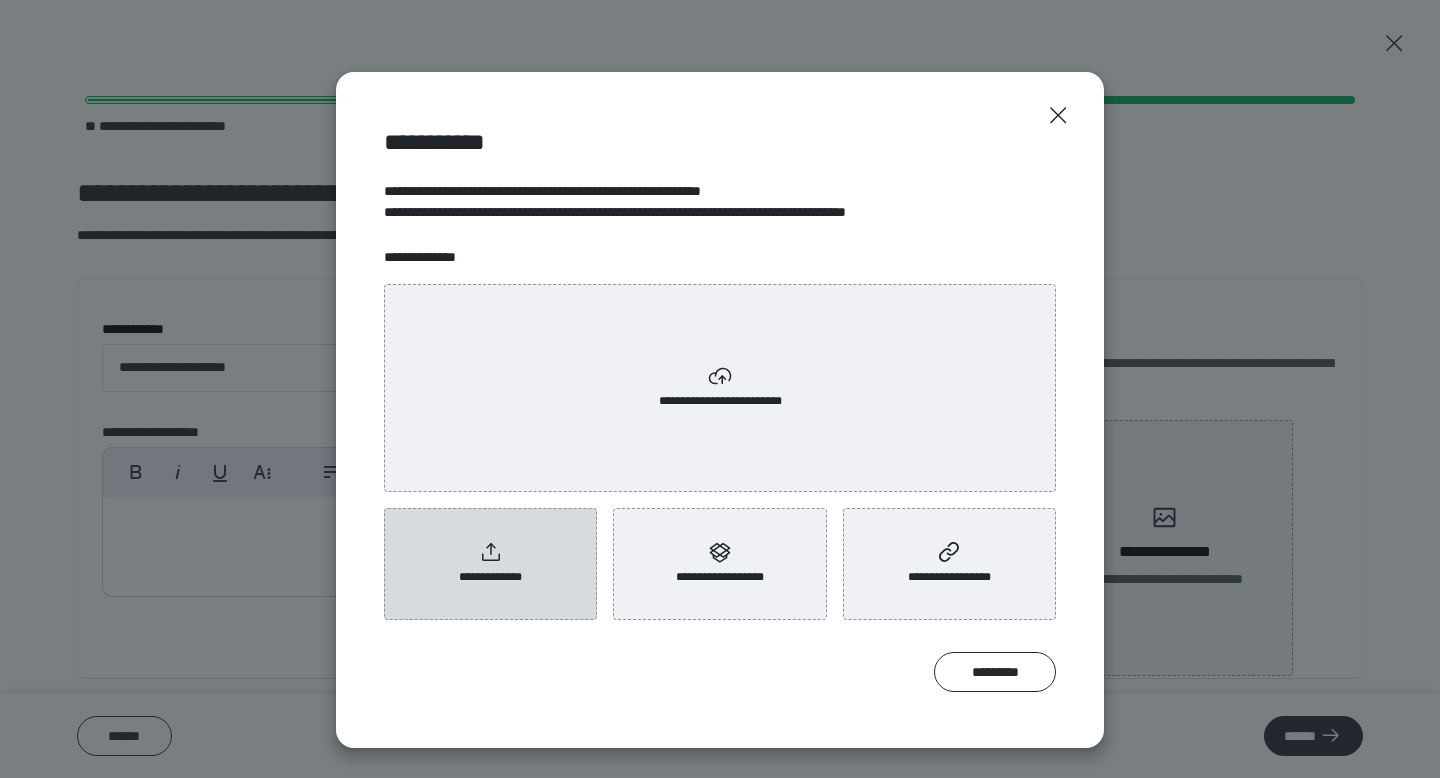 click on "**********" at bounding box center (490, 564) 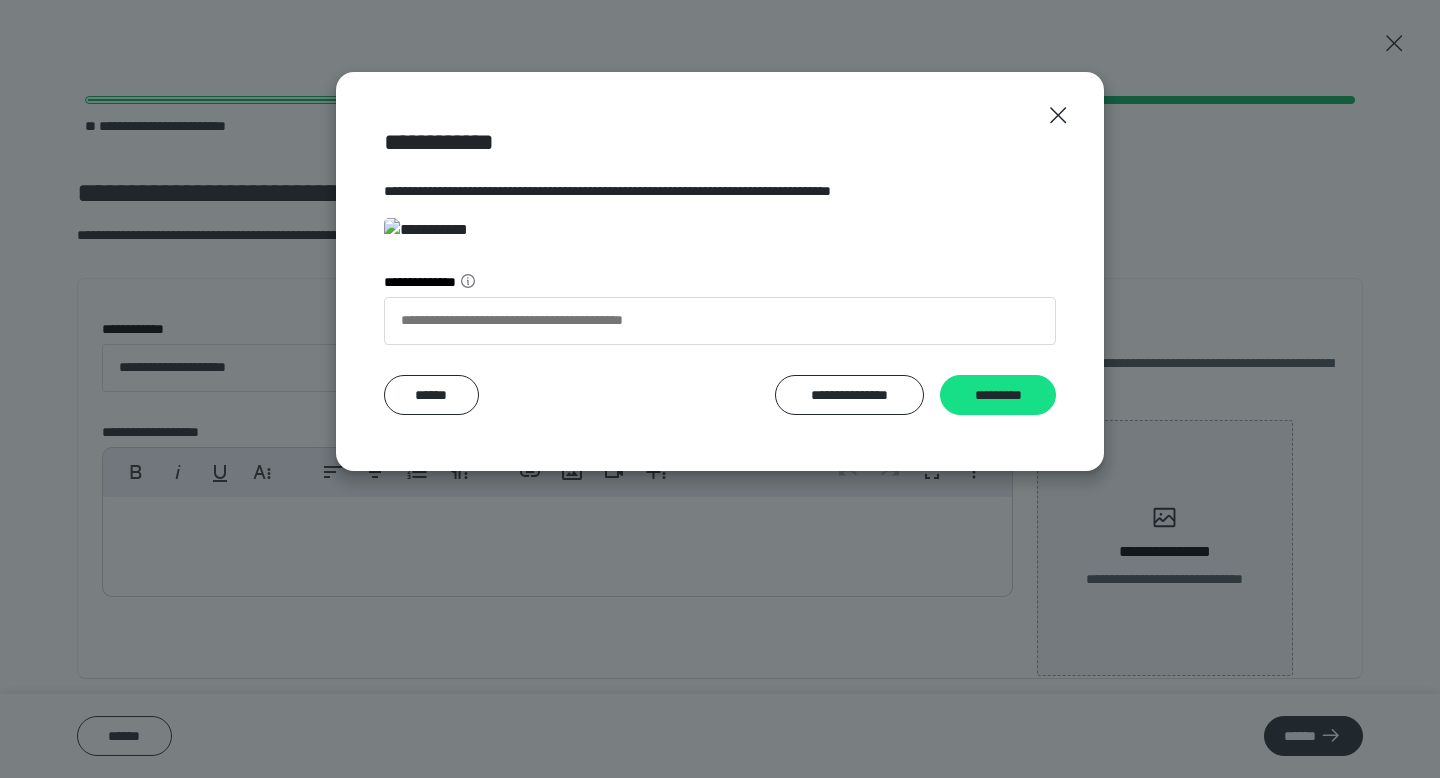 scroll, scrollTop: 341, scrollLeft: 0, axis: vertical 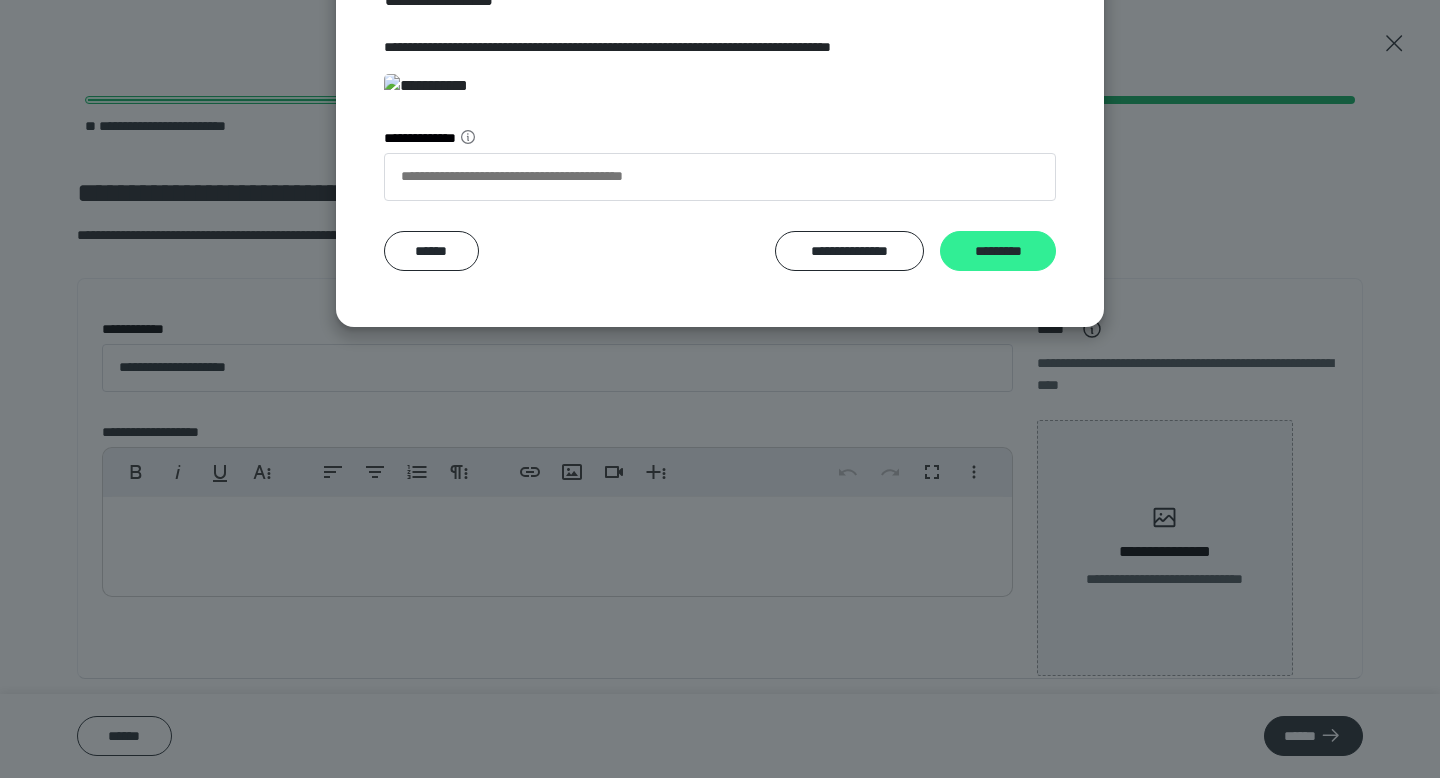 click on "*********" at bounding box center (998, 251) 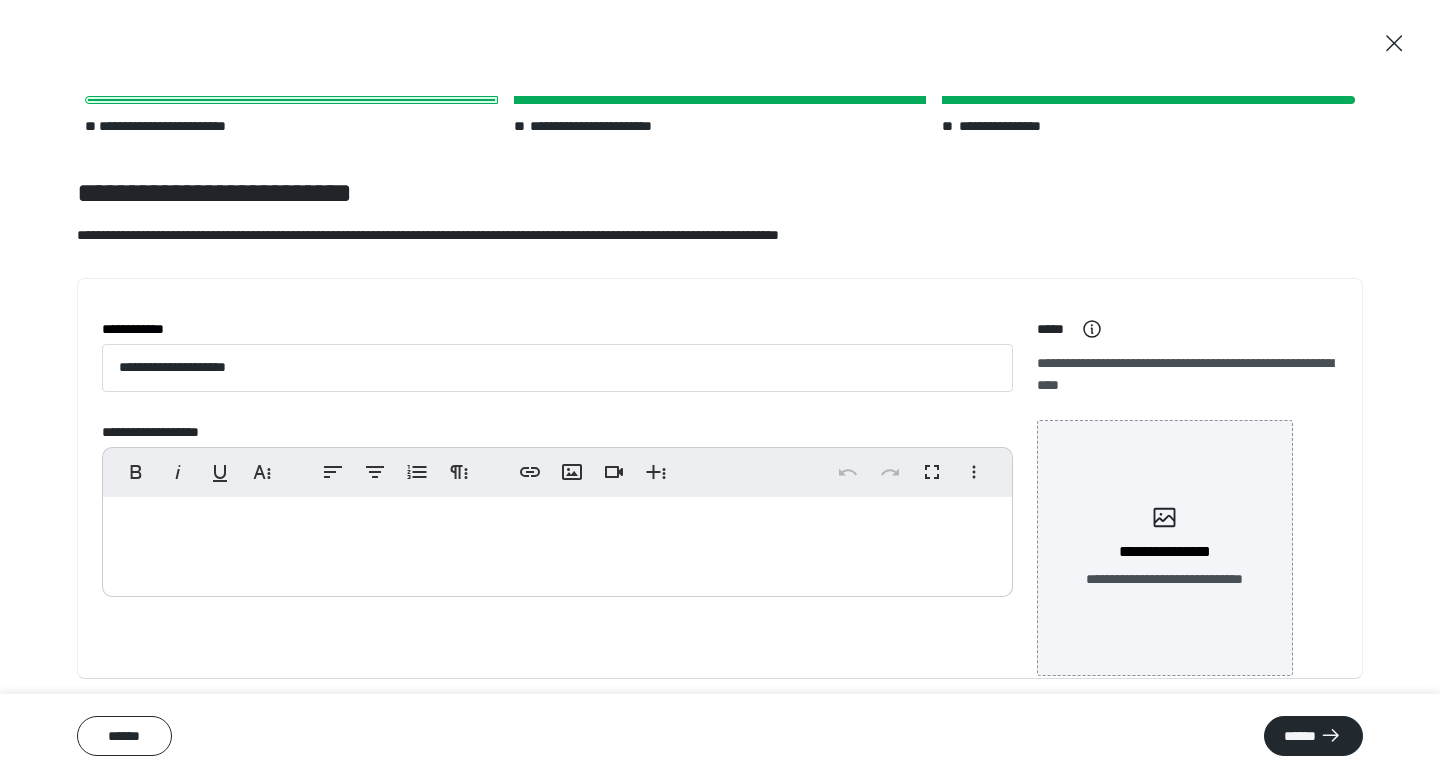 scroll, scrollTop: 38, scrollLeft: 0, axis: vertical 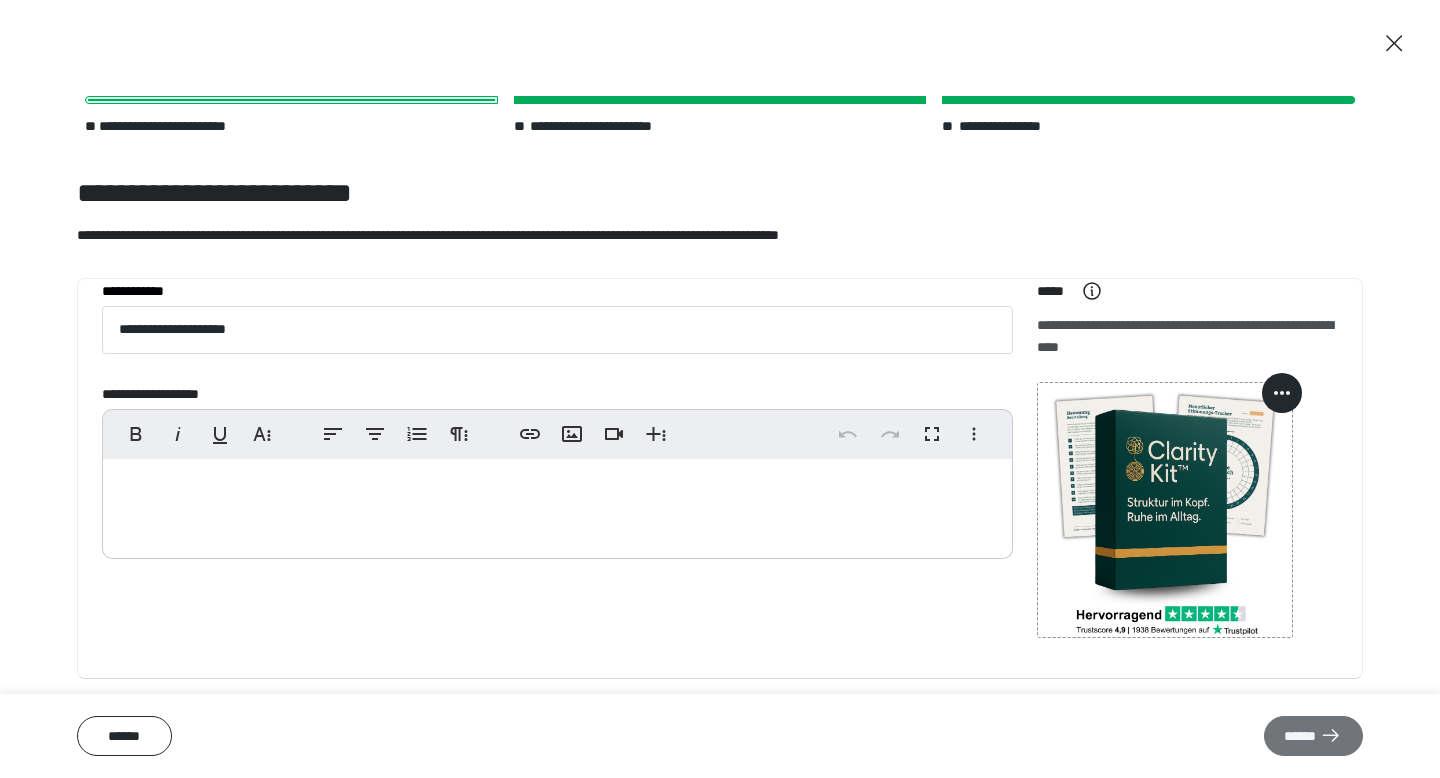 click on "******" at bounding box center [1313, 736] 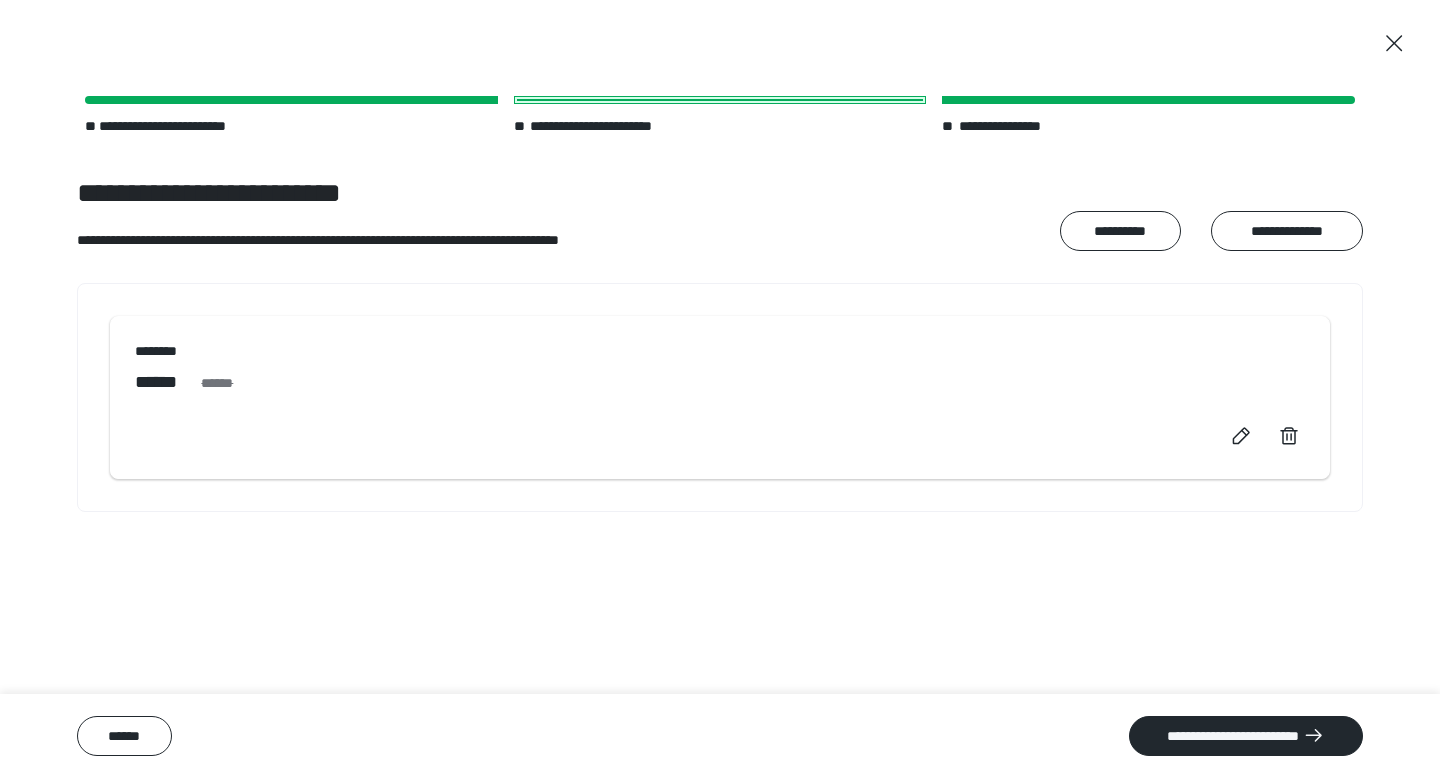 click on "**********" at bounding box center (1246, 736) 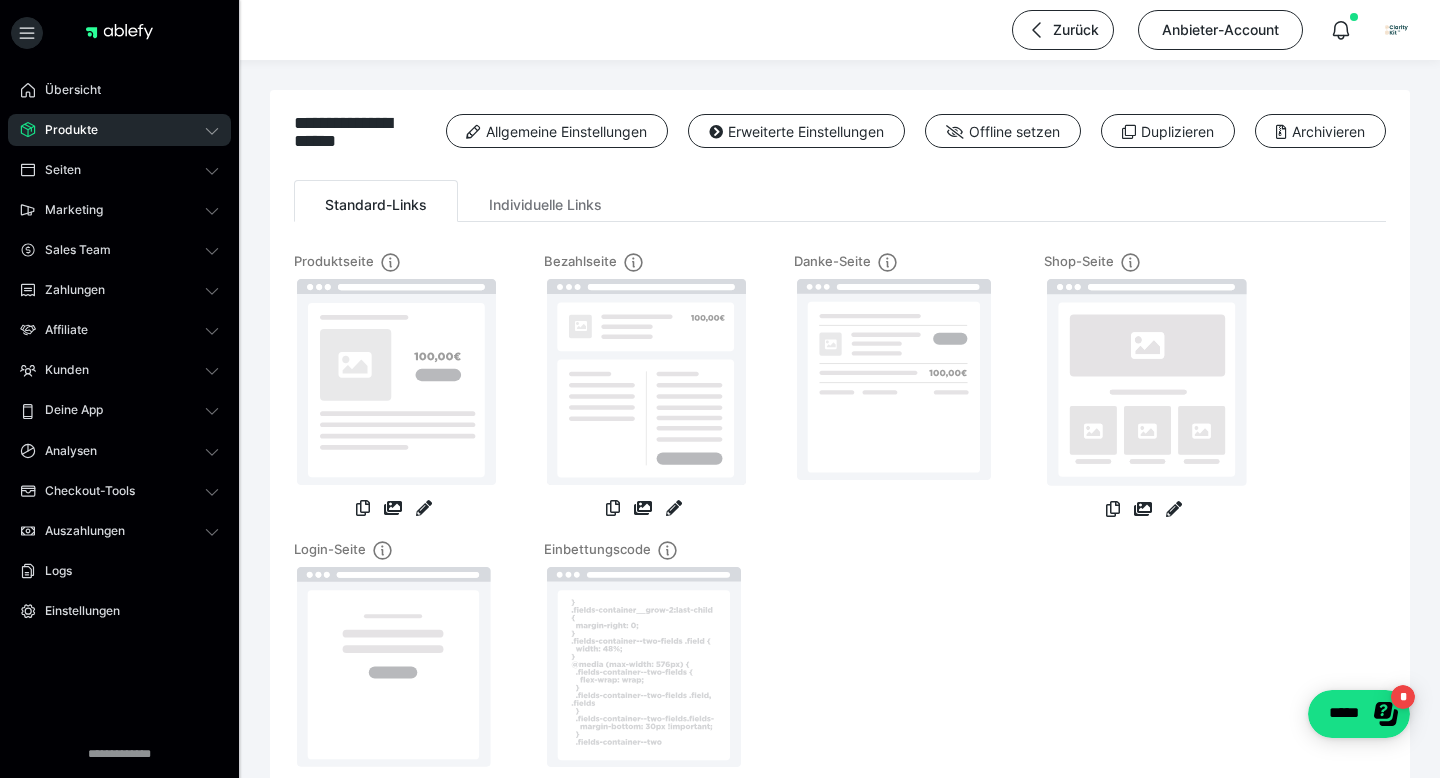click on "Produkte" at bounding box center (119, 130) 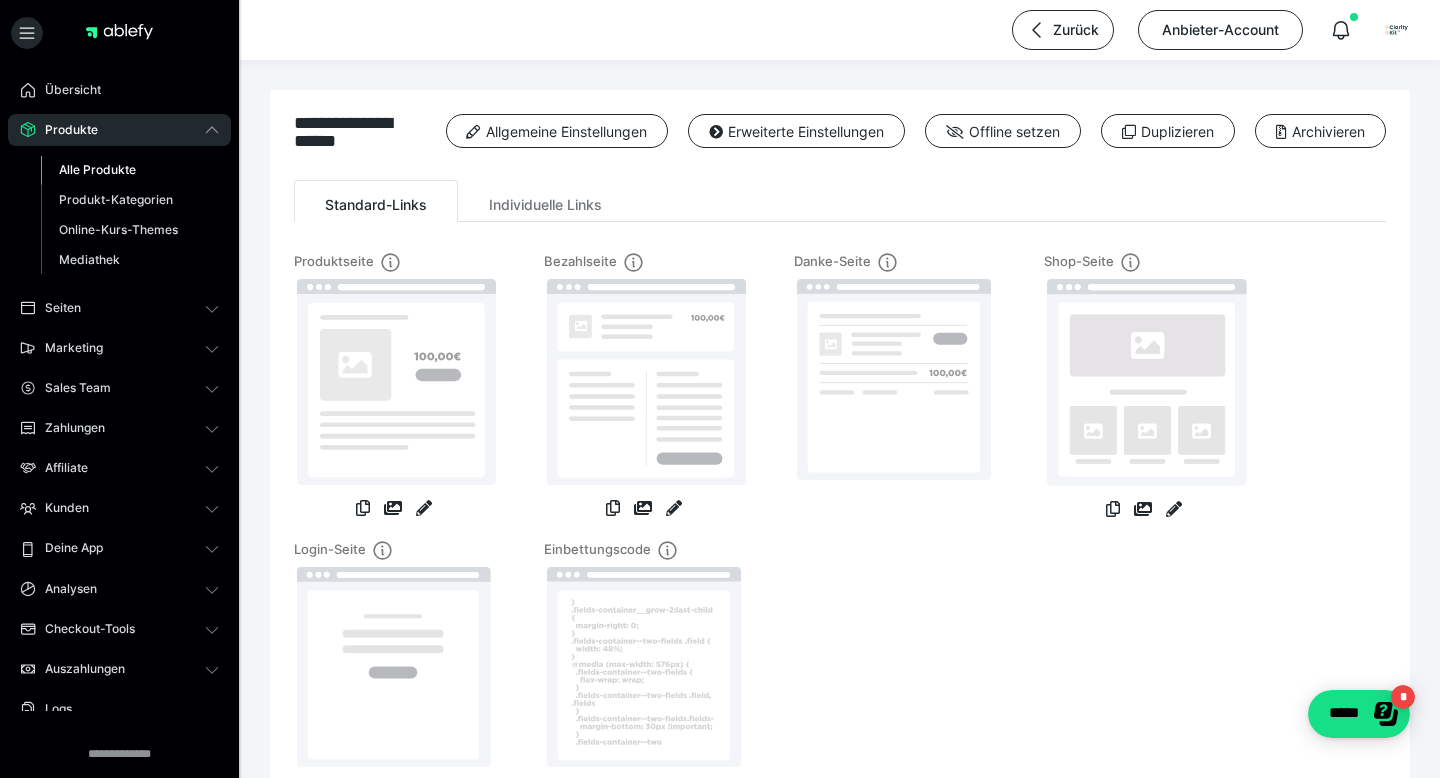 click on "Alle Produkte" at bounding box center (97, 169) 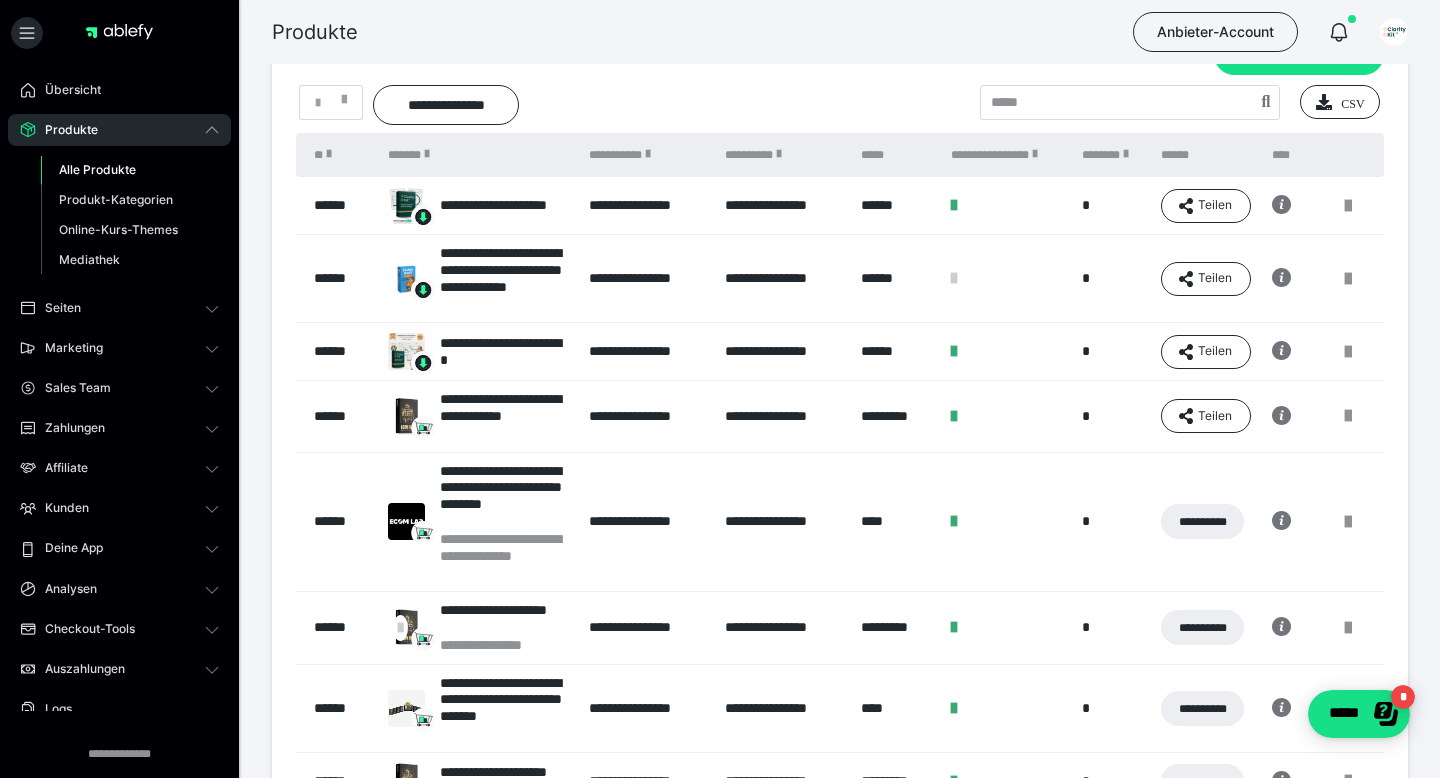 scroll, scrollTop: 75, scrollLeft: 0, axis: vertical 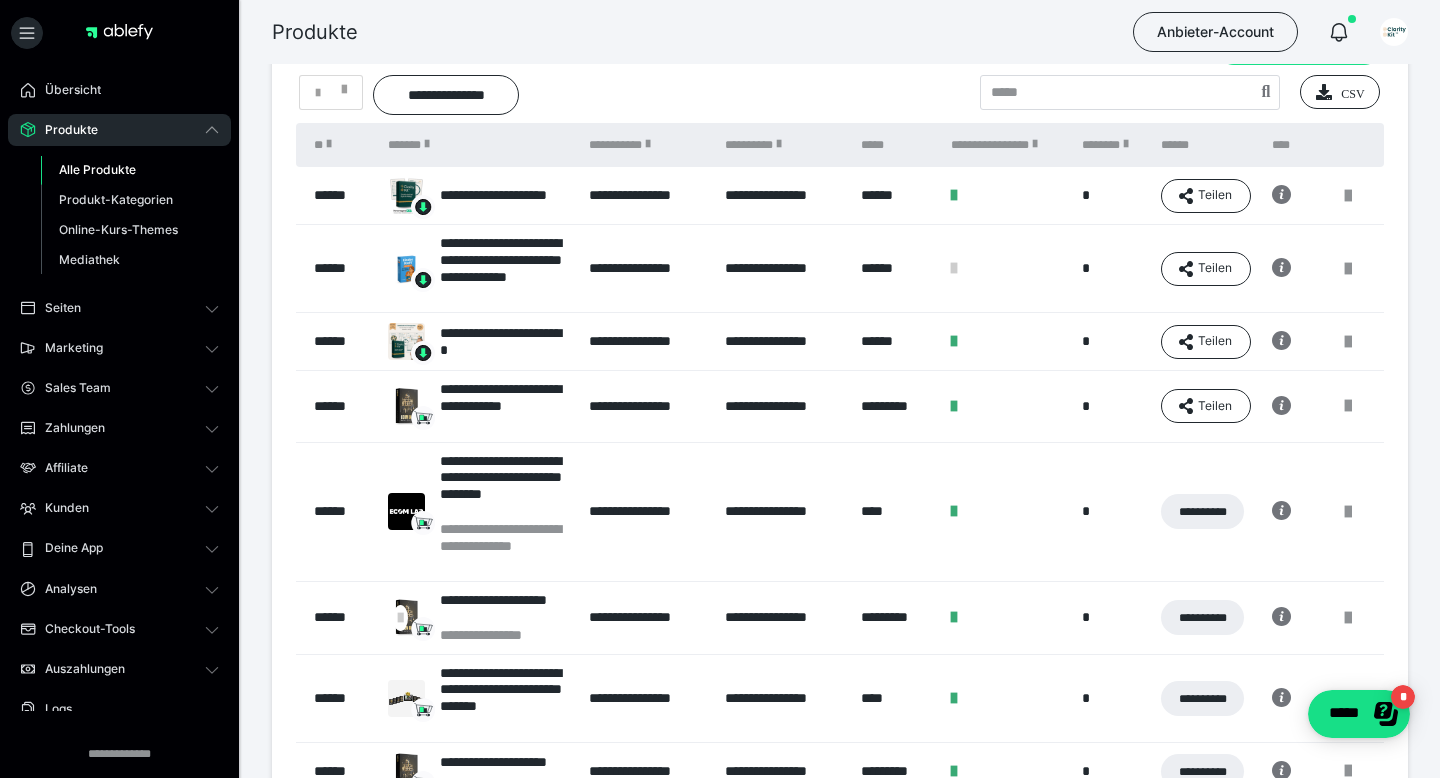click on "**********" at bounding box center [478, 342] 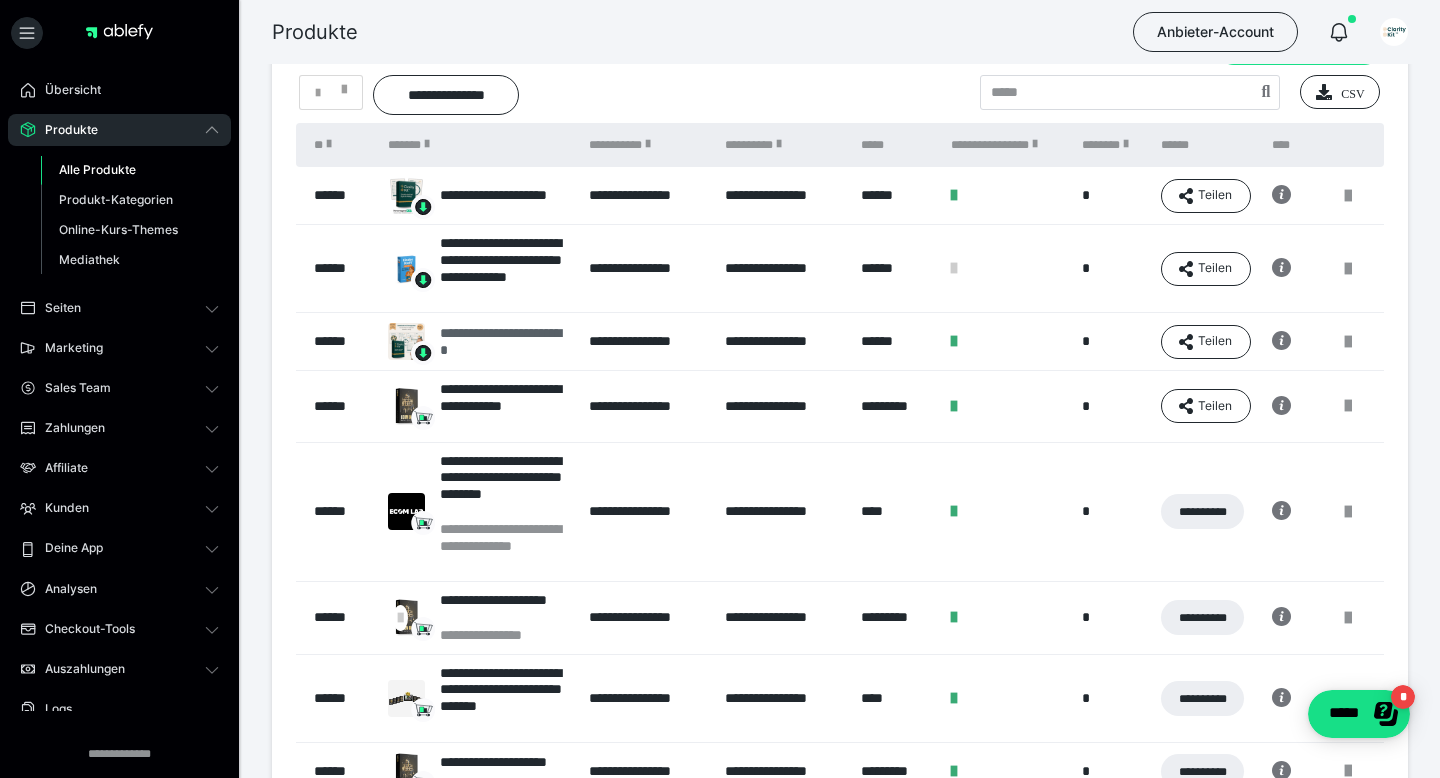 click on "**********" at bounding box center [504, 342] 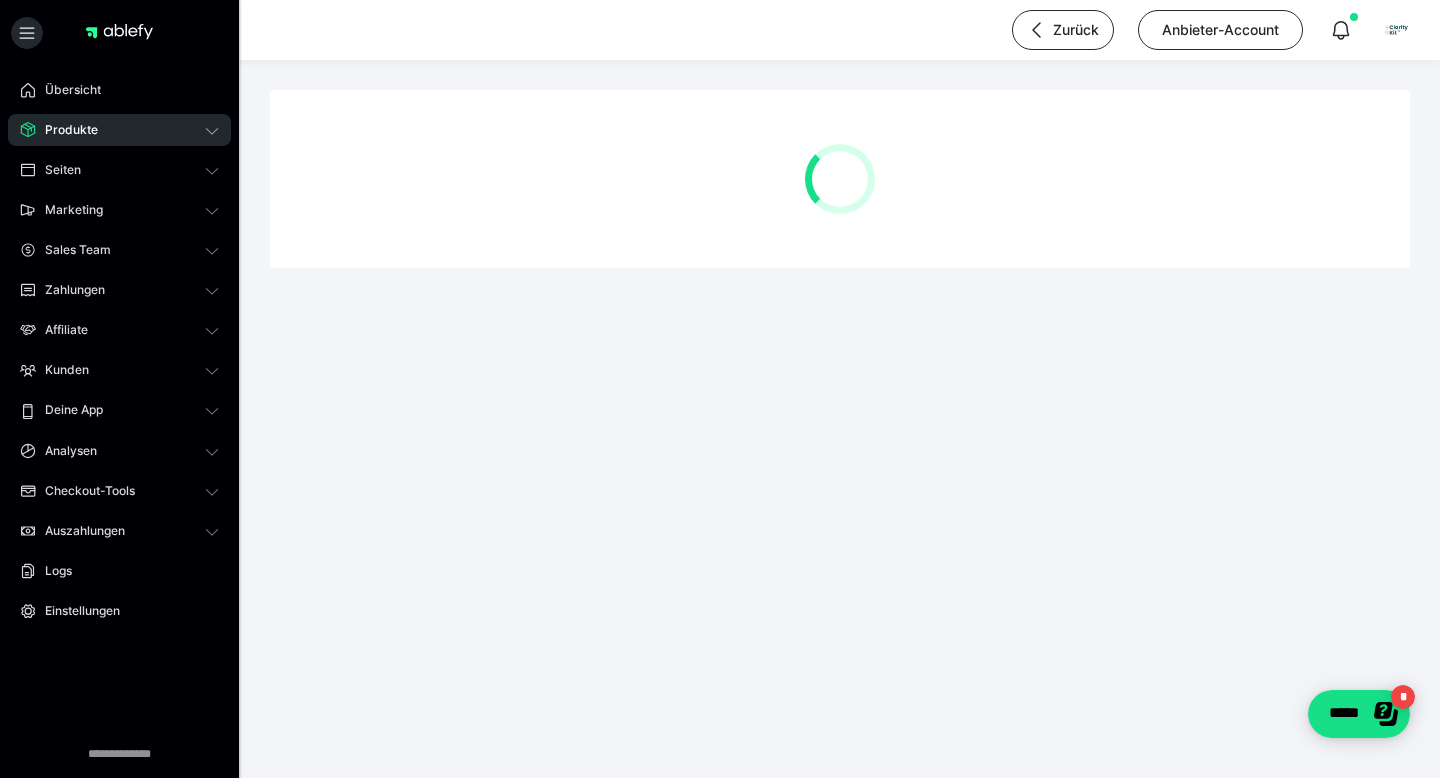 scroll, scrollTop: 0, scrollLeft: 0, axis: both 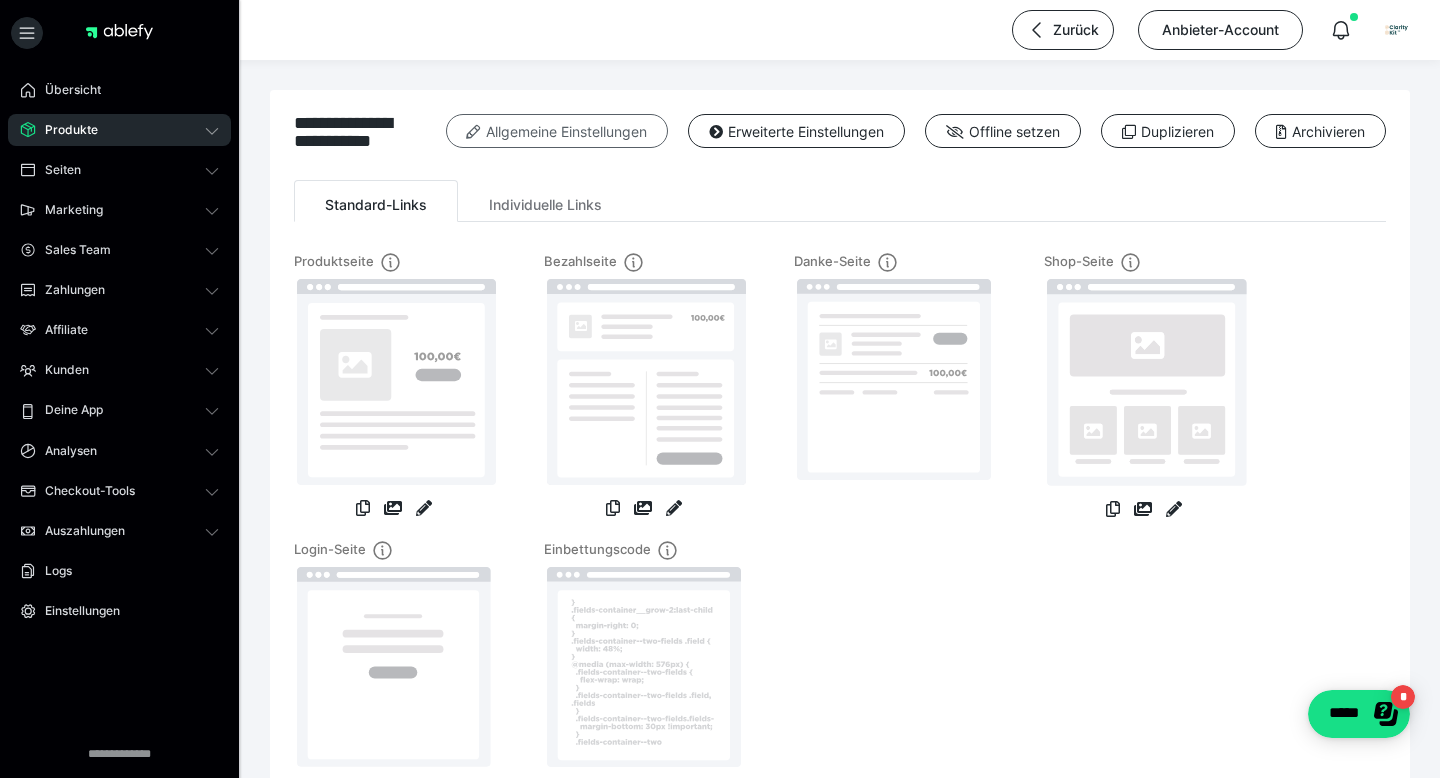 click on "Allgemeine Einstellungen" at bounding box center [557, 131] 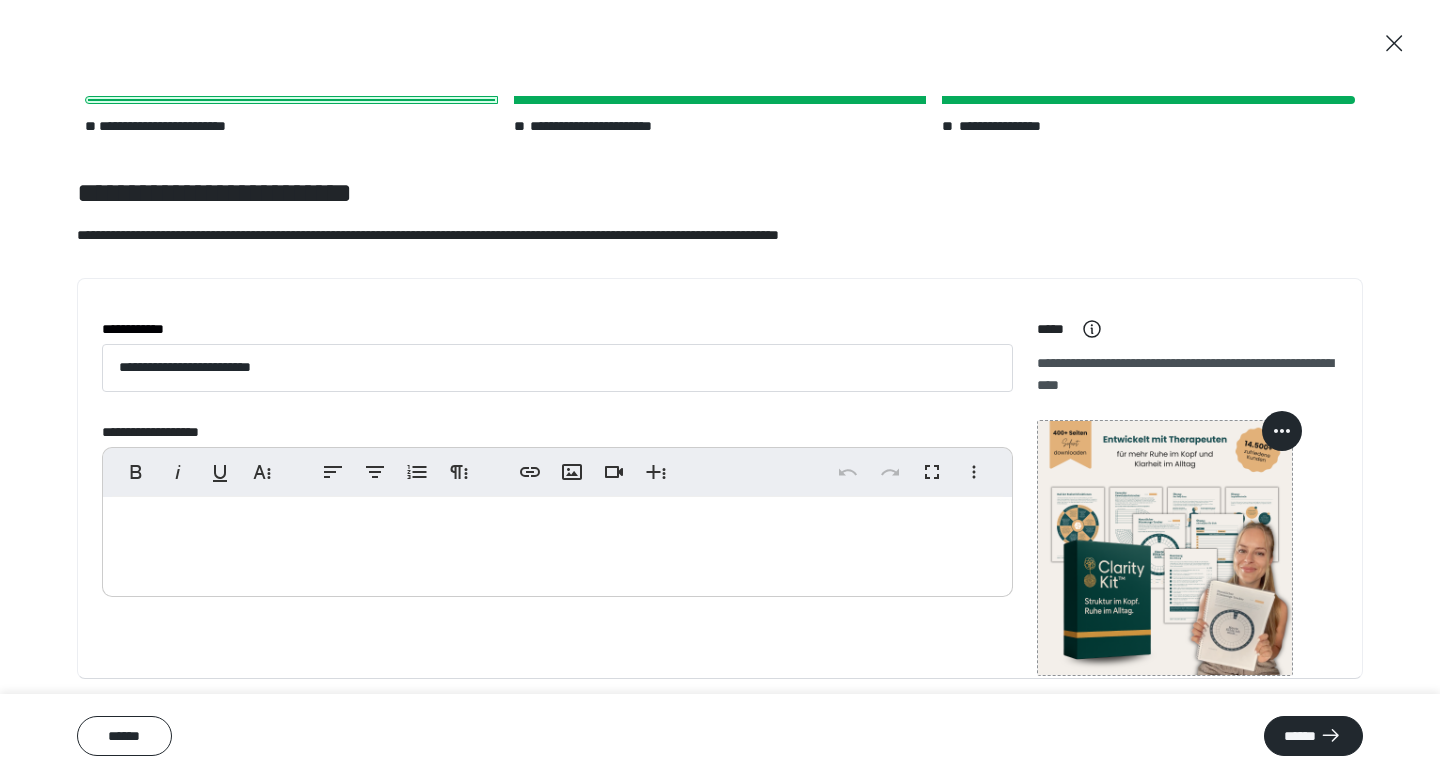 click 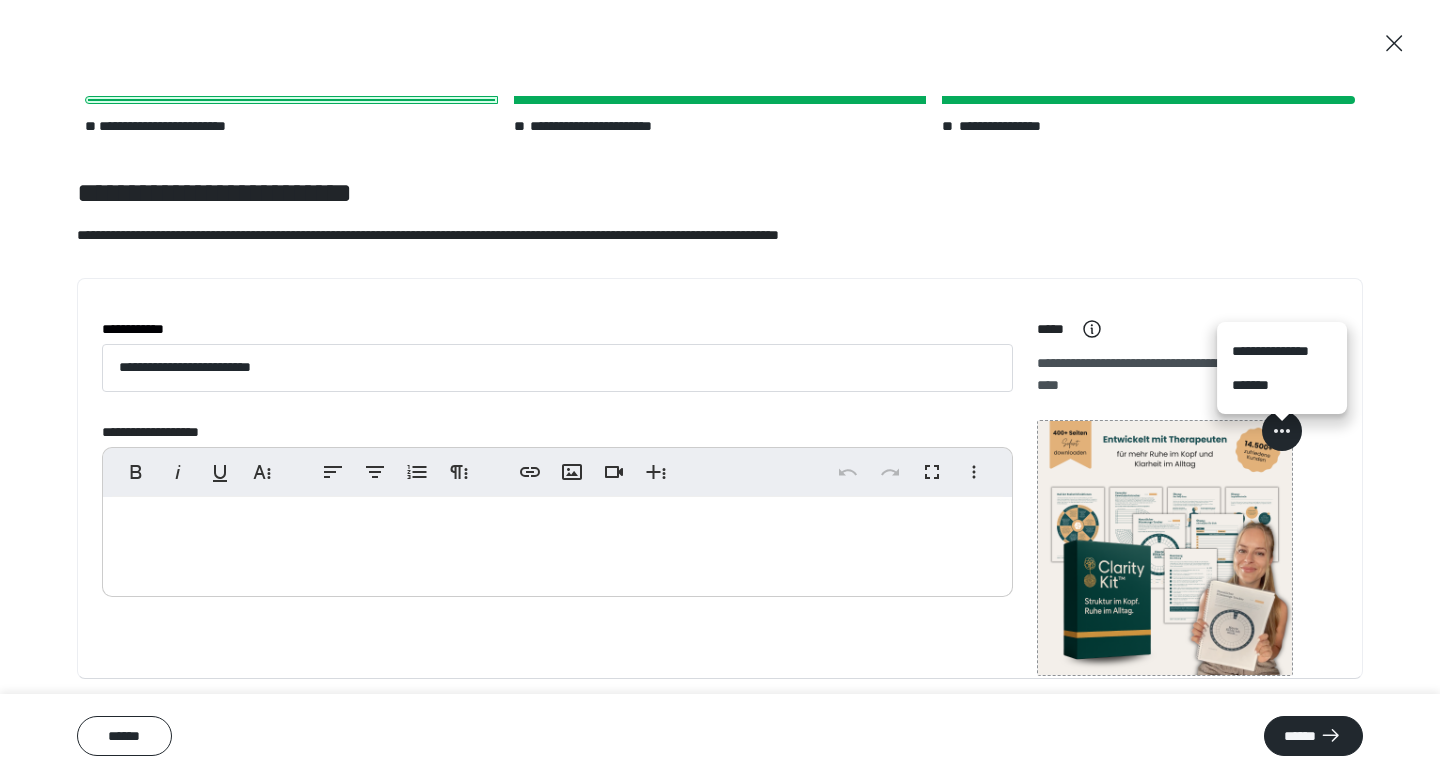 click on "**********" at bounding box center [1282, 368] 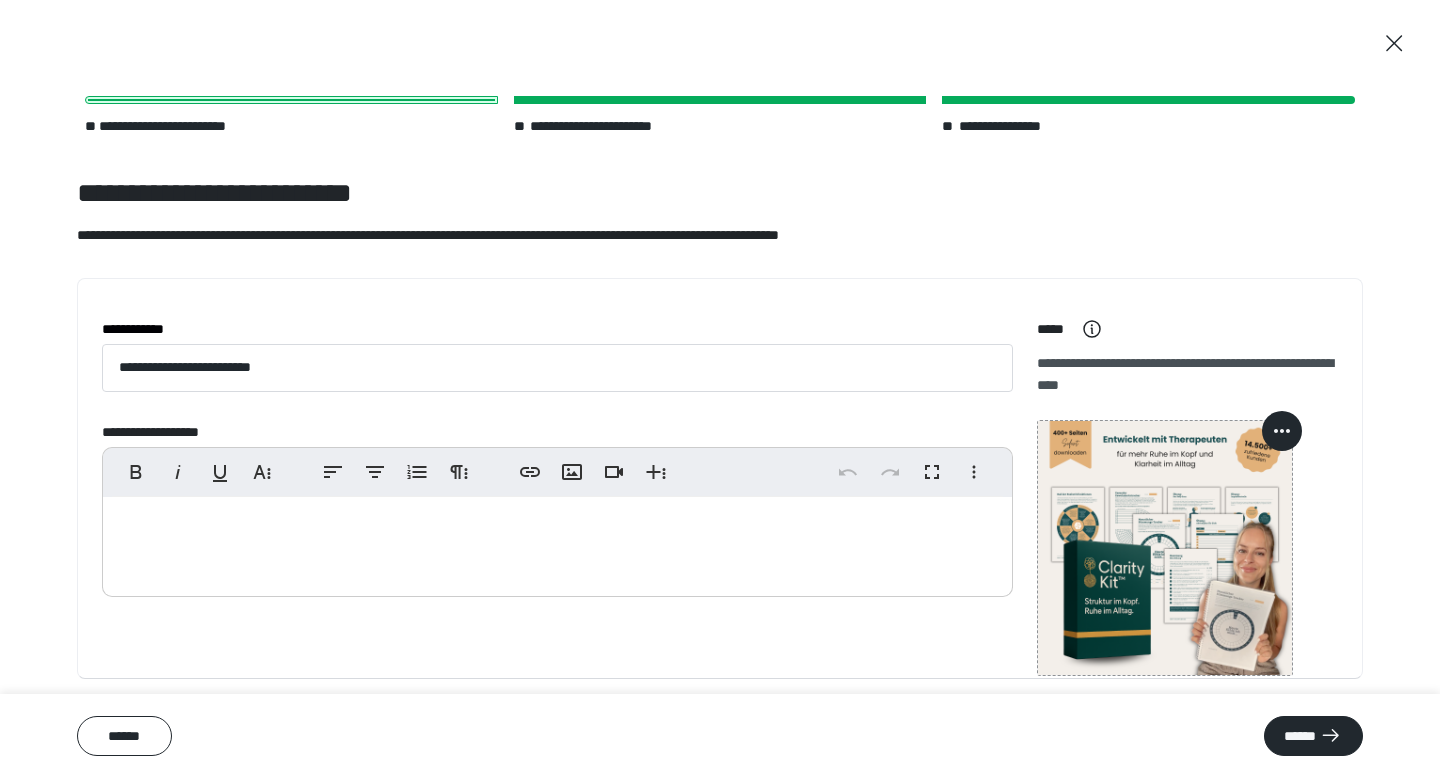 scroll, scrollTop: 38, scrollLeft: 0, axis: vertical 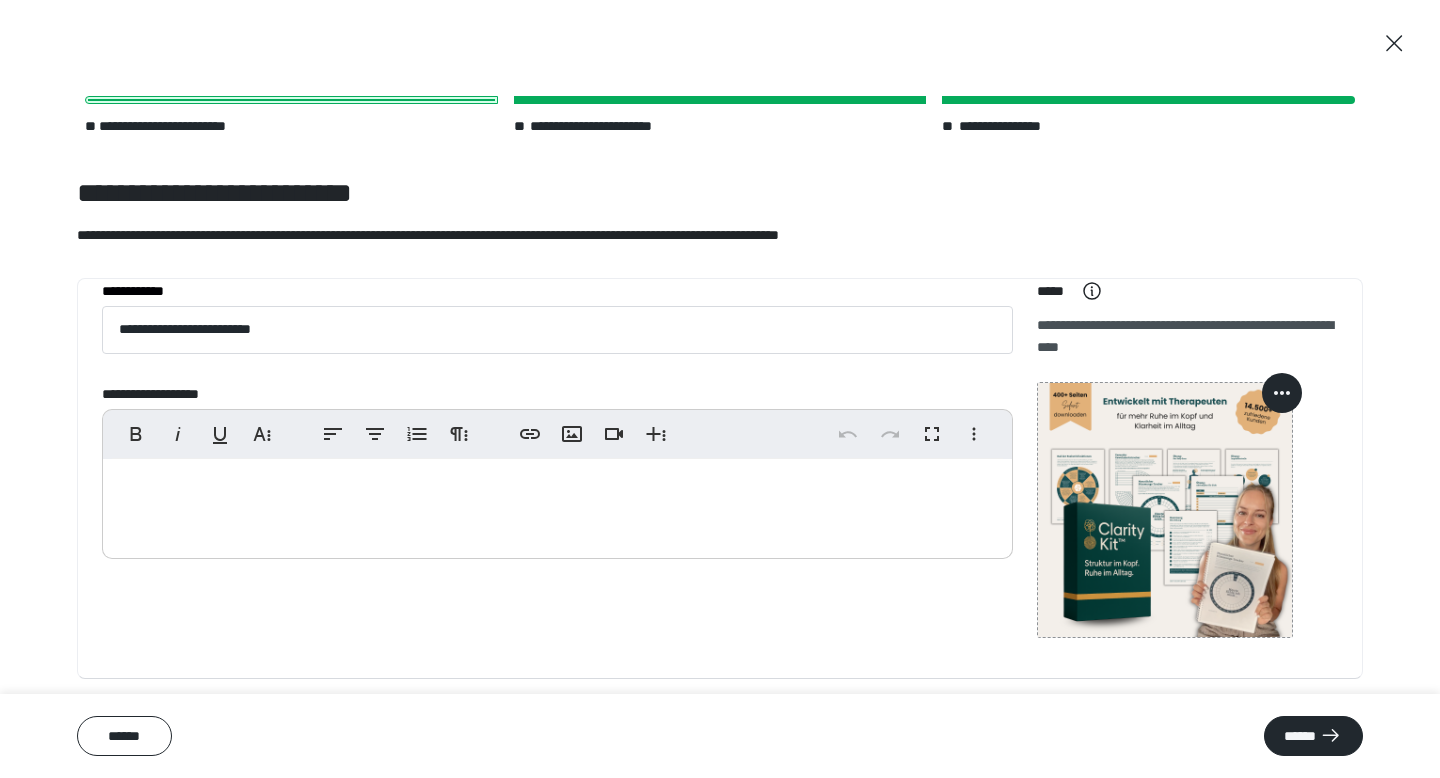 click 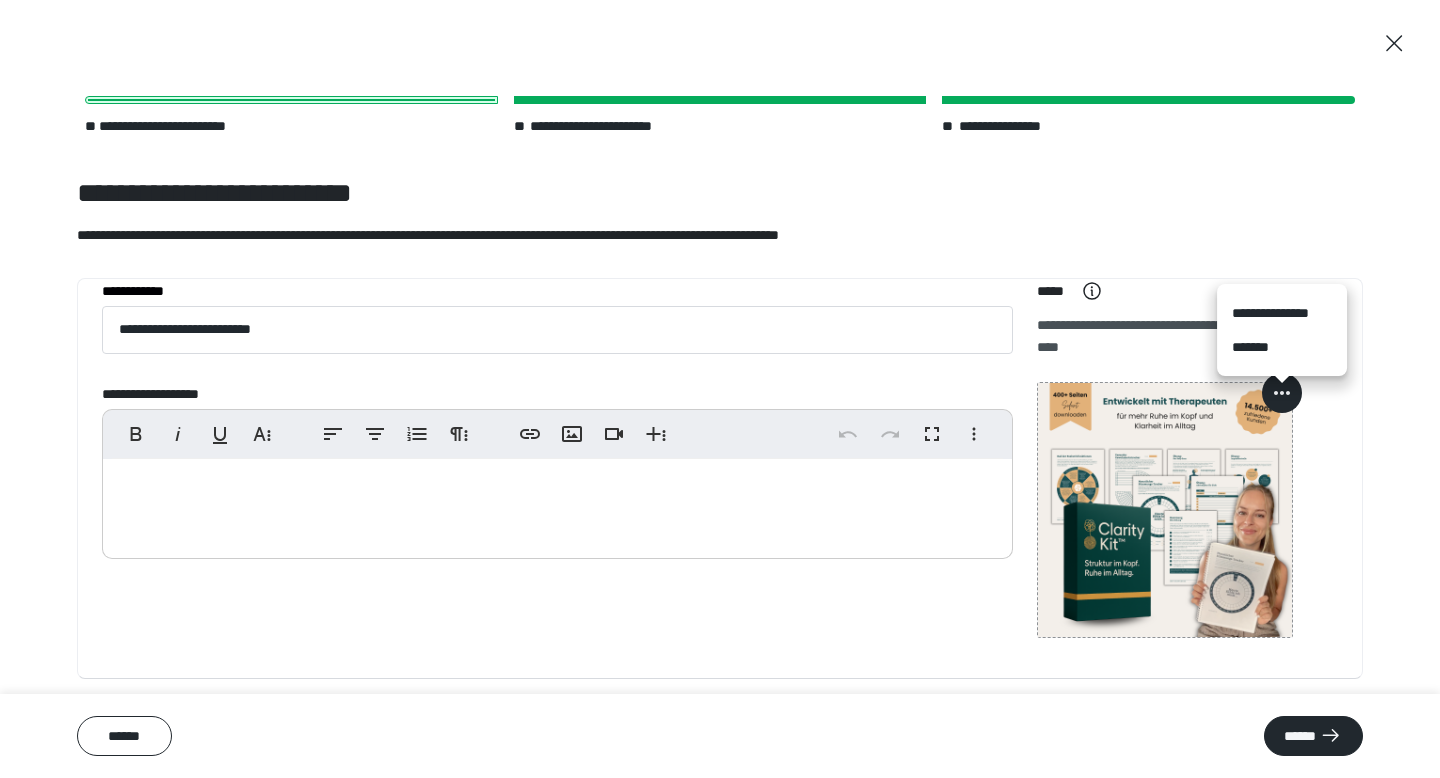 click on "*******" at bounding box center (1282, 347) 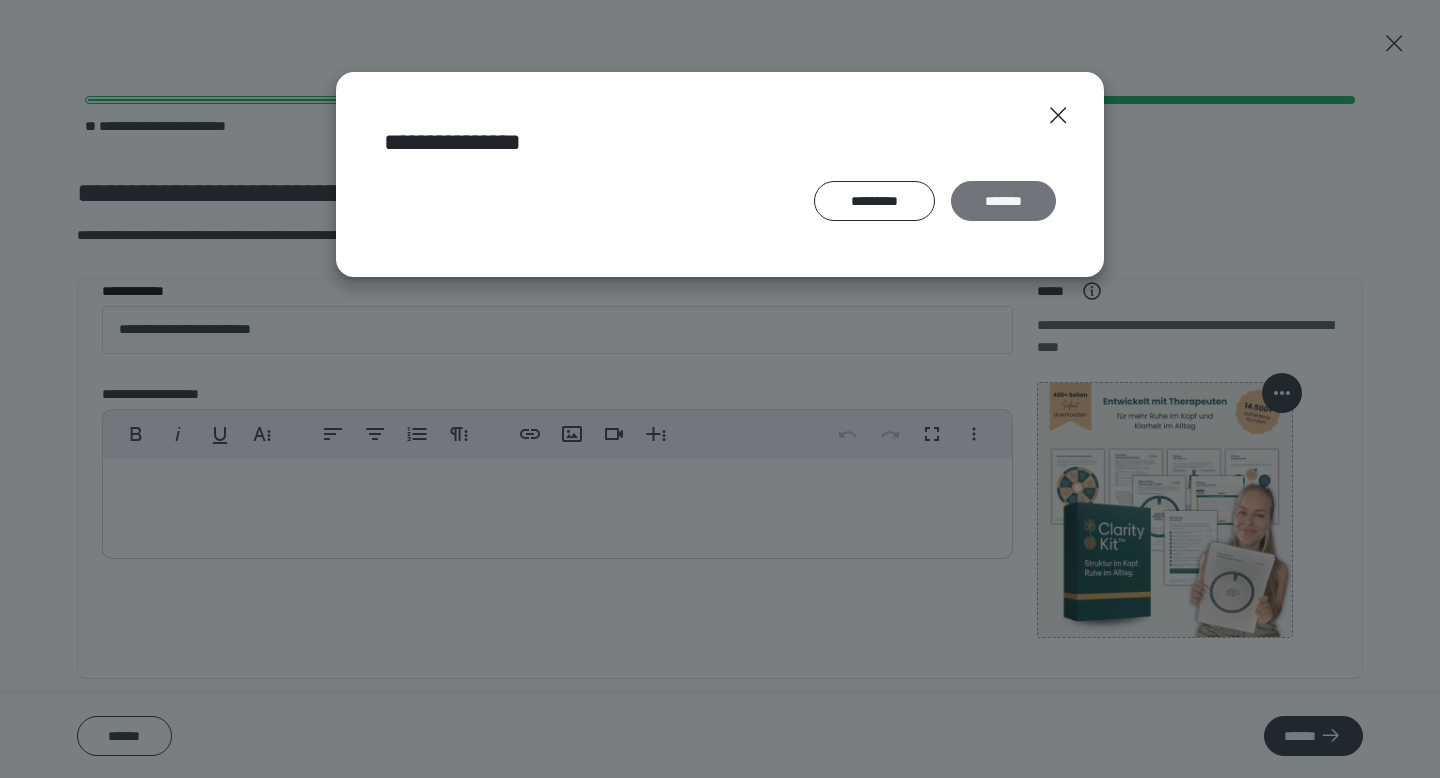 click on "*******" at bounding box center (1003, 201) 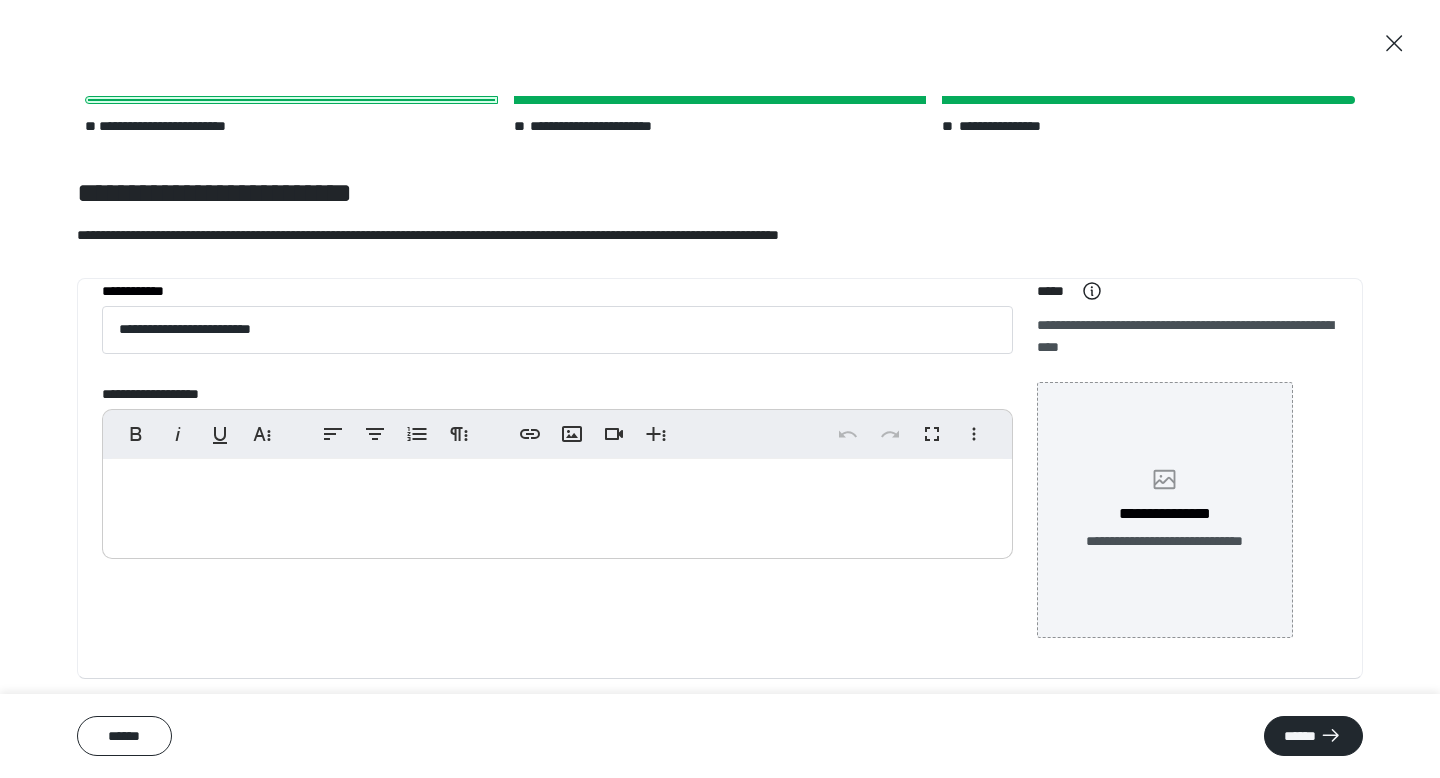 click on "**********" at bounding box center (1165, 510) 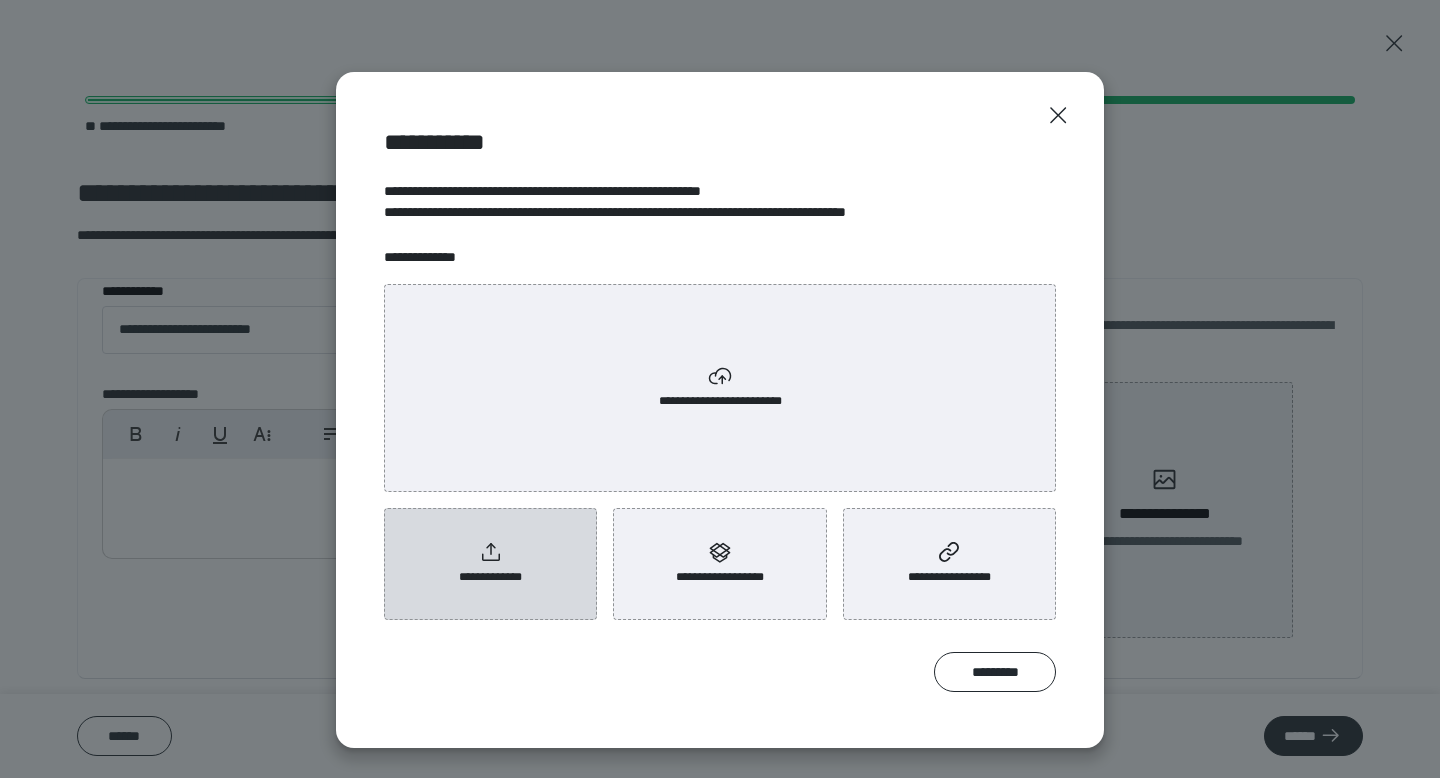 click 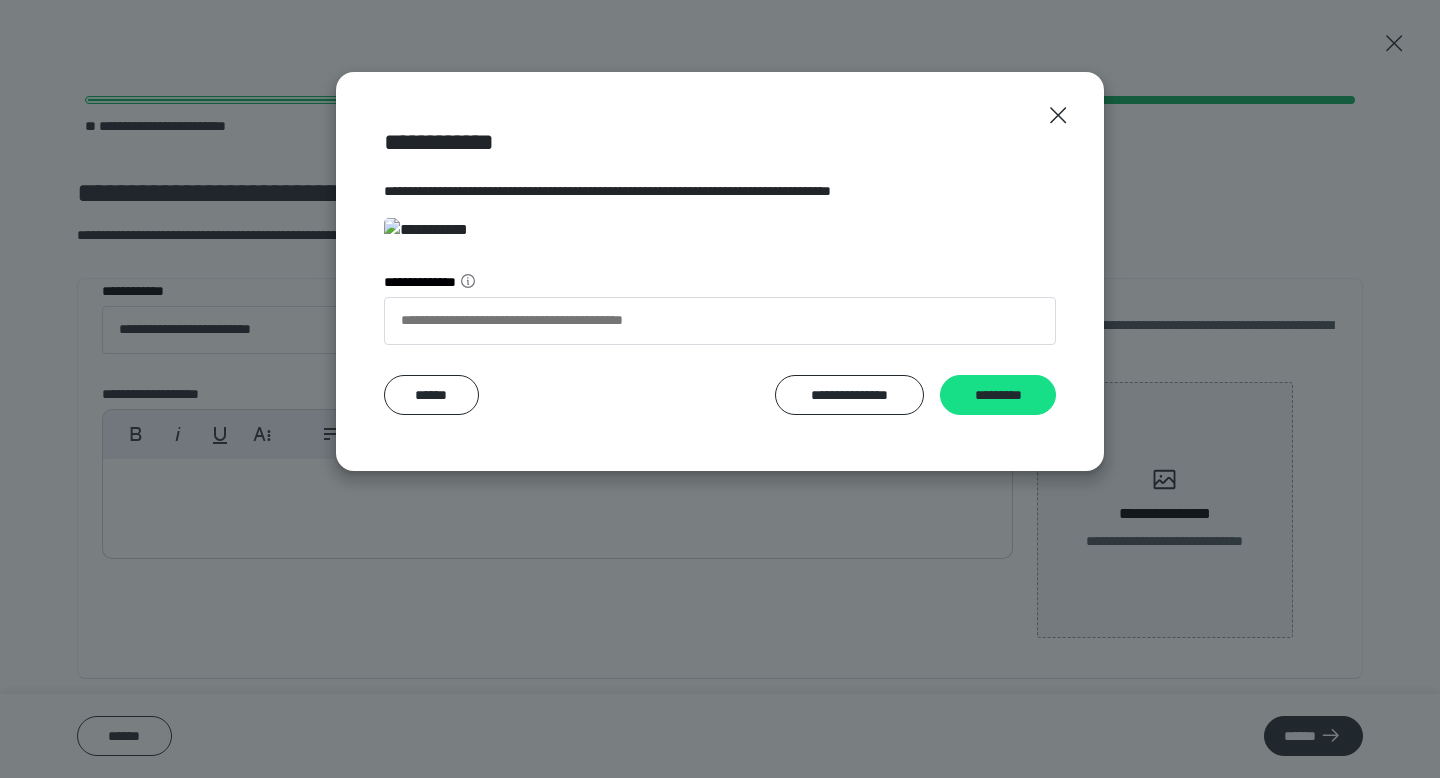 scroll, scrollTop: 341, scrollLeft: 0, axis: vertical 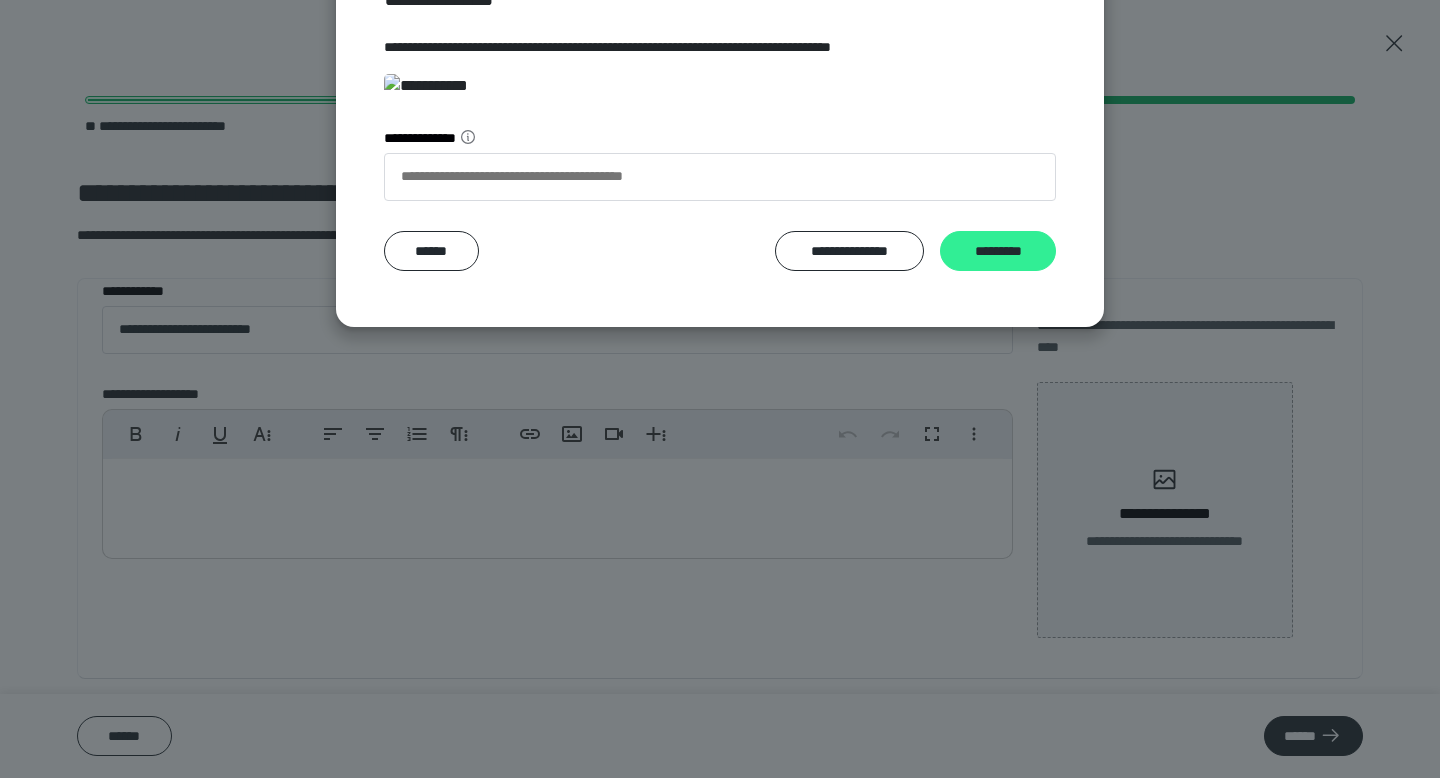 click on "*********" at bounding box center (998, 251) 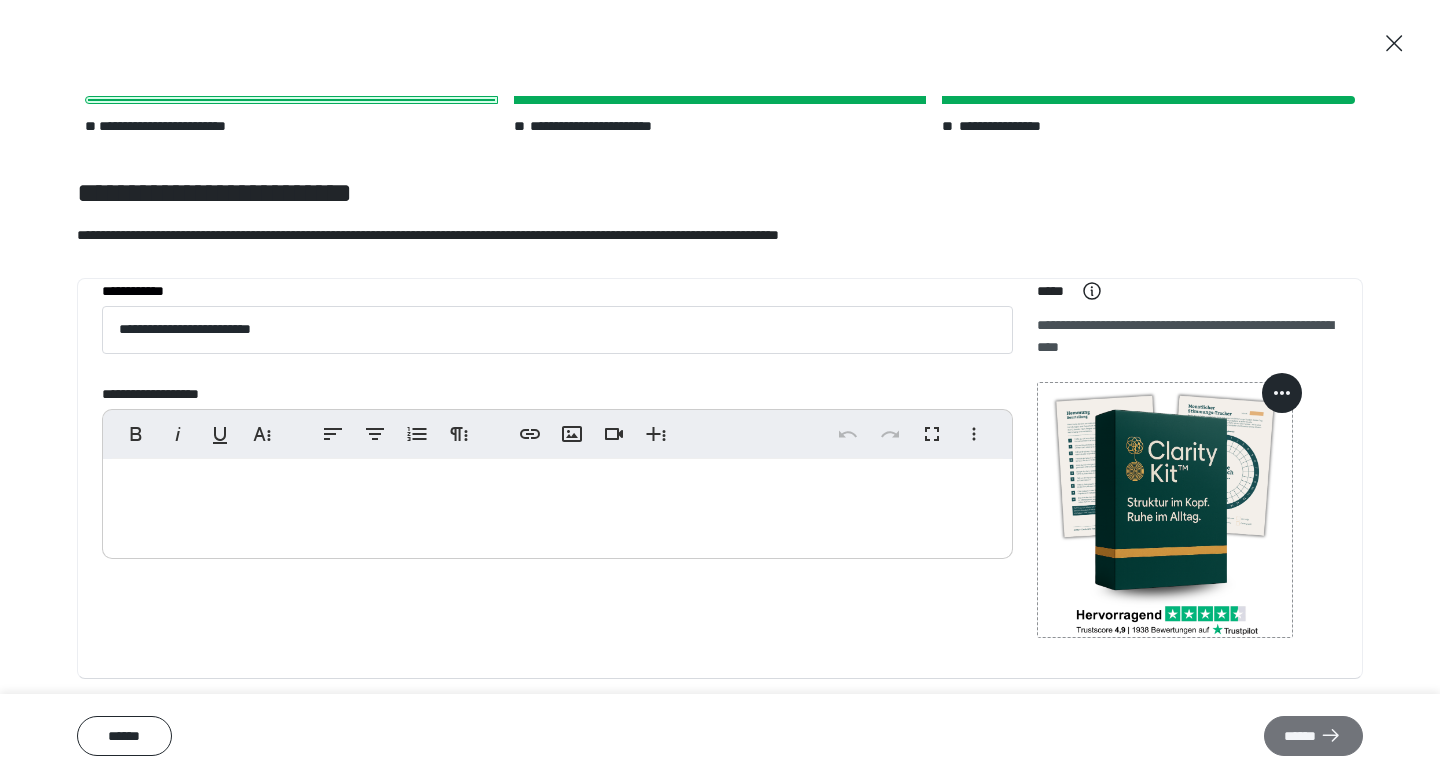 click 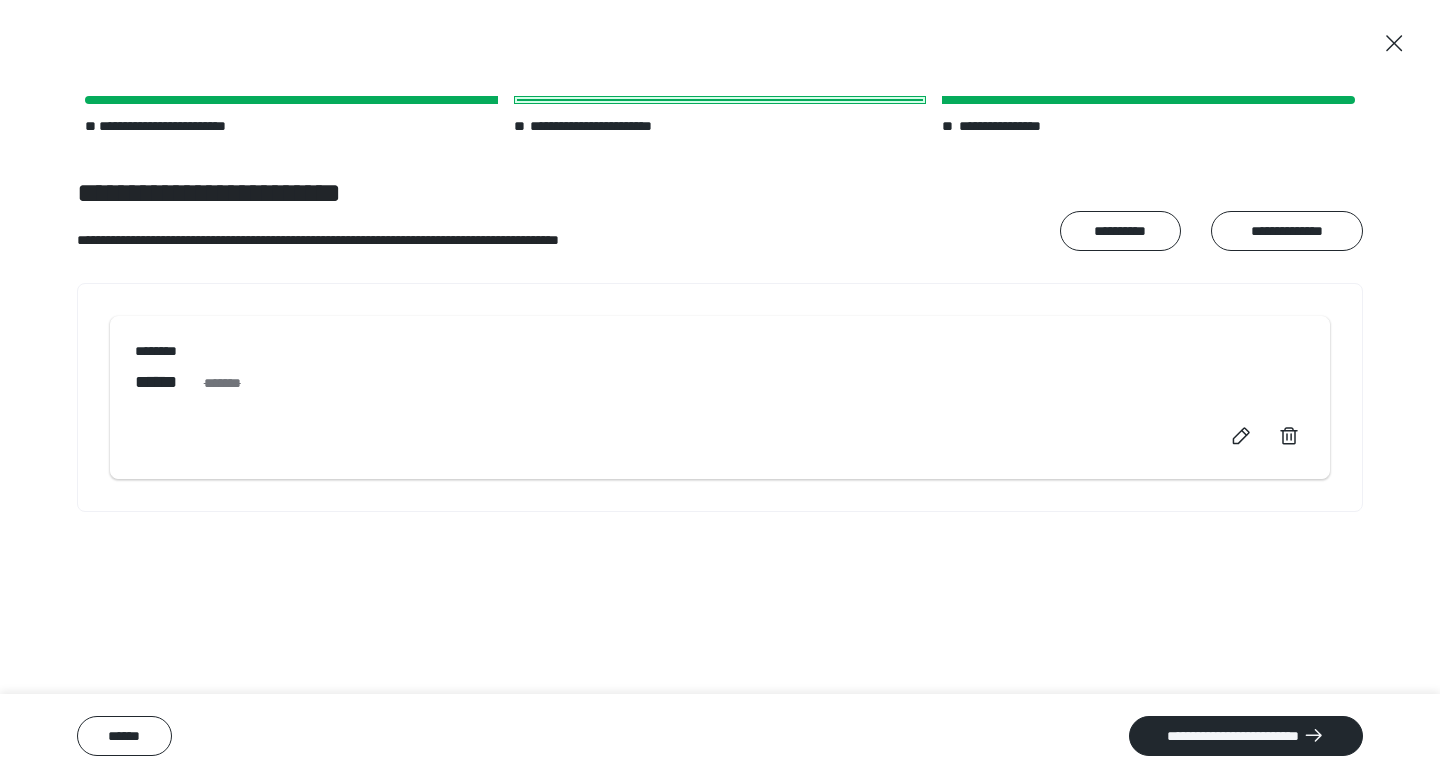 click 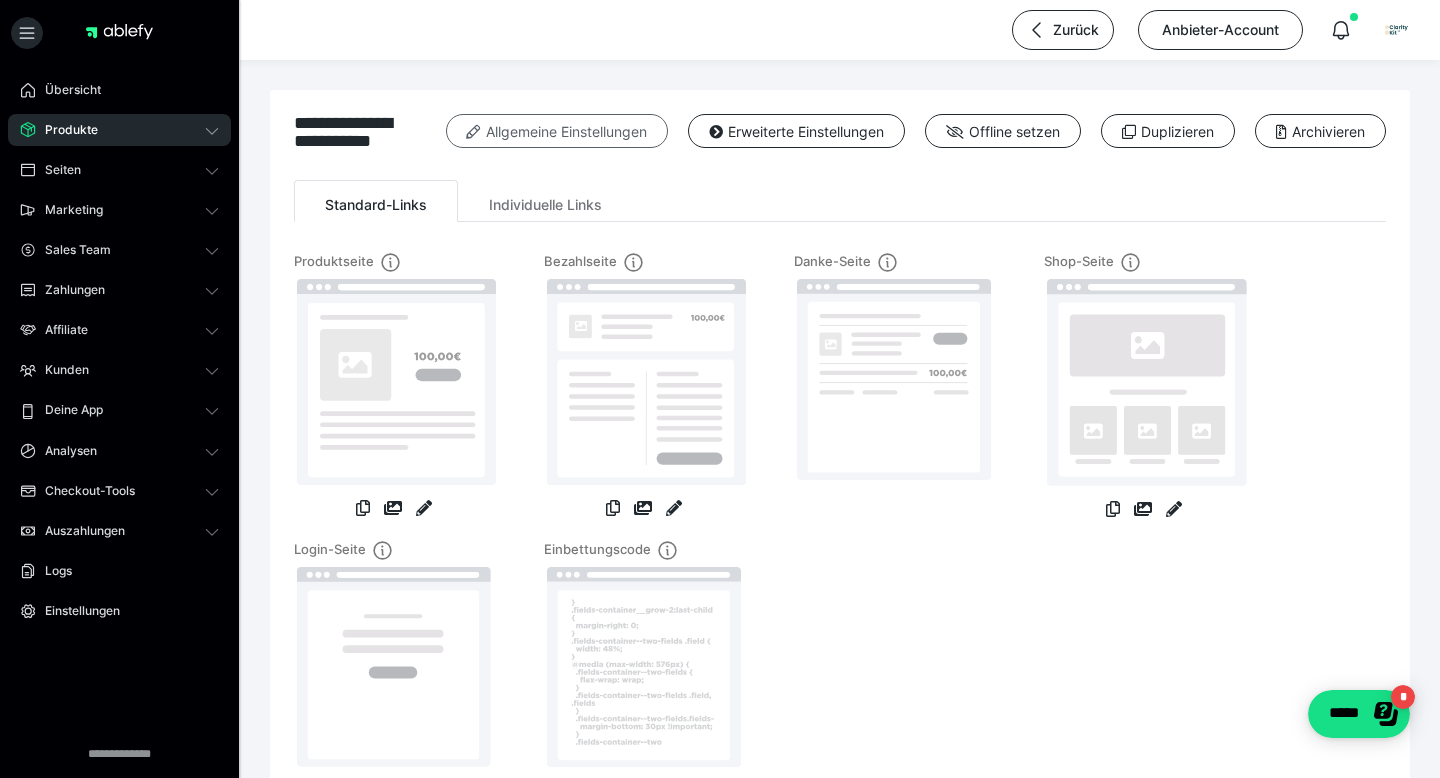 click on "Allgemeine Einstellungen" at bounding box center (557, 131) 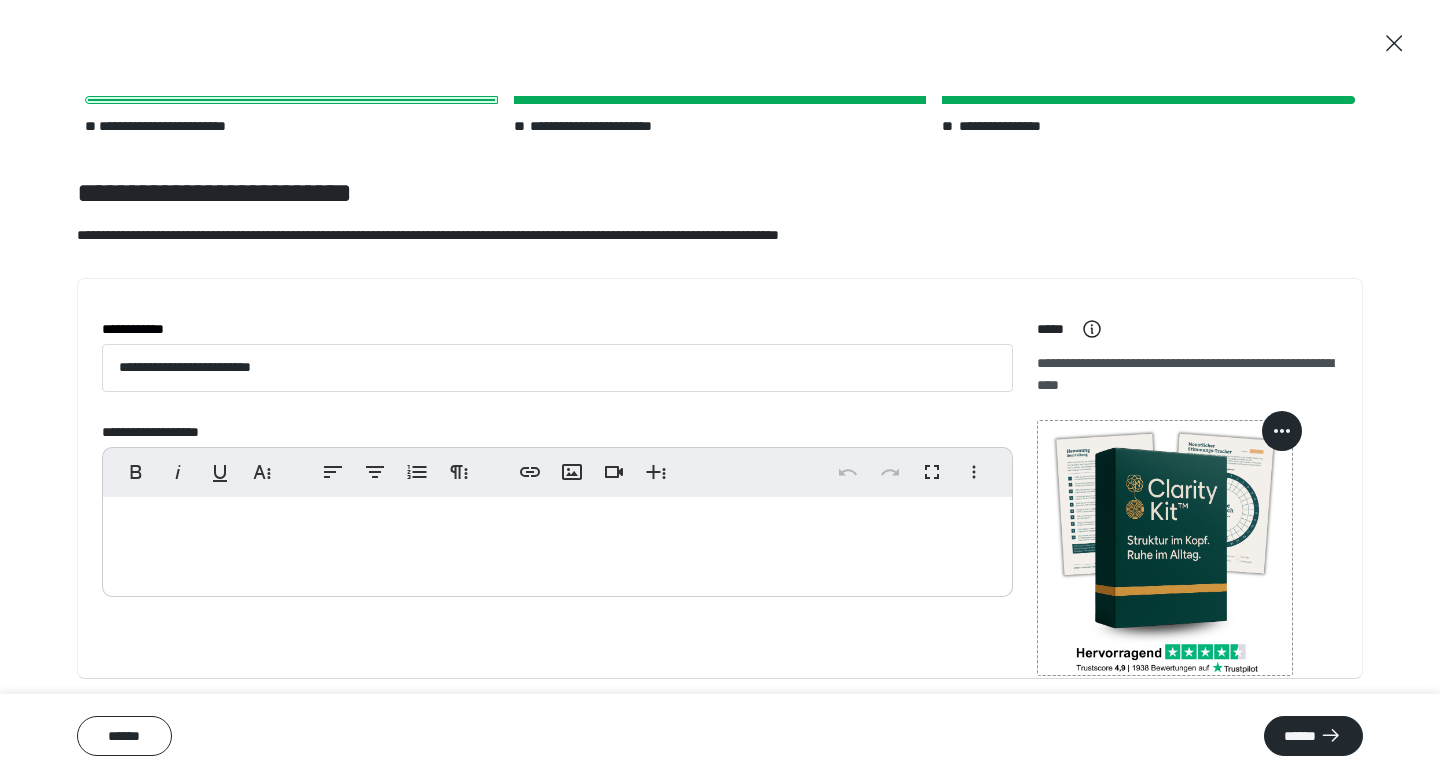 scroll, scrollTop: 38, scrollLeft: 0, axis: vertical 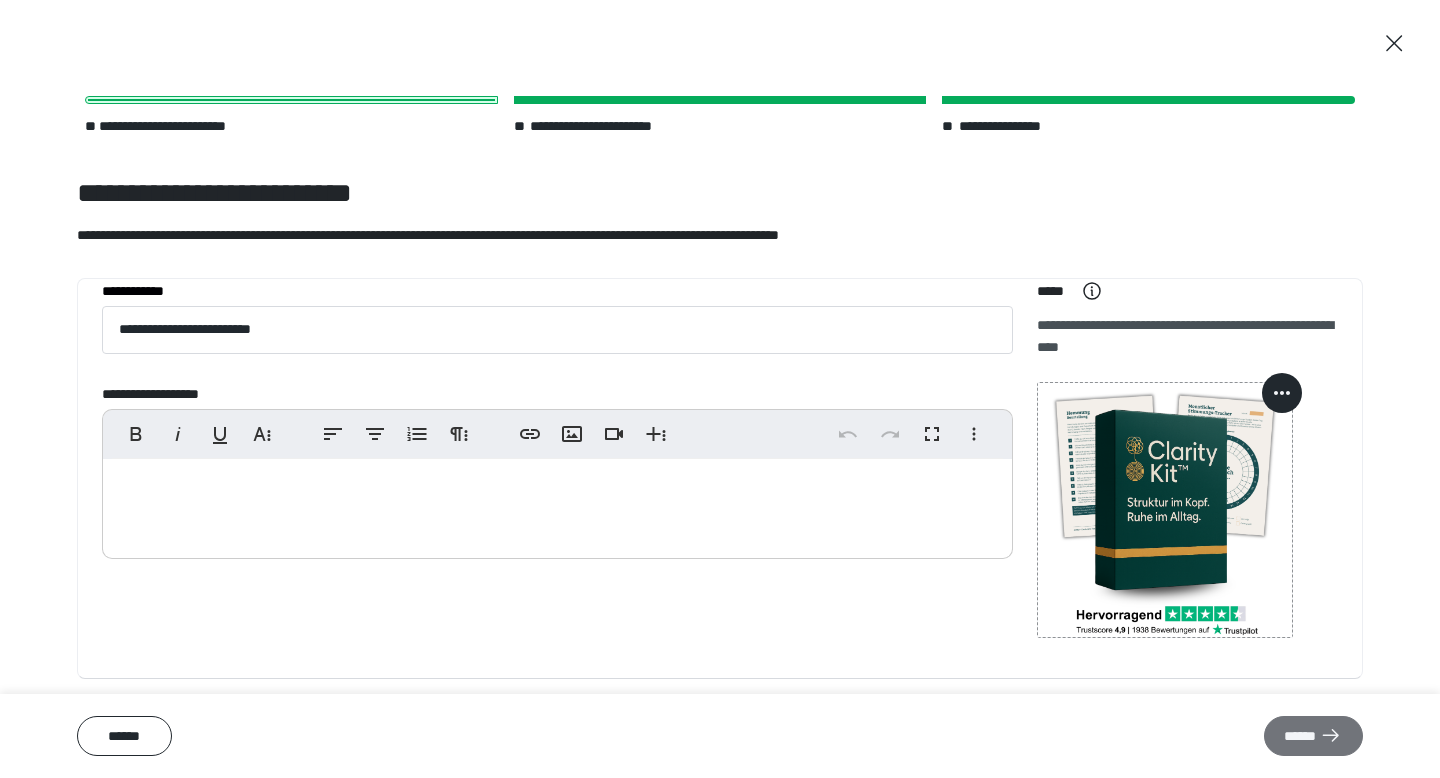 click on "******" at bounding box center [1313, 736] 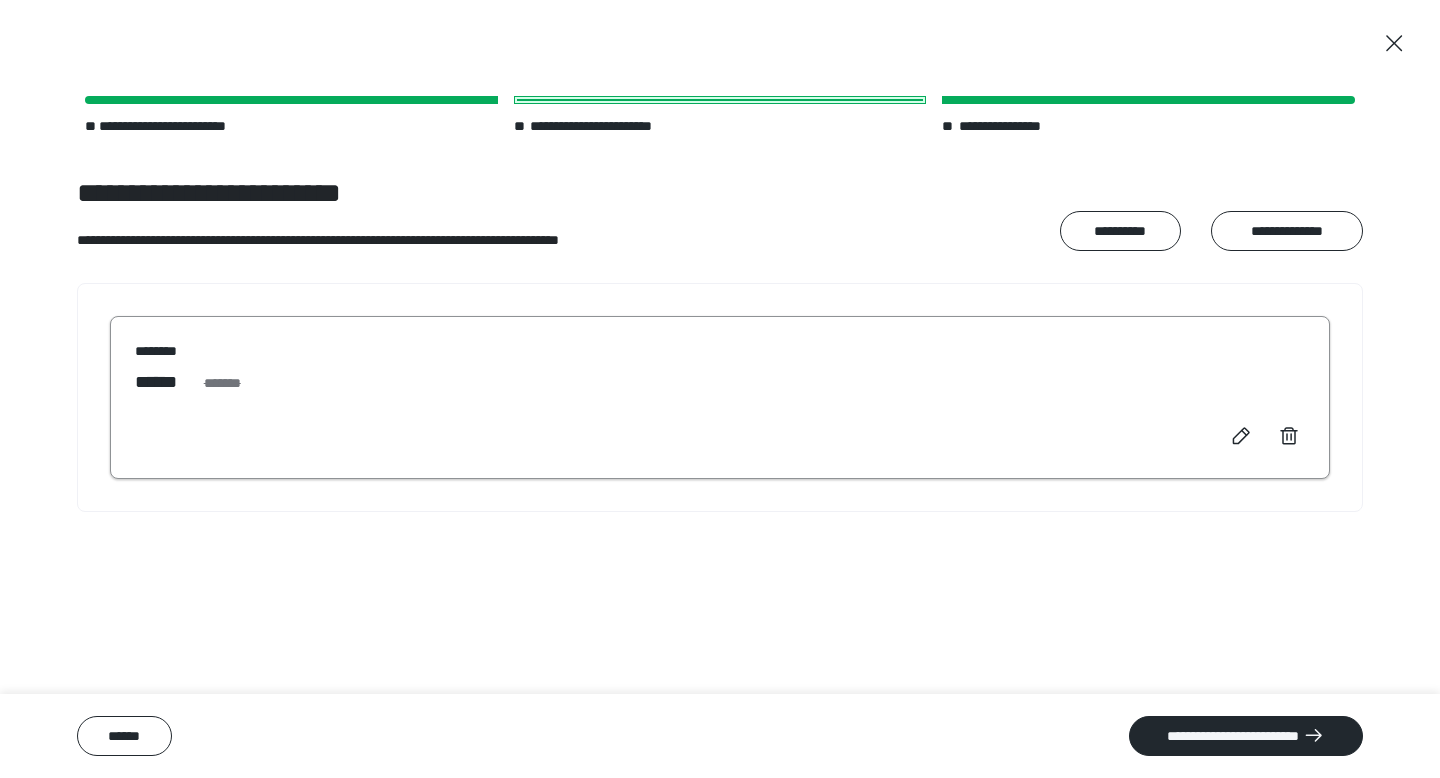 click on "****** *******" at bounding box center (720, 382) 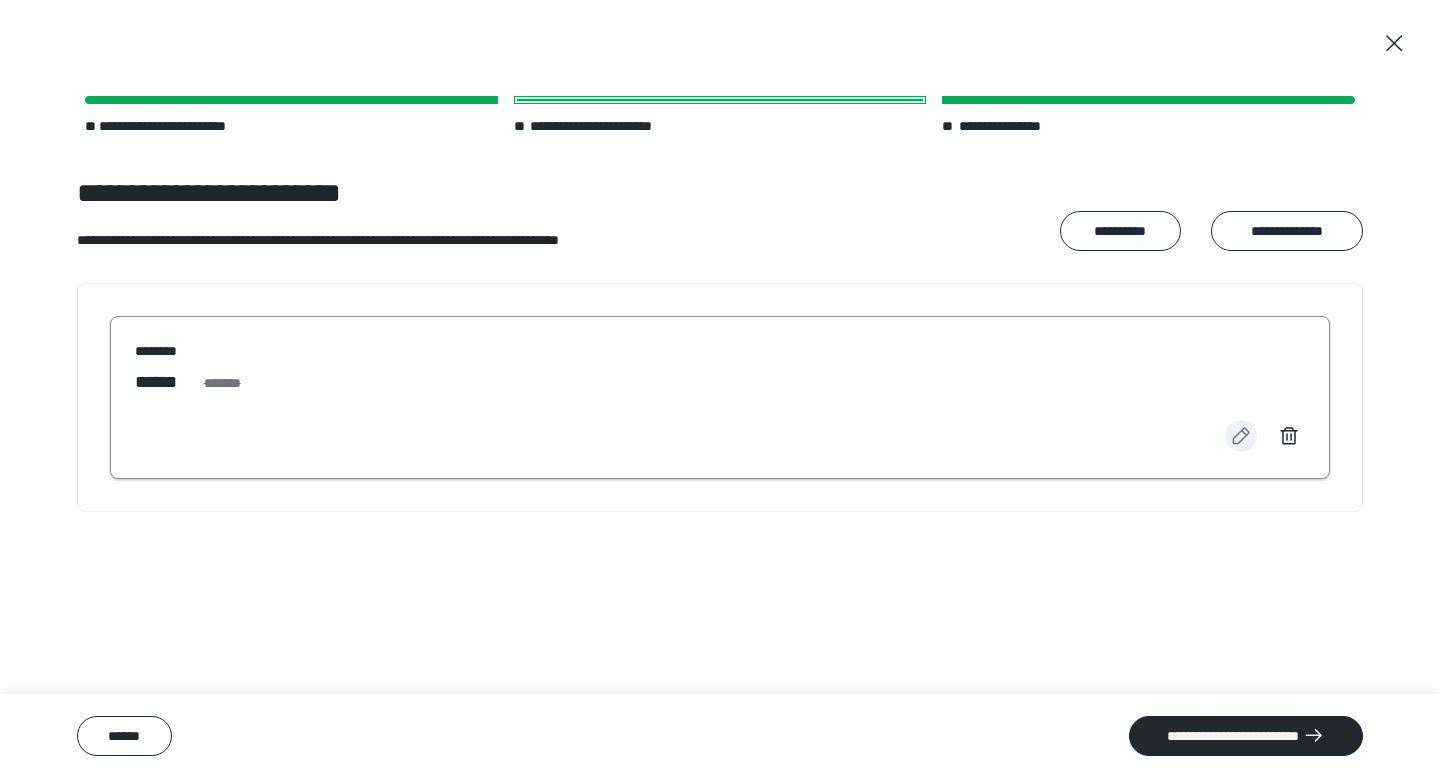 click 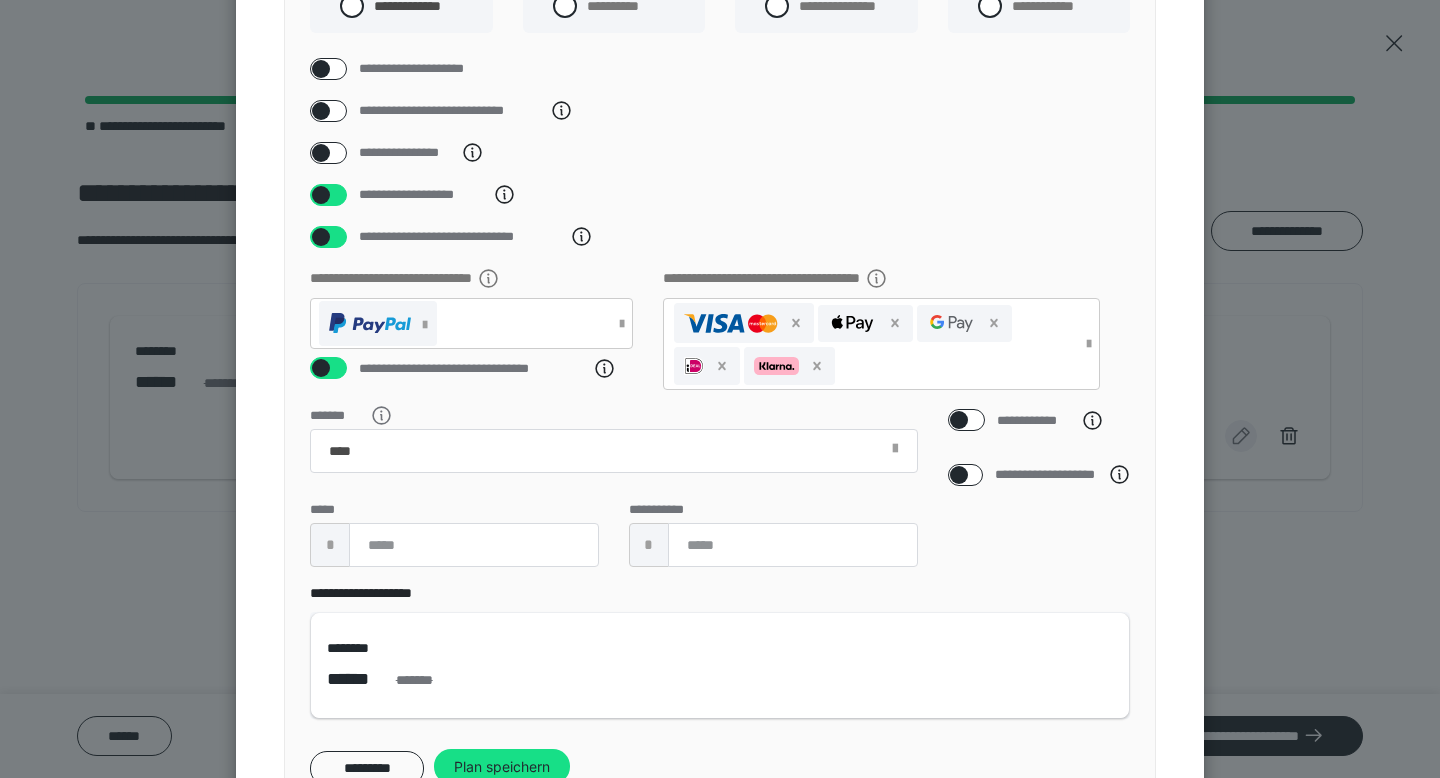 scroll, scrollTop: 266, scrollLeft: 0, axis: vertical 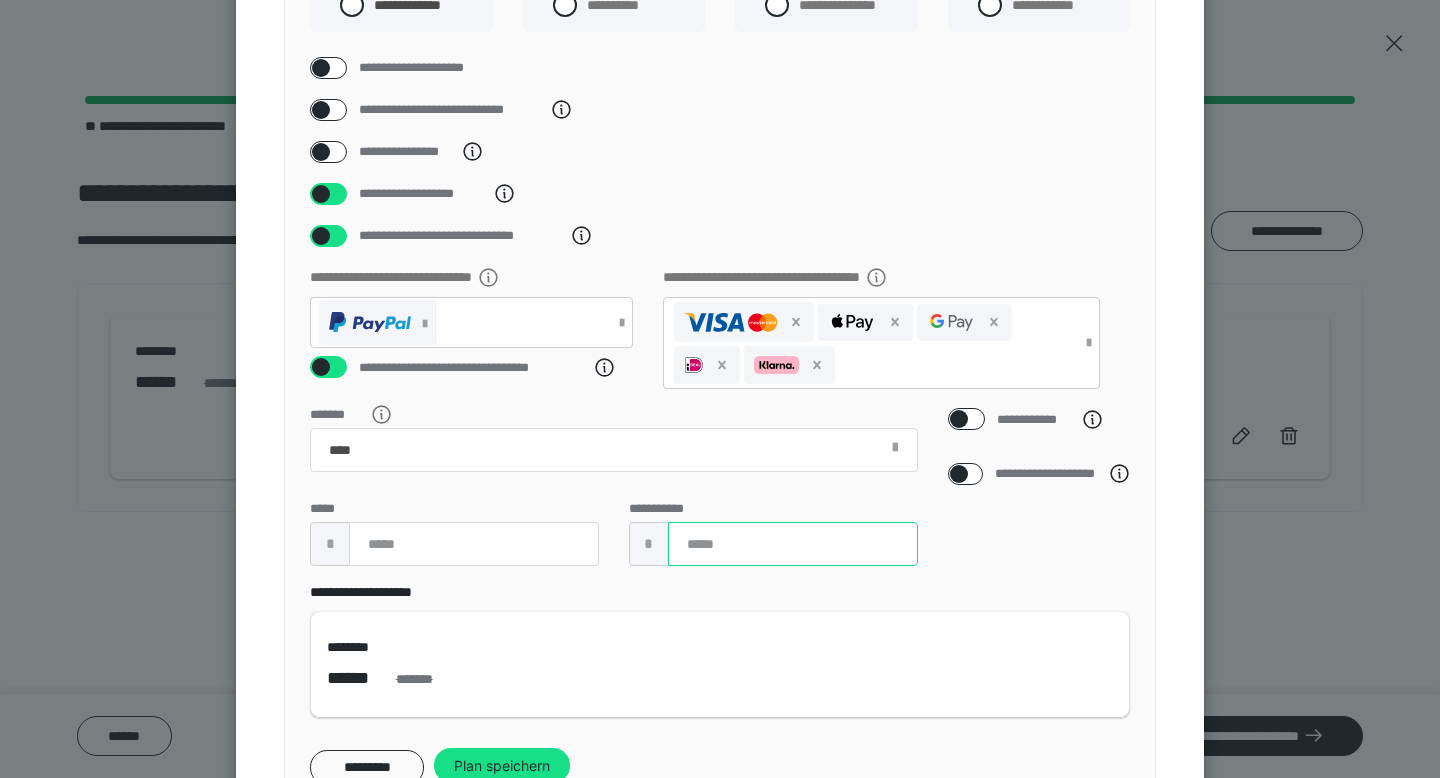 click on "***" at bounding box center [793, 544] 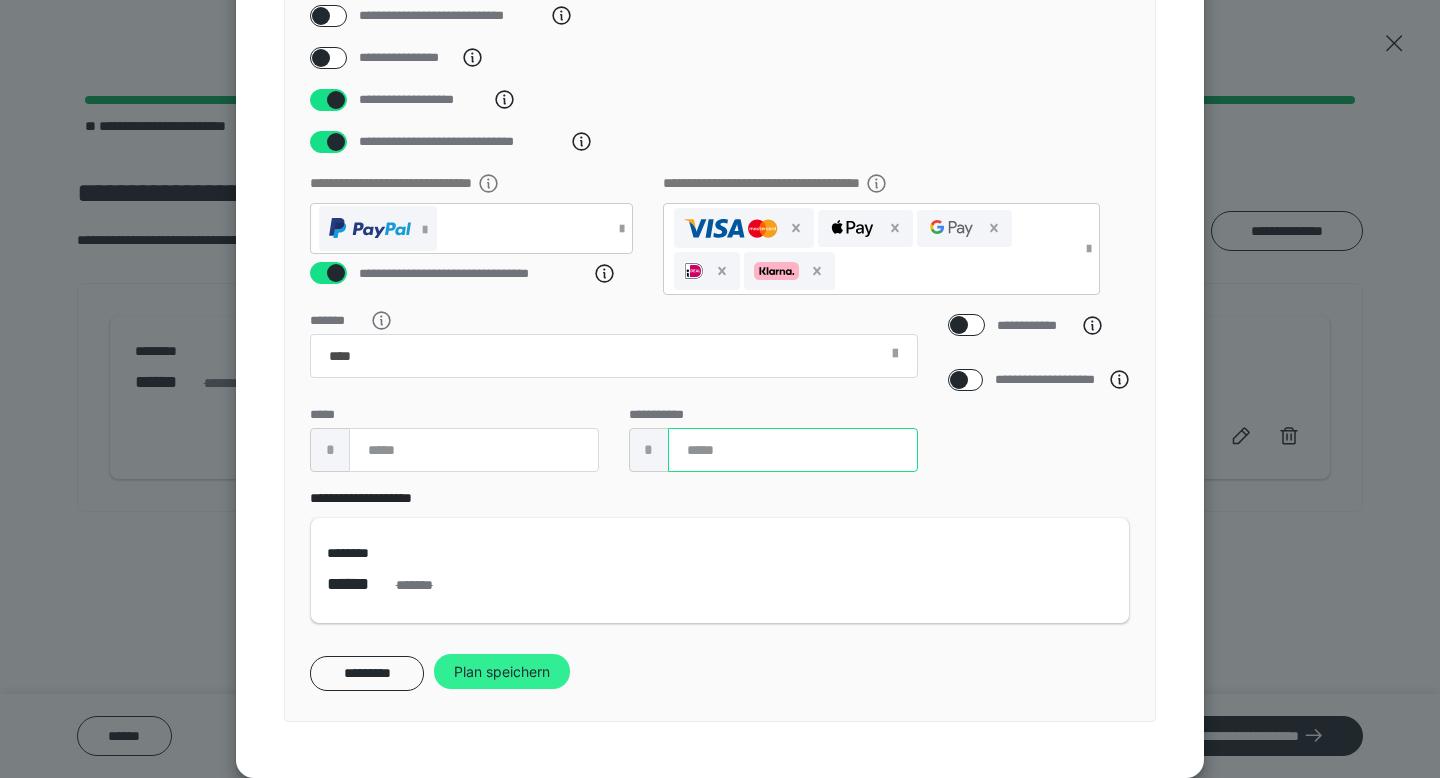 type on "***" 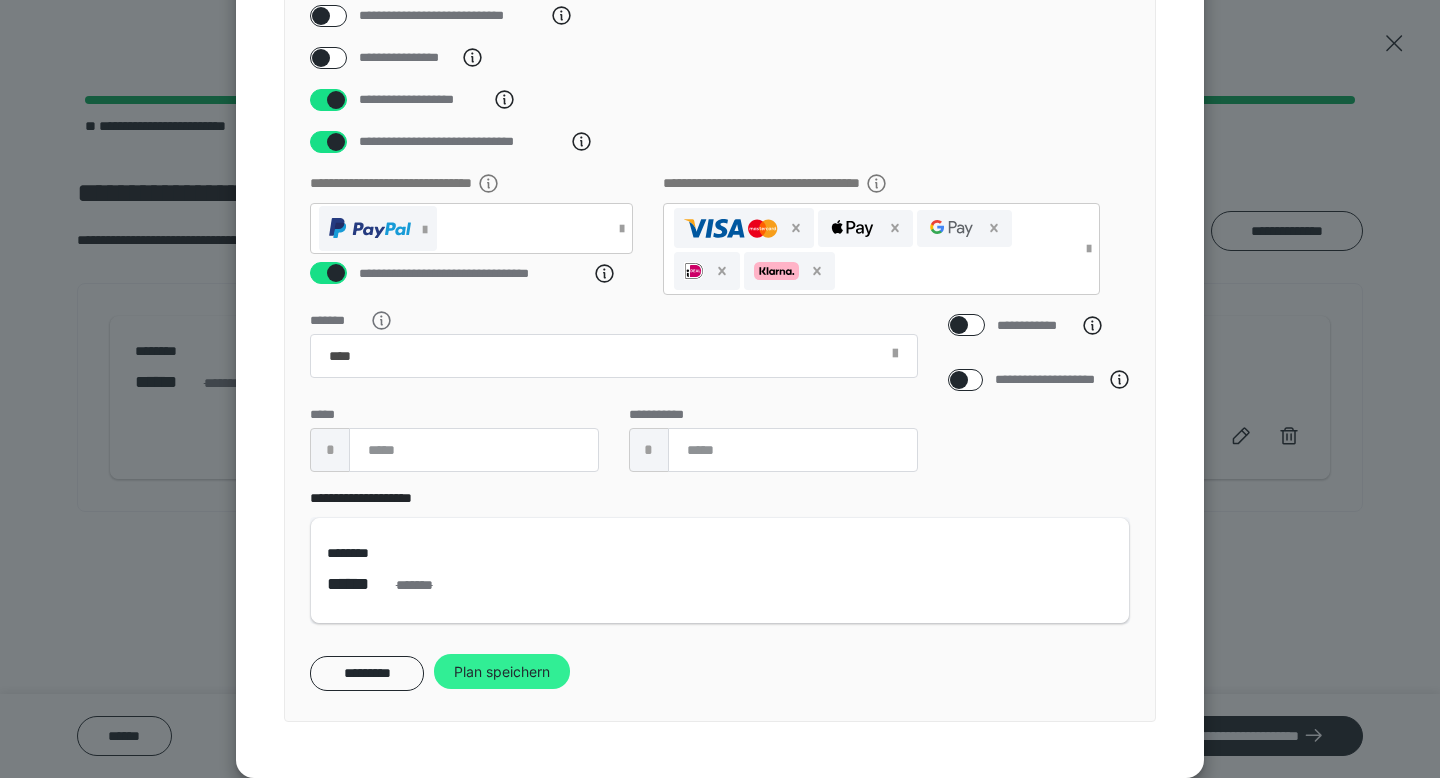 click on "Plan speichern" at bounding box center (502, 672) 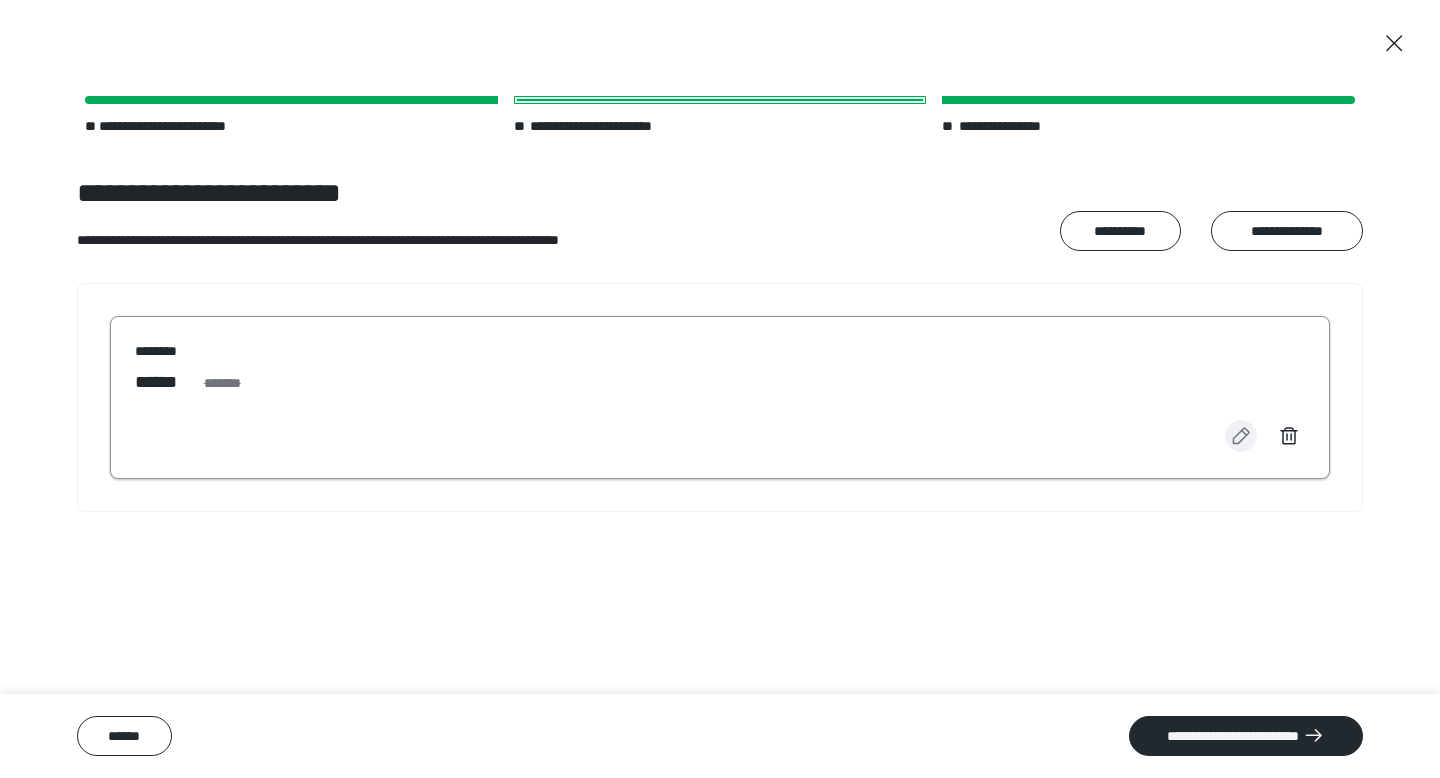click 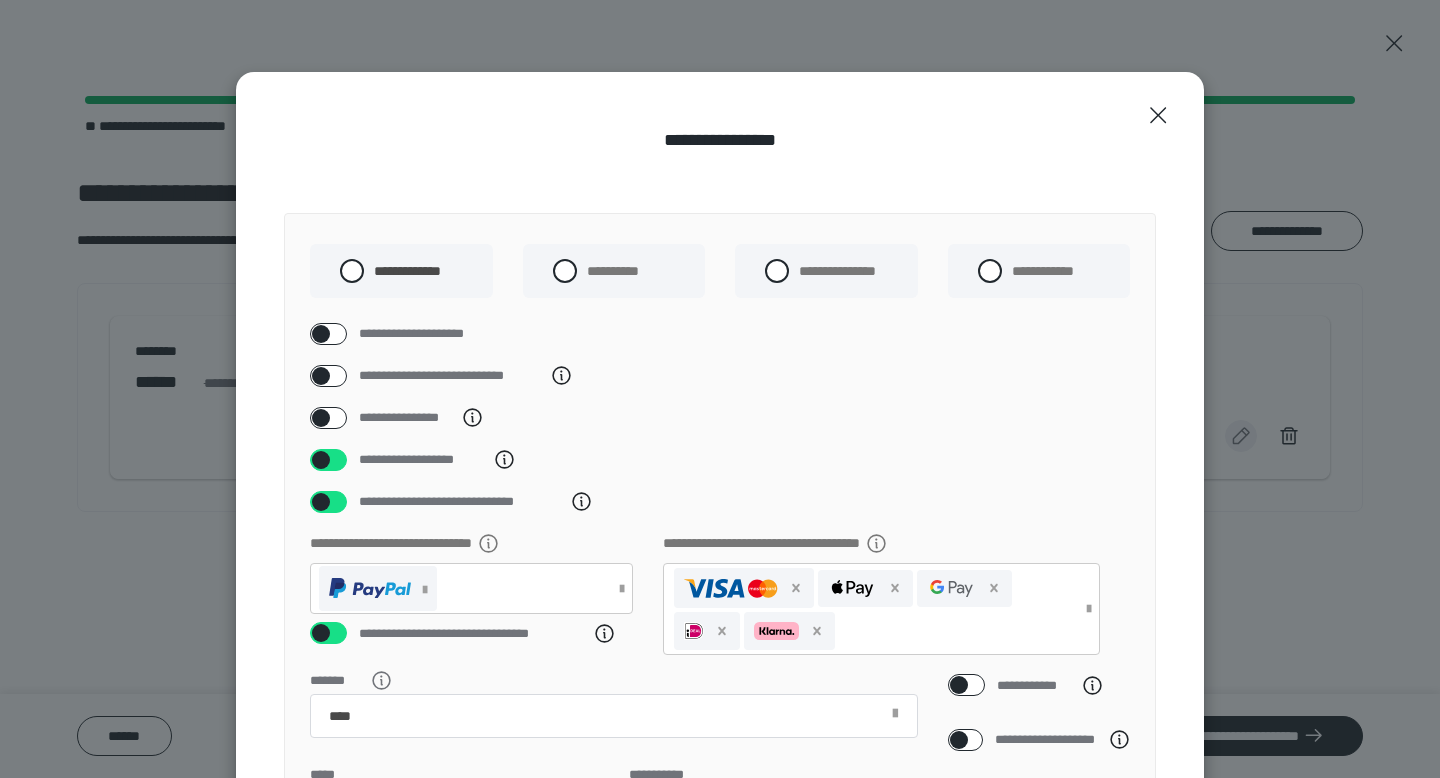 scroll, scrollTop: 239, scrollLeft: 0, axis: vertical 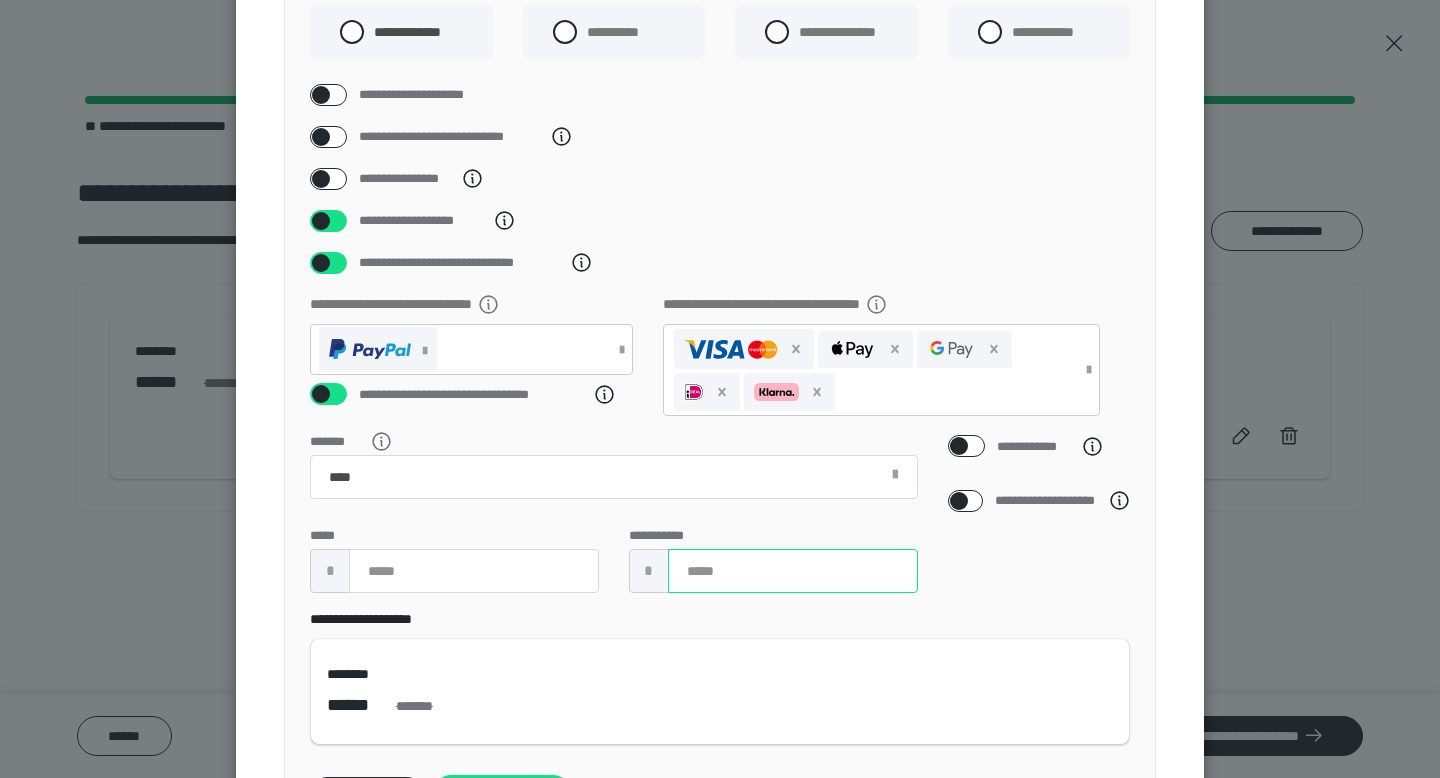 click on "***" at bounding box center [793, 571] 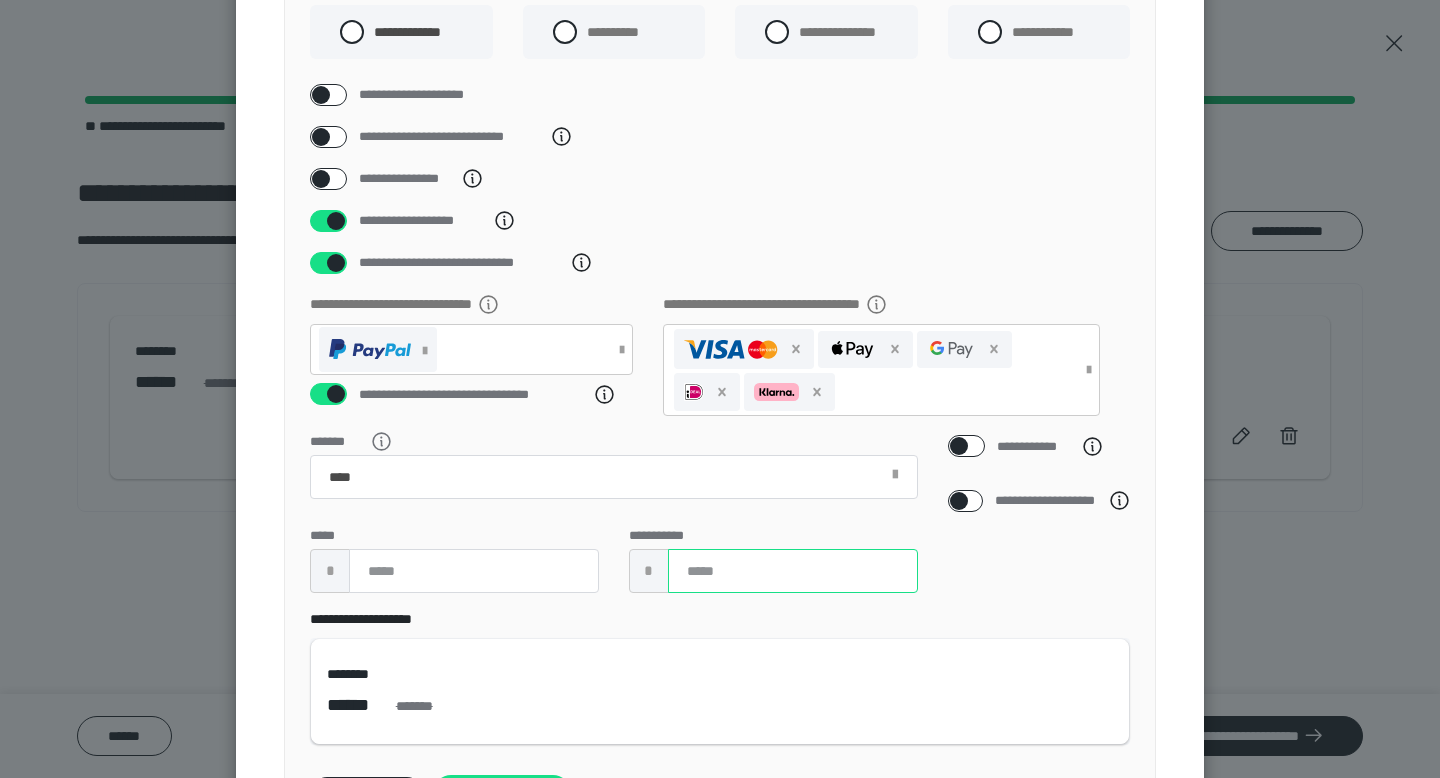 type on "***" 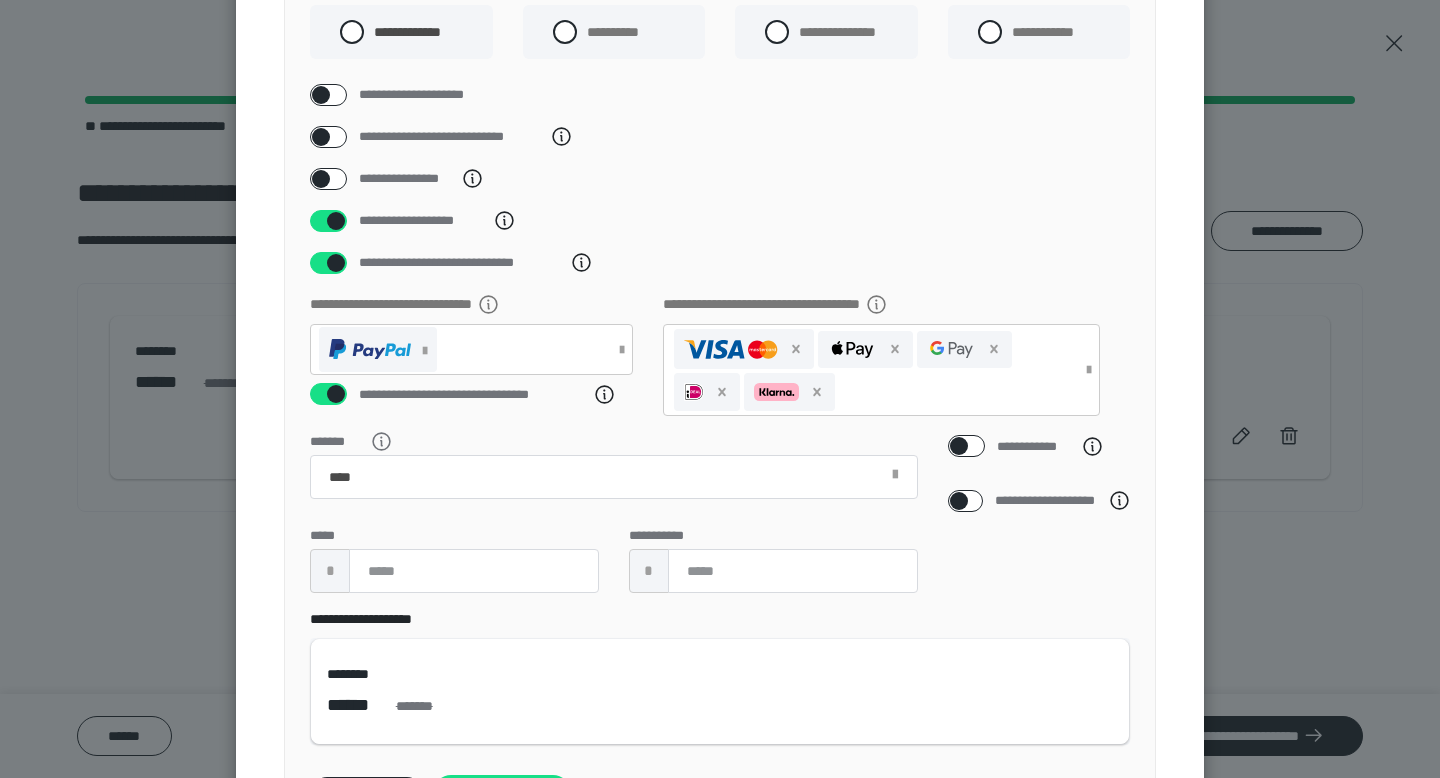 click on "**********" at bounding box center [1039, 522] 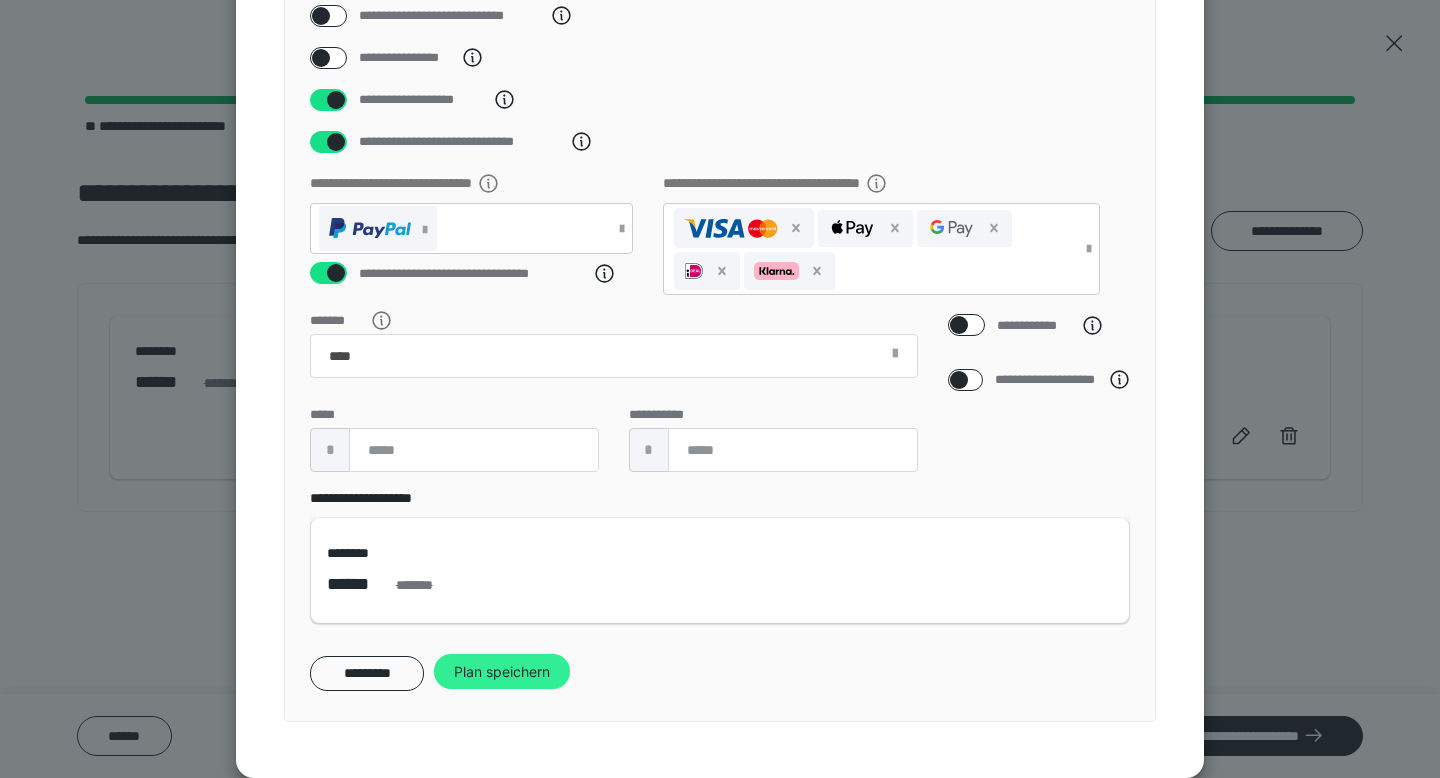click on "Plan speichern" at bounding box center [502, 672] 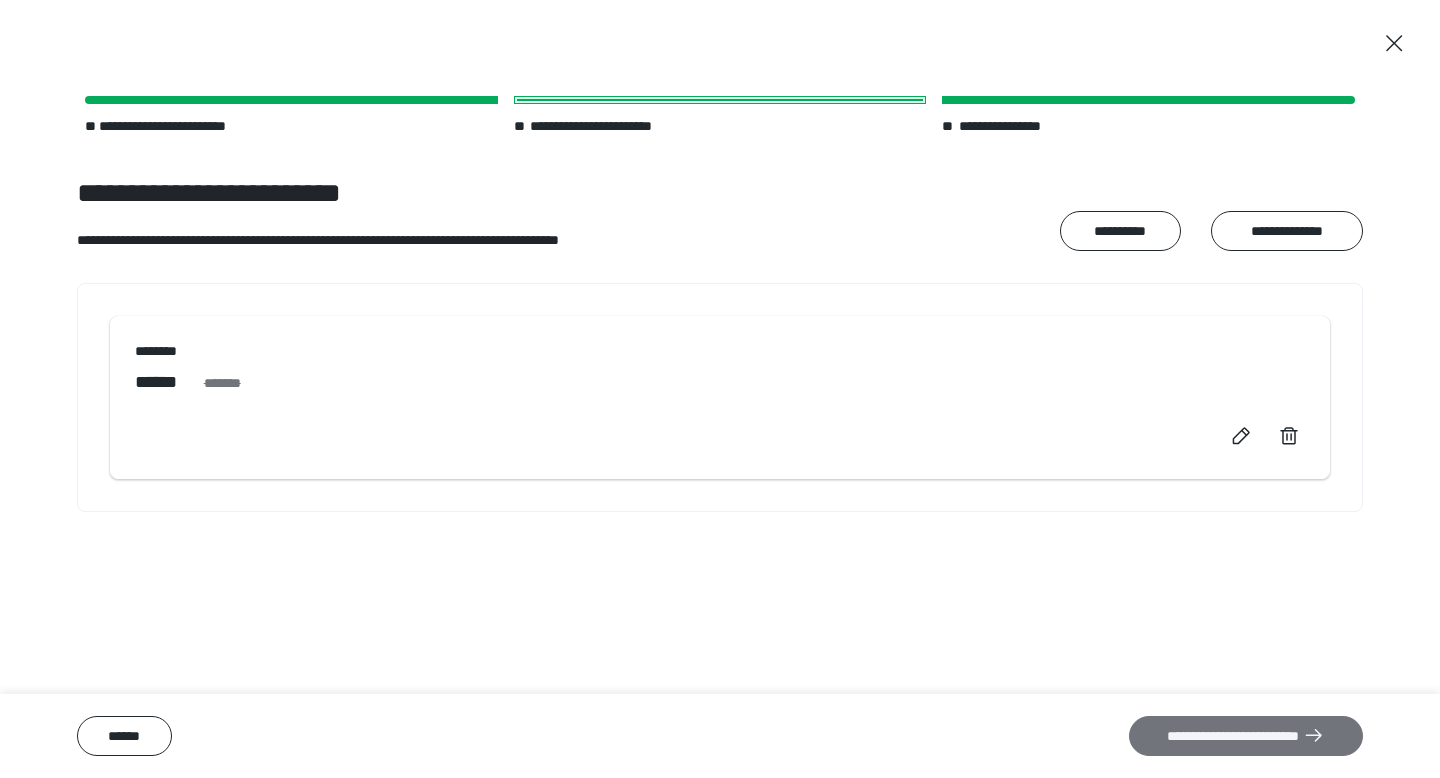 click on "**********" at bounding box center (1246, 736) 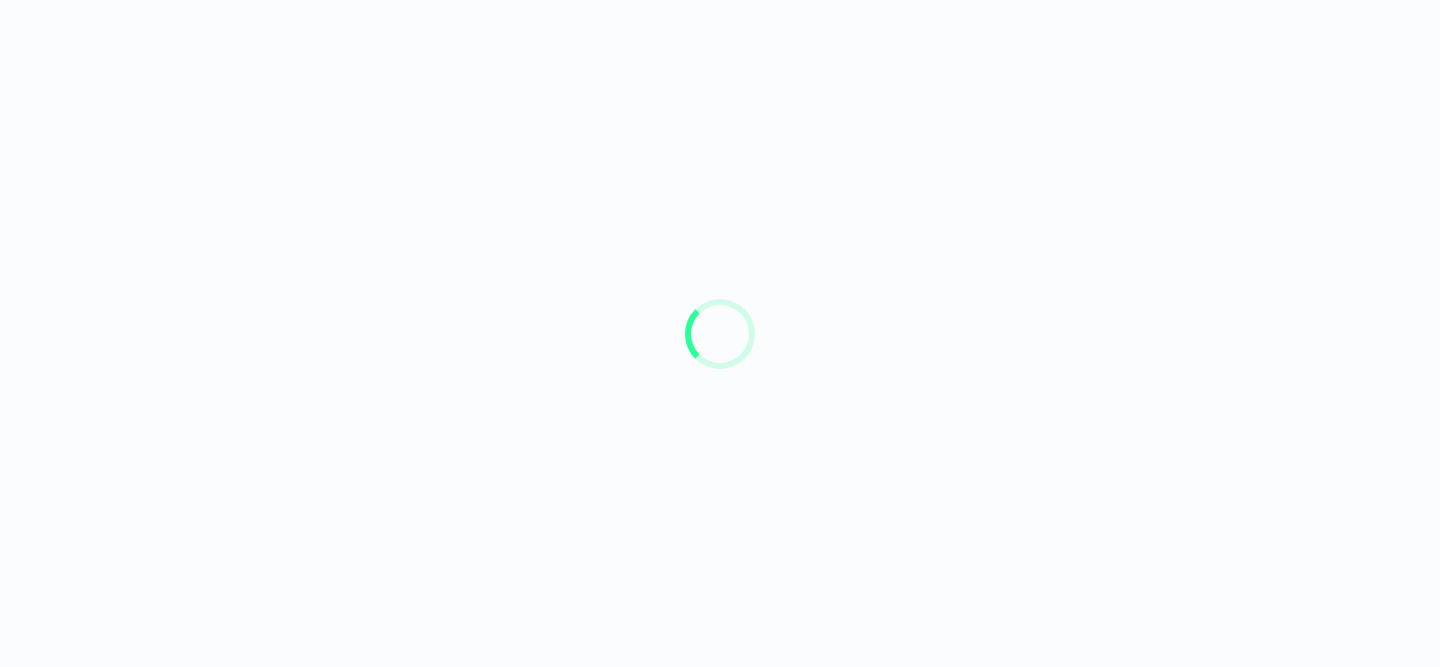 scroll, scrollTop: 0, scrollLeft: 0, axis: both 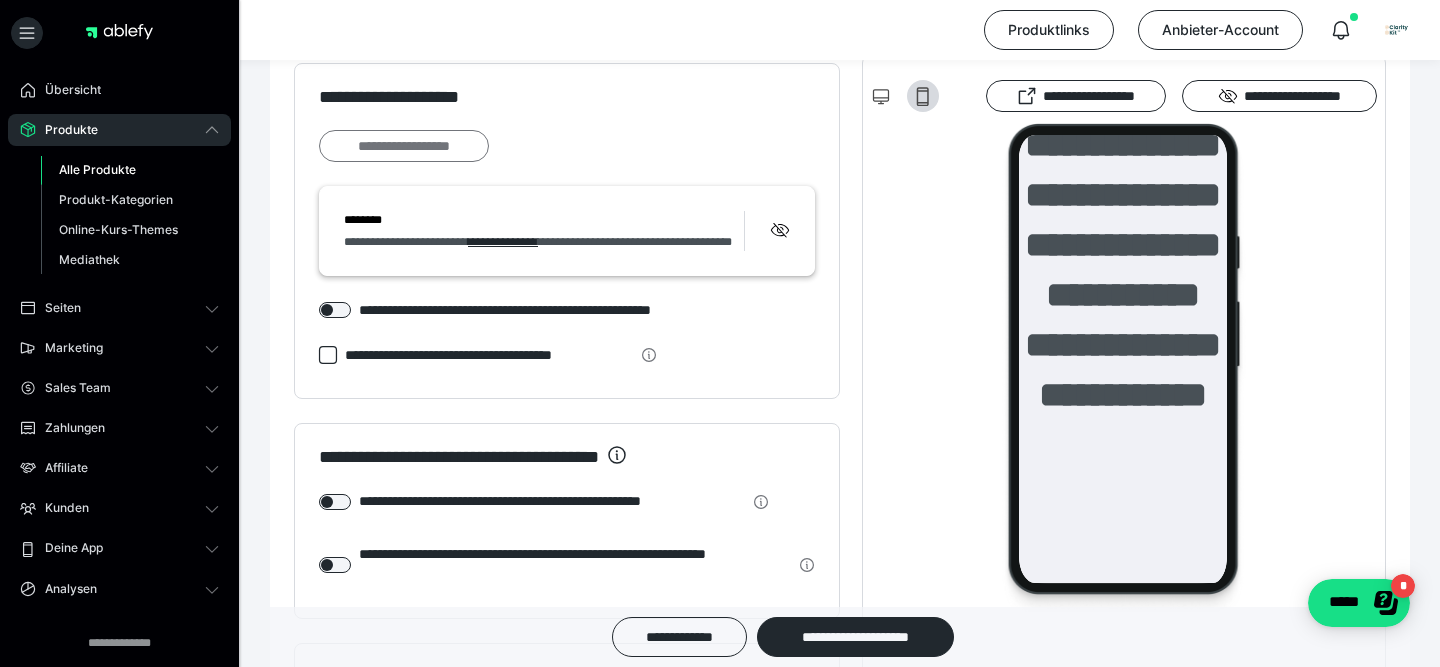 click on "**********" at bounding box center (404, 146) 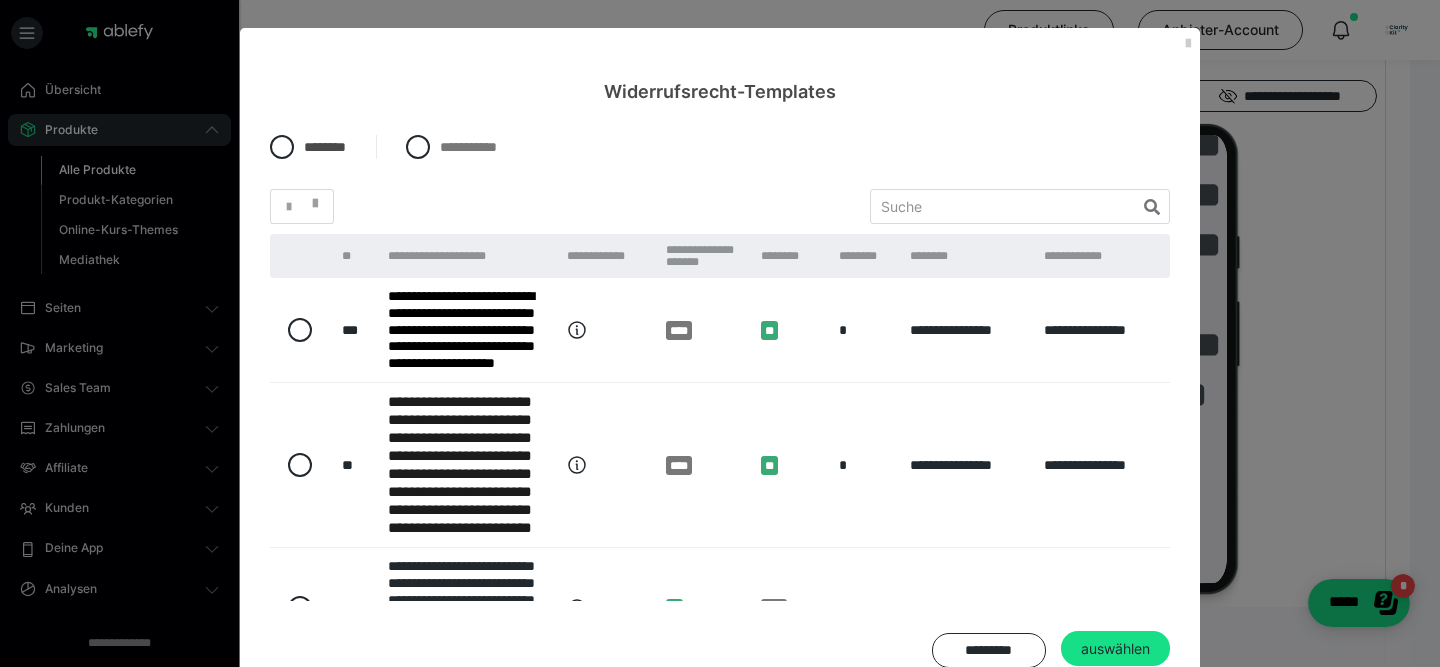 scroll, scrollTop: 2083, scrollLeft: 0, axis: vertical 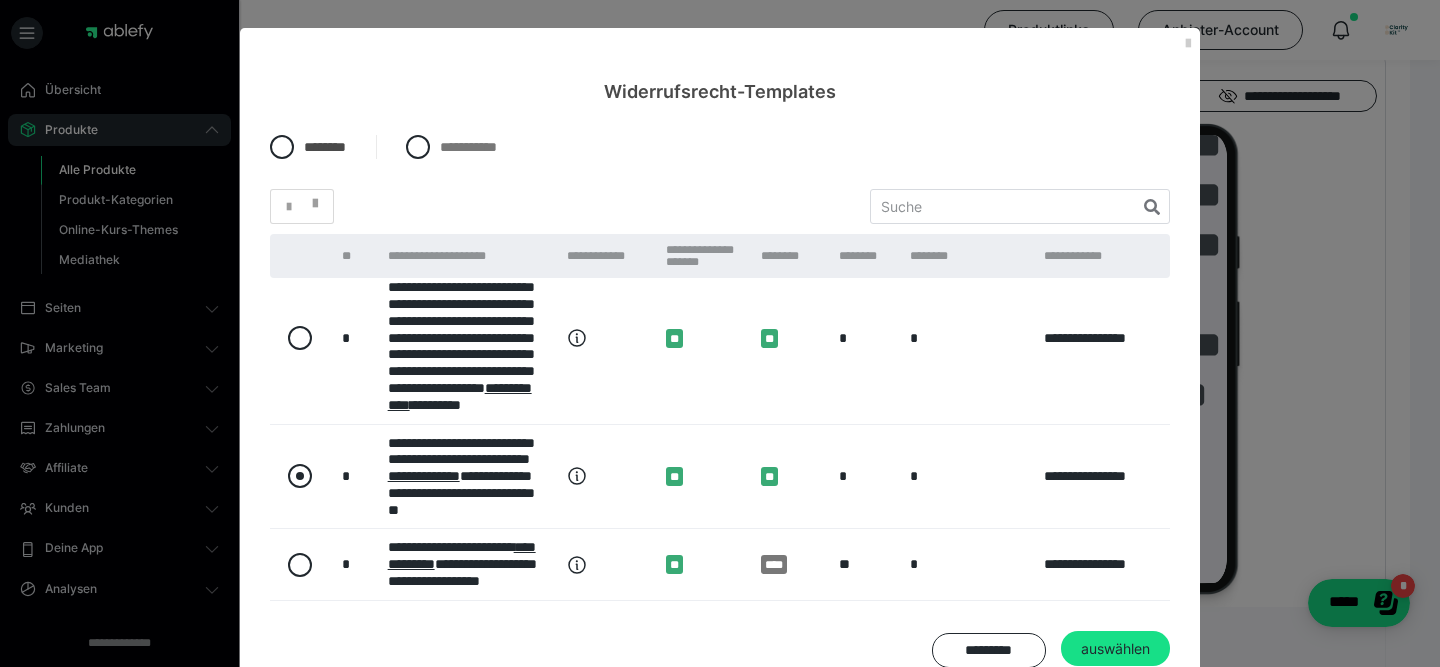 click at bounding box center (300, 476) 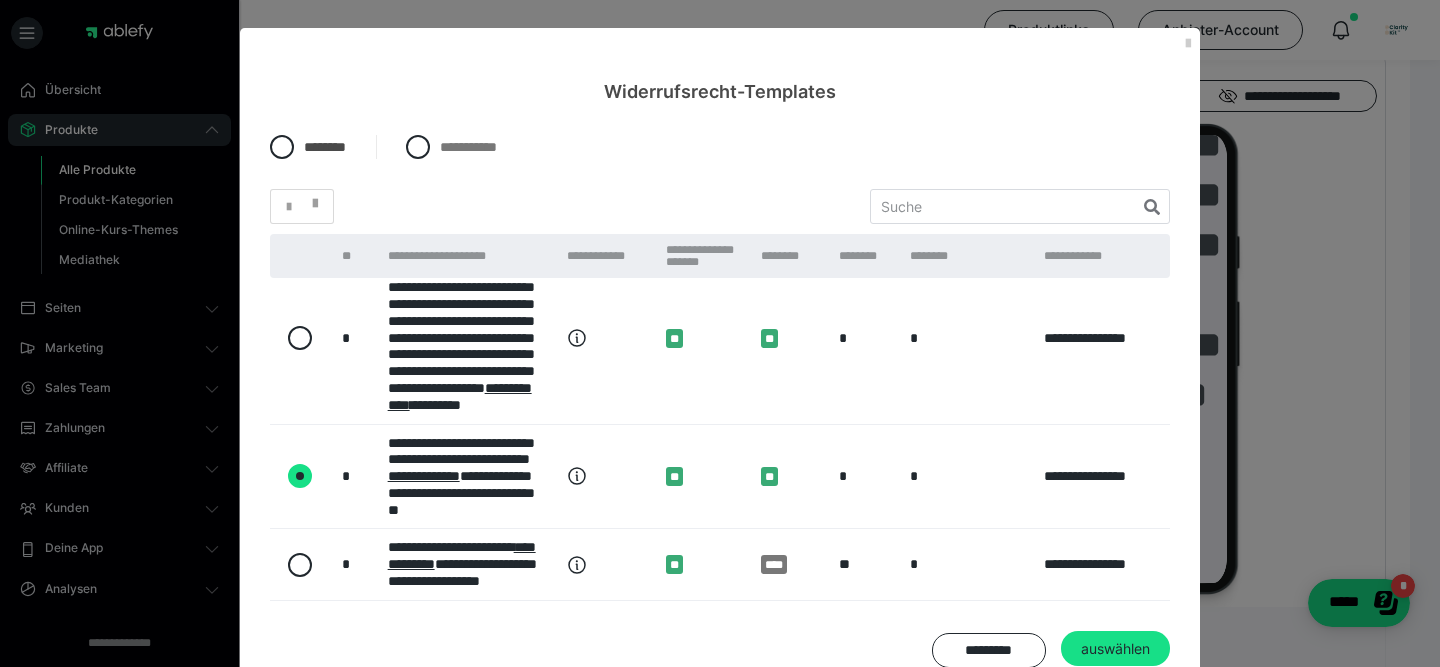 radio on "true" 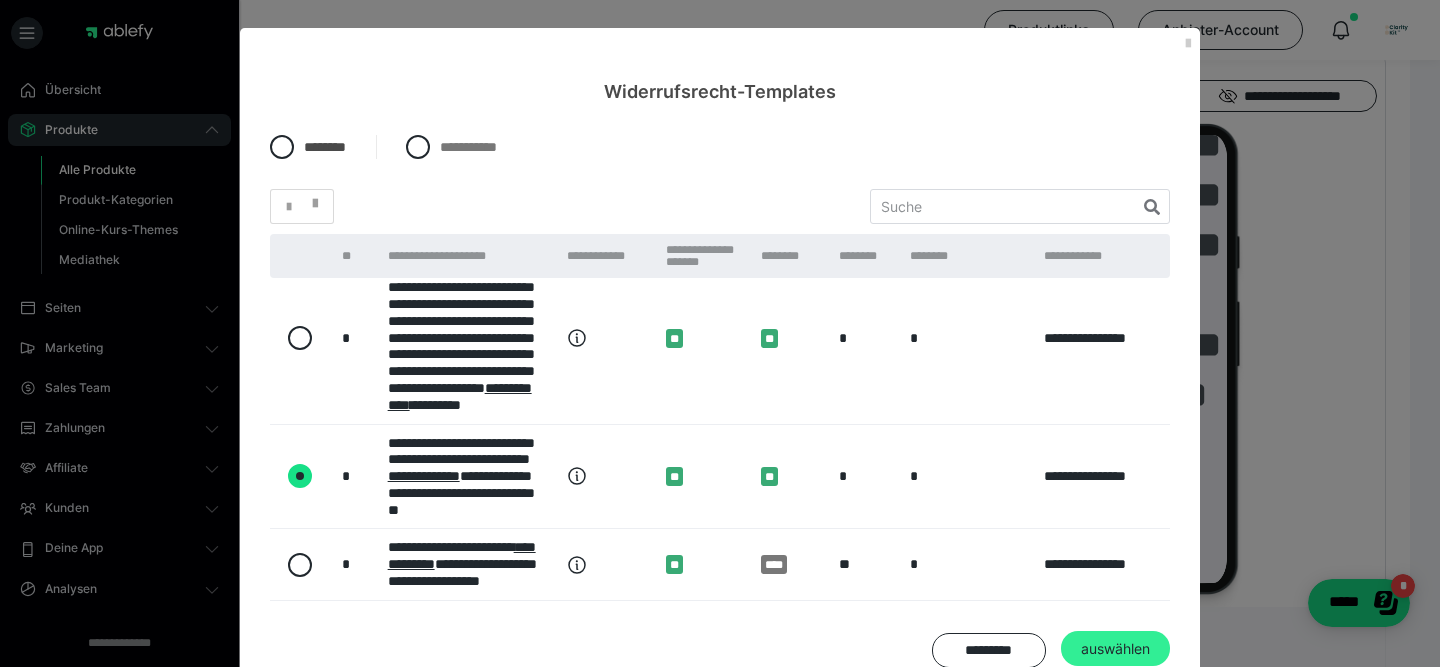 click on "auswählen" at bounding box center [1115, 649] 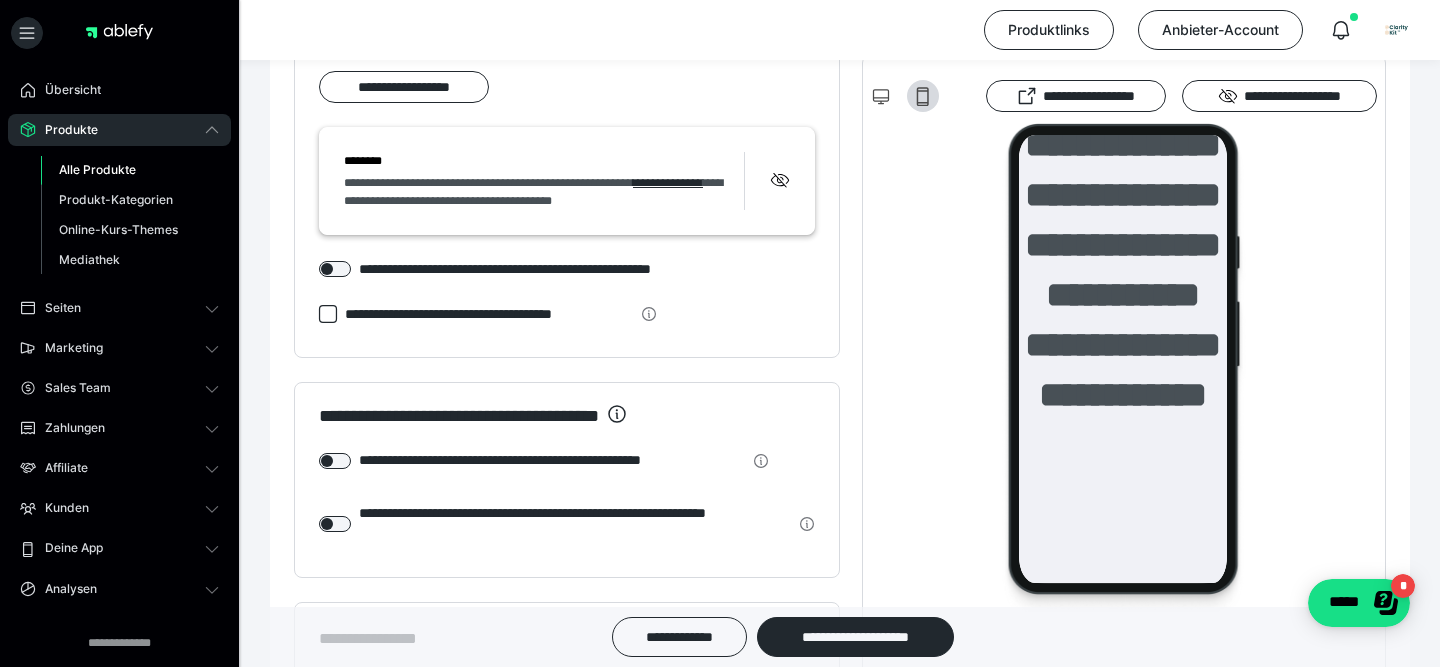 scroll, scrollTop: 1338, scrollLeft: 0, axis: vertical 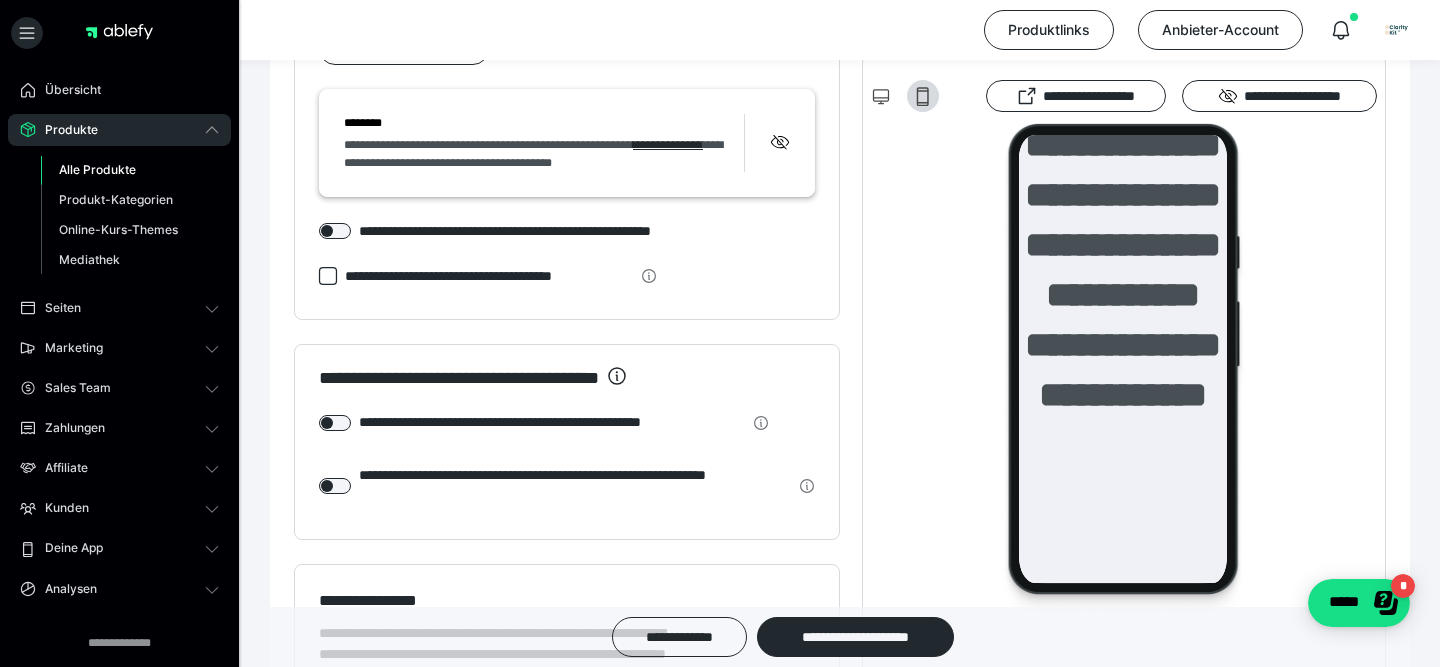 click on "**********" at bounding box center [489, 276] 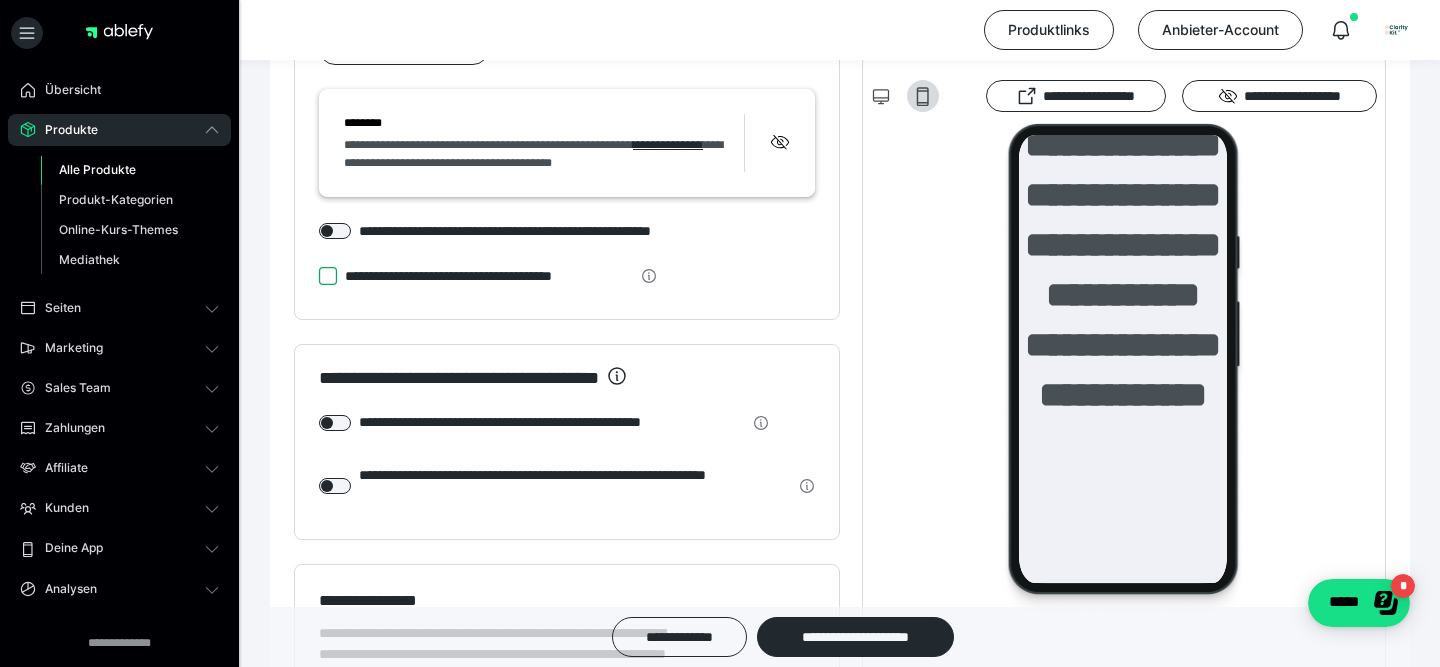 click on "**********" at bounding box center (319, 276) 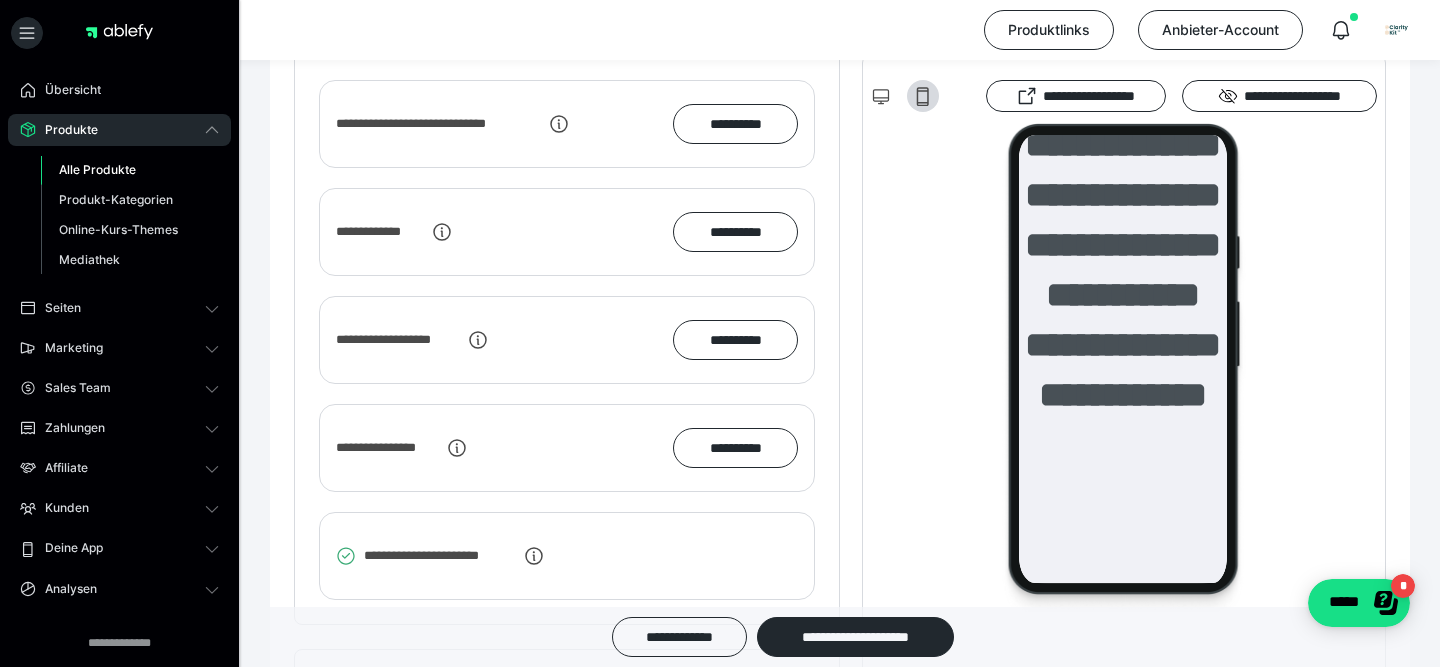 scroll, scrollTop: 2262, scrollLeft: 0, axis: vertical 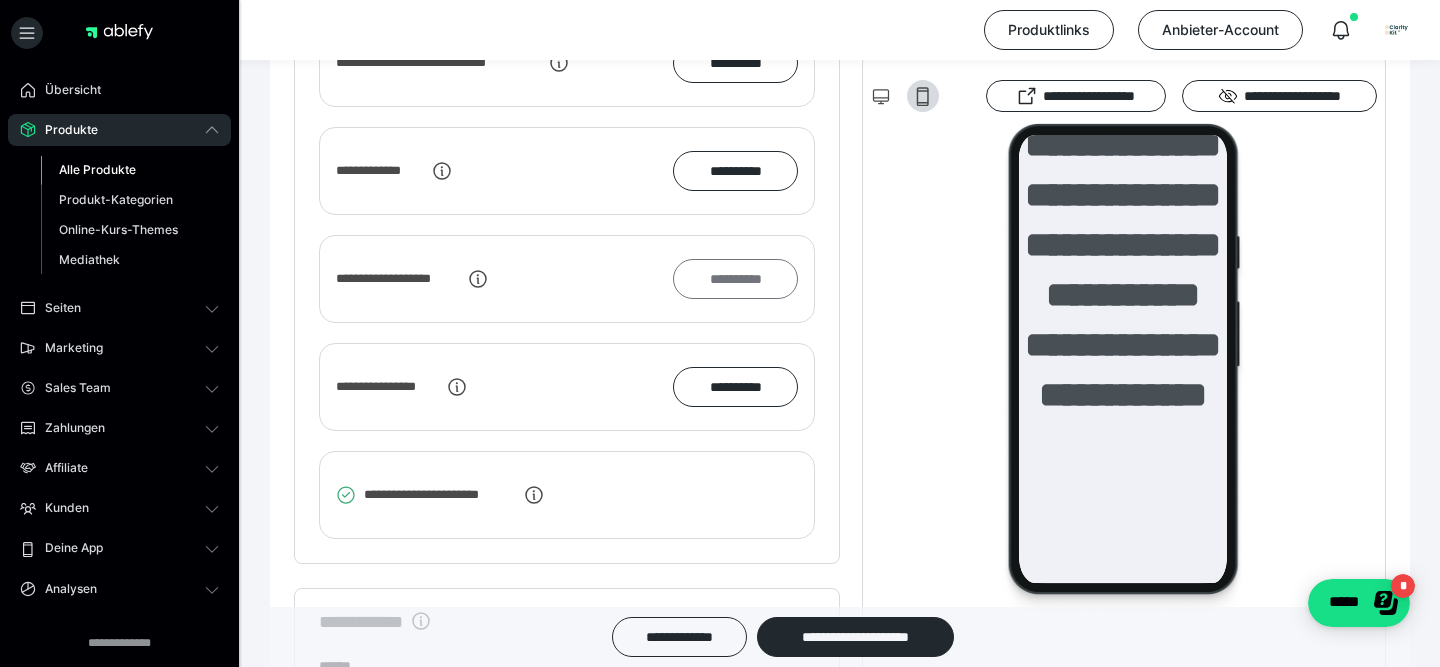 click on "**********" at bounding box center [735, 279] 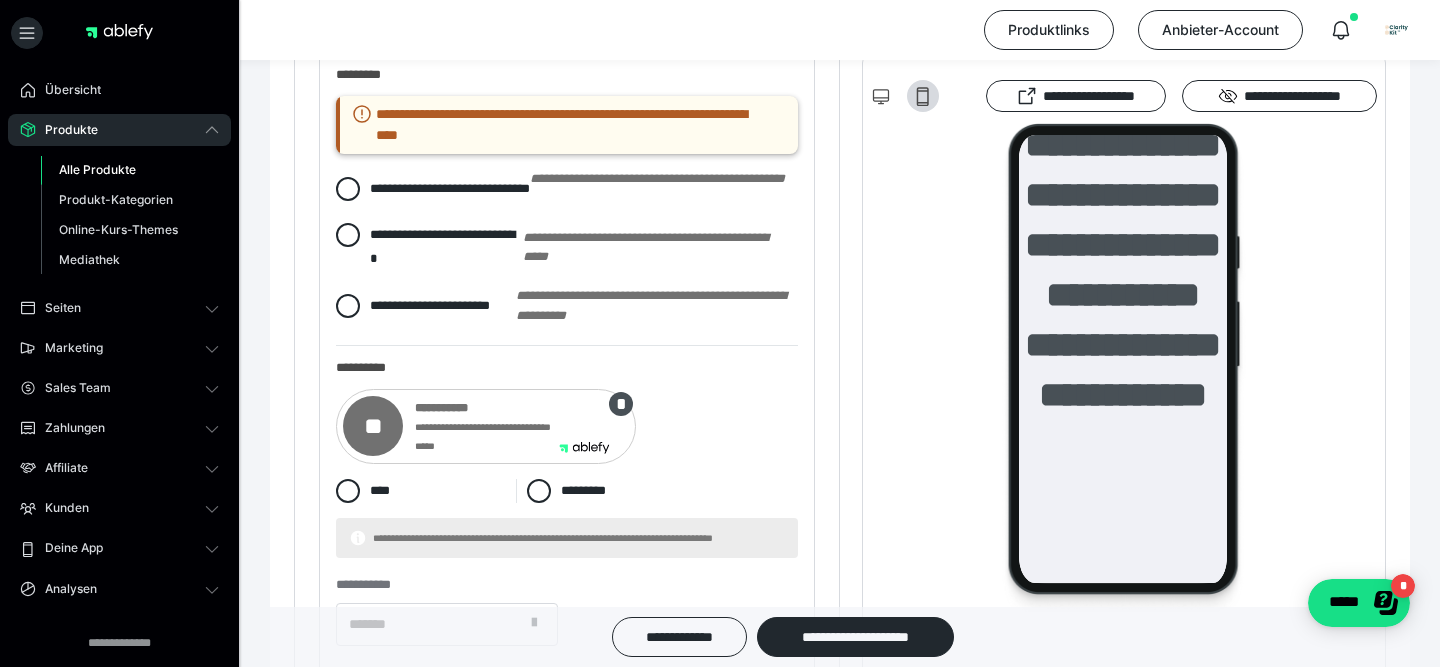 scroll, scrollTop: 2499, scrollLeft: 0, axis: vertical 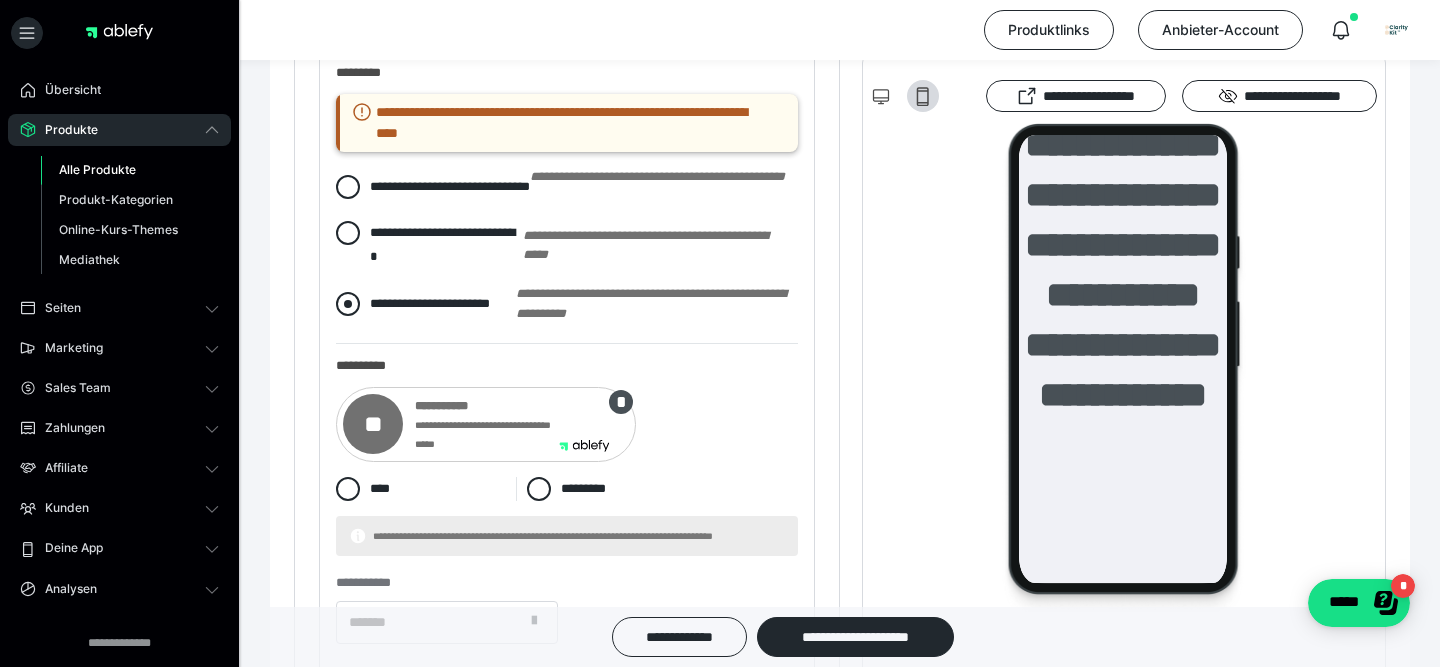 click on "**********" at bounding box center (413, 304) 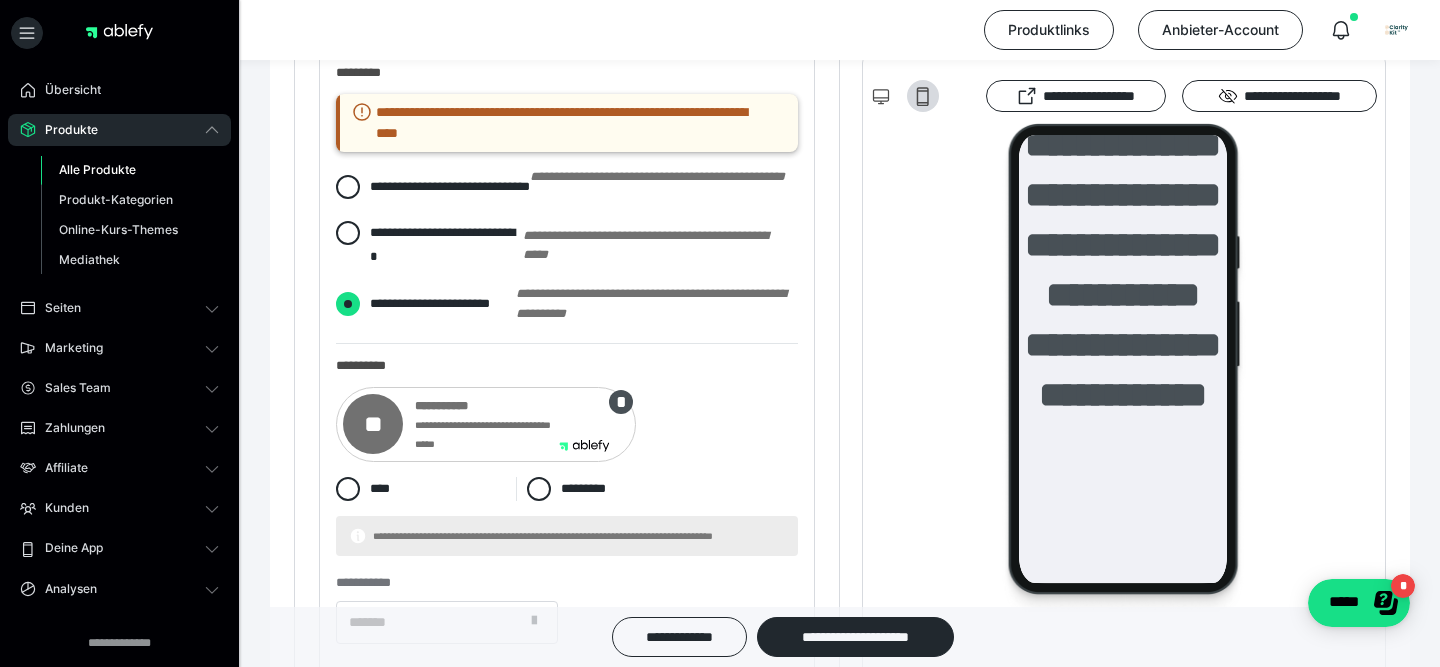 radio on "****" 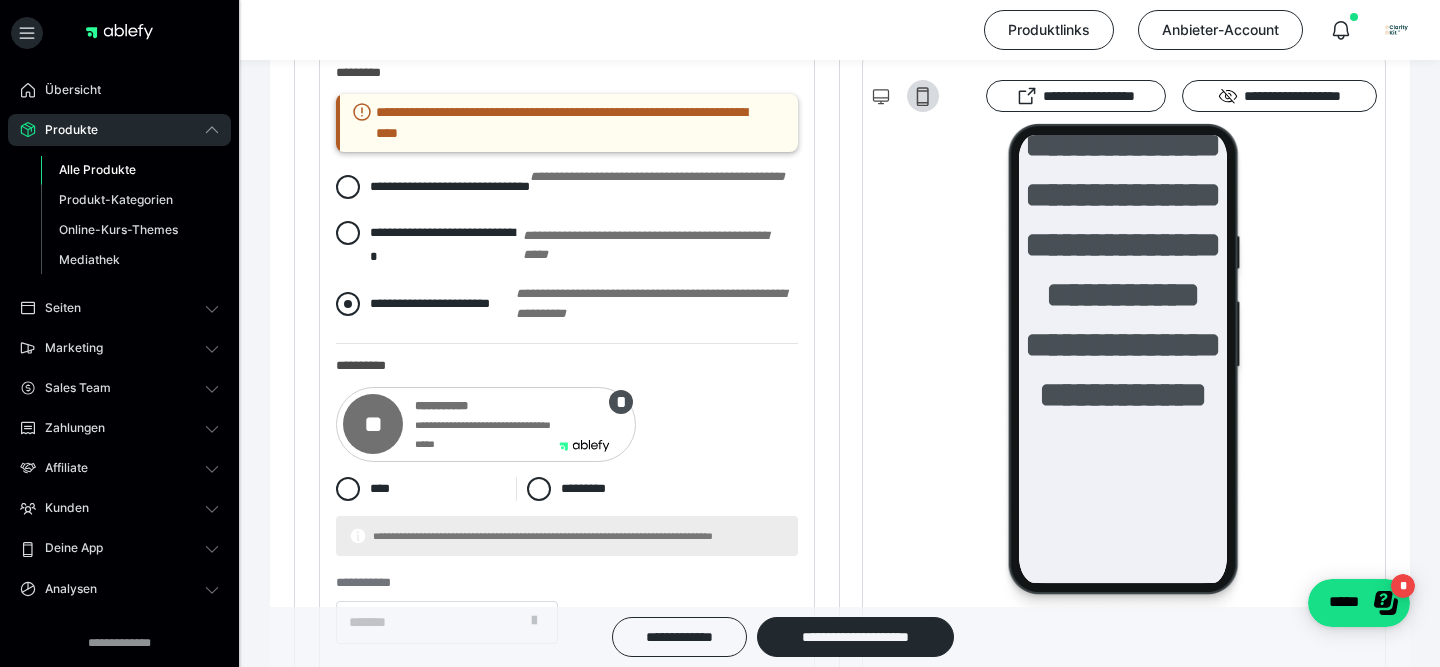 radio on "*****" 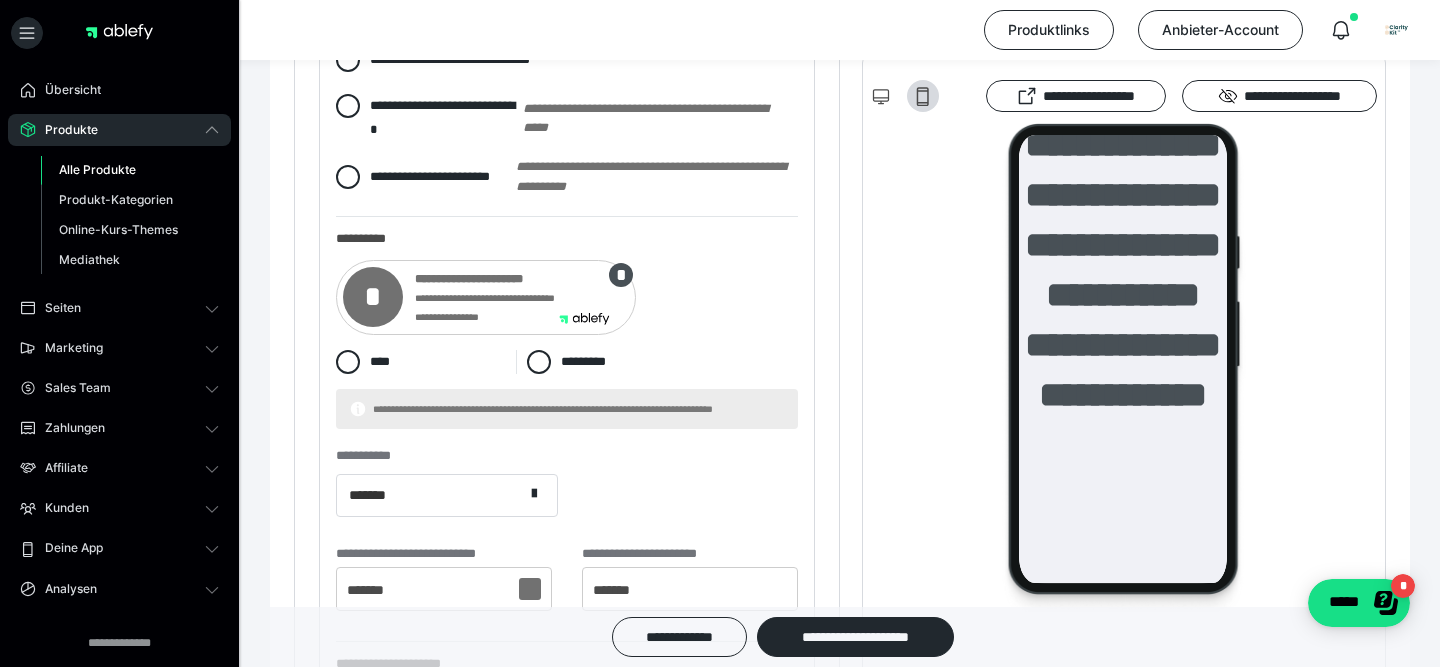 scroll, scrollTop: 2727, scrollLeft: 0, axis: vertical 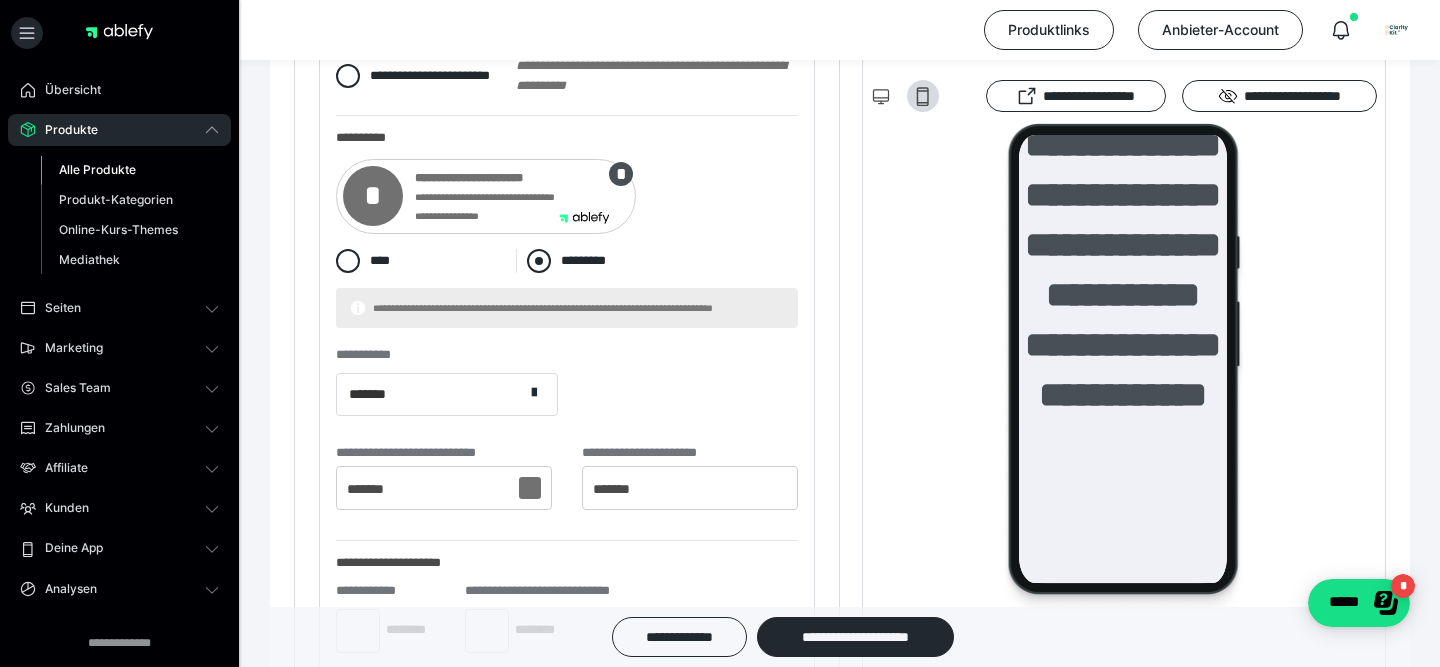 click at bounding box center [539, 261] 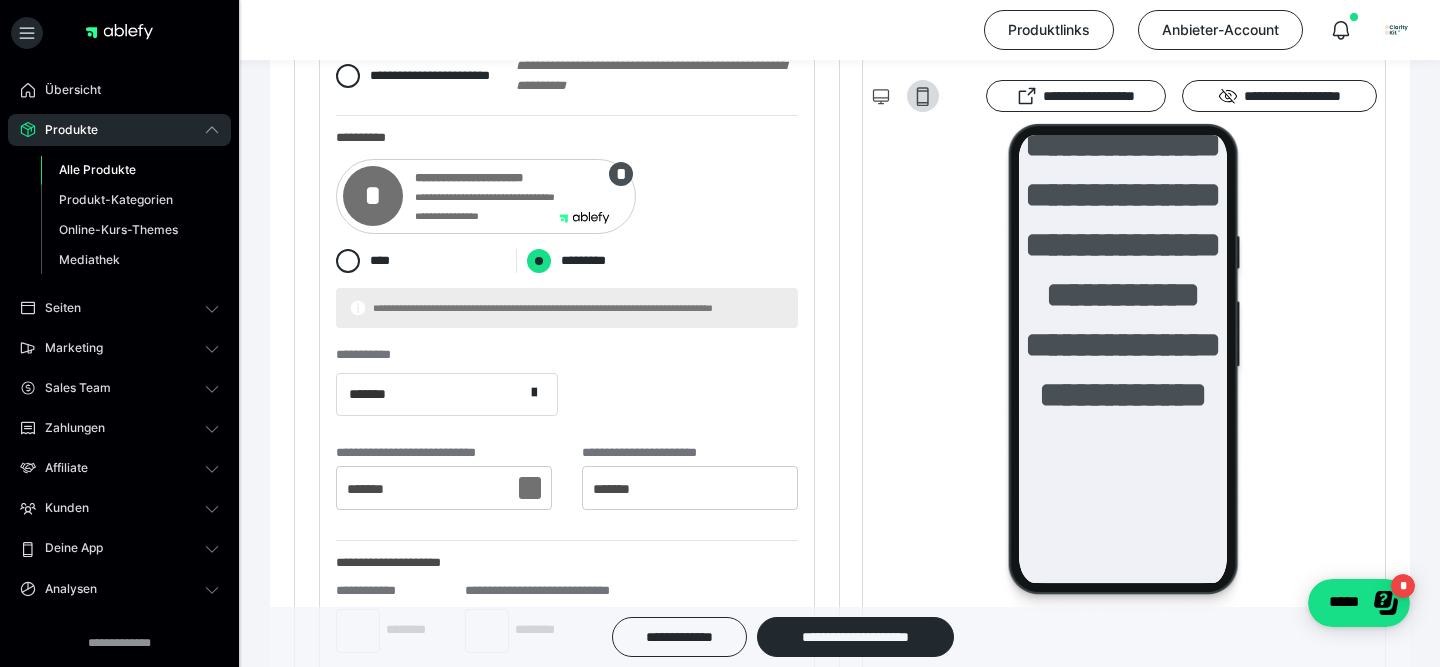 radio on "****" 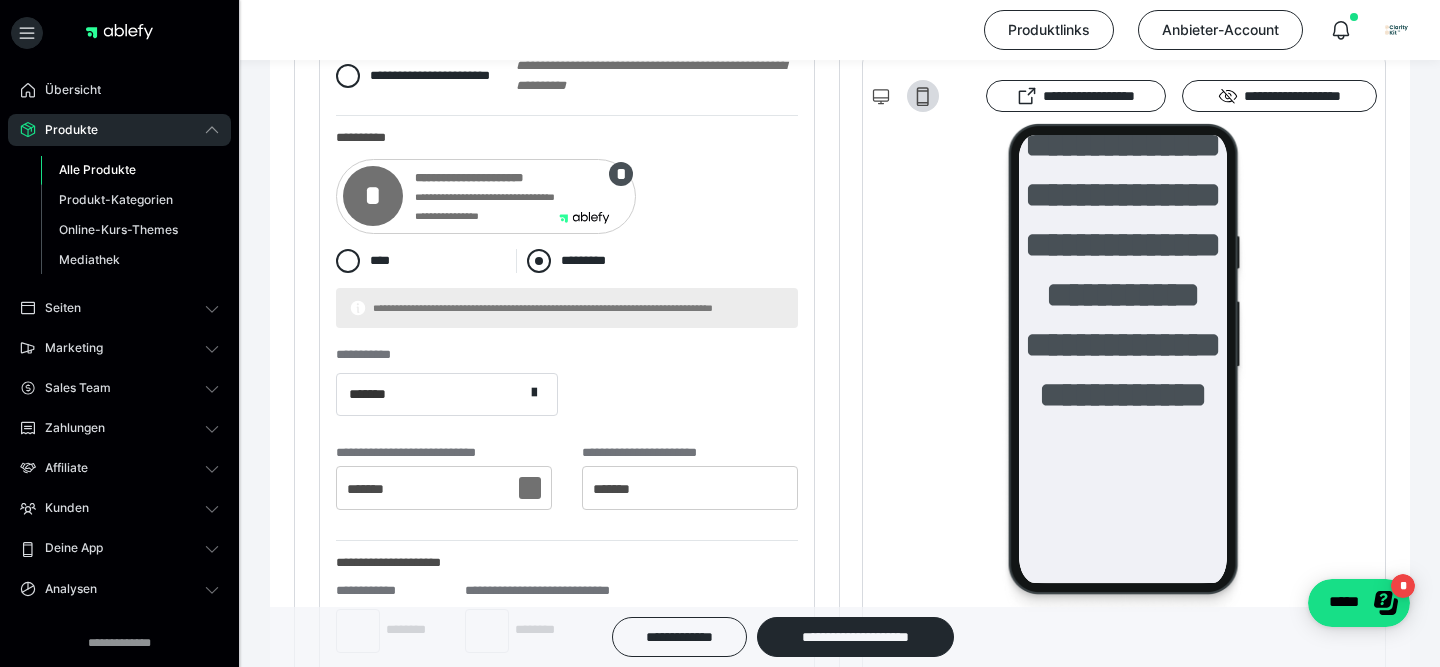 radio on "*****" 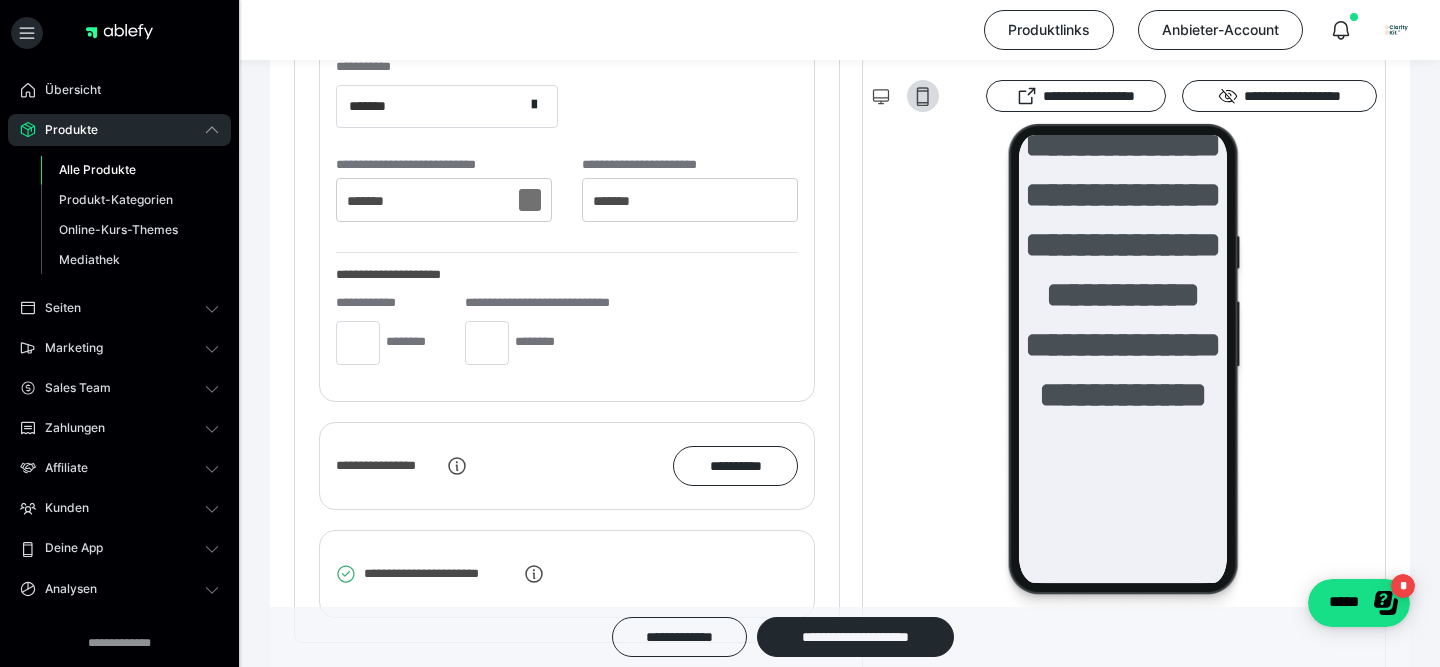 scroll, scrollTop: 3174, scrollLeft: 0, axis: vertical 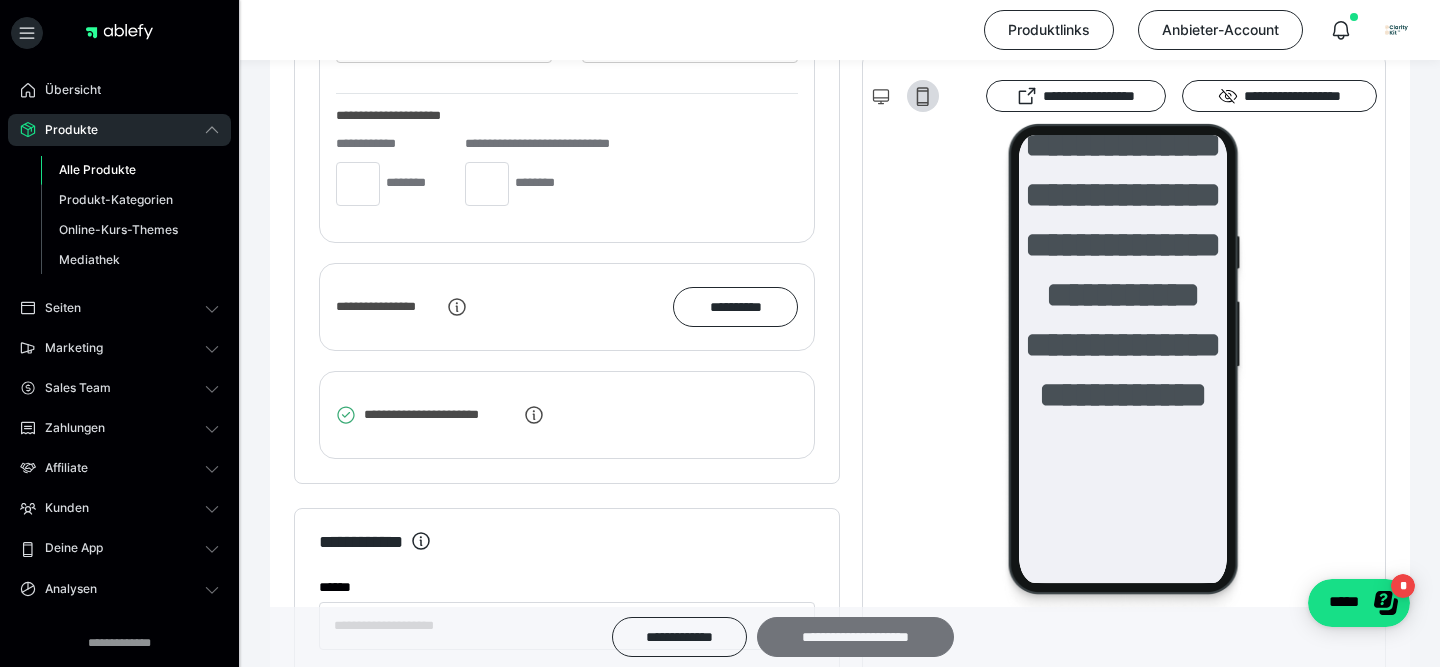 click on "**********" at bounding box center (855, 637) 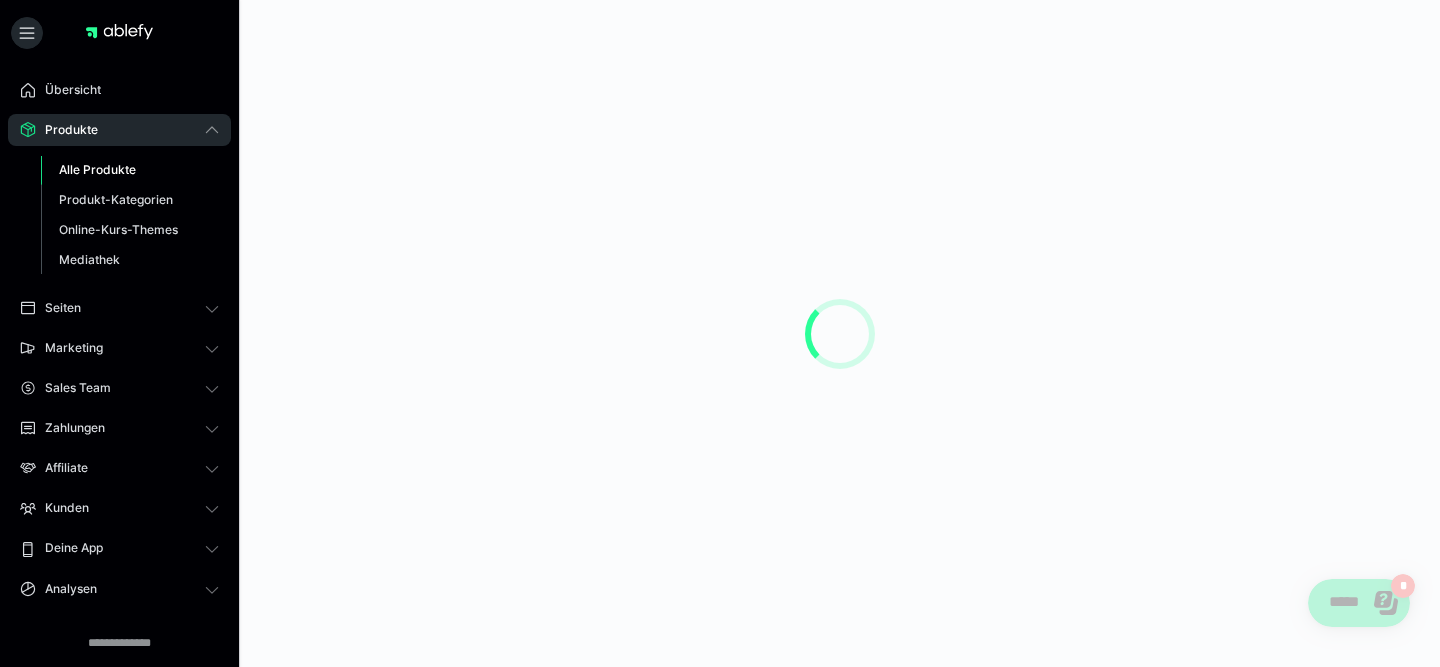 scroll, scrollTop: 0, scrollLeft: 0, axis: both 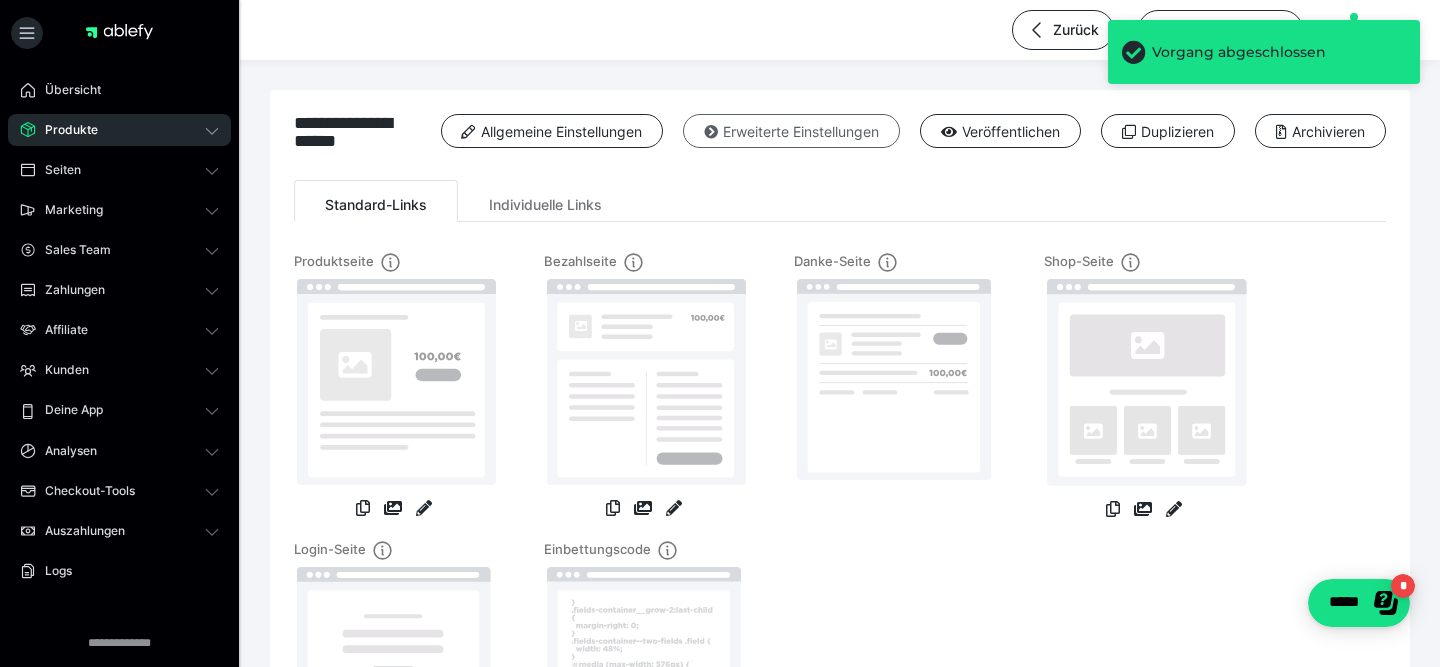 click on "Erweiterte Einstellungen" at bounding box center (791, 131) 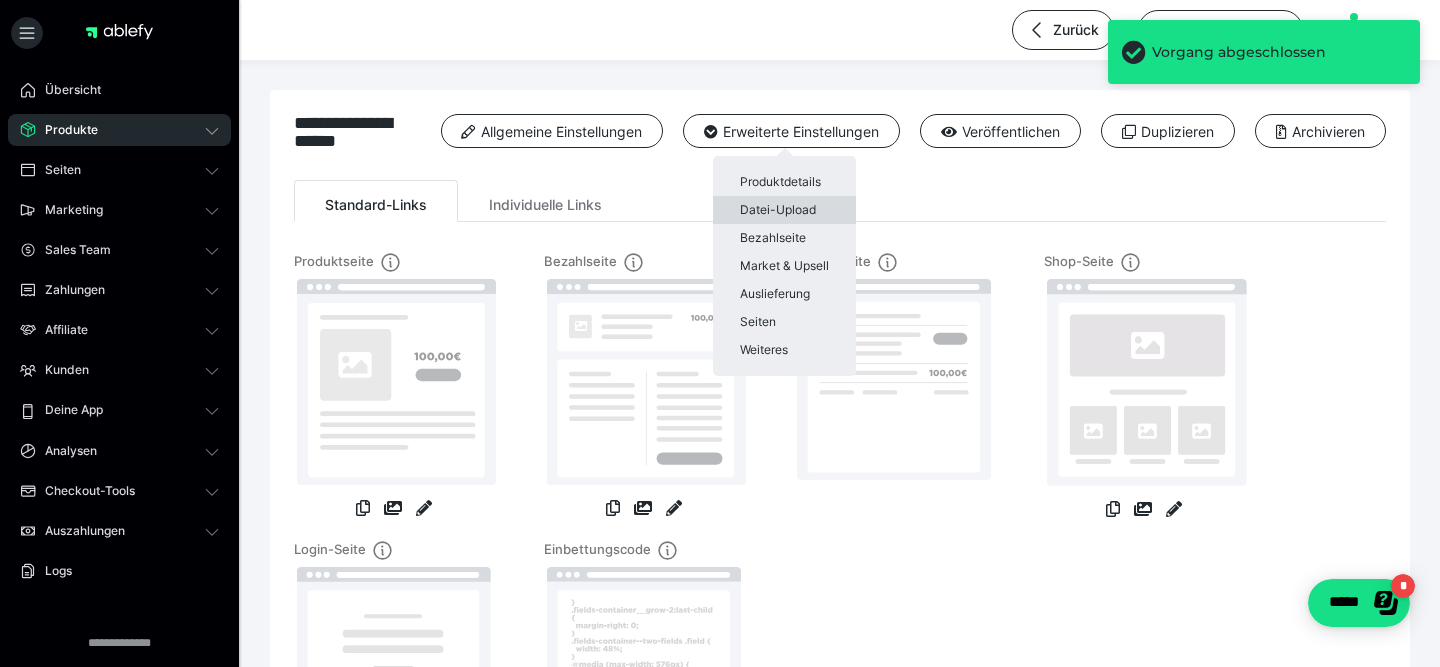 click on "Datei-Upload" at bounding box center (784, 210) 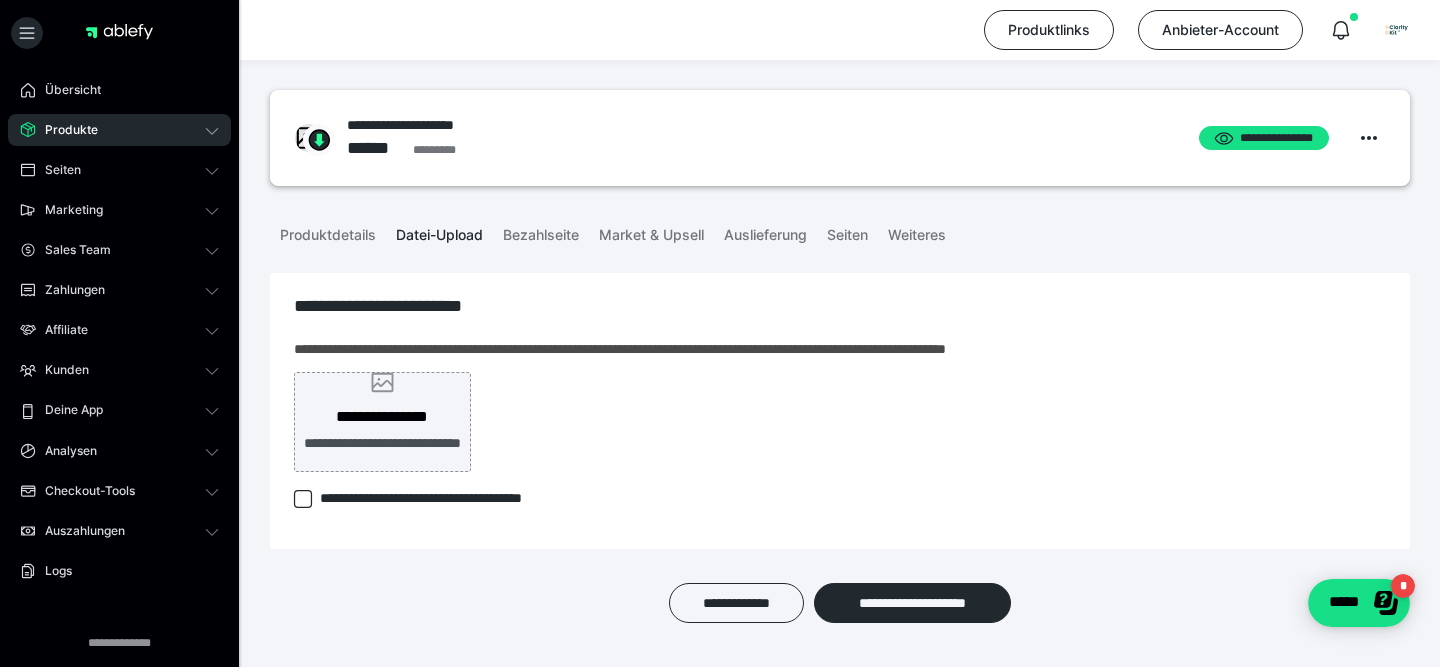 click on "**********" at bounding box center (383, 454) 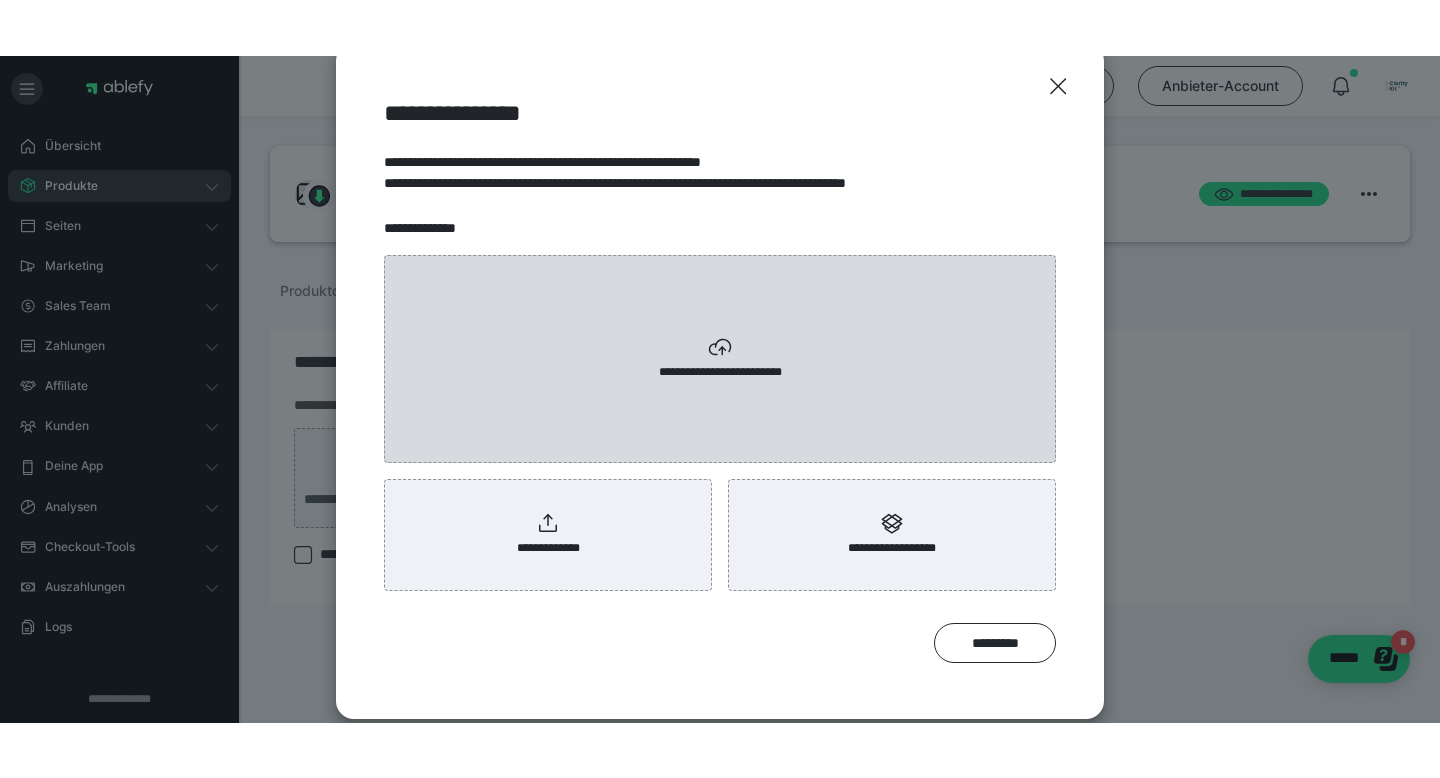 scroll, scrollTop: 114, scrollLeft: 0, axis: vertical 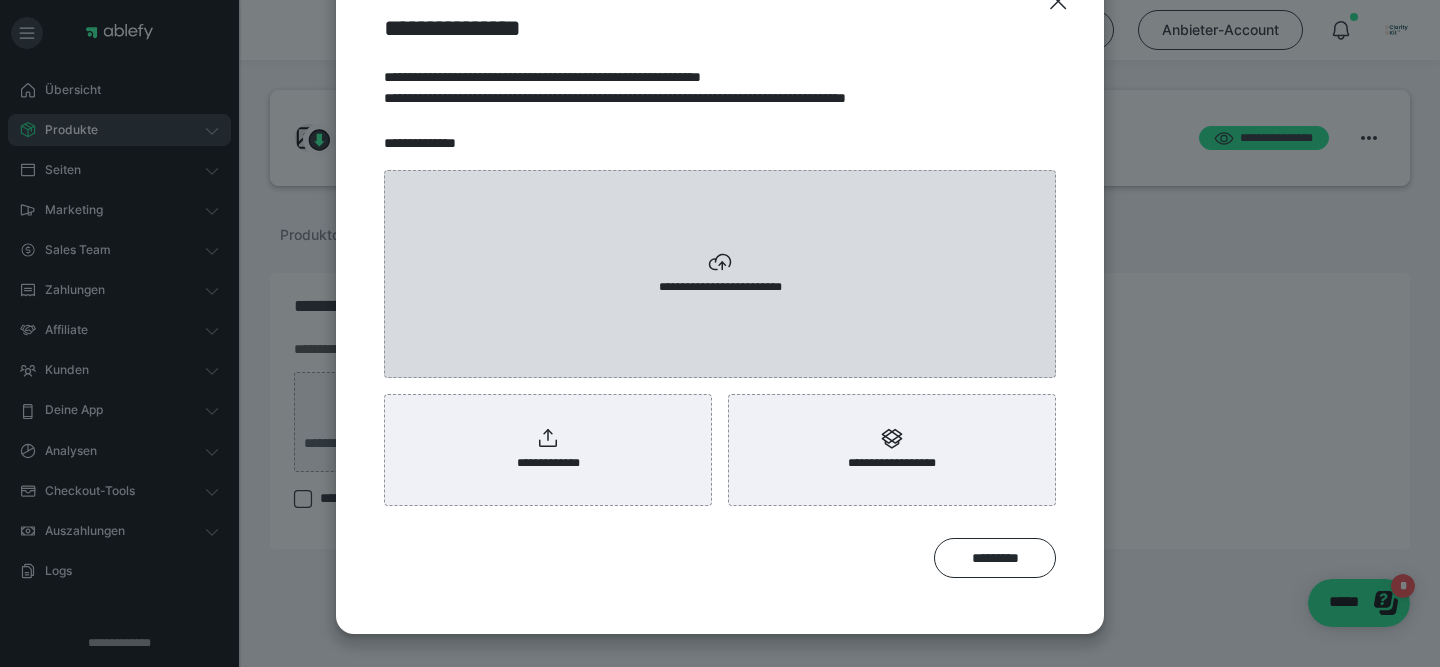 click on "**********" at bounding box center (720, 274) 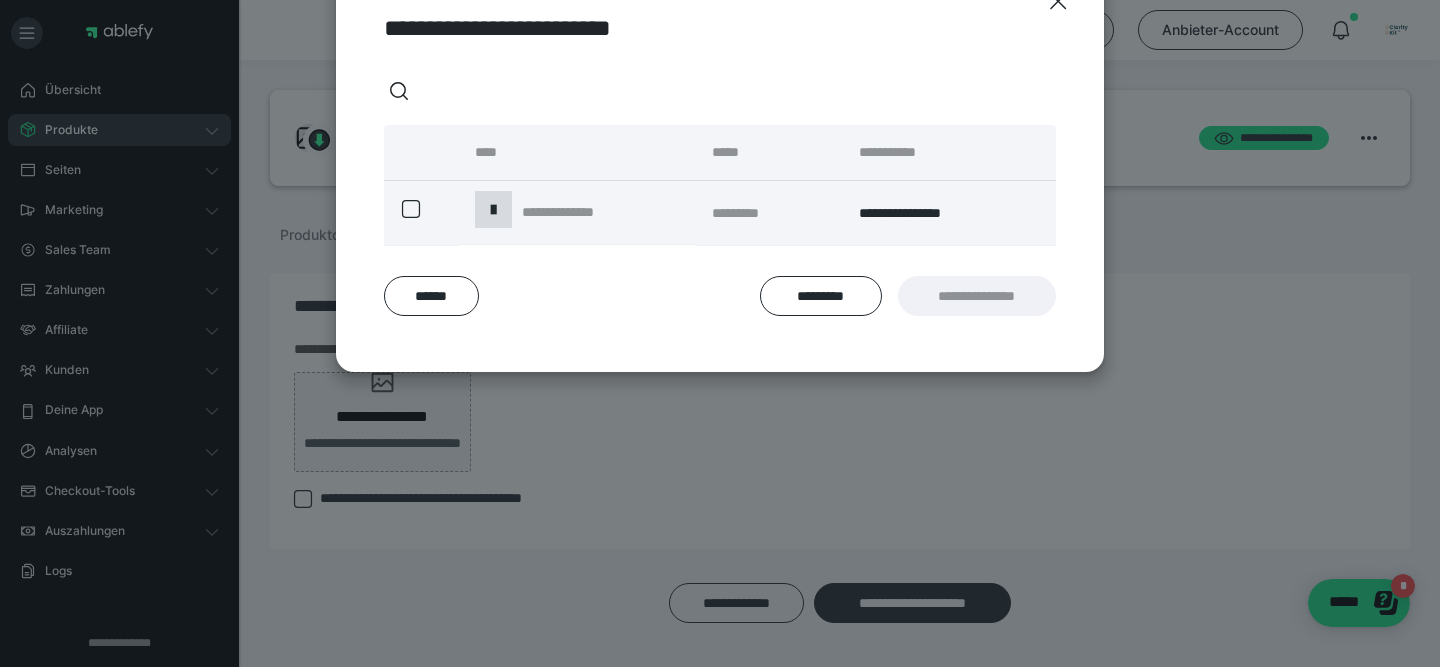 click on "**********" at bounding box center [577, 213] 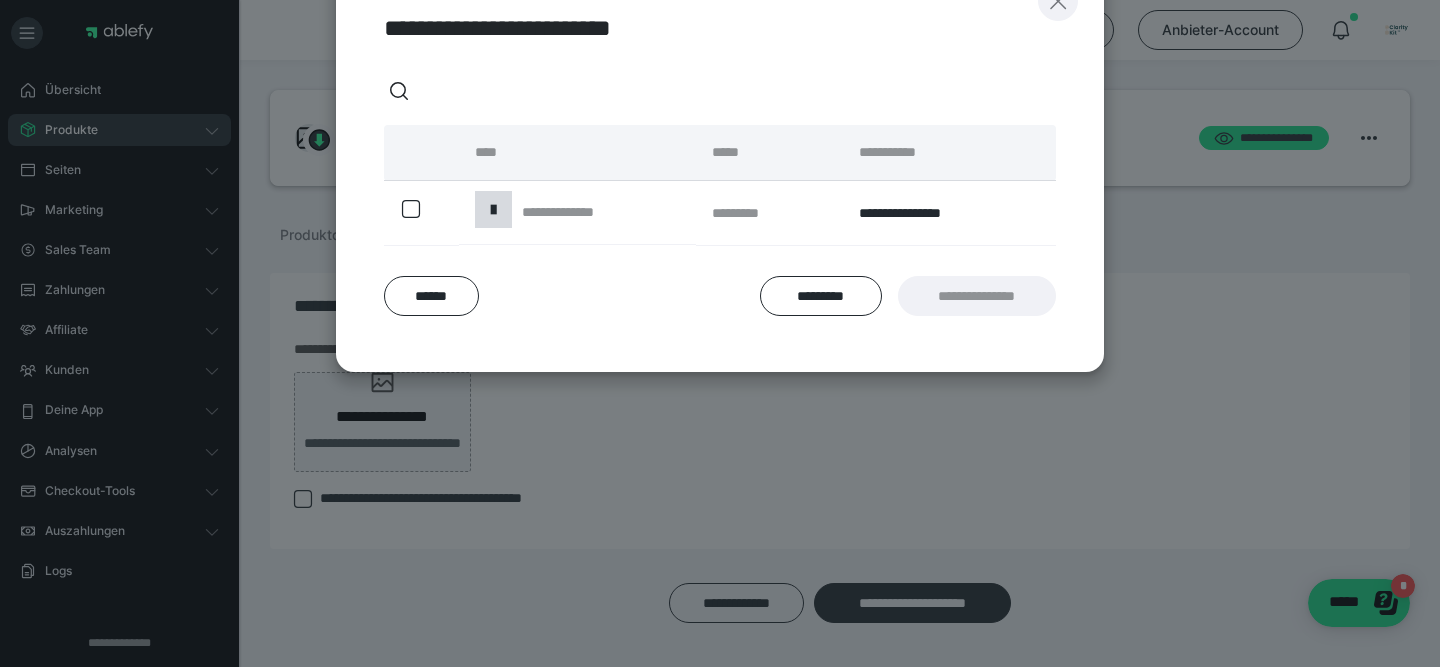 click at bounding box center [1058, 1] 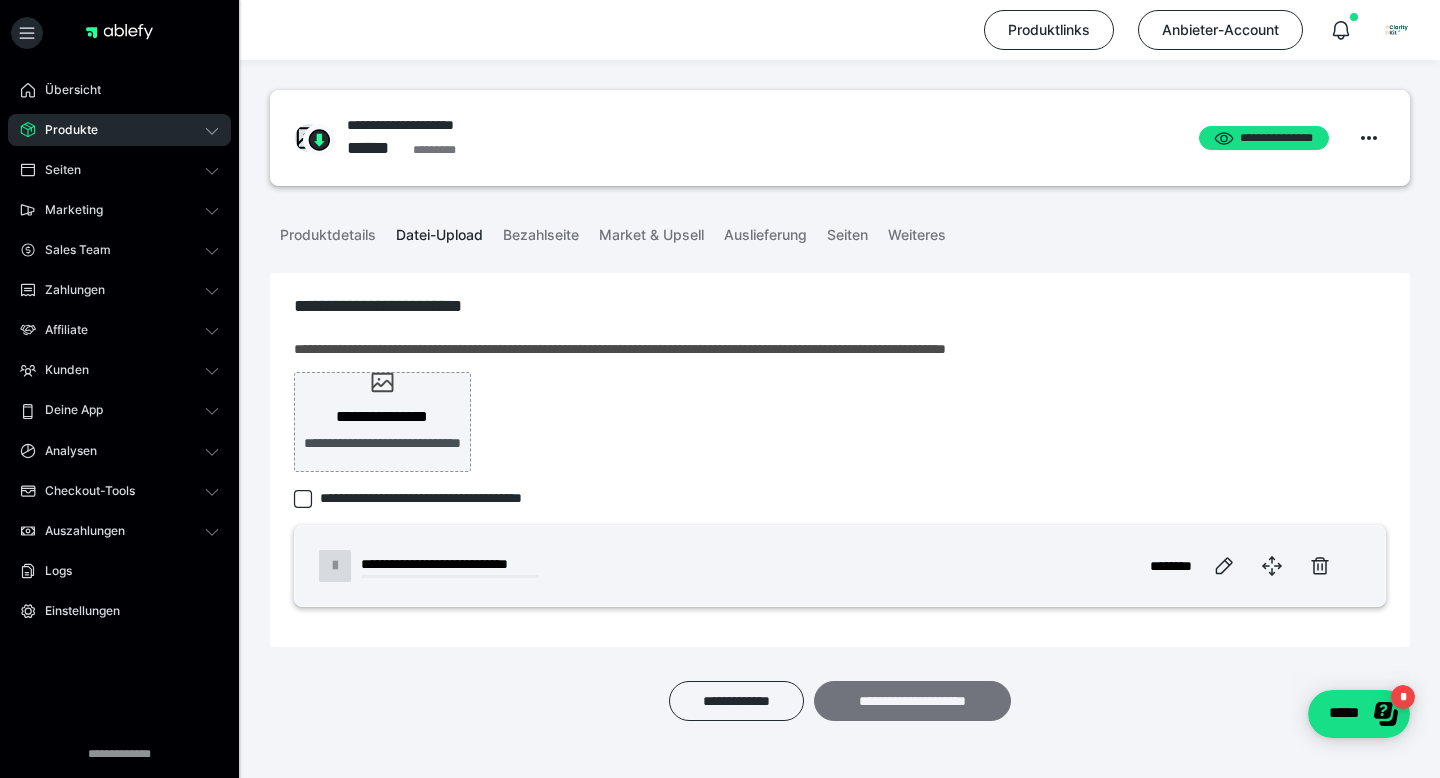 click on "**********" at bounding box center (912, 701) 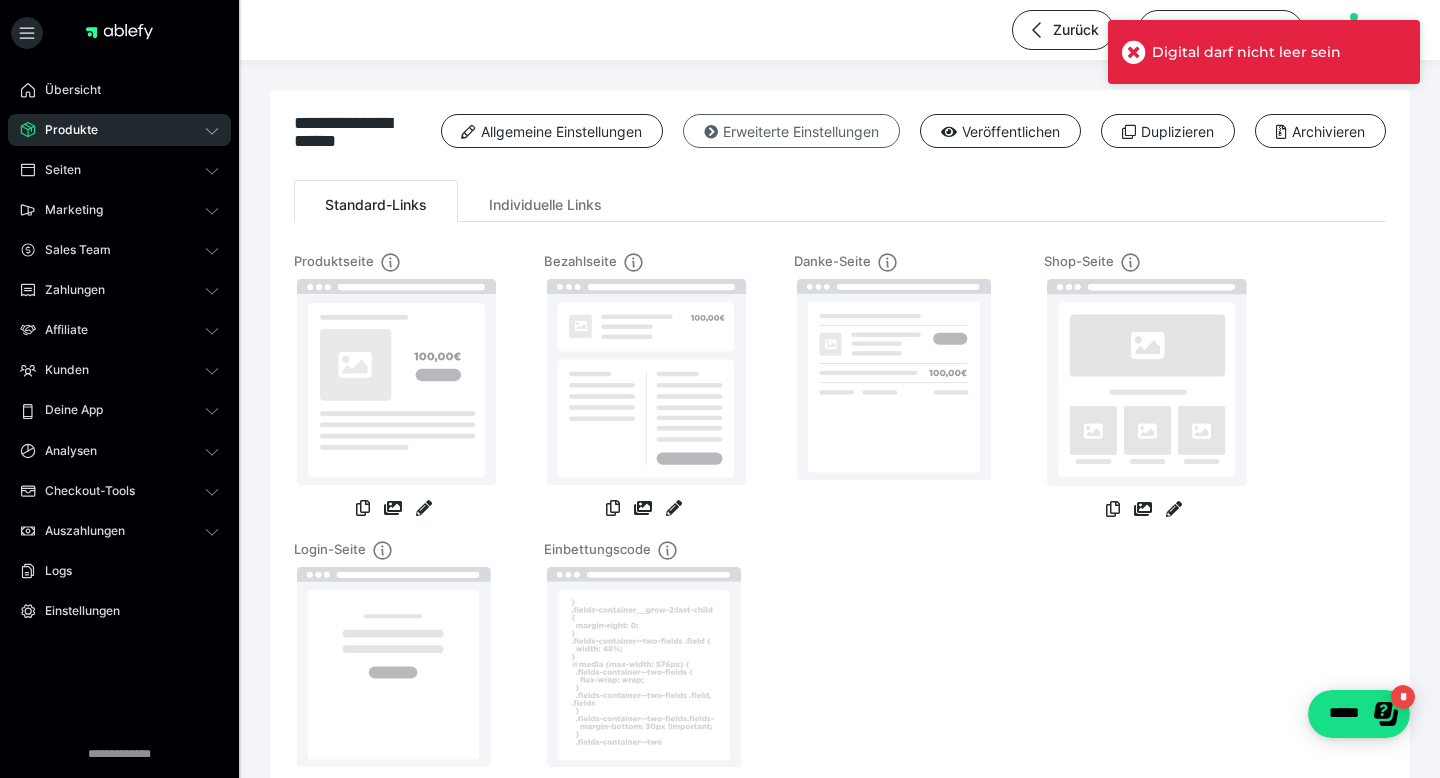 click on "Erweiterte Einstellungen" at bounding box center [791, 131] 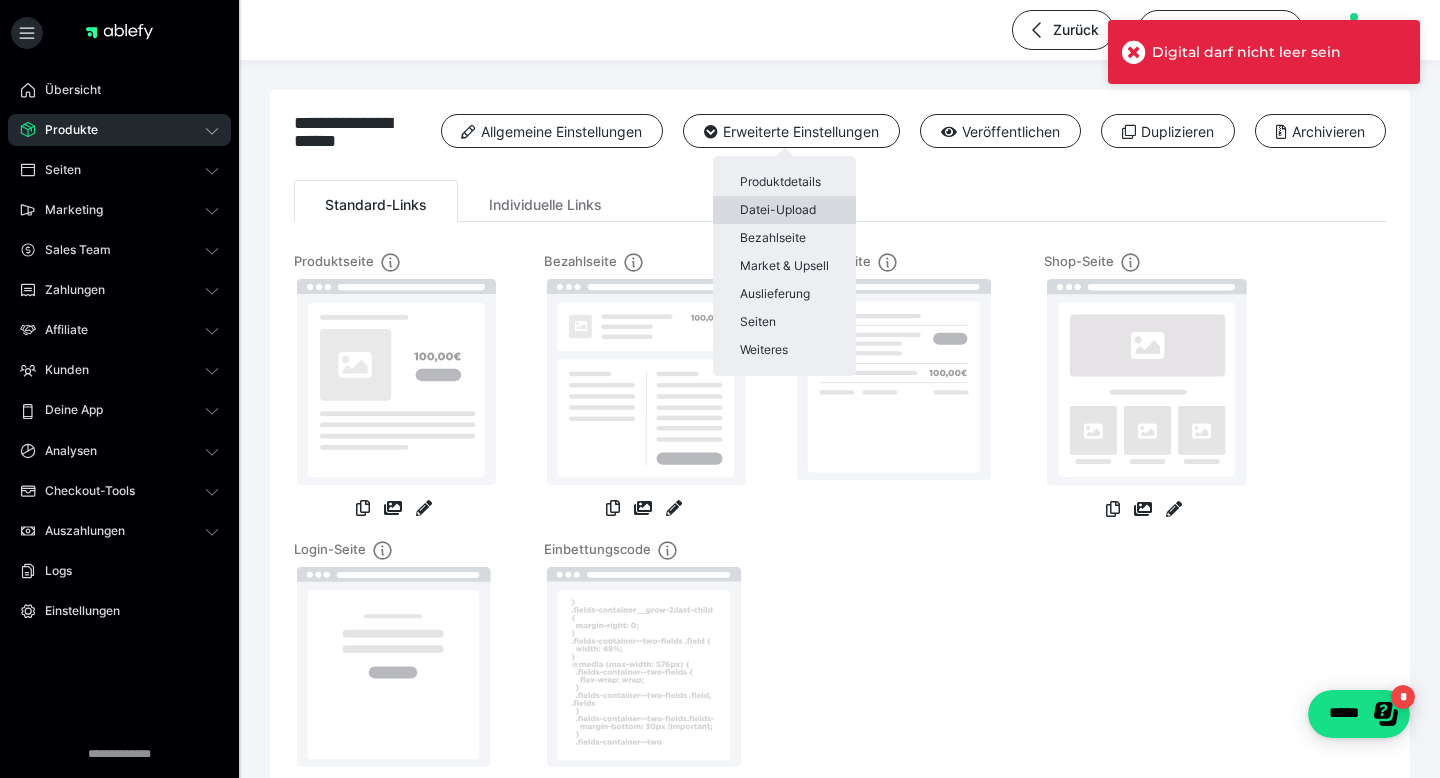 click on "Datei-Upload" at bounding box center [784, 210] 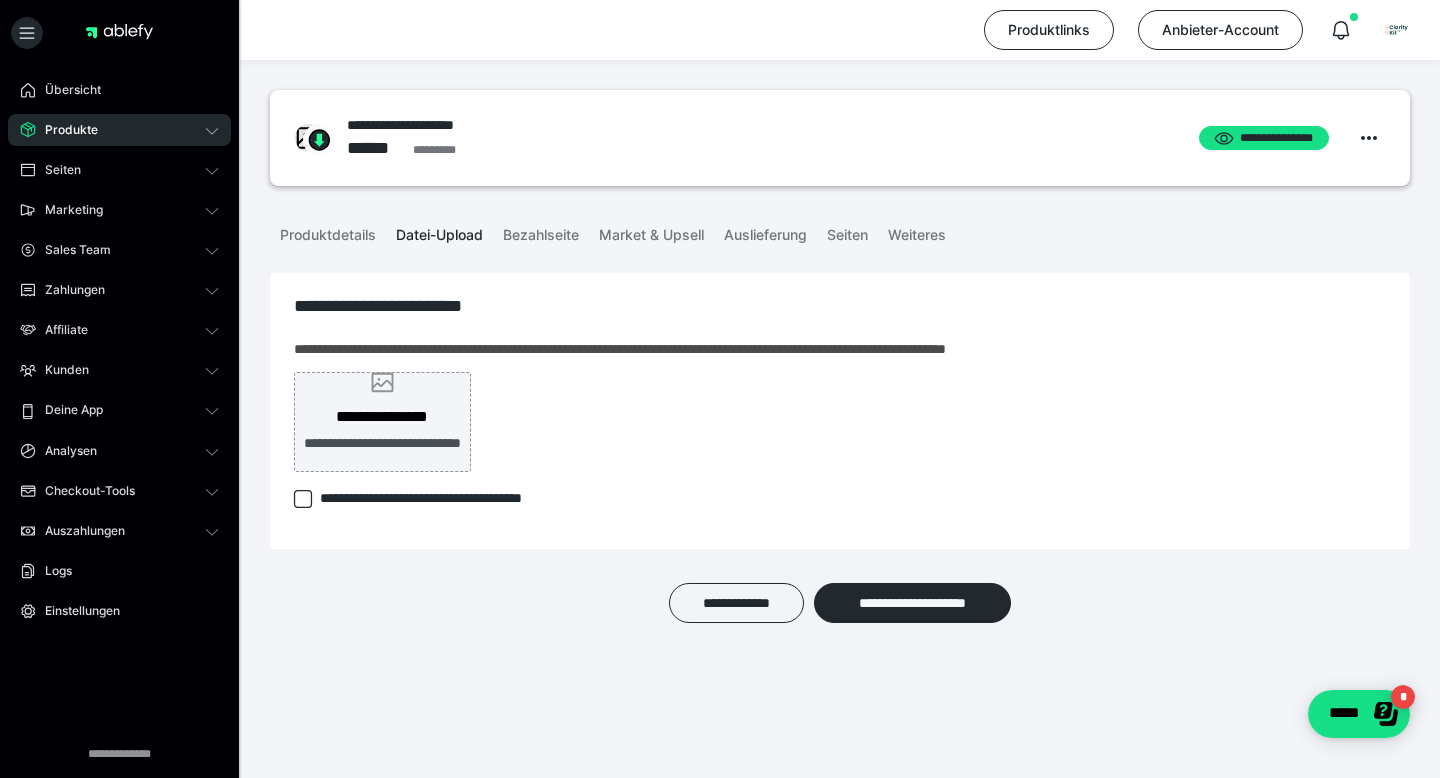 click on "**********" at bounding box center [382, 422] 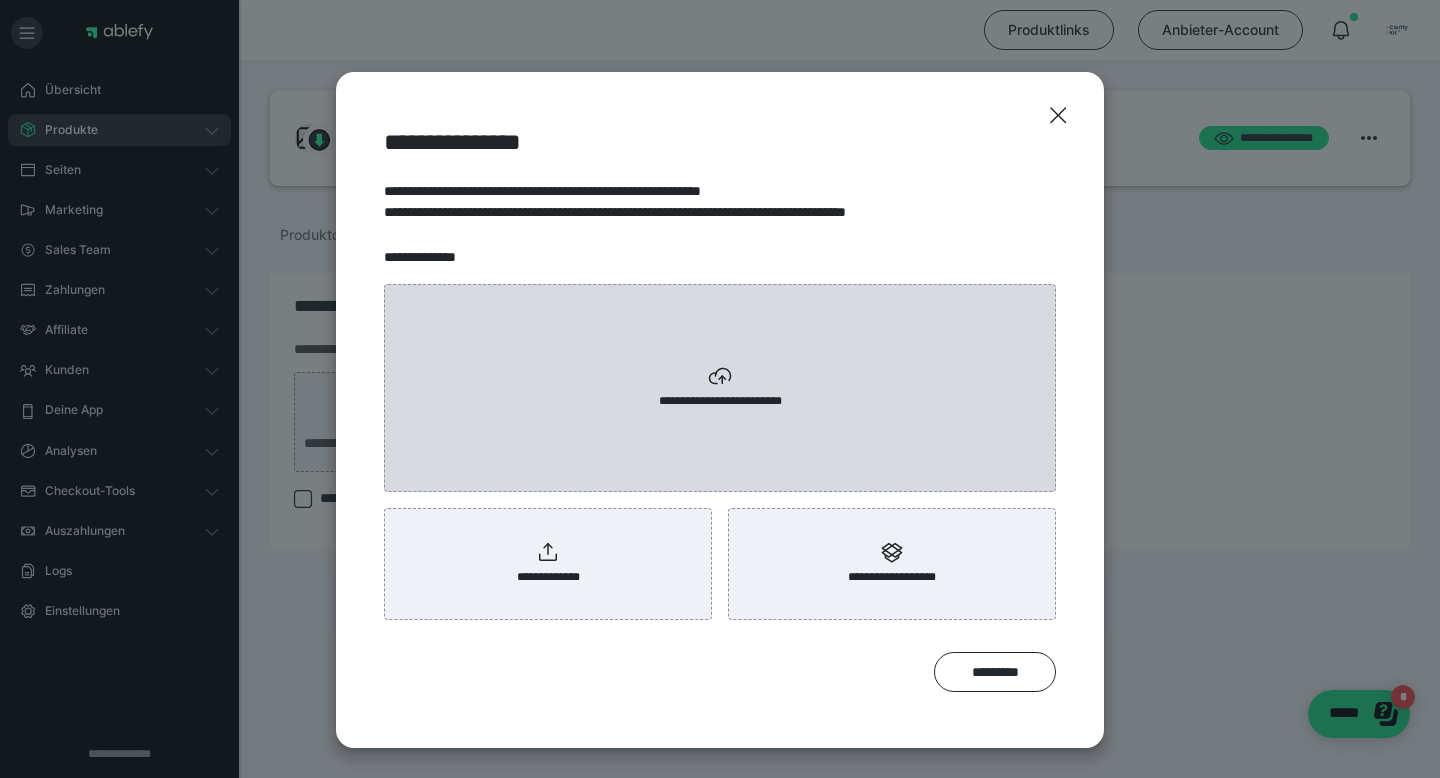 click on "**********" at bounding box center (720, 388) 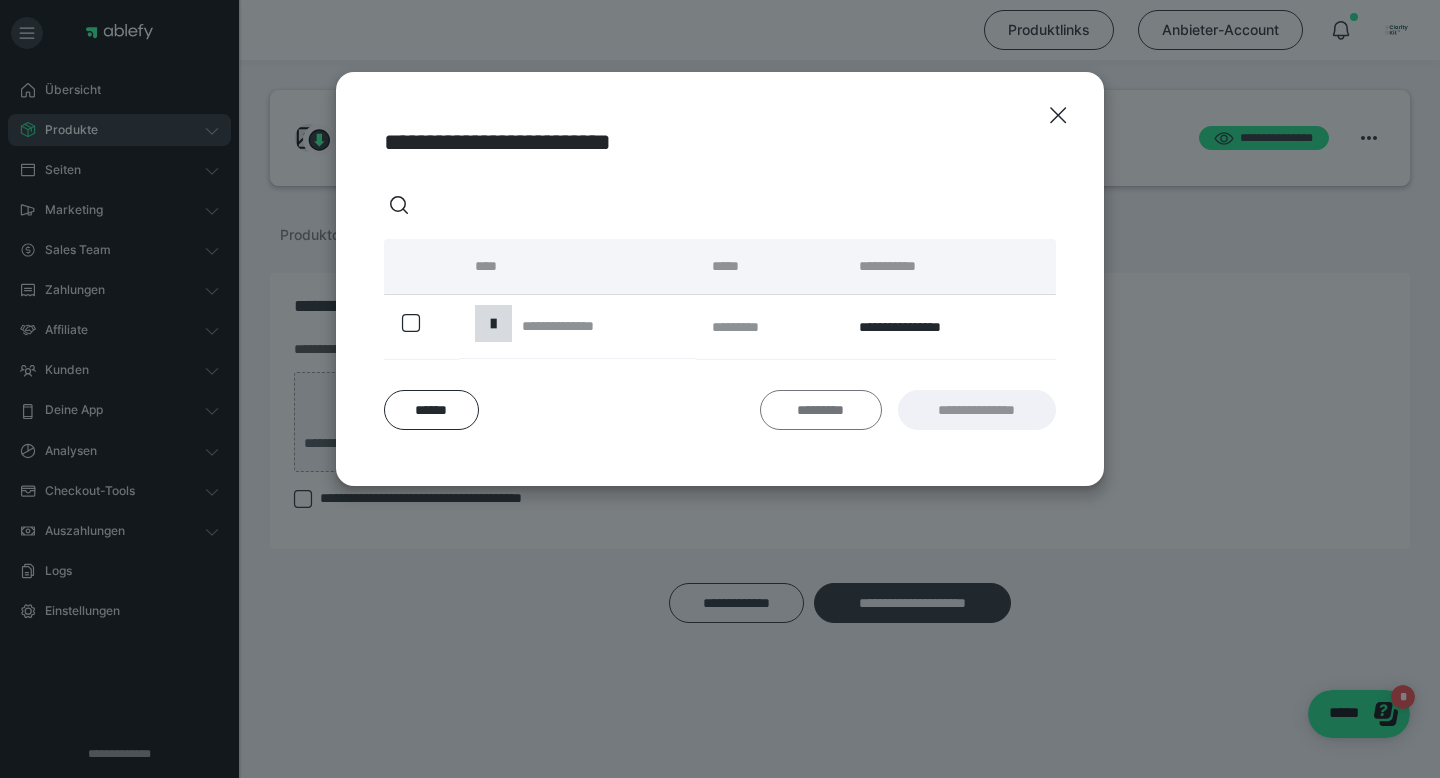 click on "*********" at bounding box center [821, 410] 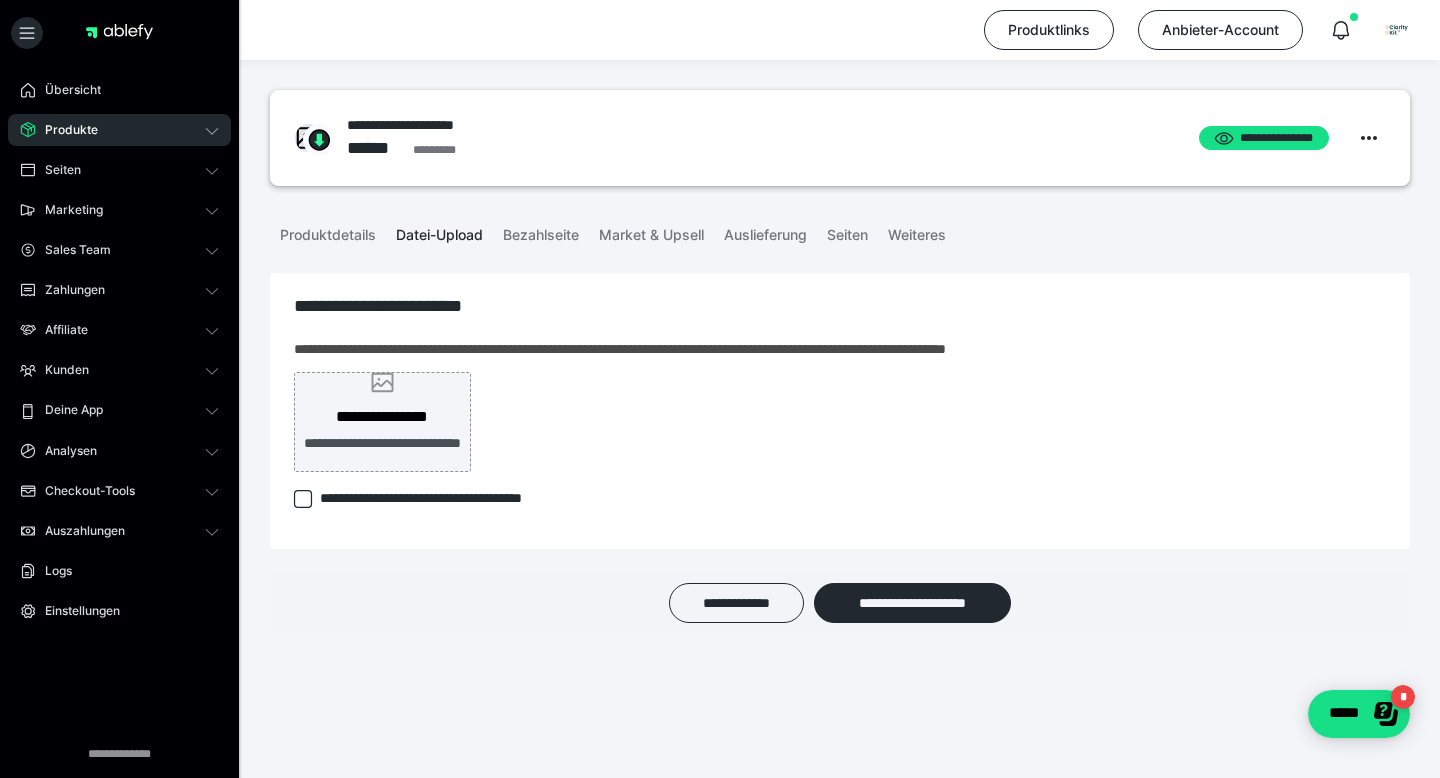 click on "**********" at bounding box center [382, 417] 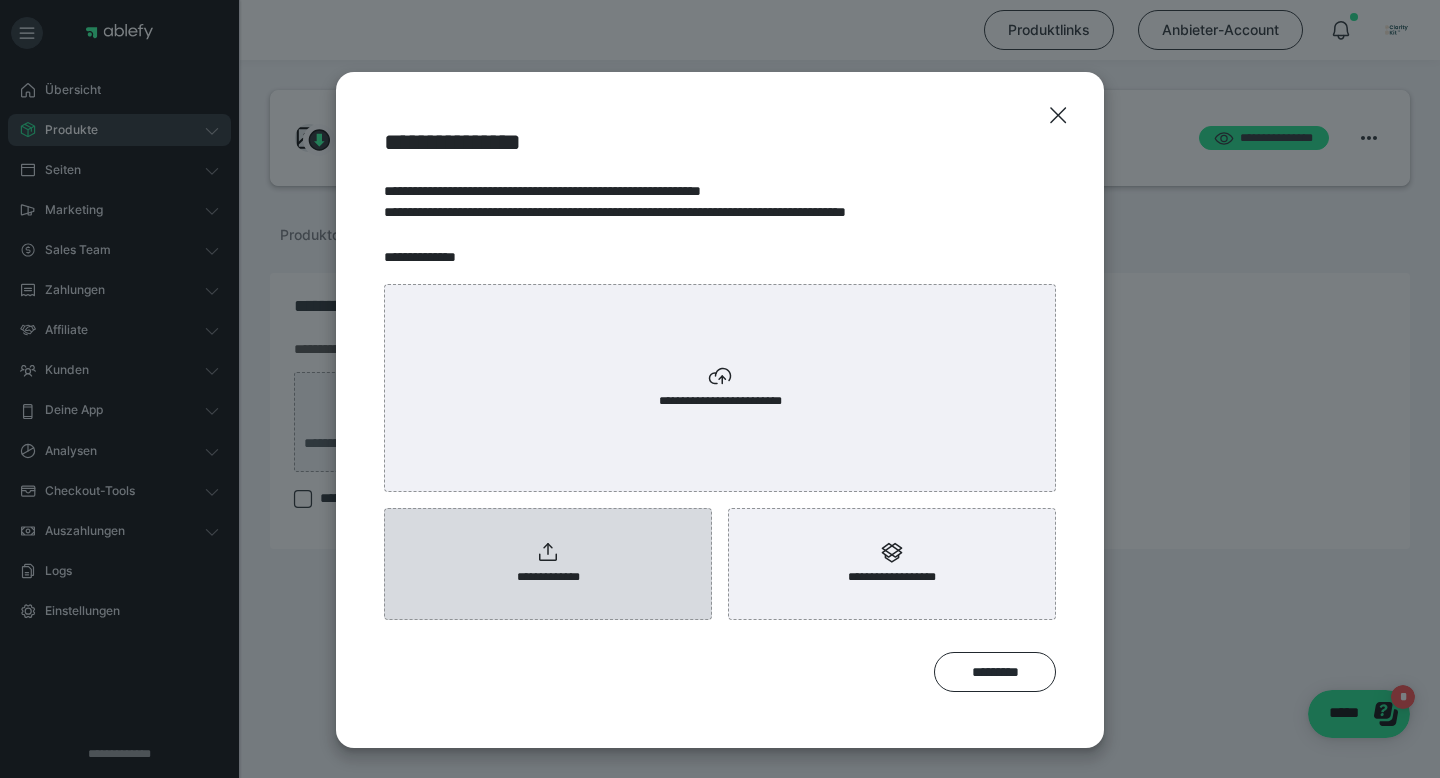click on "**********" at bounding box center (548, 577) 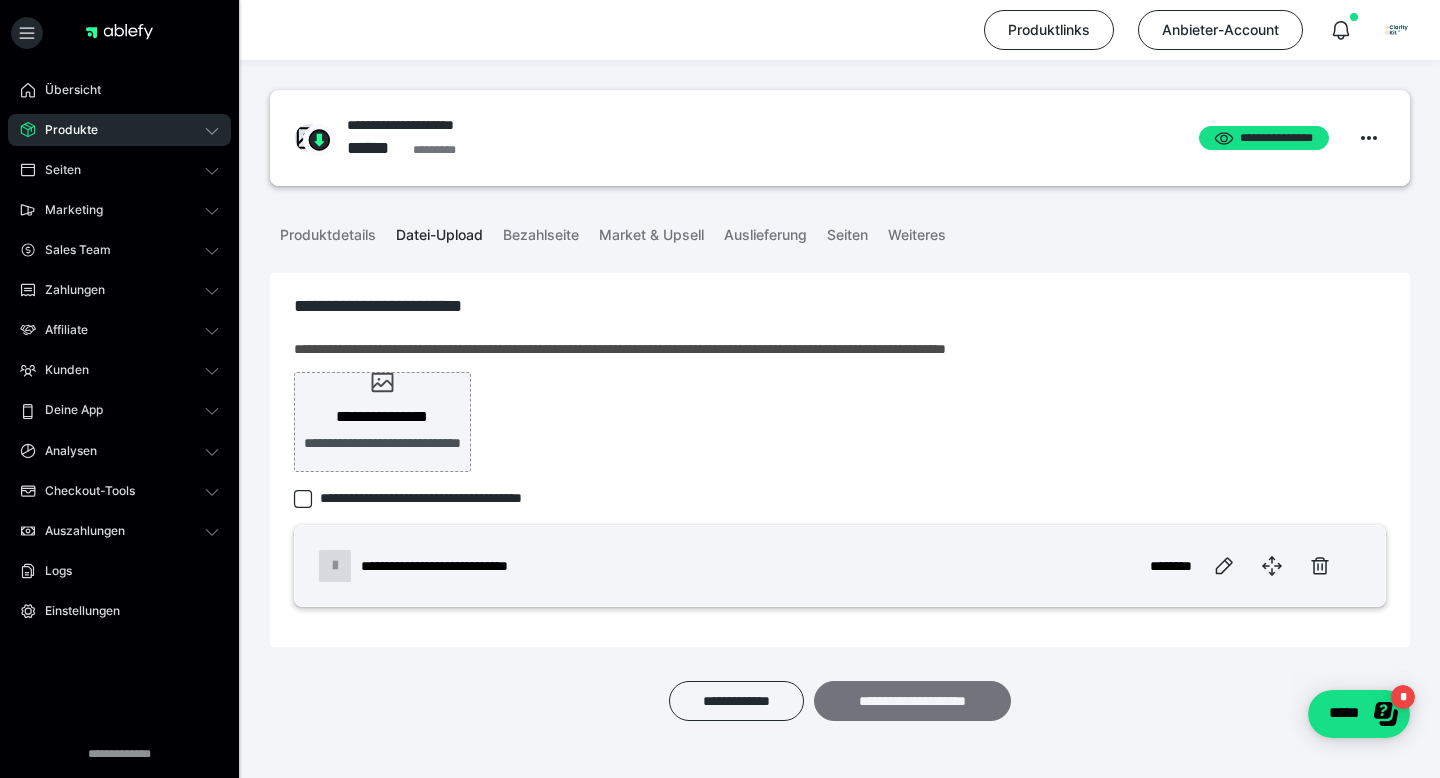 click on "**********" at bounding box center [912, 701] 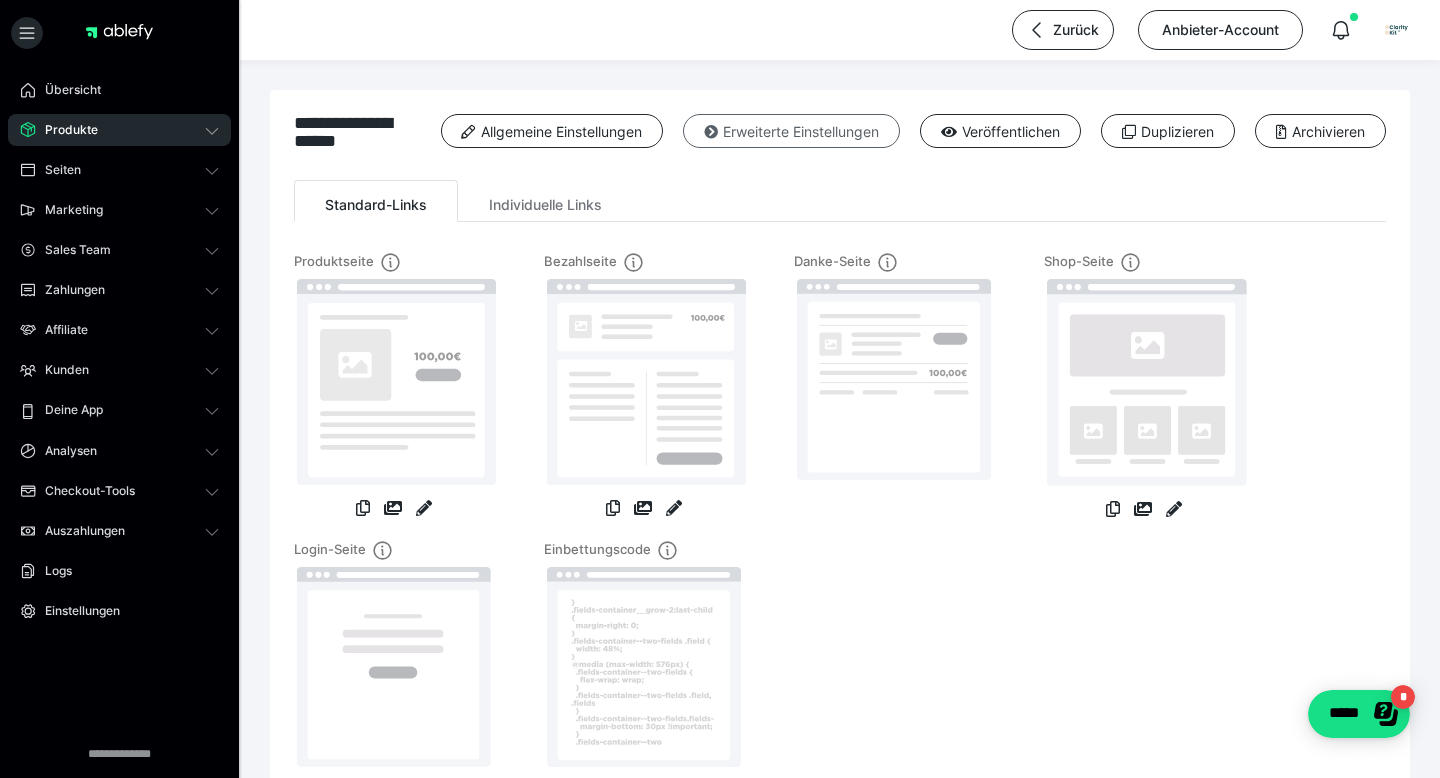 click on "Erweiterte Einstellungen" at bounding box center [791, 131] 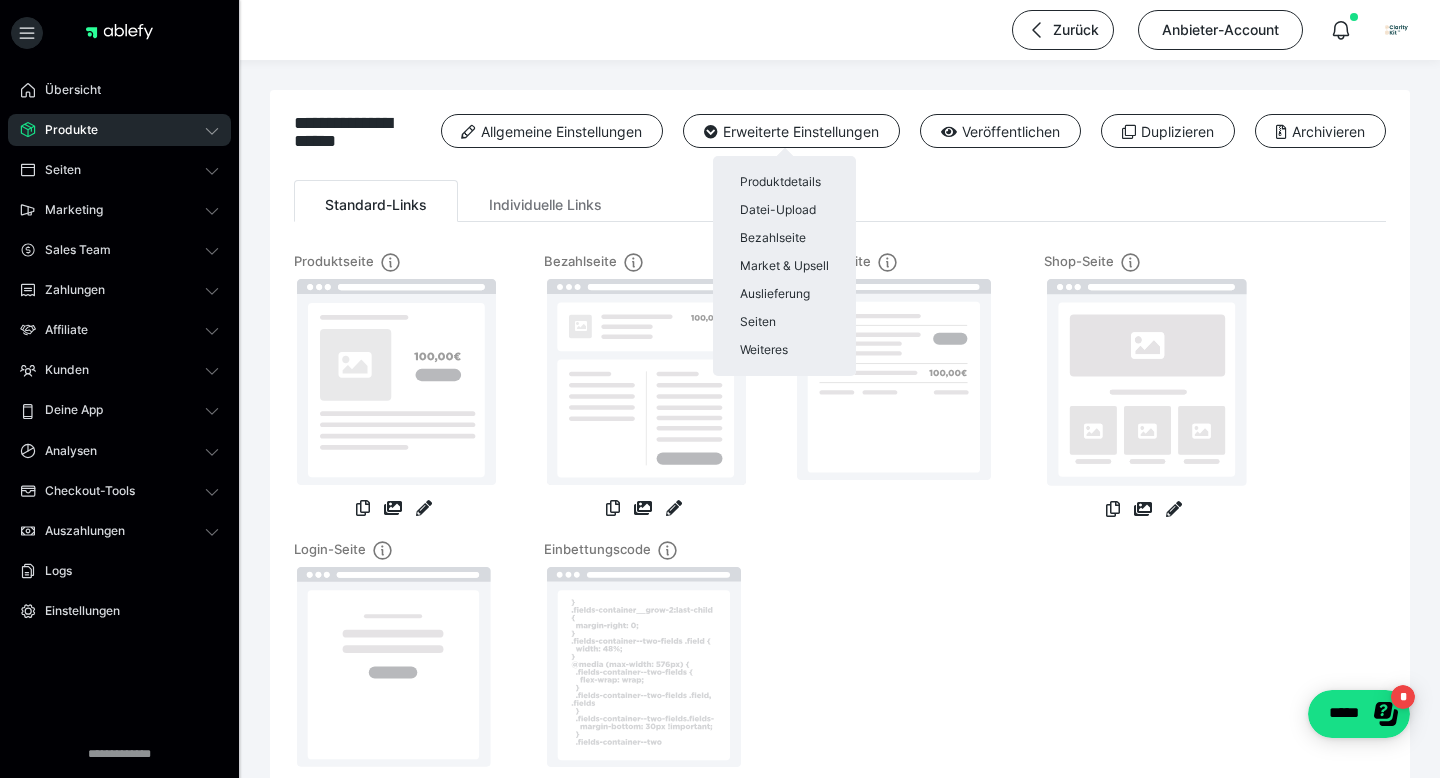 click at bounding box center (720, 389) 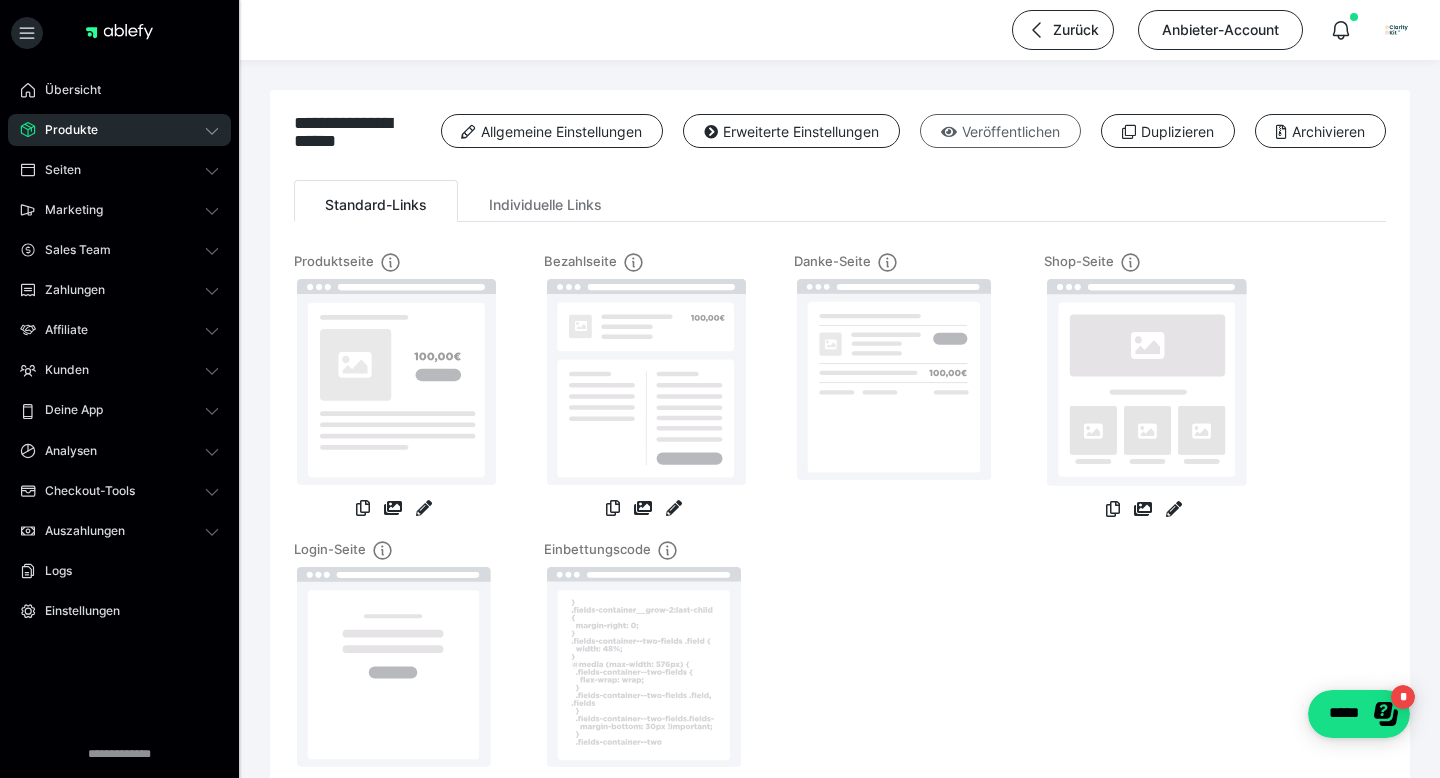 click on "Veröffentlichen" at bounding box center [1000, 131] 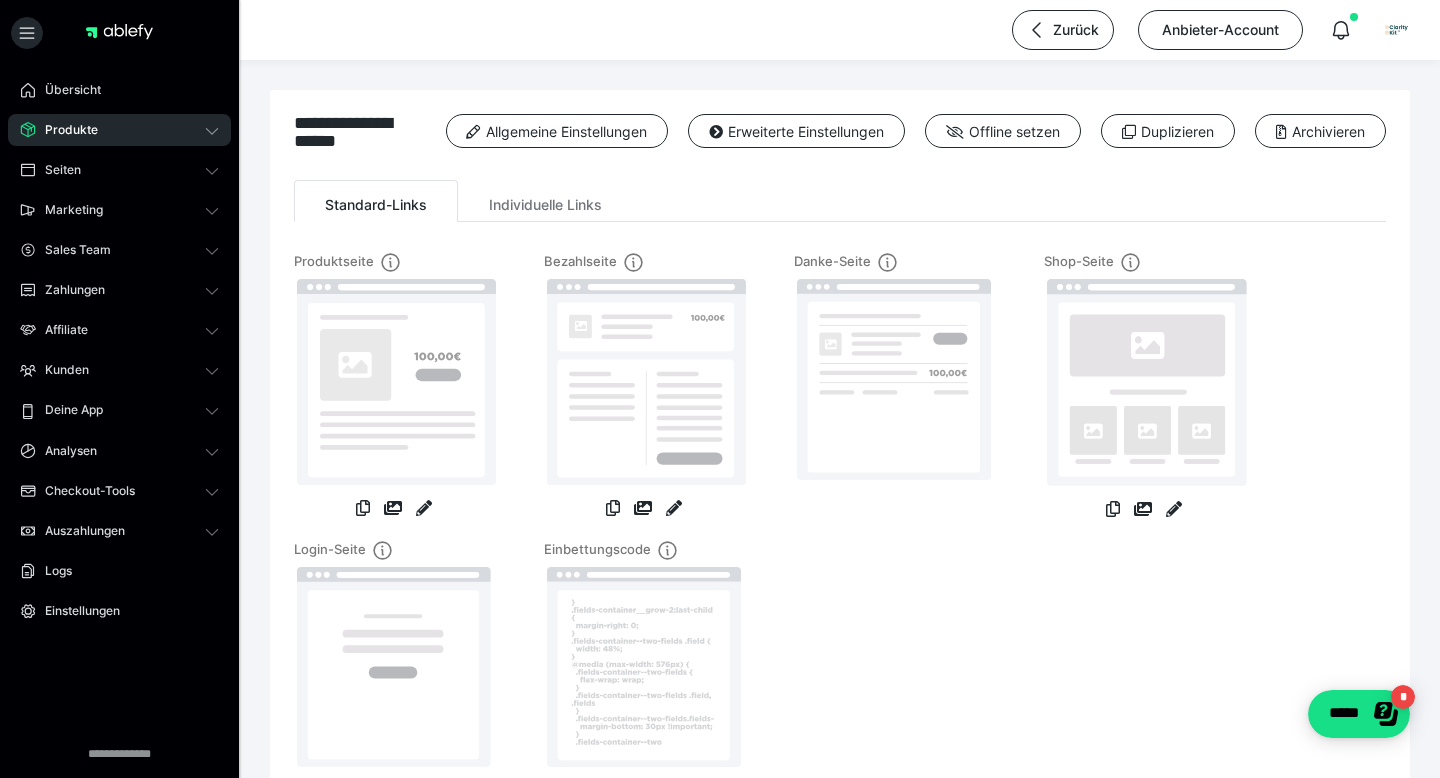 click on "Produkte" at bounding box center (119, 130) 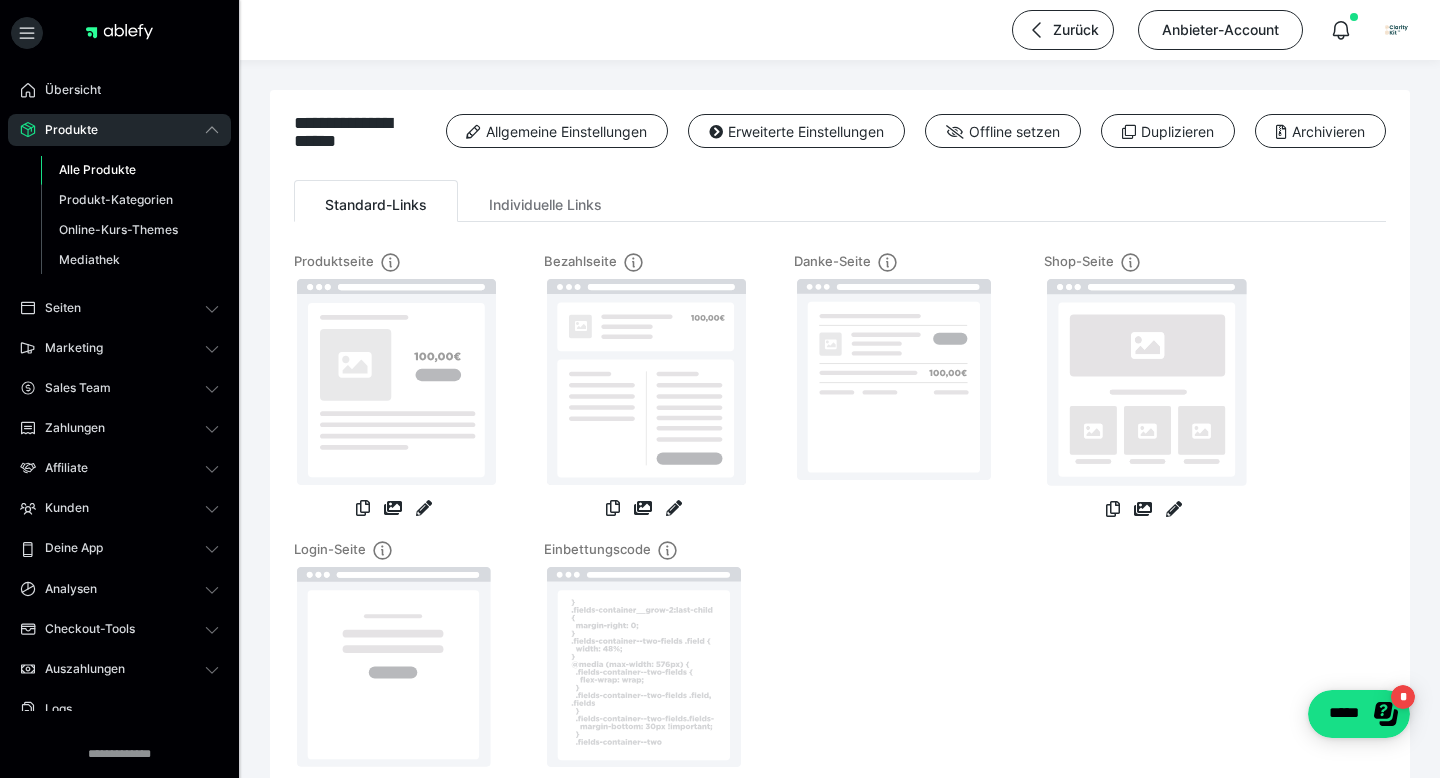 click on "Alle Produkte" at bounding box center [97, 169] 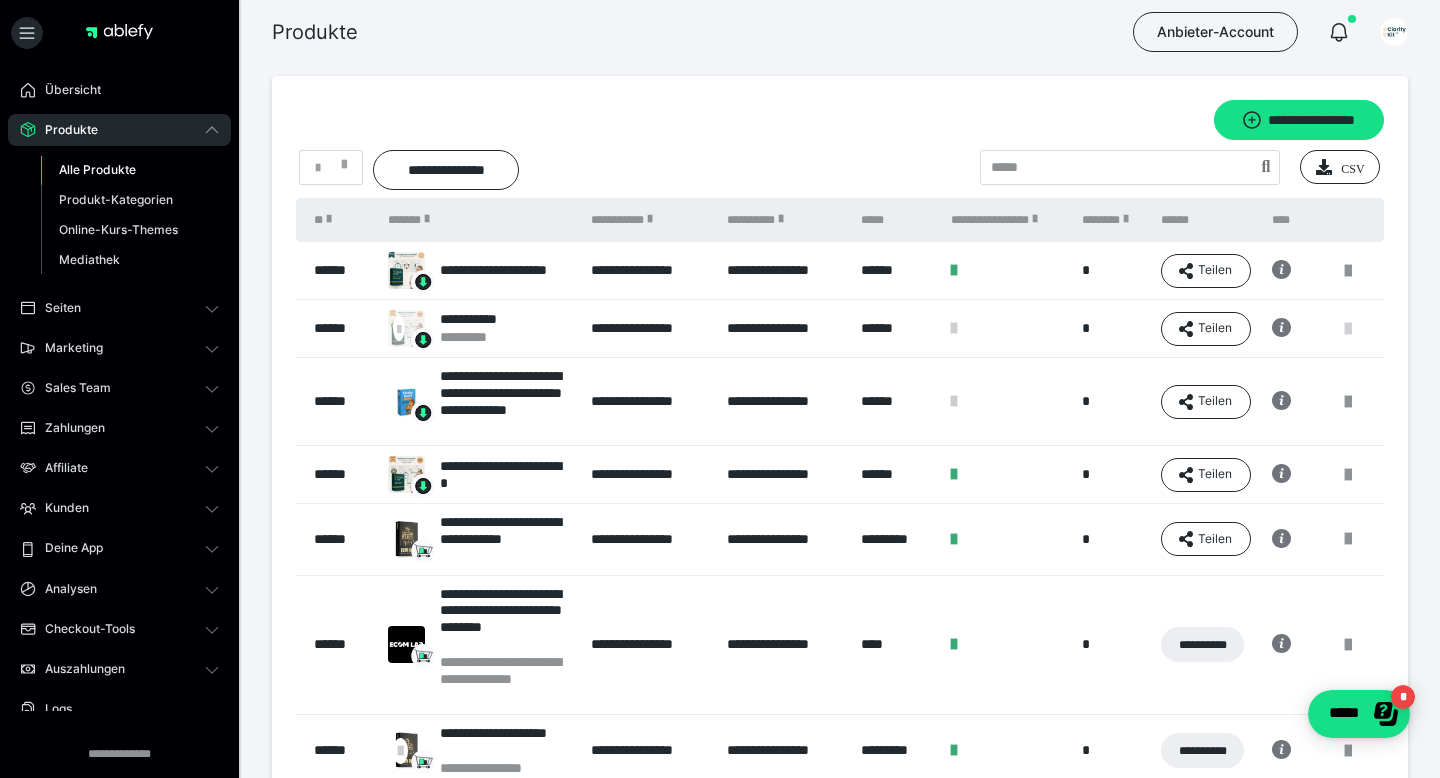 click at bounding box center [1348, 329] 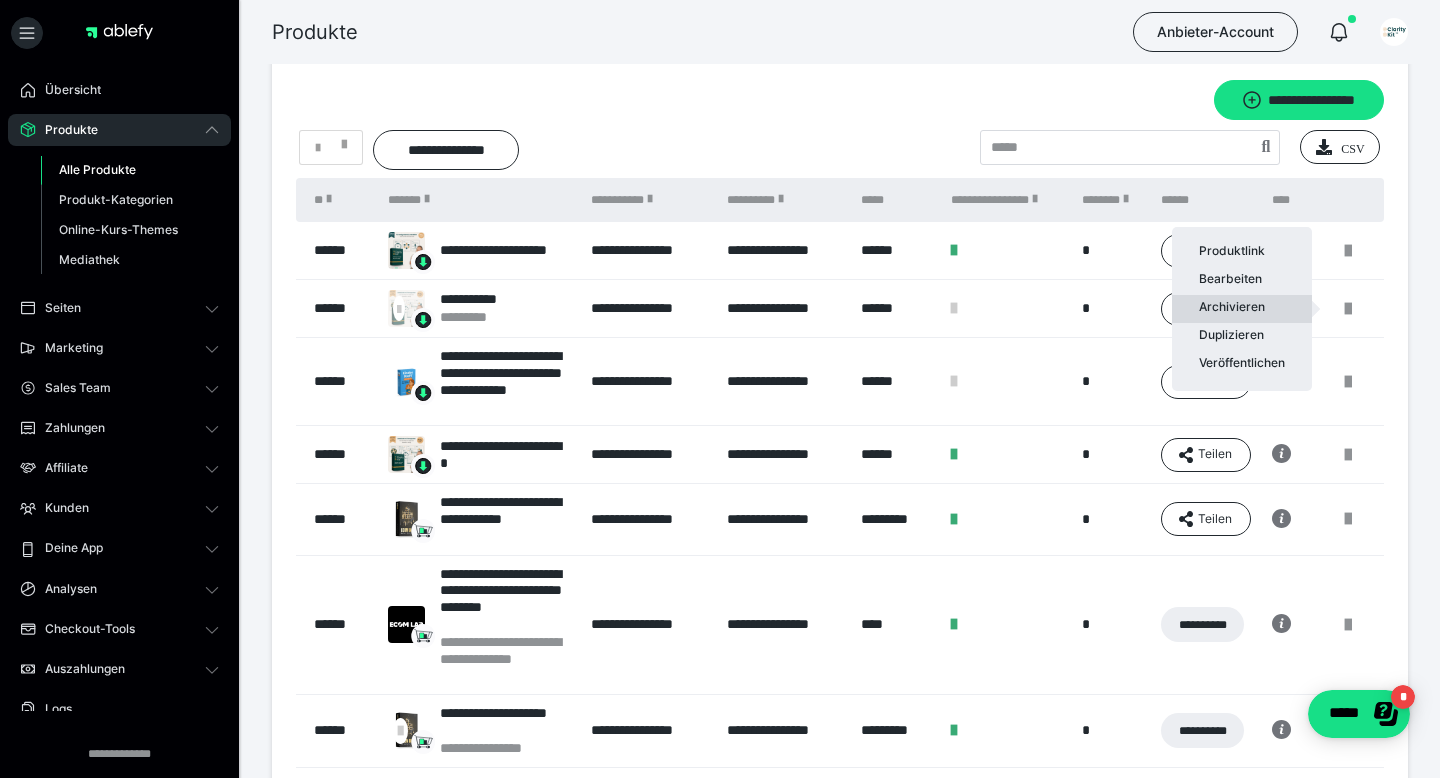 scroll, scrollTop: 15, scrollLeft: 0, axis: vertical 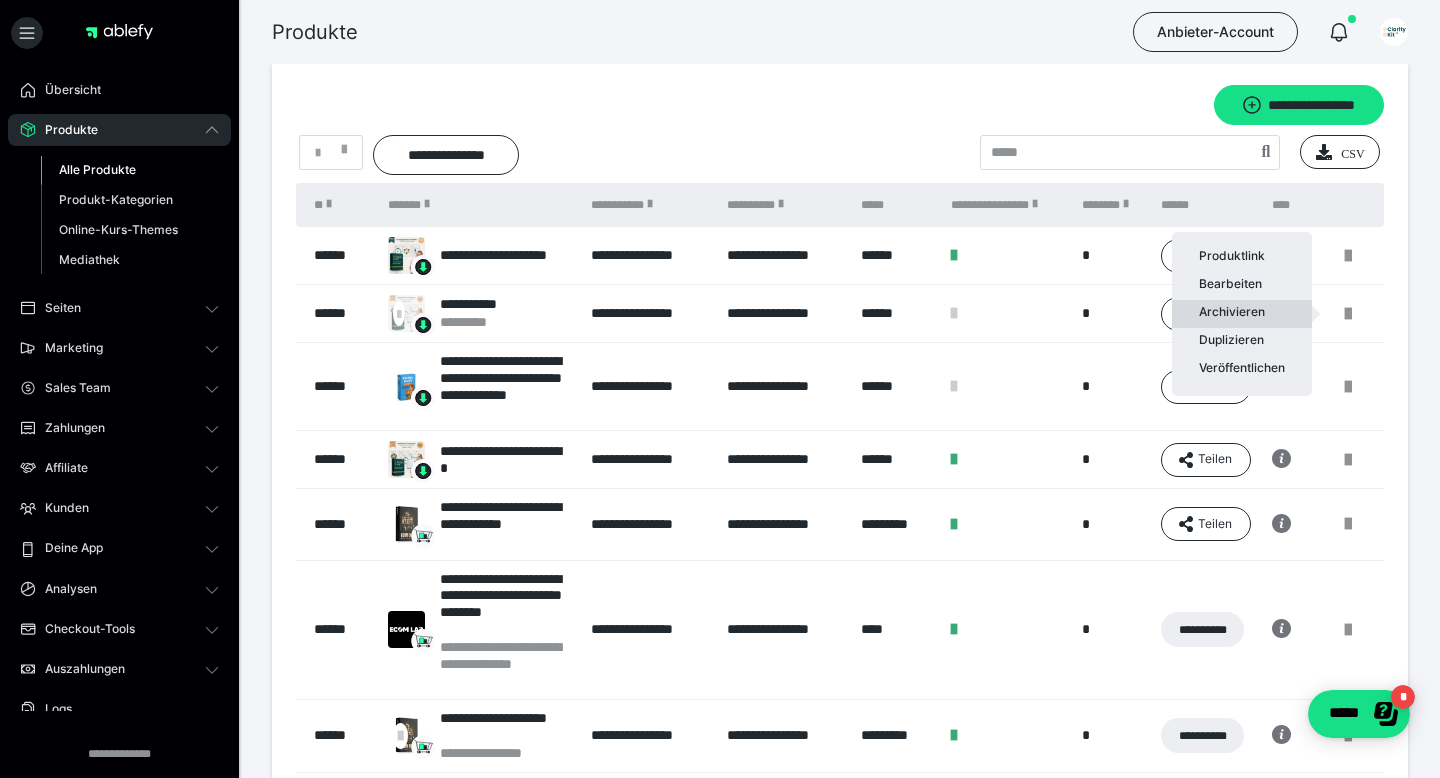 click on "Archivieren" at bounding box center (1242, 314) 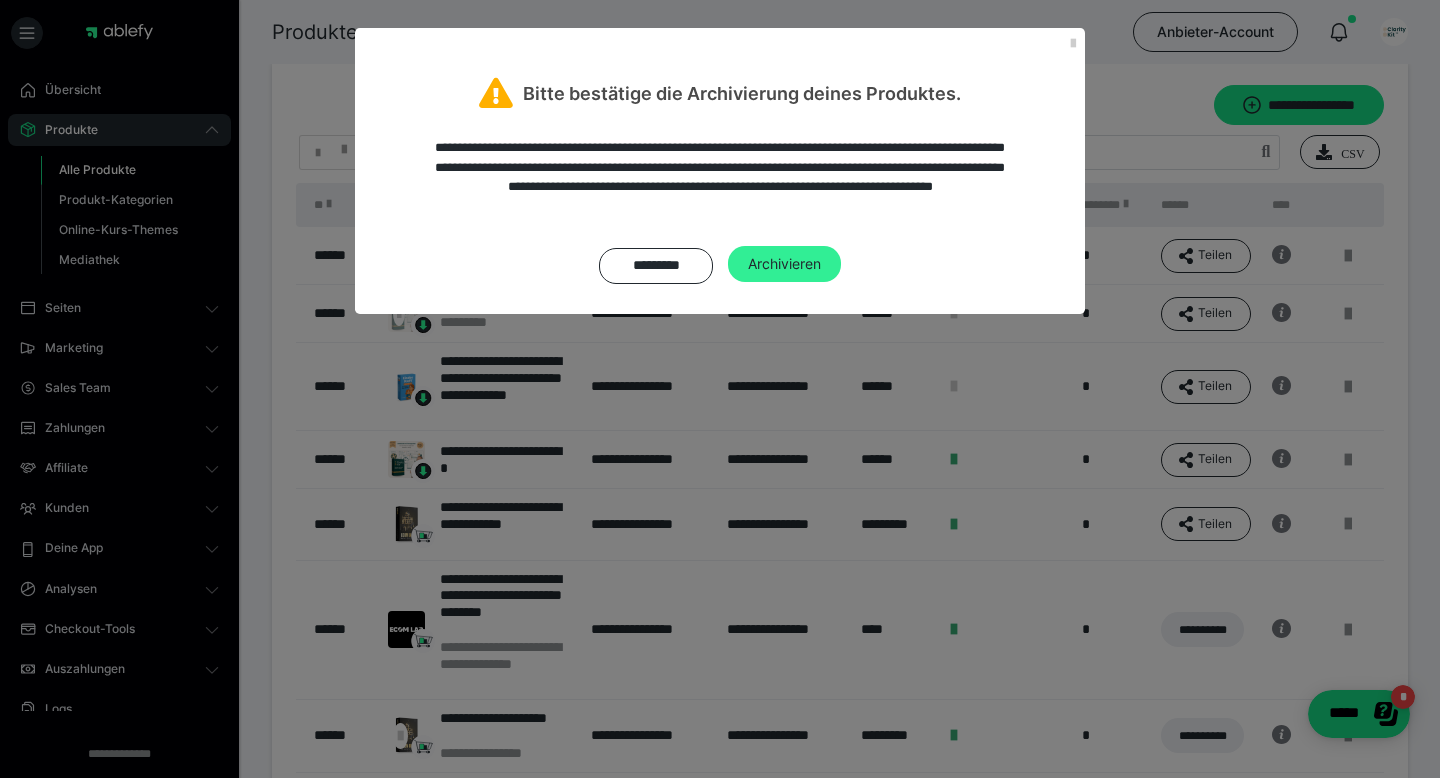 click on "Archivieren" at bounding box center [784, 264] 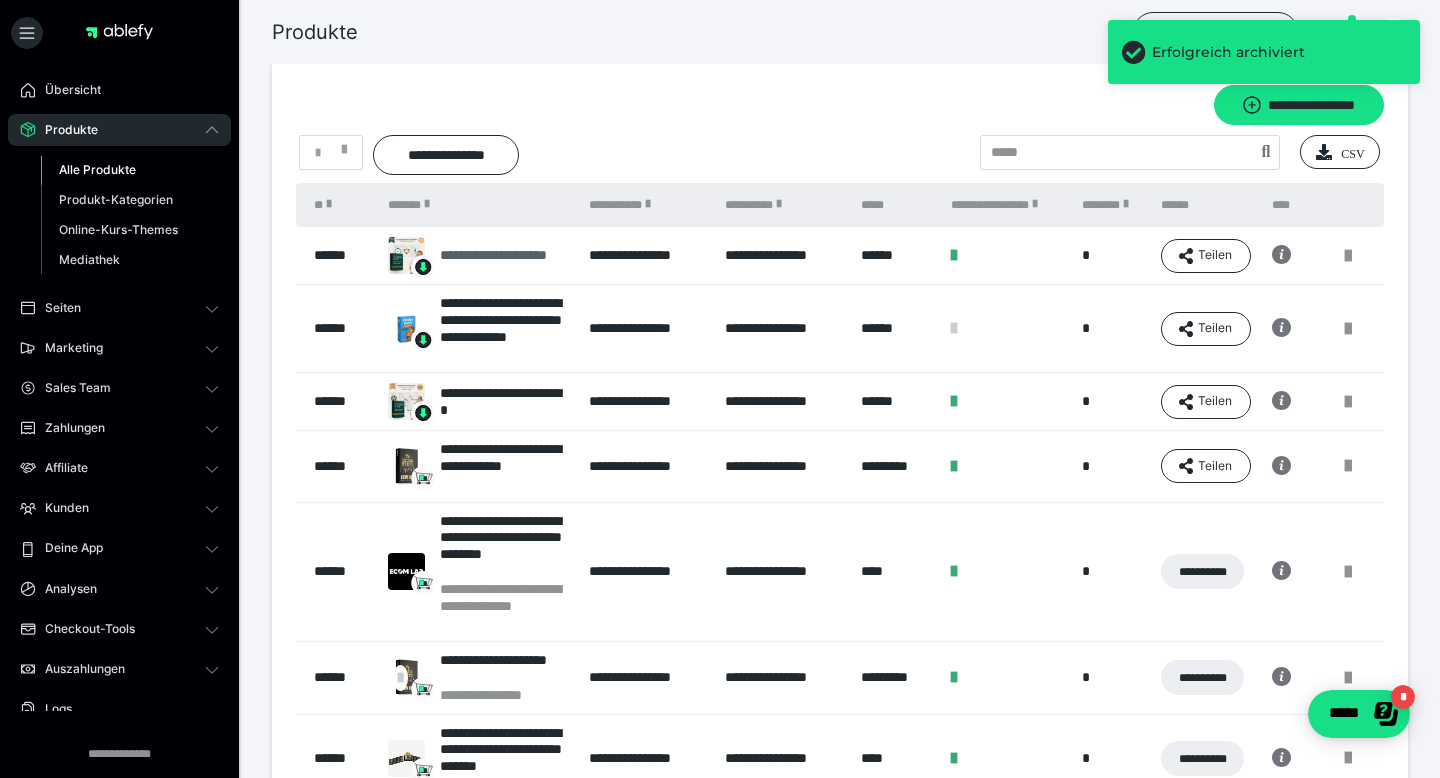 click on "**********" at bounding box center (504, 255) 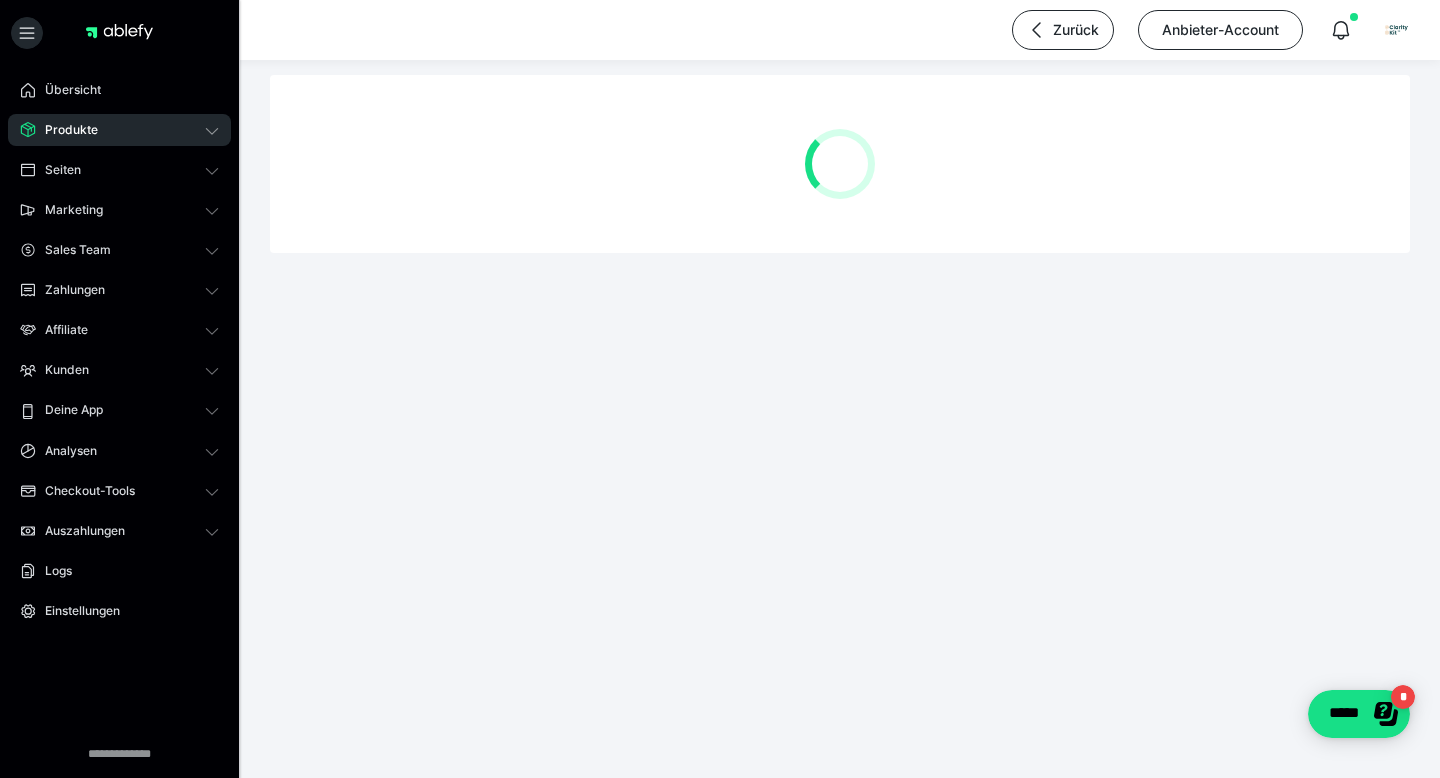 scroll, scrollTop: 0, scrollLeft: 0, axis: both 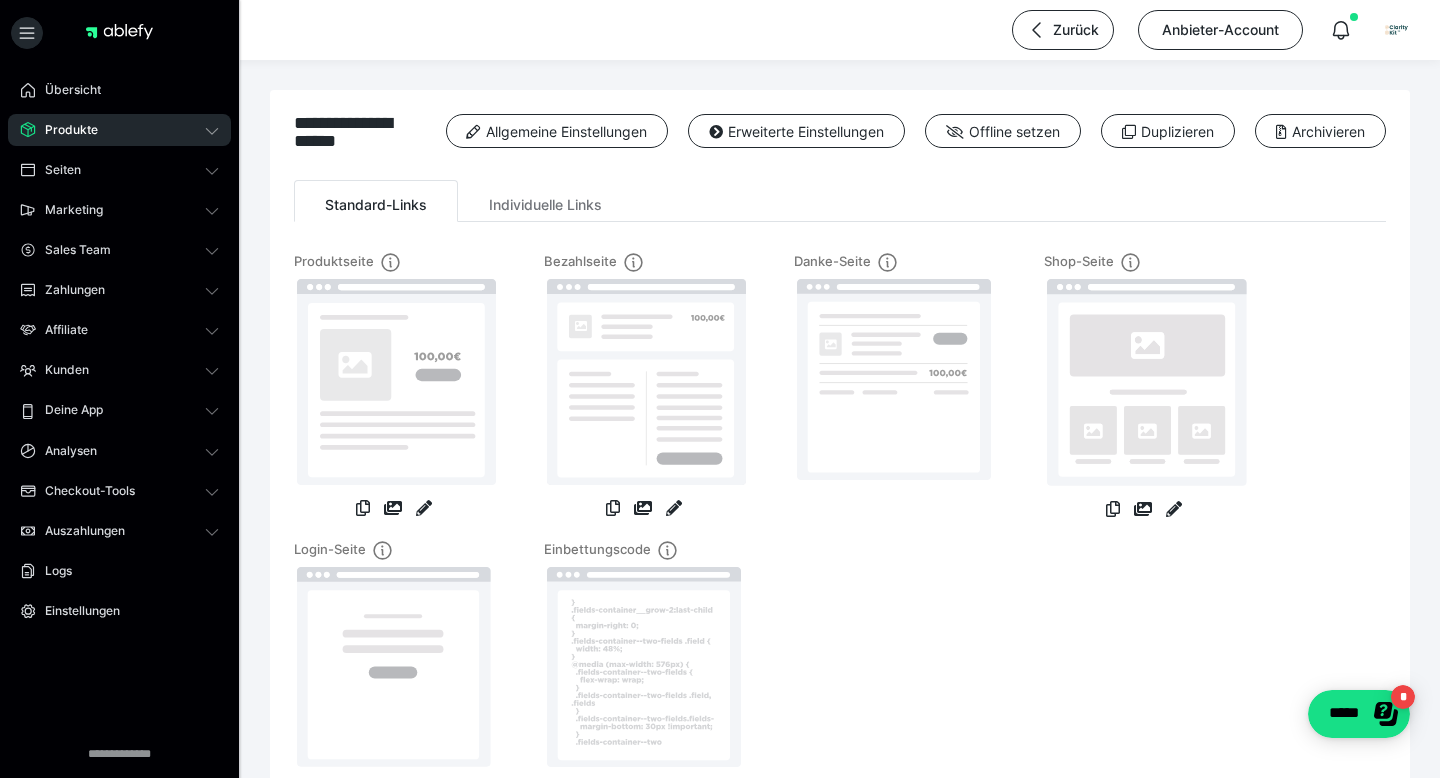 click on "Produkte" at bounding box center [119, 130] 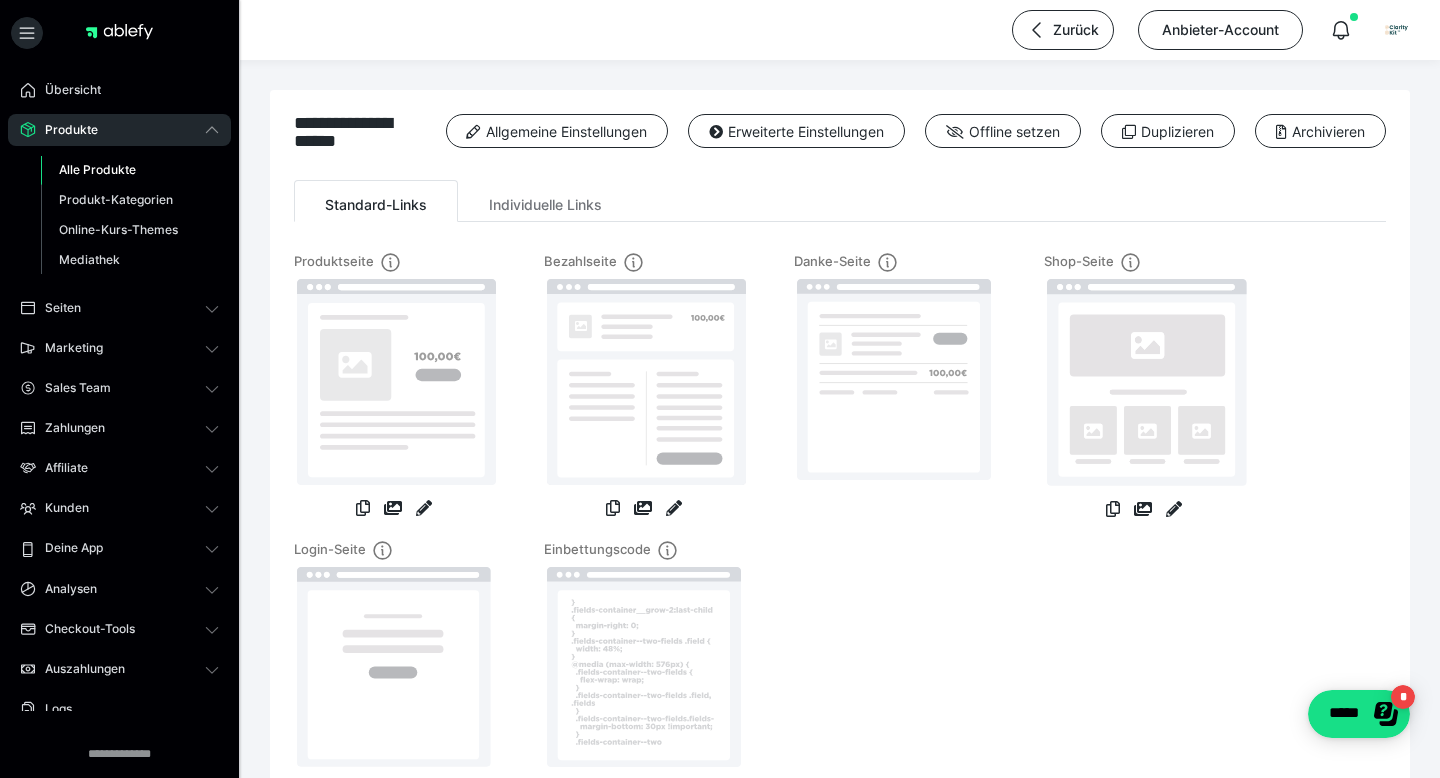 click on "Alle Produkte" at bounding box center (97, 169) 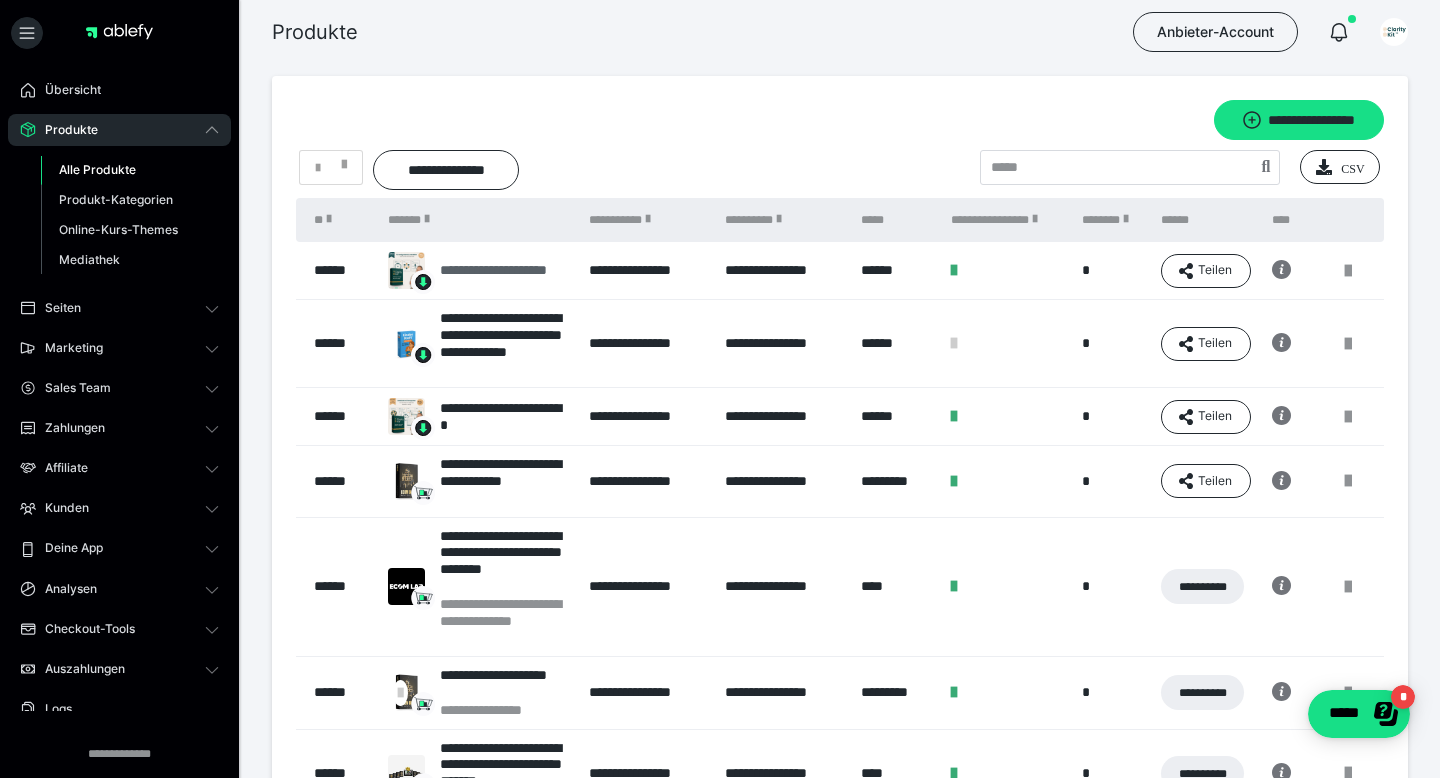 click on "**********" at bounding box center [504, 270] 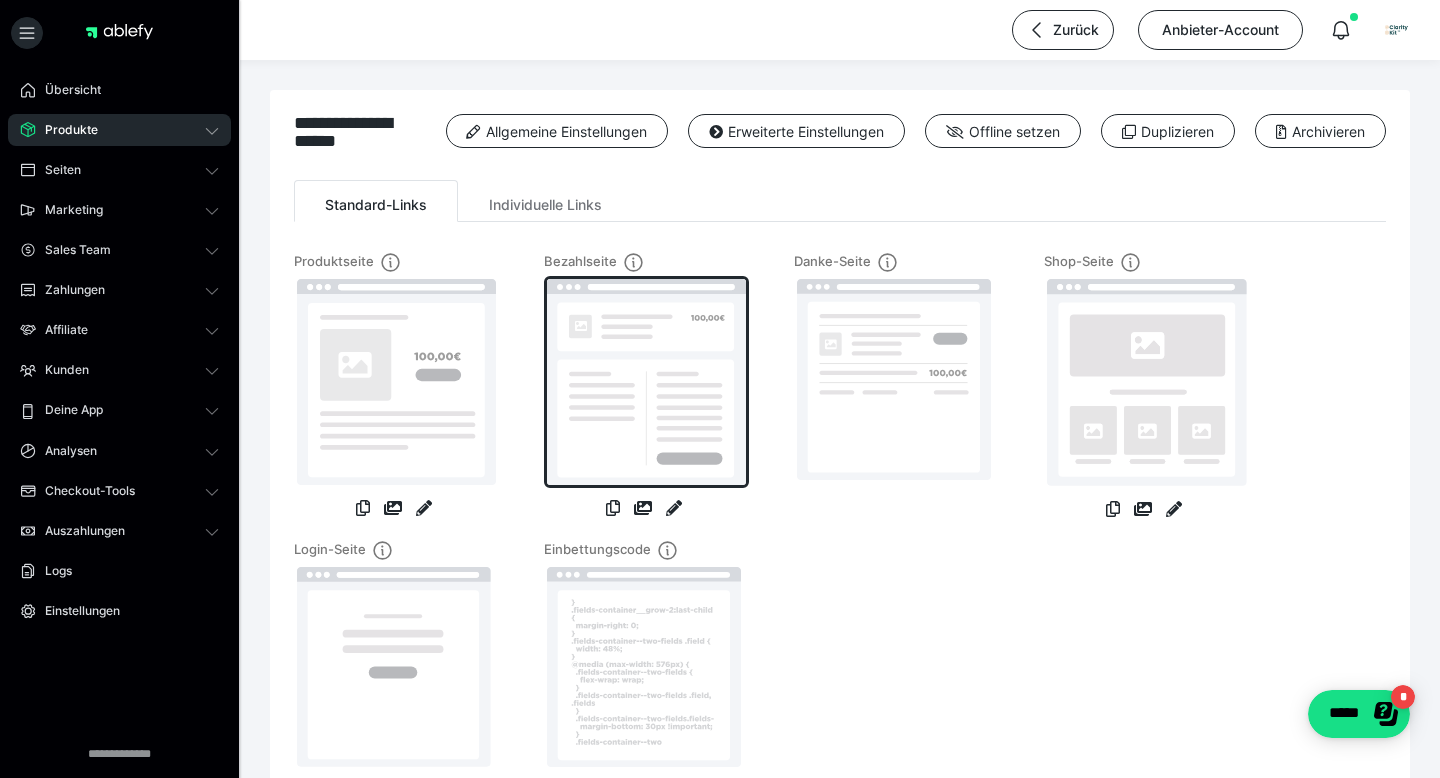 click at bounding box center (646, 382) 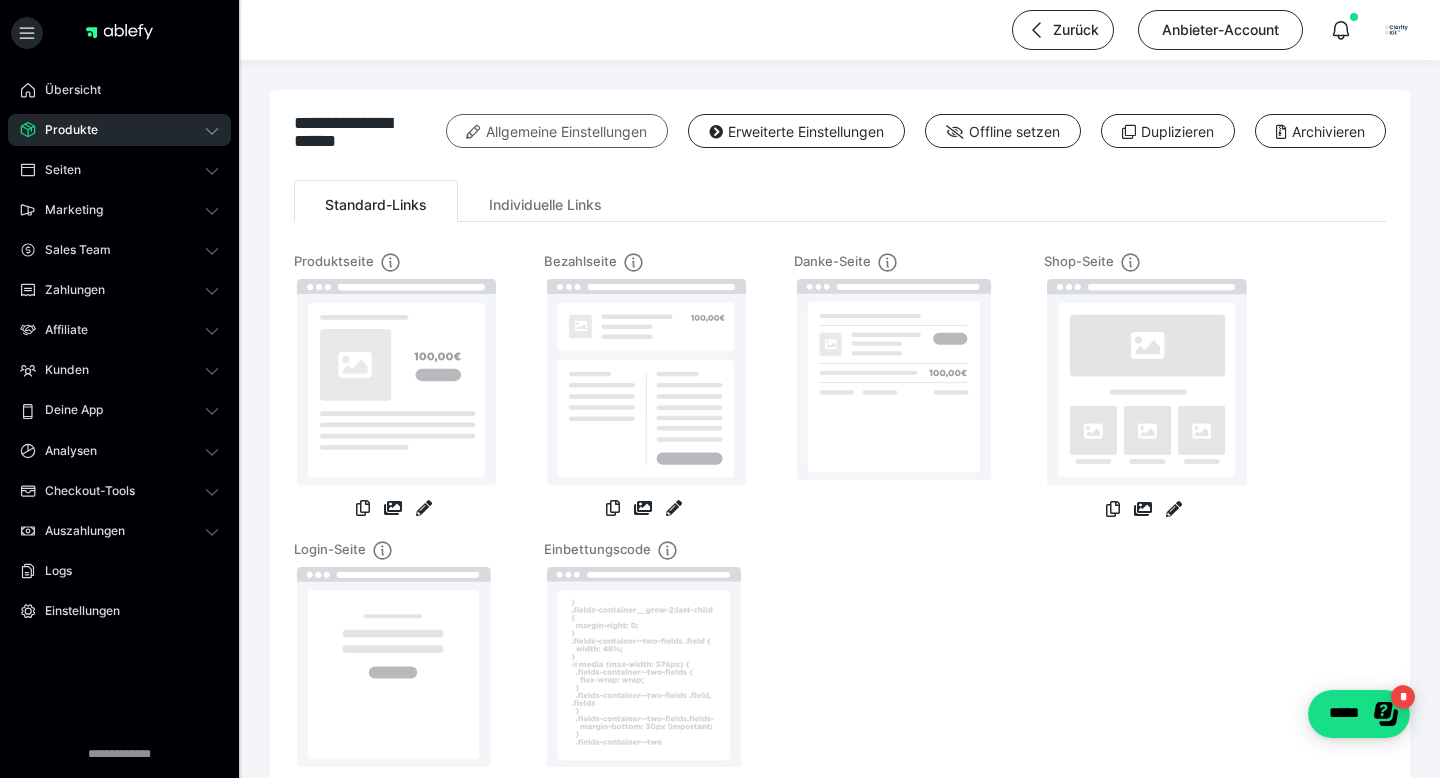 click on "Allgemeine Einstellungen" at bounding box center [557, 131] 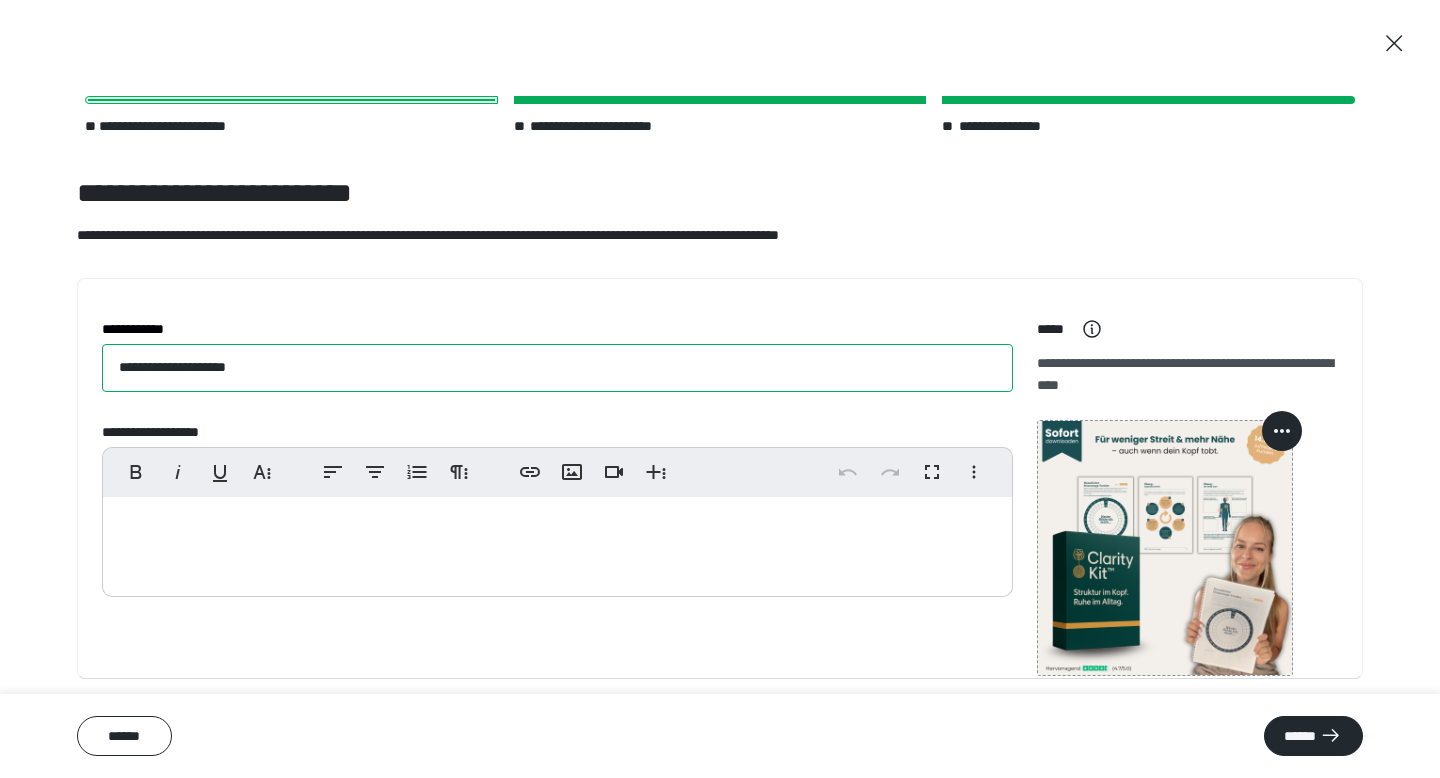 click on "**********" at bounding box center [557, 368] 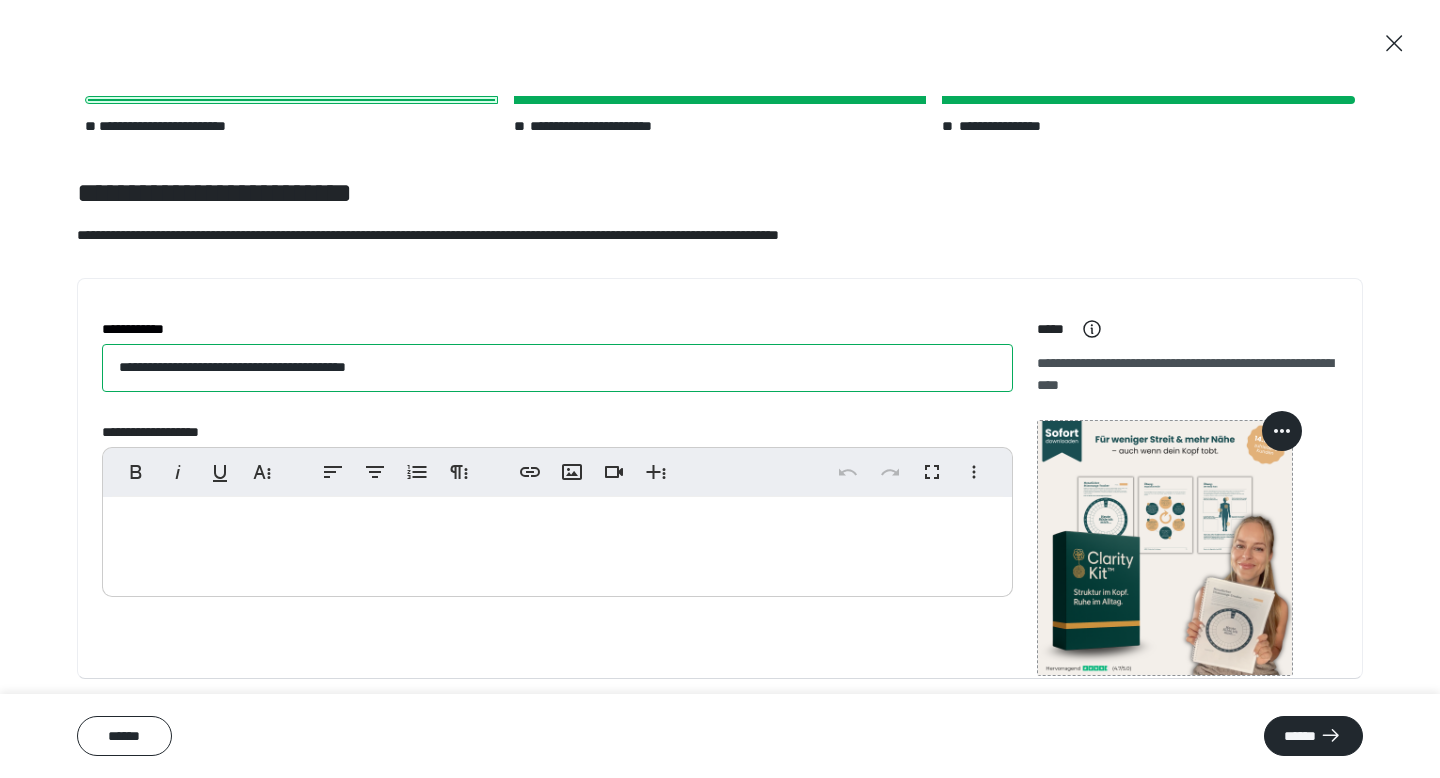click on "**********" at bounding box center [557, 368] 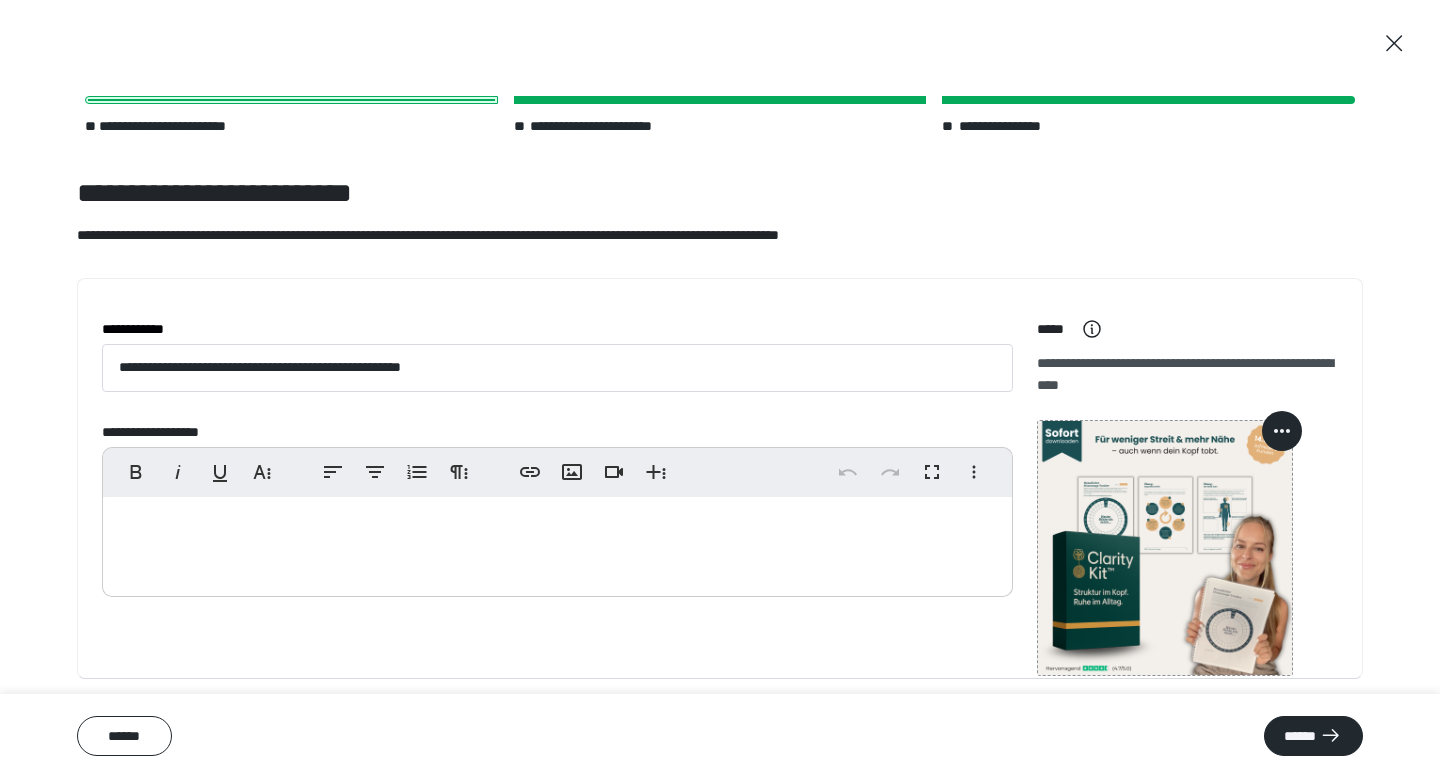 click on "**********" at bounding box center [720, 478] 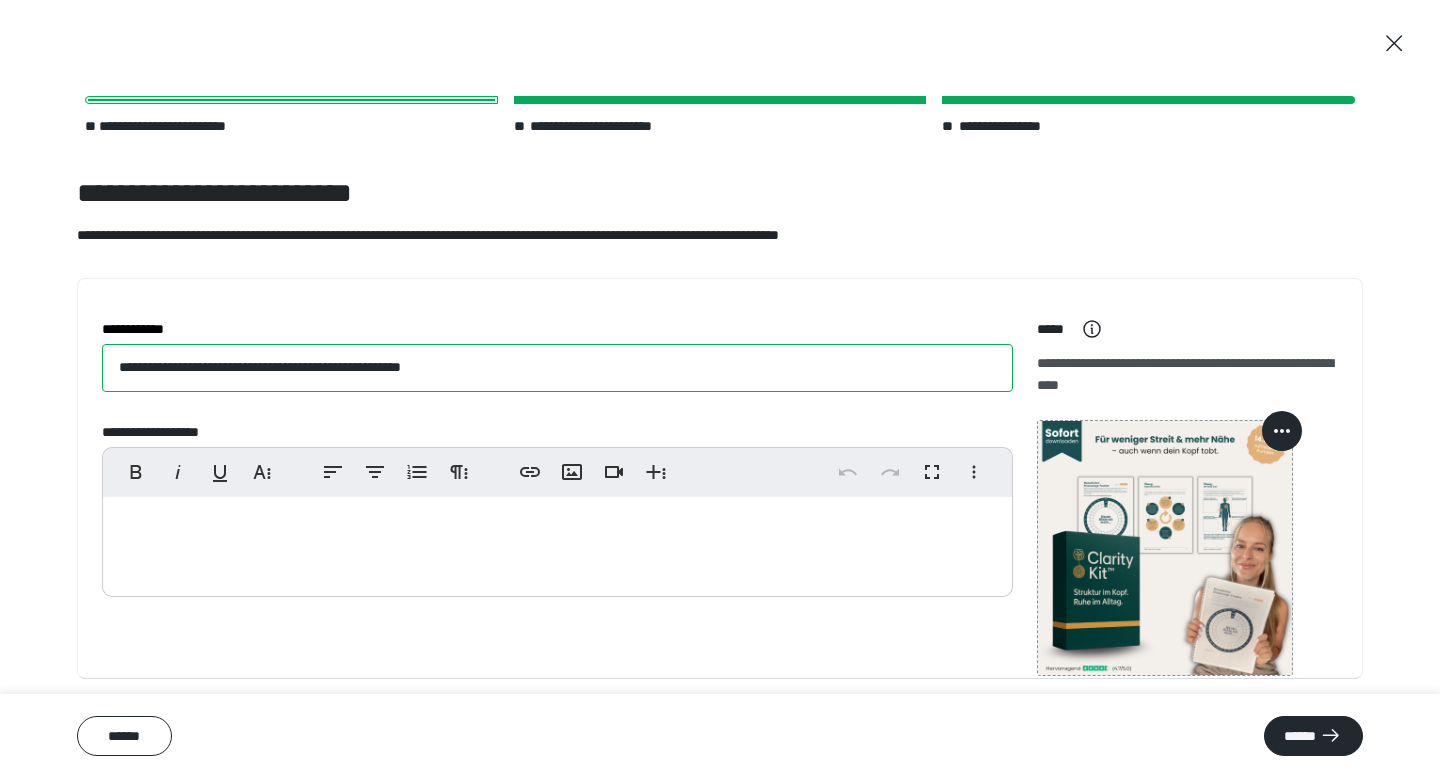 click on "**********" at bounding box center [557, 368] 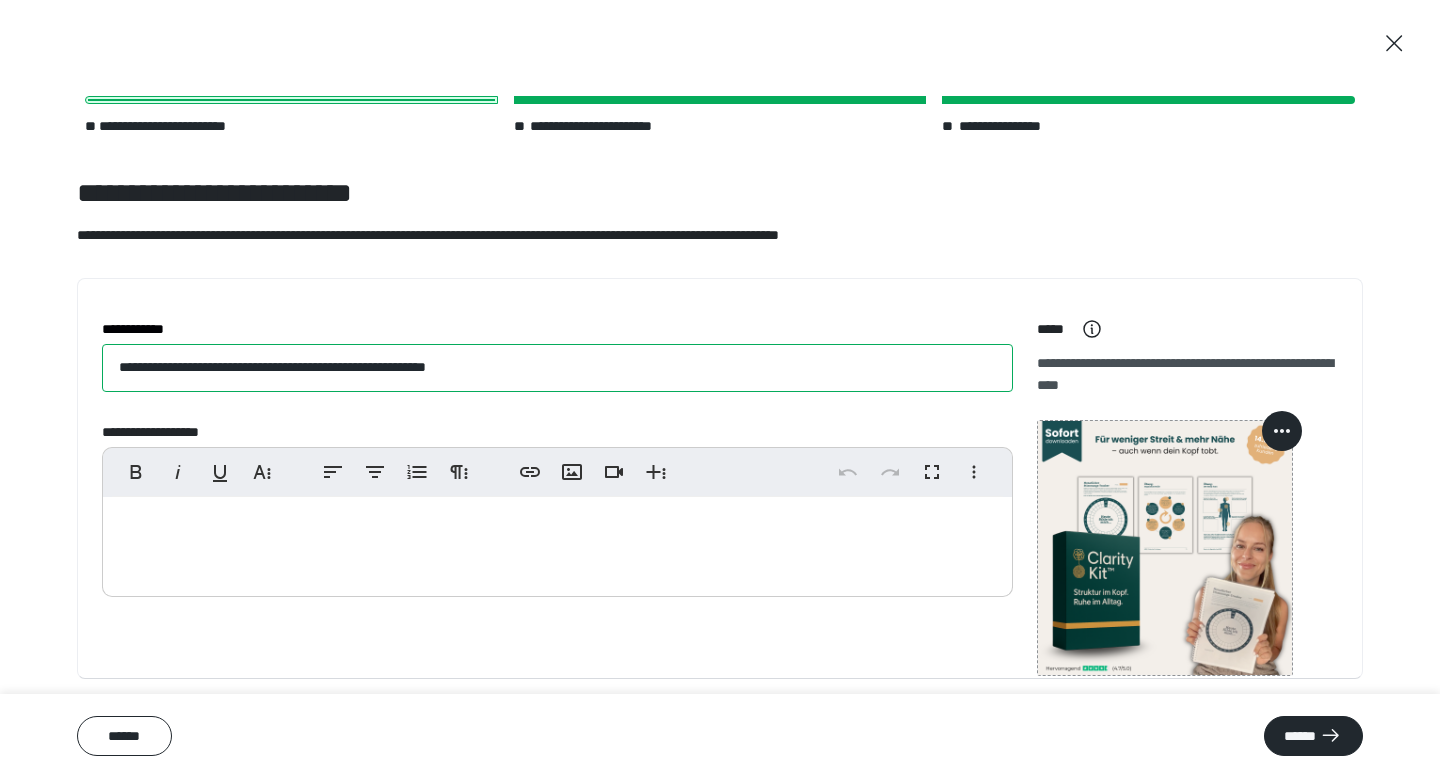 type on "**********" 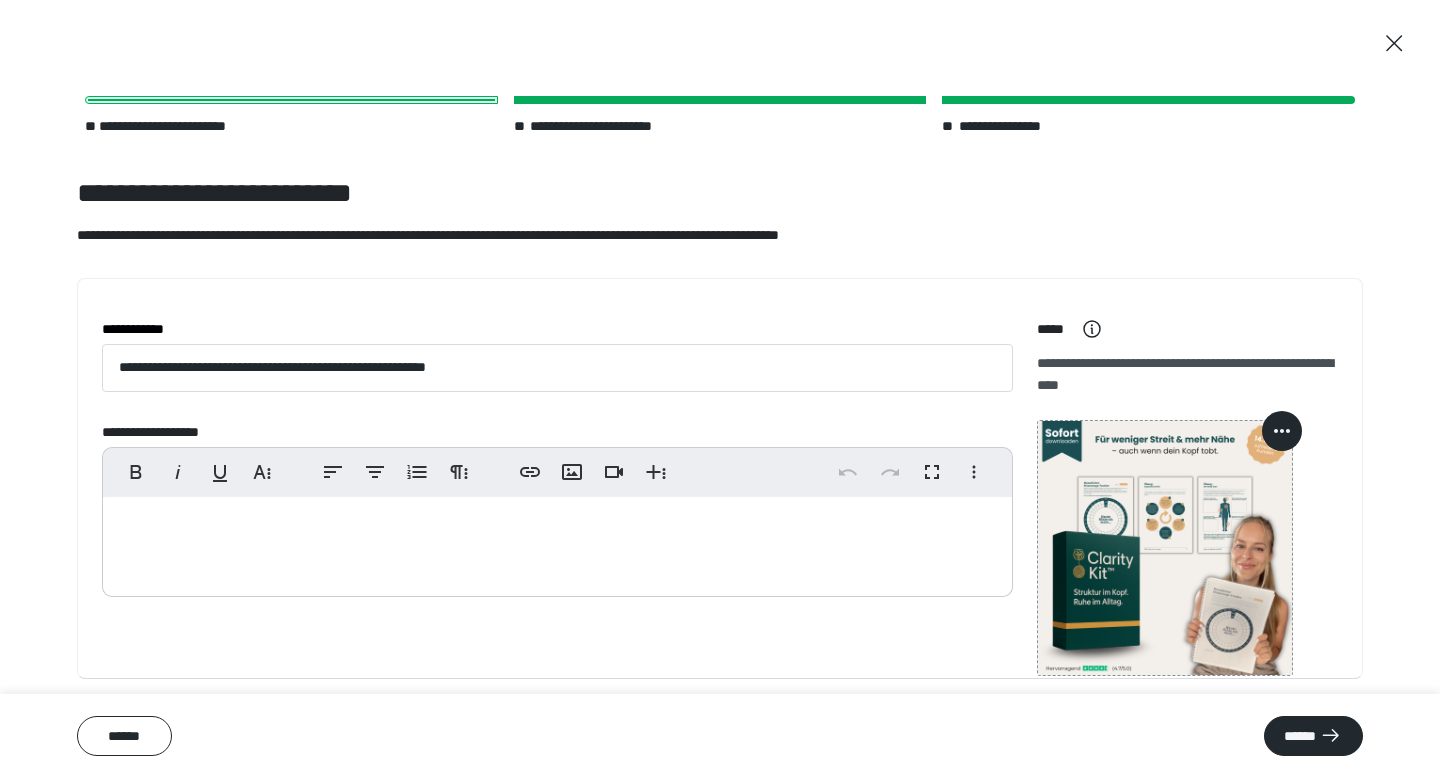 click on "**********" at bounding box center [557, 329] 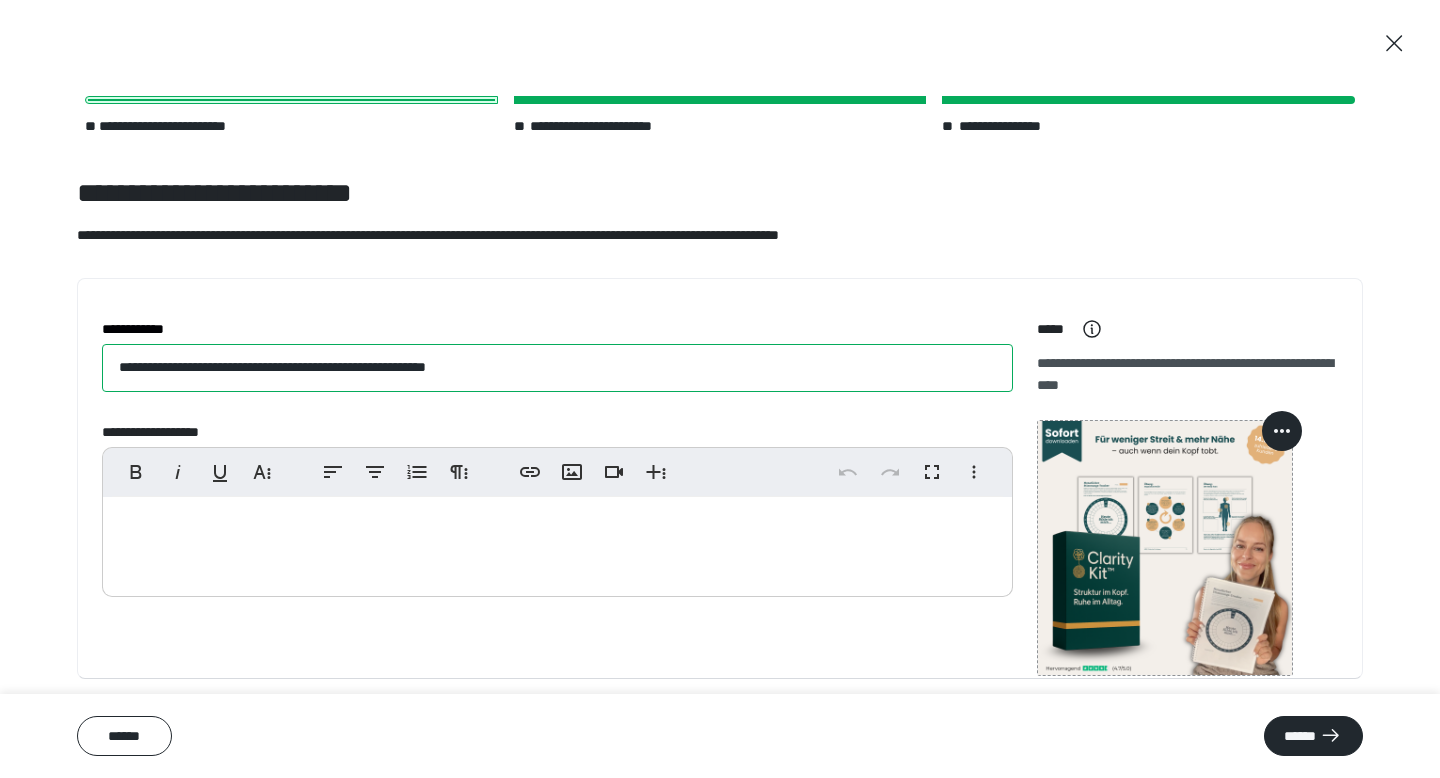 click on "**********" at bounding box center [557, 368] 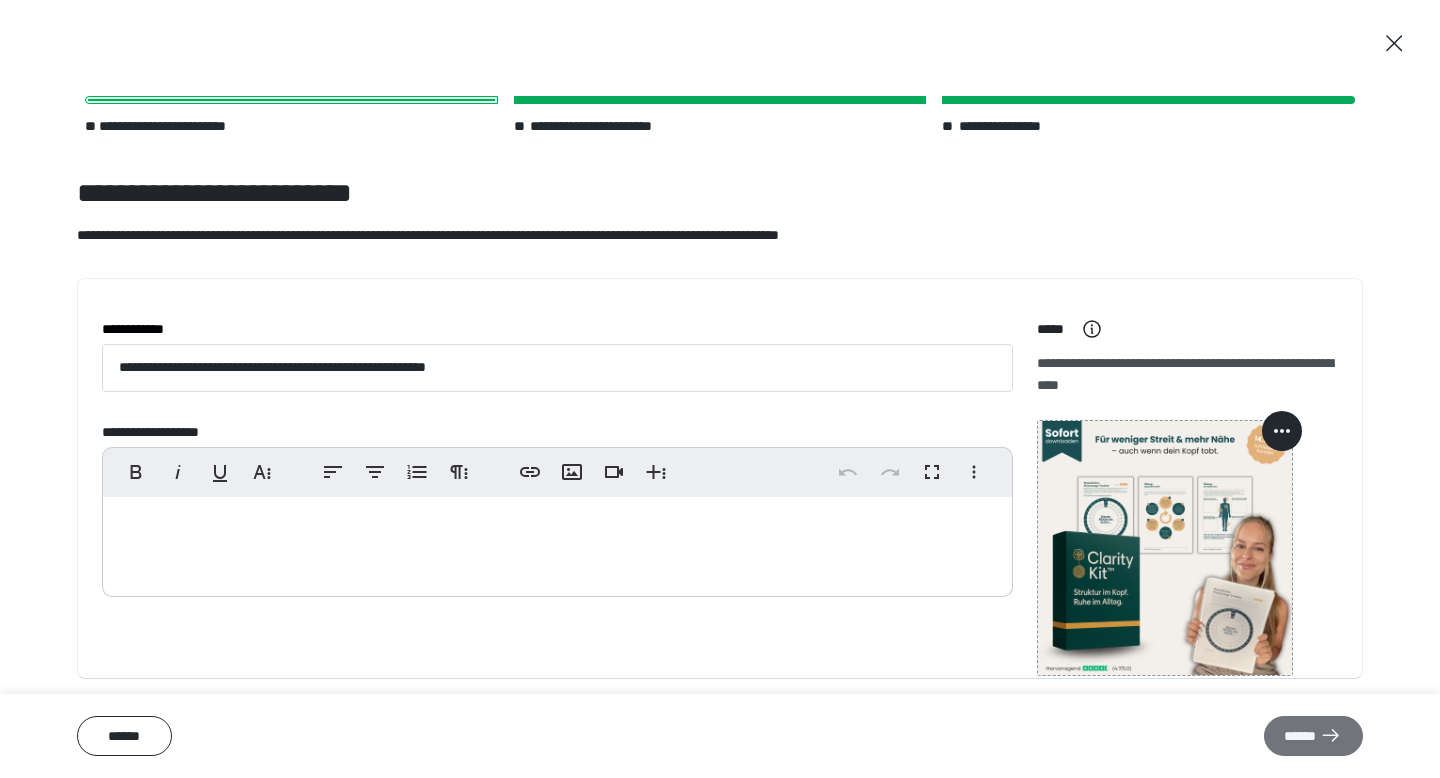 click on "******" at bounding box center [1313, 736] 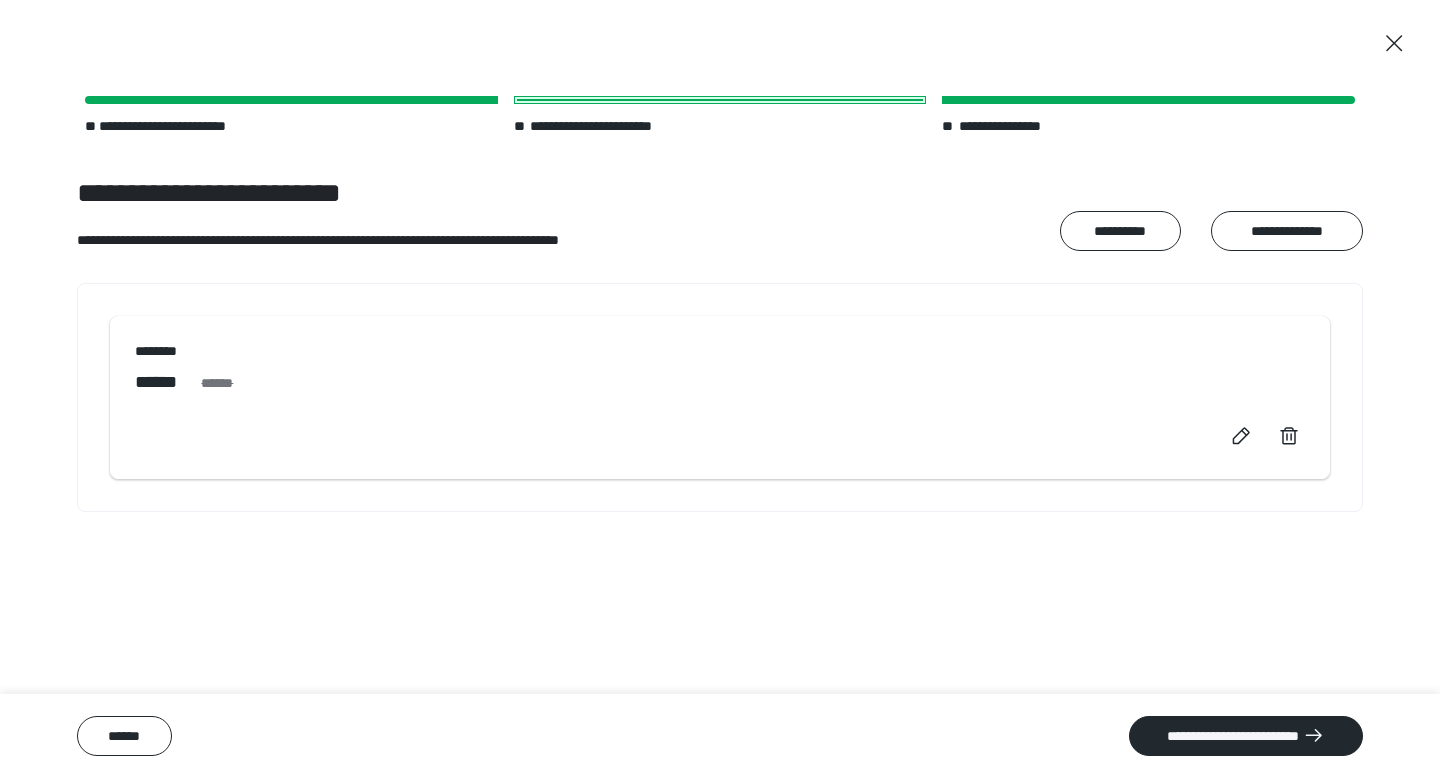 click on "**********" at bounding box center (1246, 736) 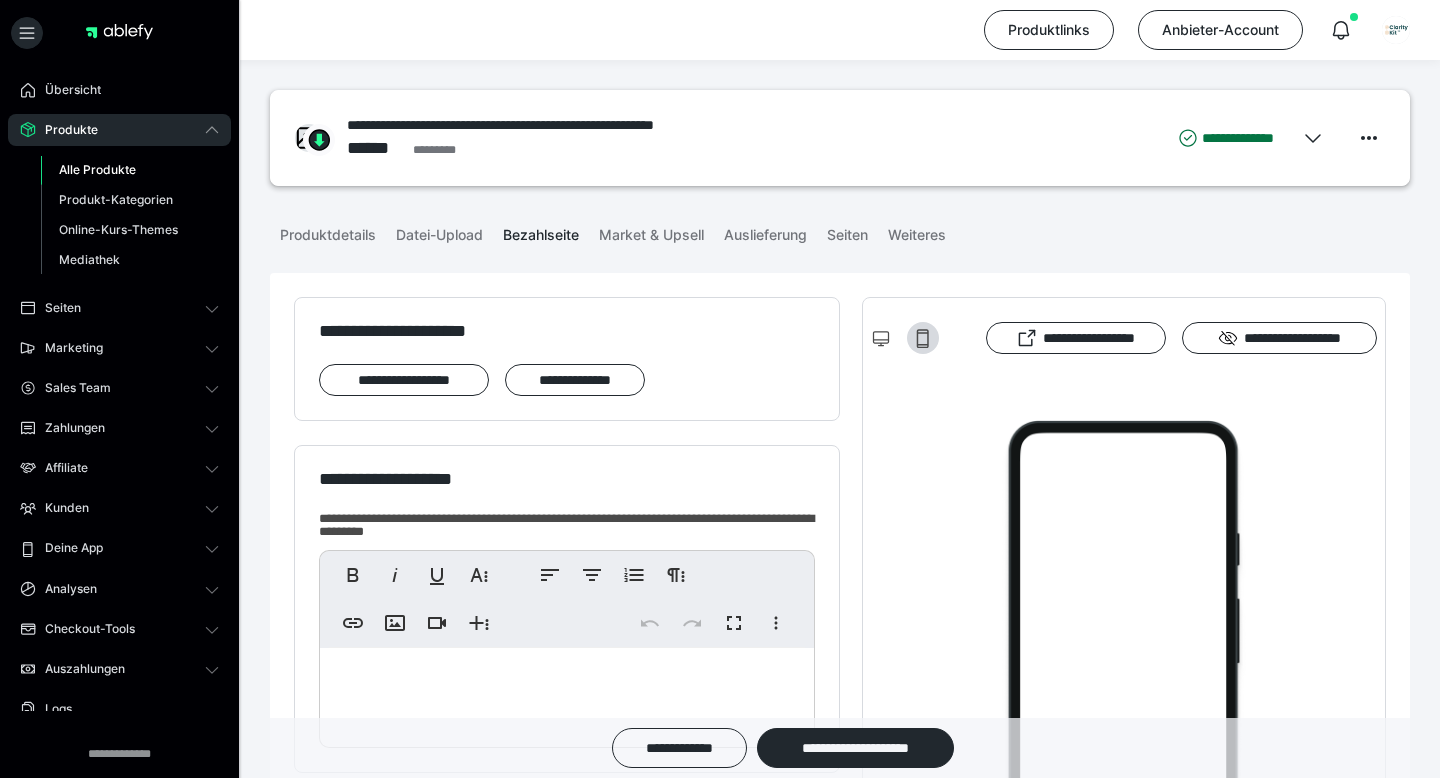 scroll, scrollTop: 0, scrollLeft: 0, axis: both 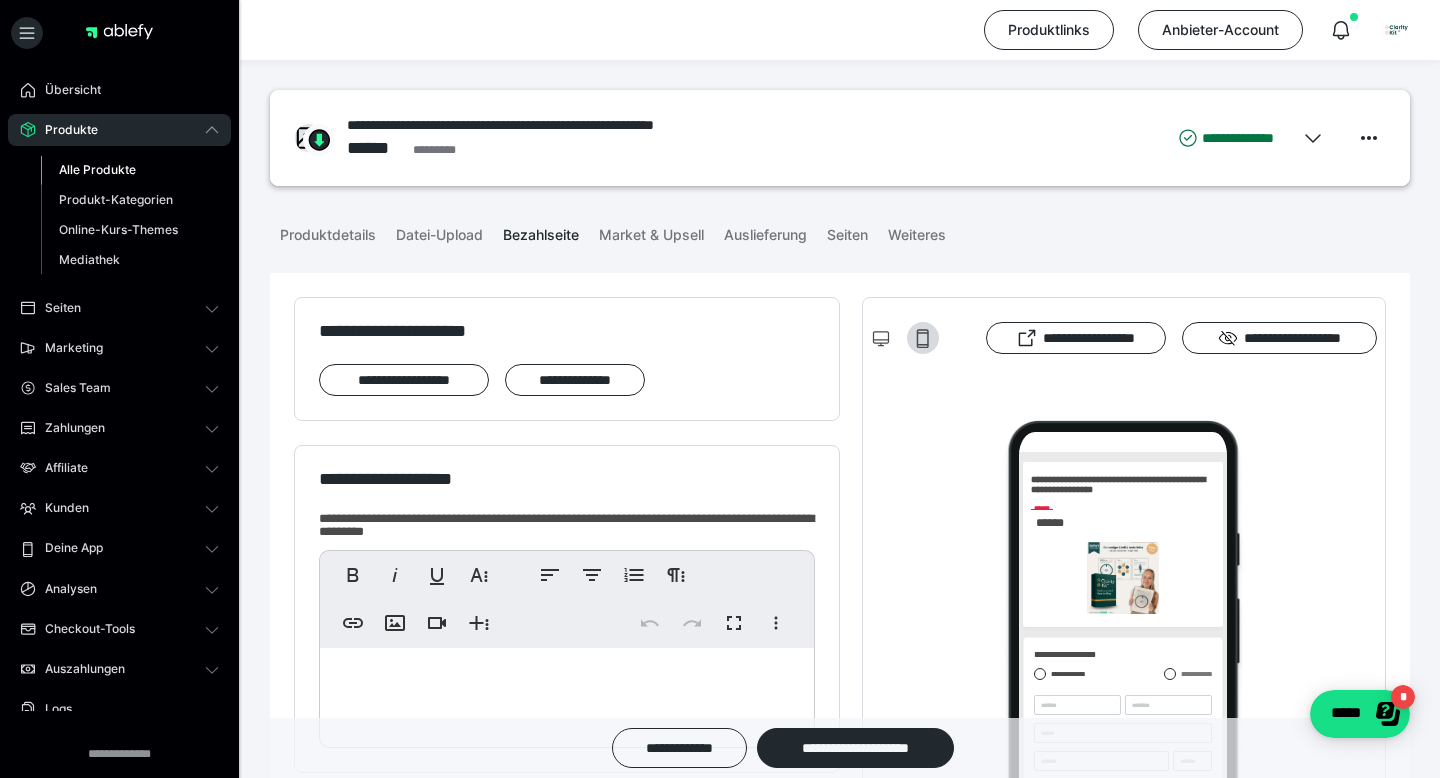 click on "Alle Produkte" at bounding box center [97, 169] 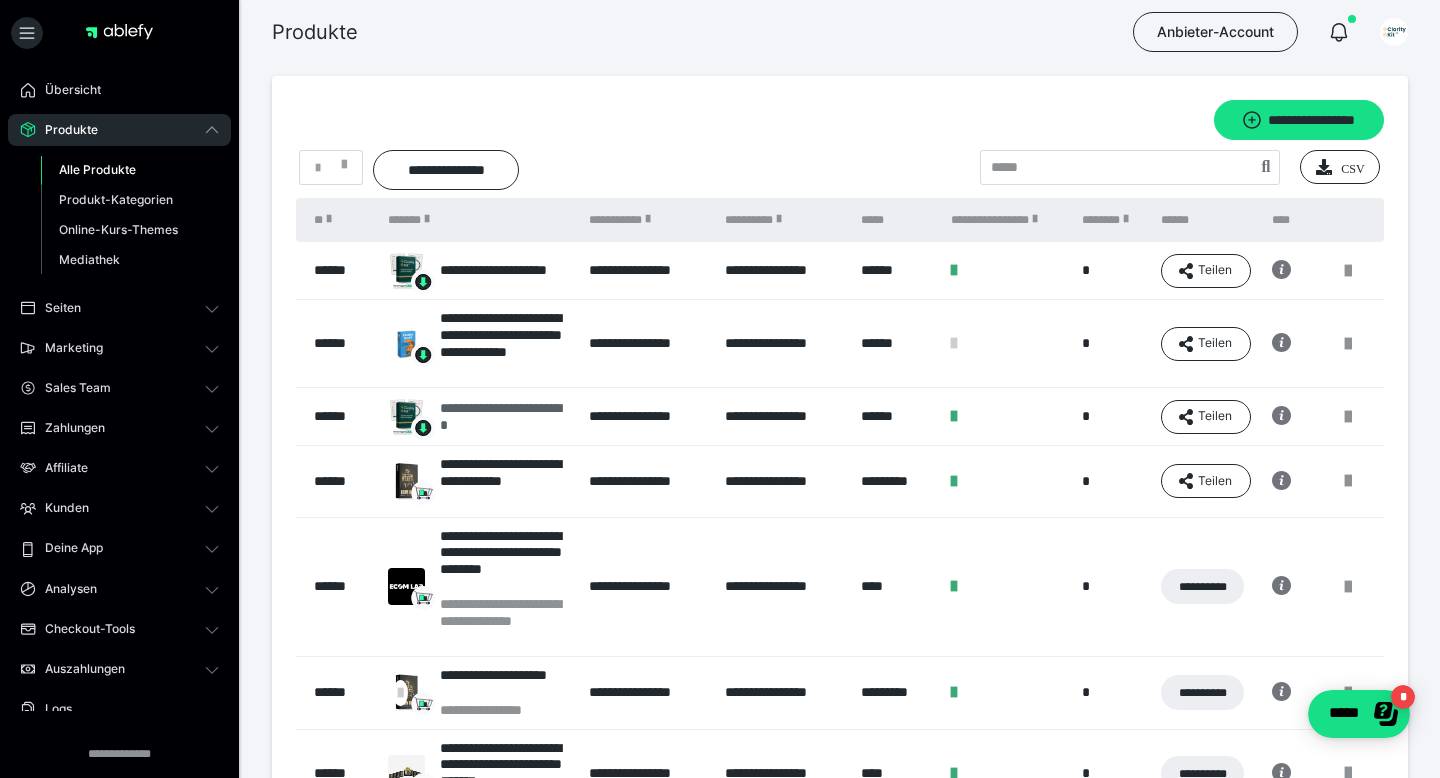 click on "**********" at bounding box center [504, 417] 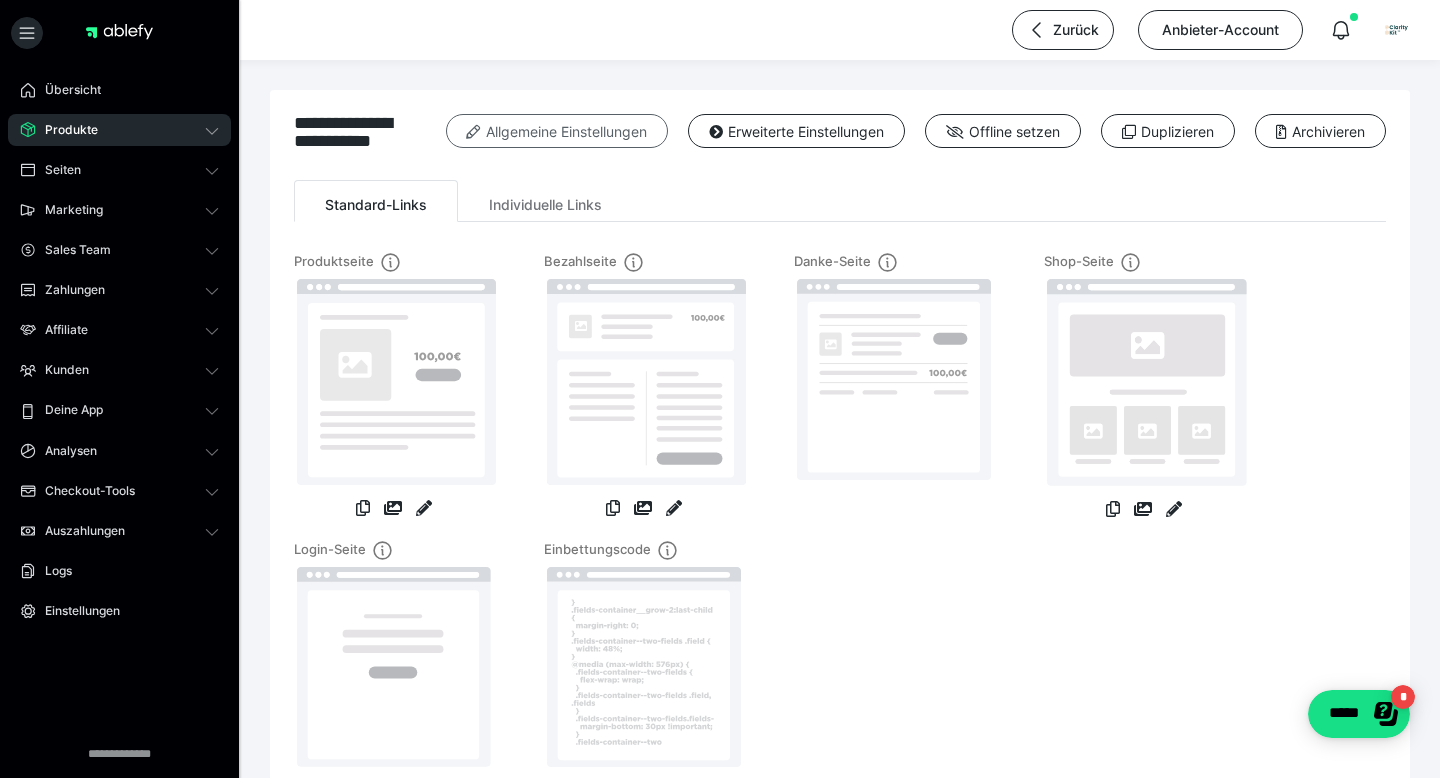 click on "Allgemeine Einstellungen" at bounding box center [557, 131] 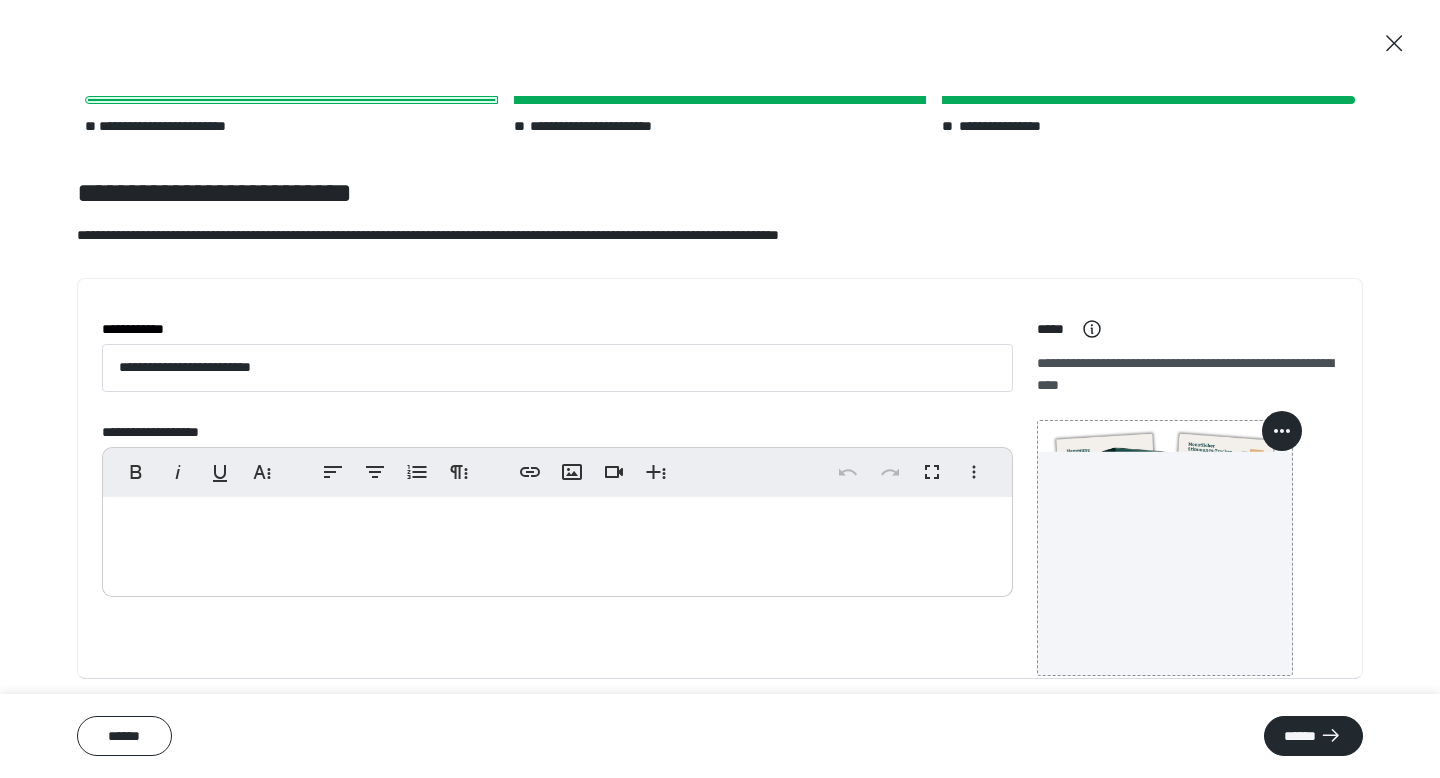 scroll, scrollTop: 65, scrollLeft: 0, axis: vertical 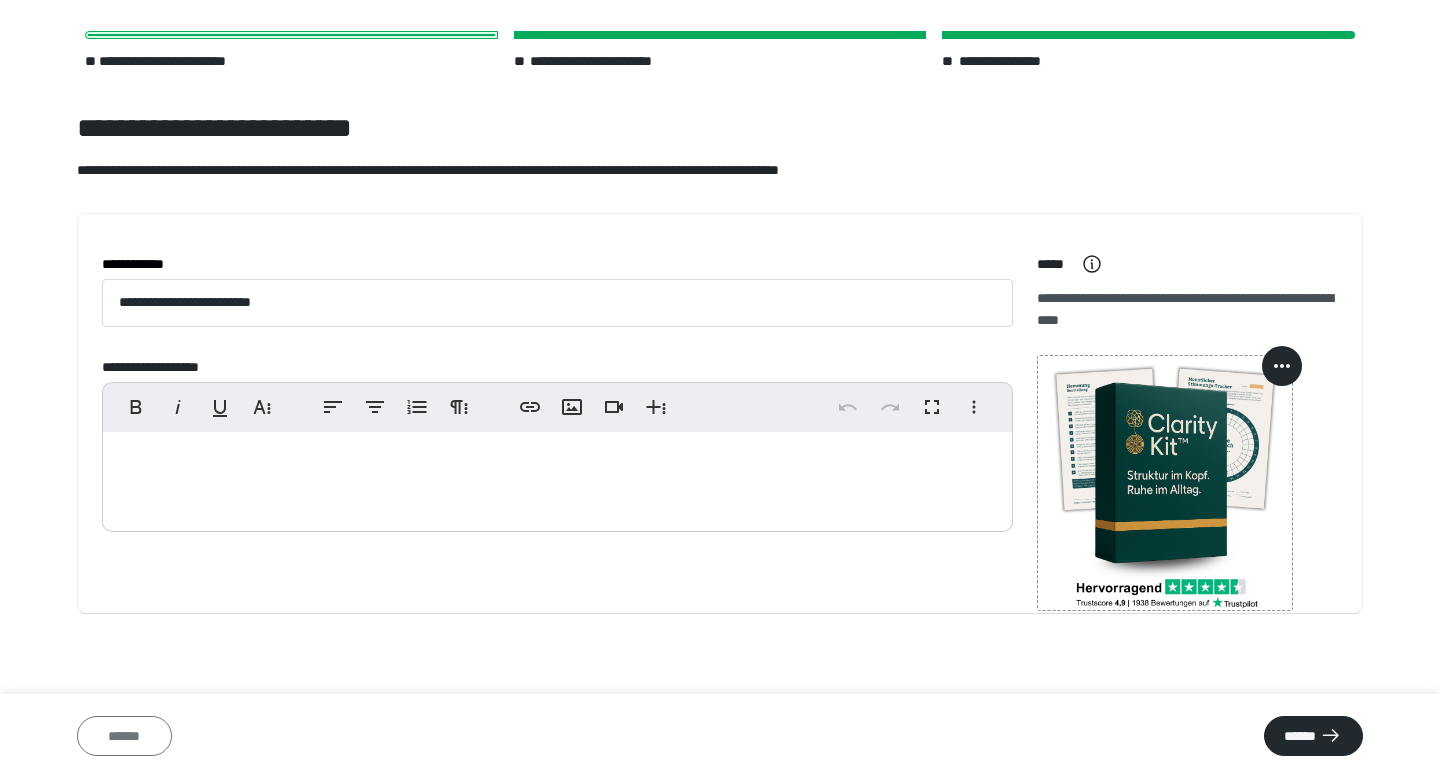 click on "******" at bounding box center [124, 736] 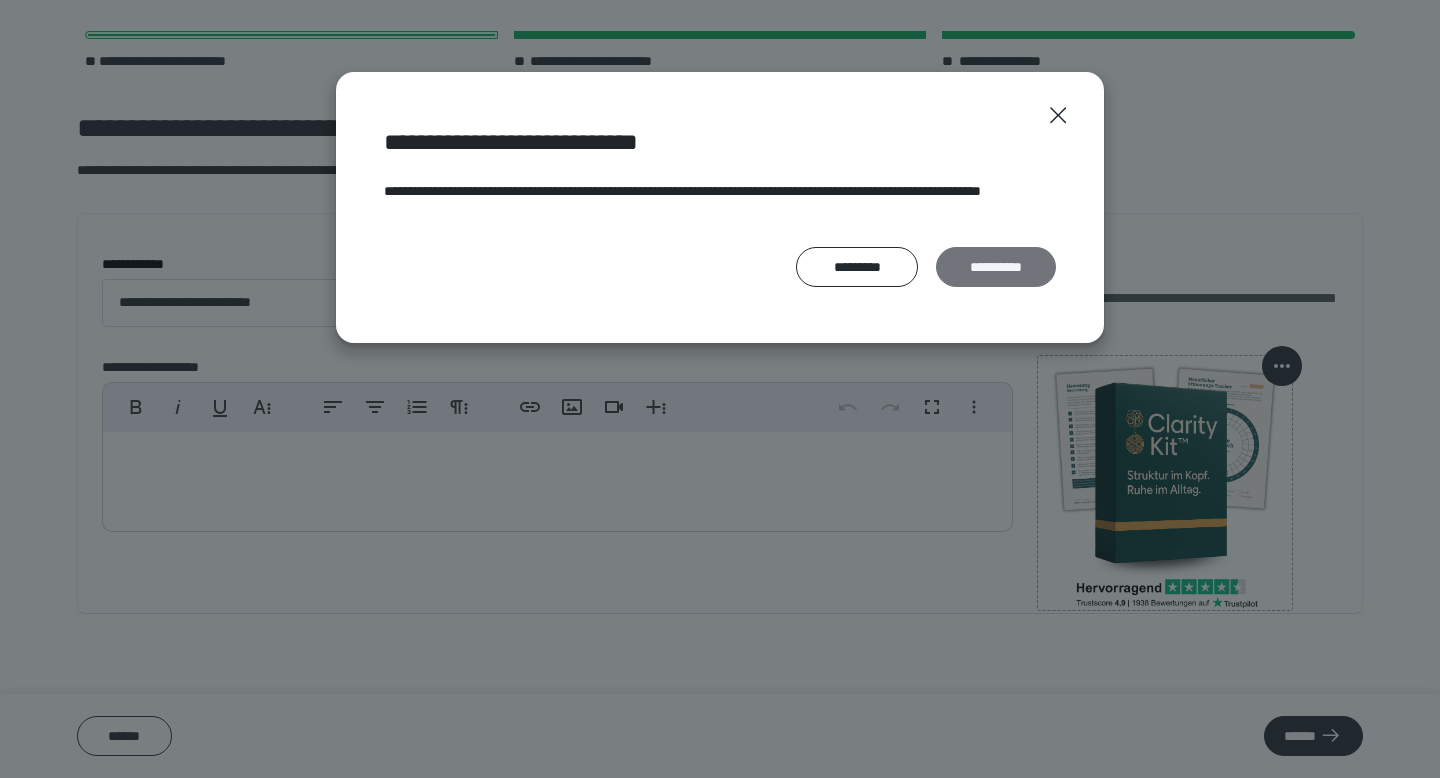 click on "**********" at bounding box center [996, 267] 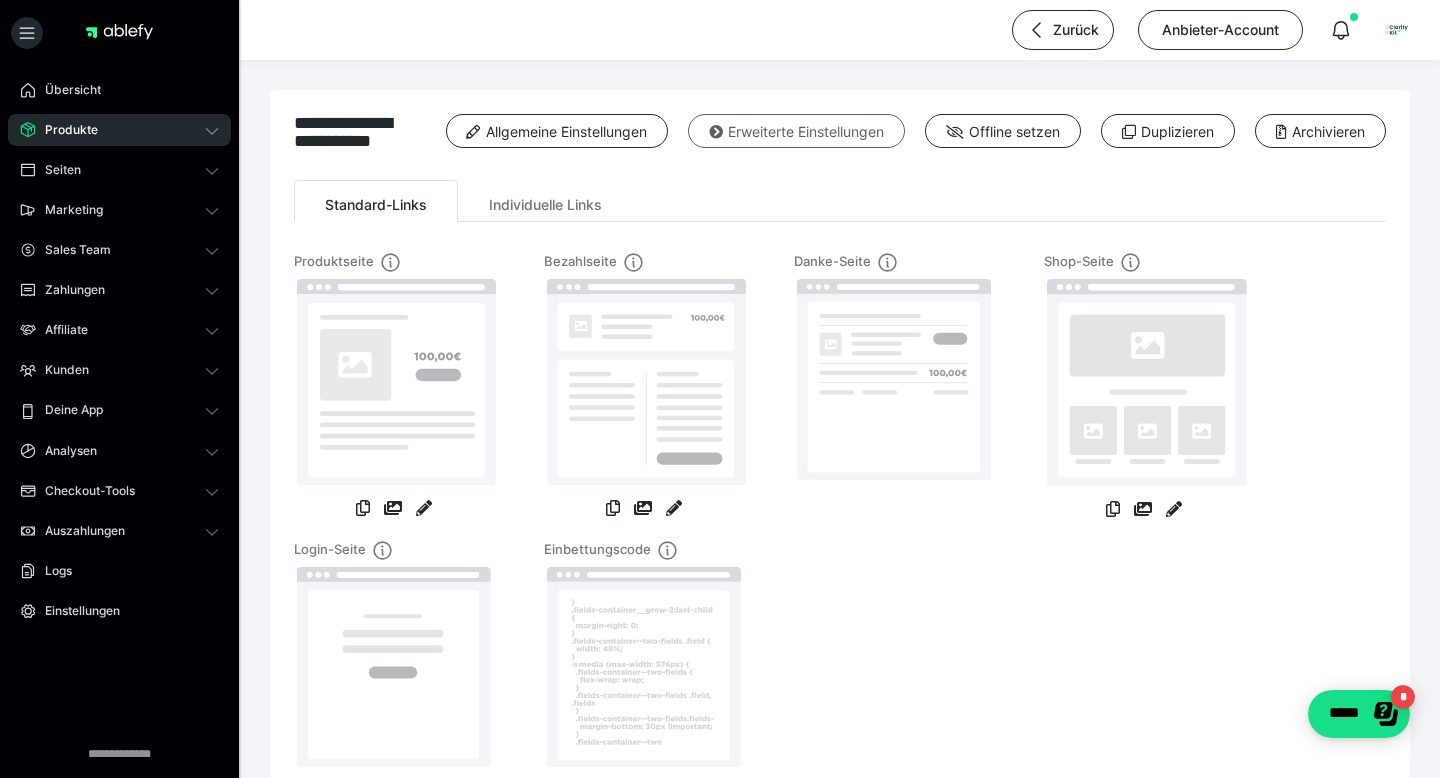 click on "Erweiterte Einstellungen" at bounding box center (796, 131) 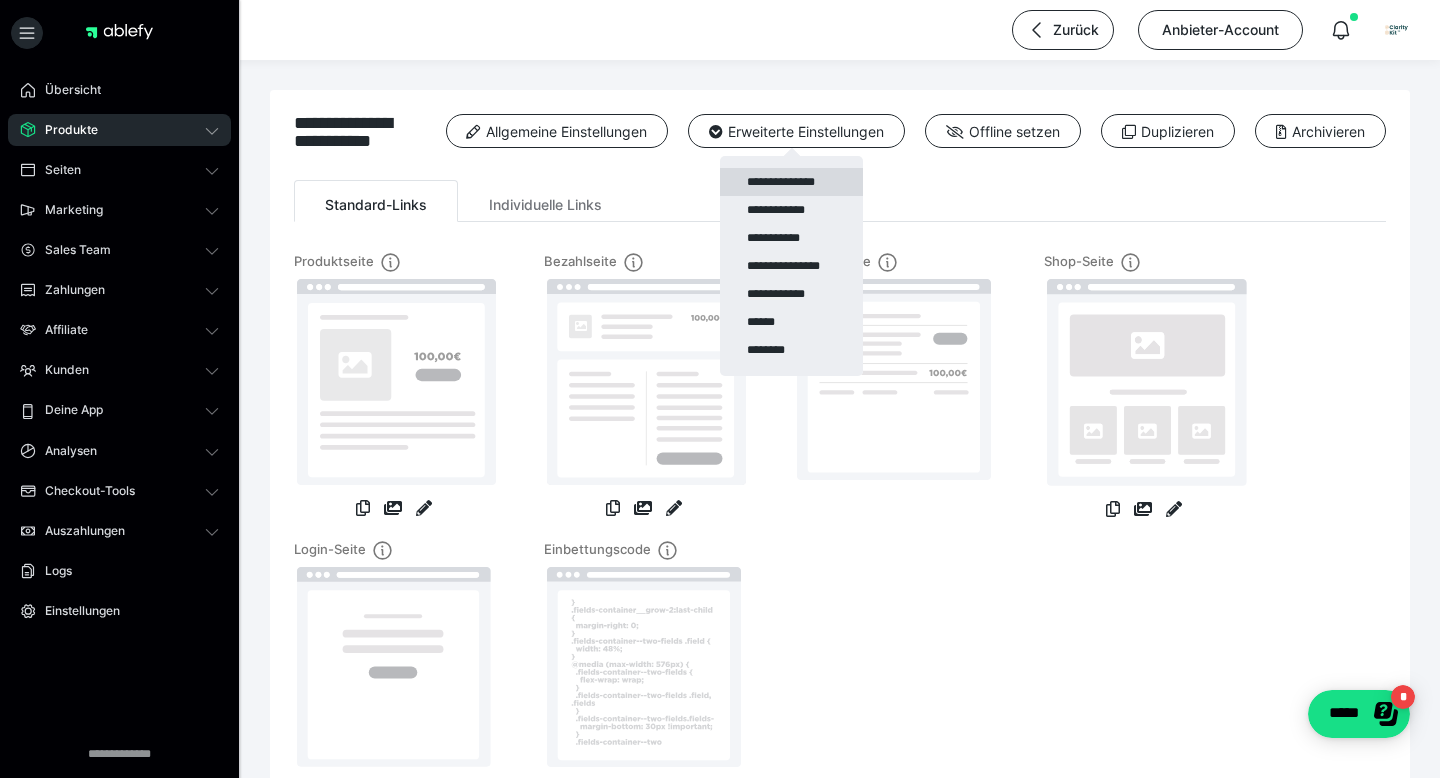 click on "**********" at bounding box center [791, 182] 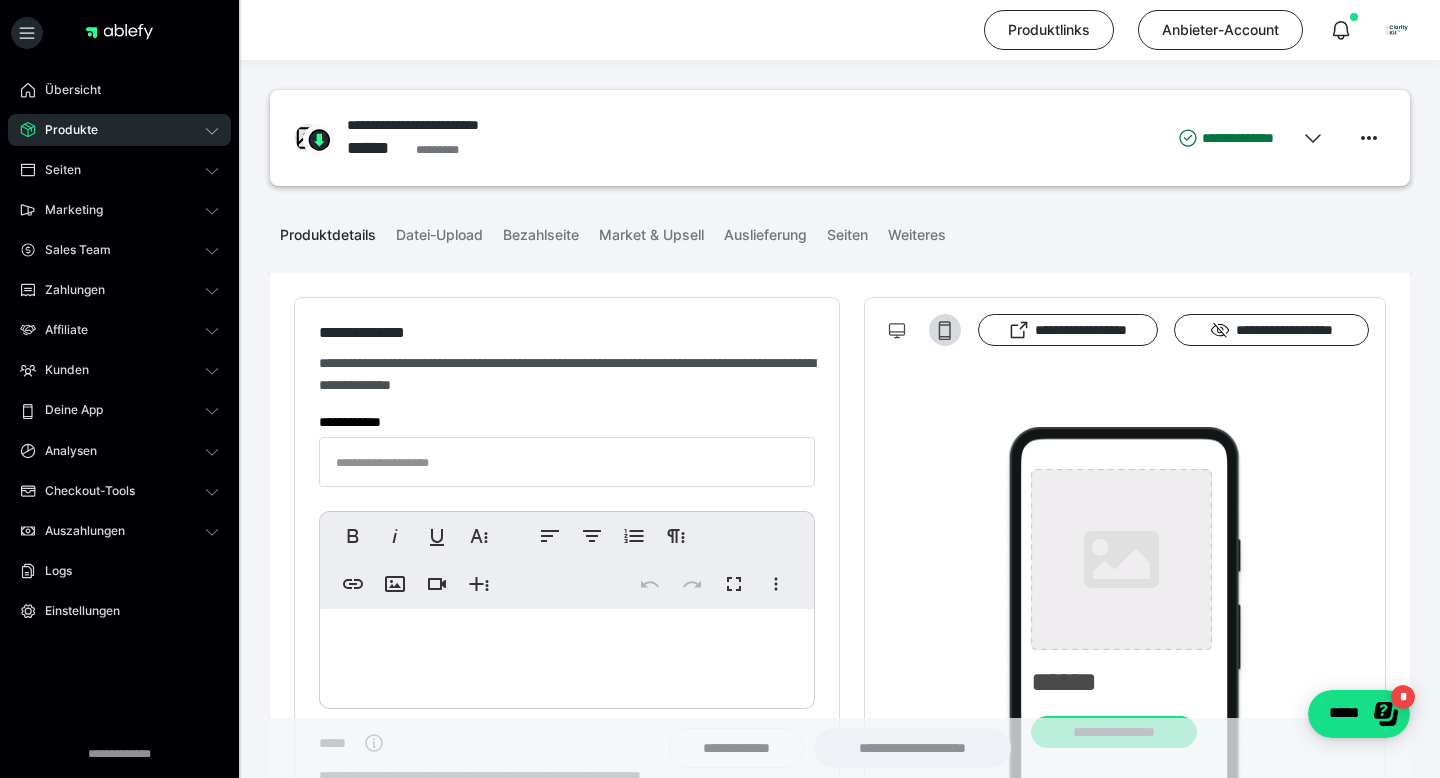 type on "**********" 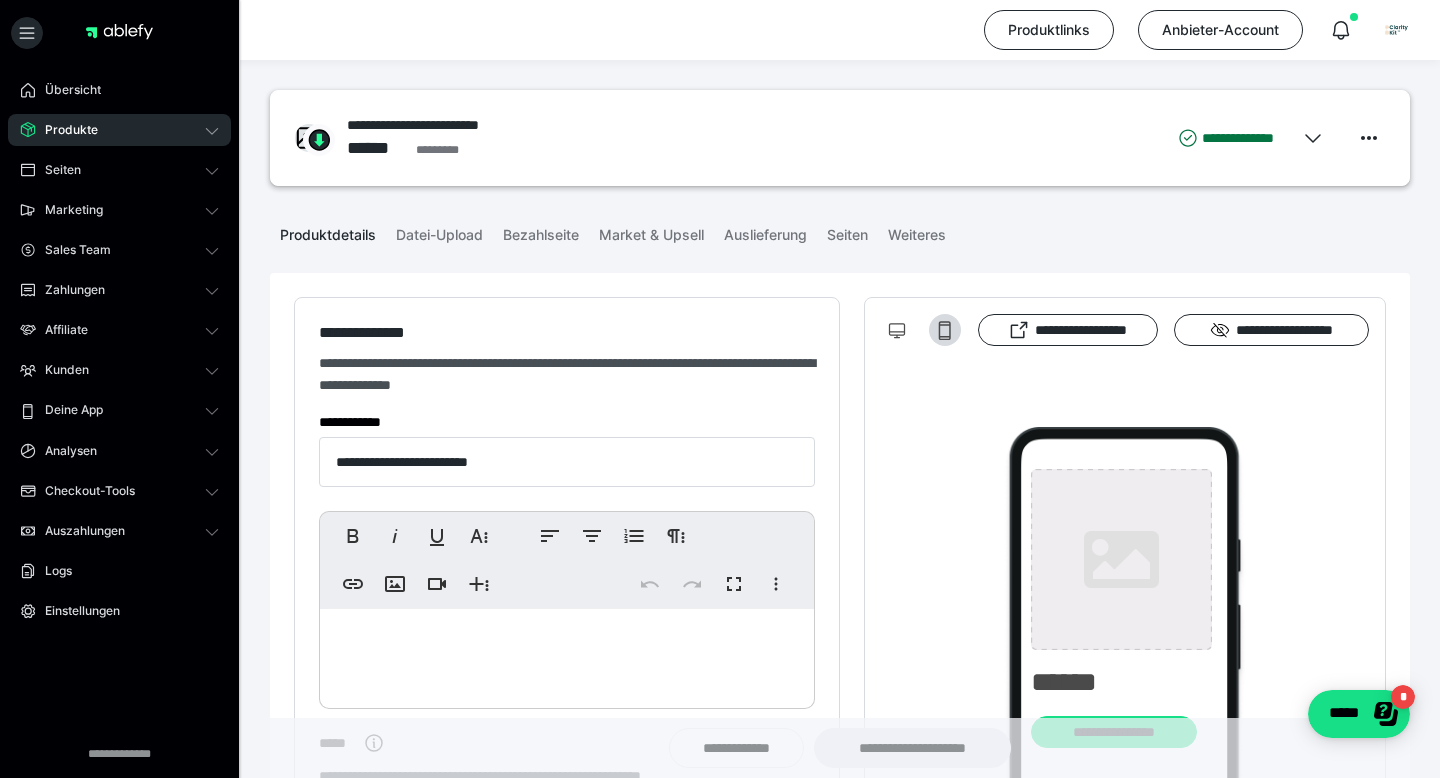 type on "**********" 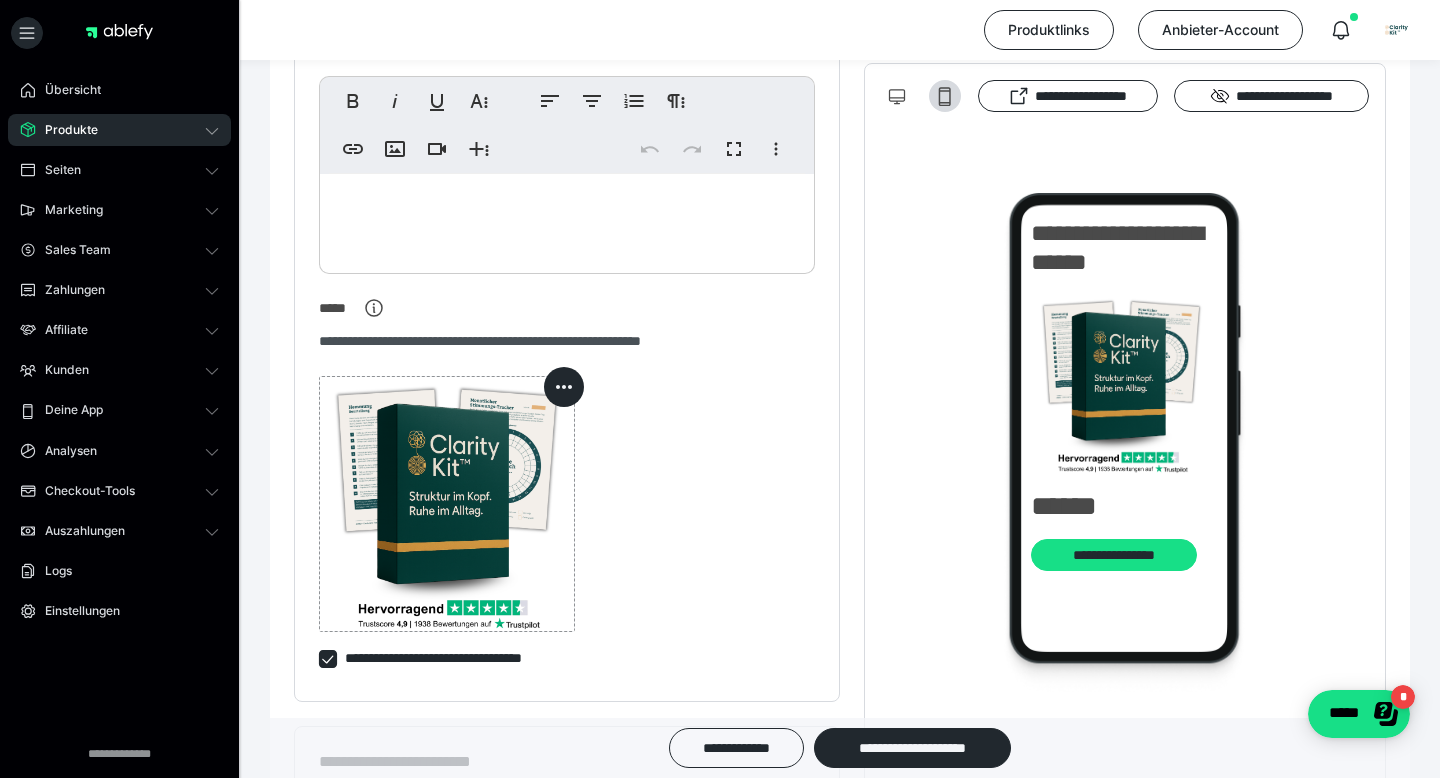scroll, scrollTop: 0, scrollLeft: 0, axis: both 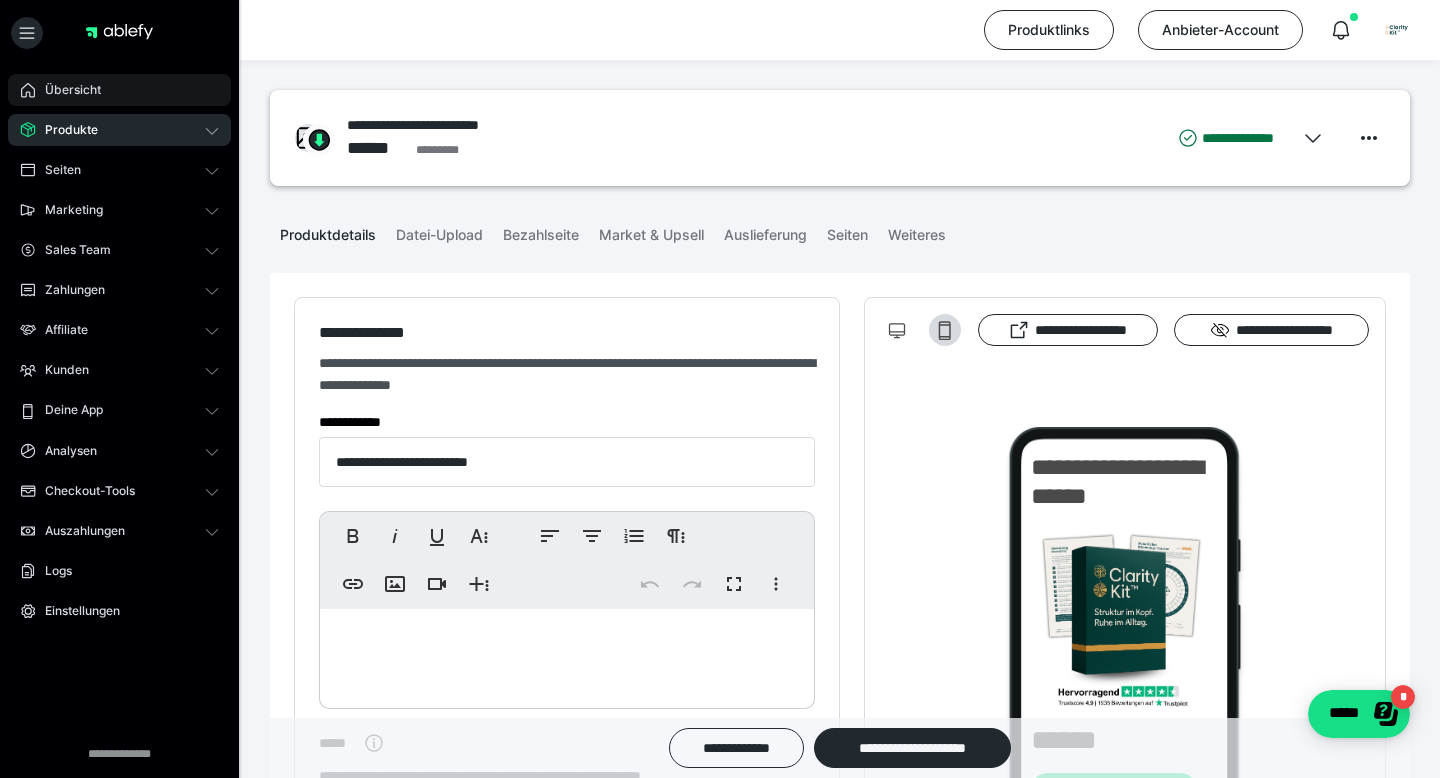 click on "Übersicht" at bounding box center (119, 90) 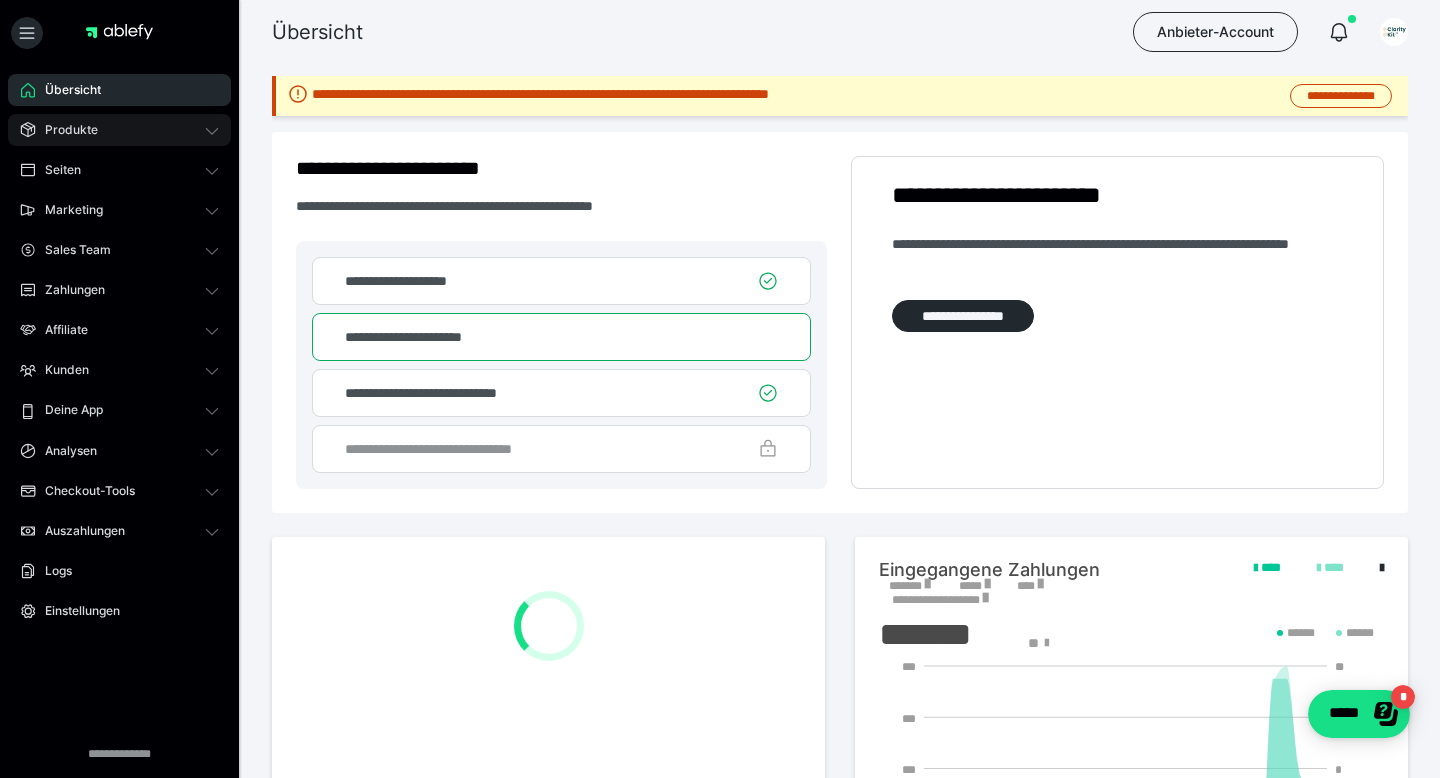 click on "Produkte" at bounding box center (119, 130) 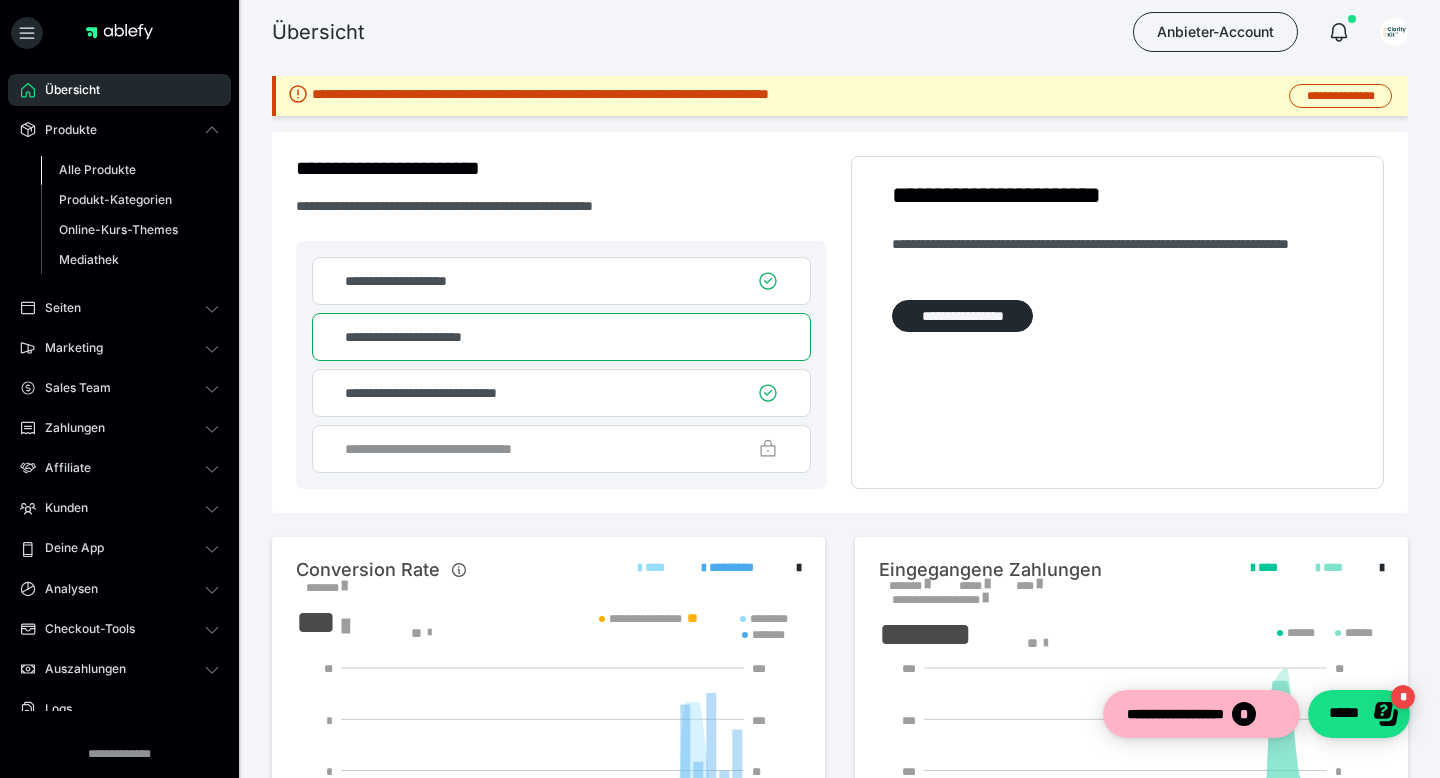 scroll, scrollTop: 0, scrollLeft: 0, axis: both 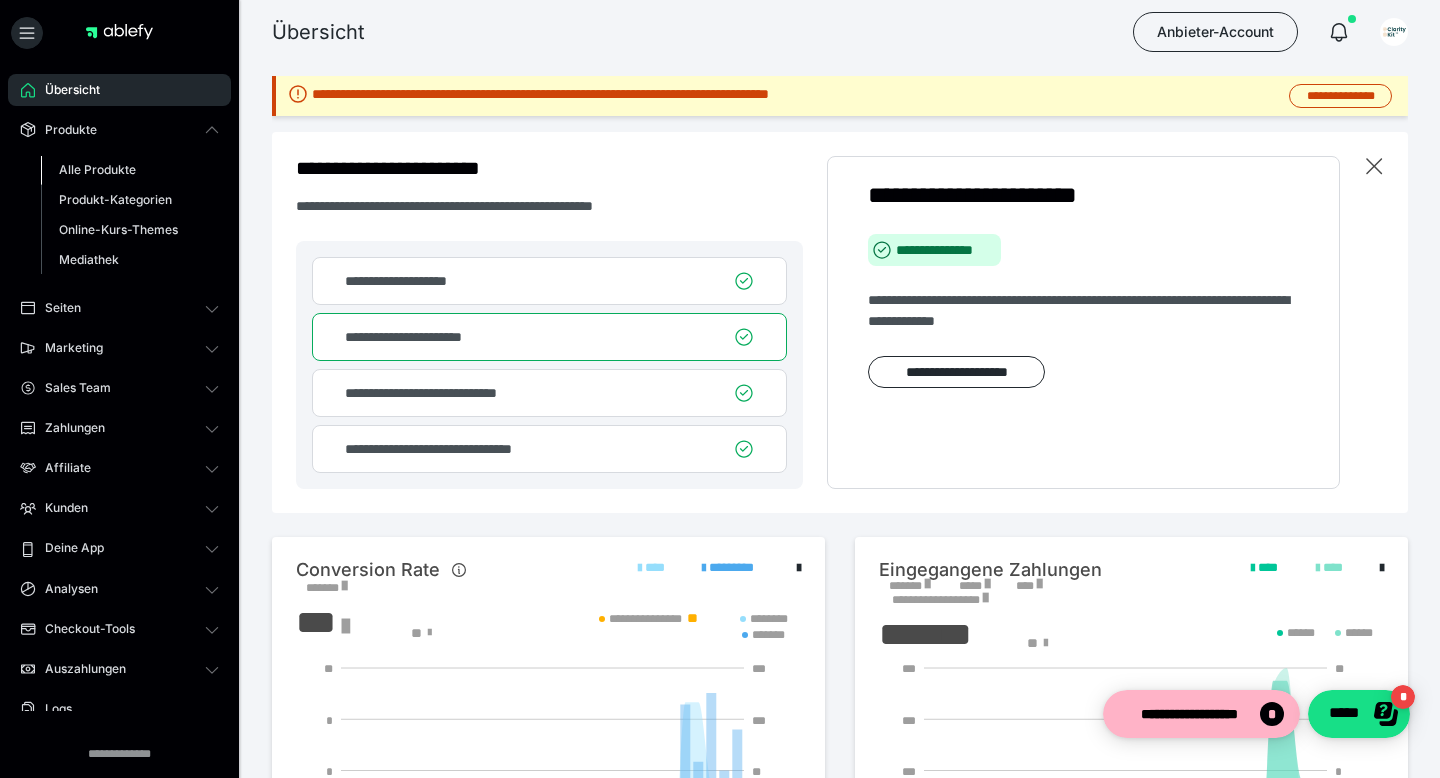 click on "Alle Produkte" at bounding box center [97, 169] 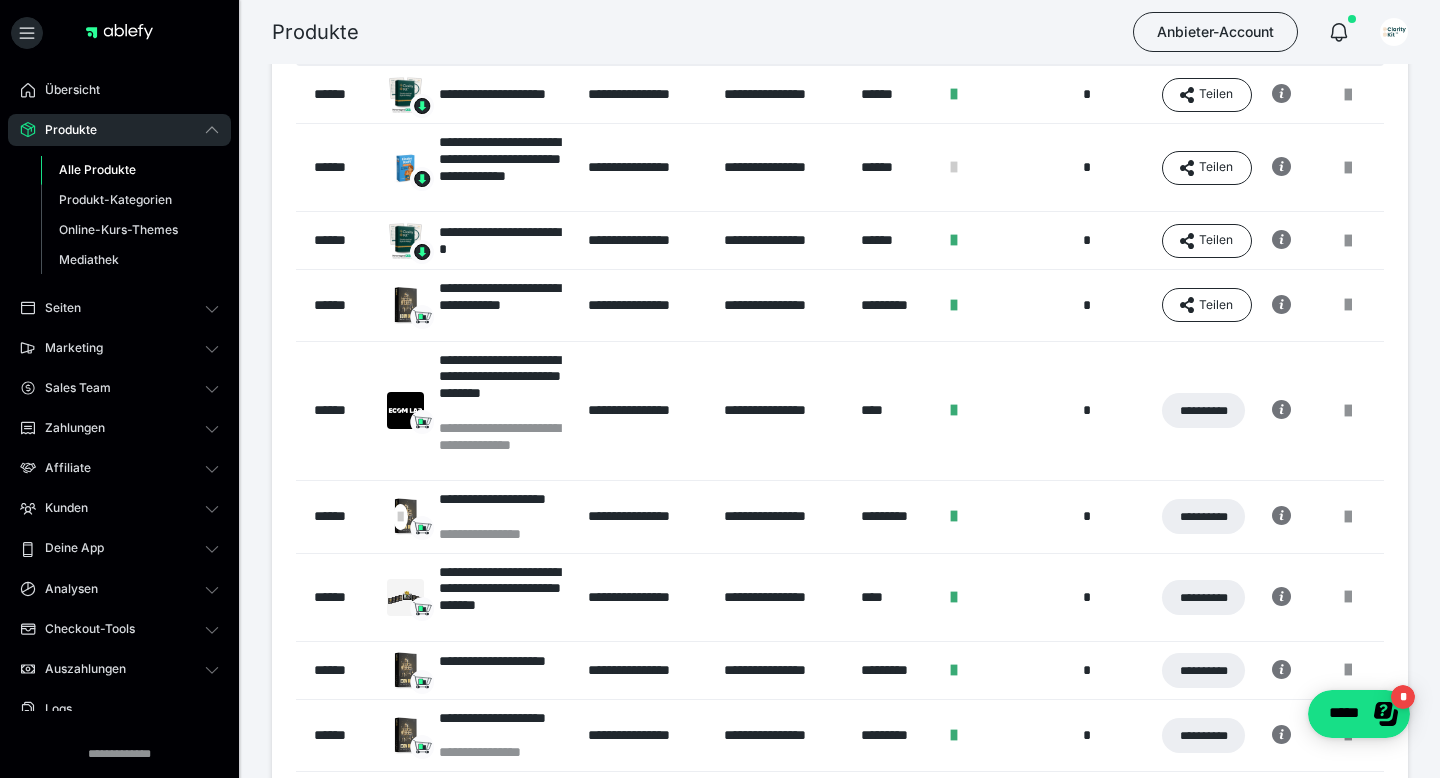 scroll, scrollTop: 267, scrollLeft: 0, axis: vertical 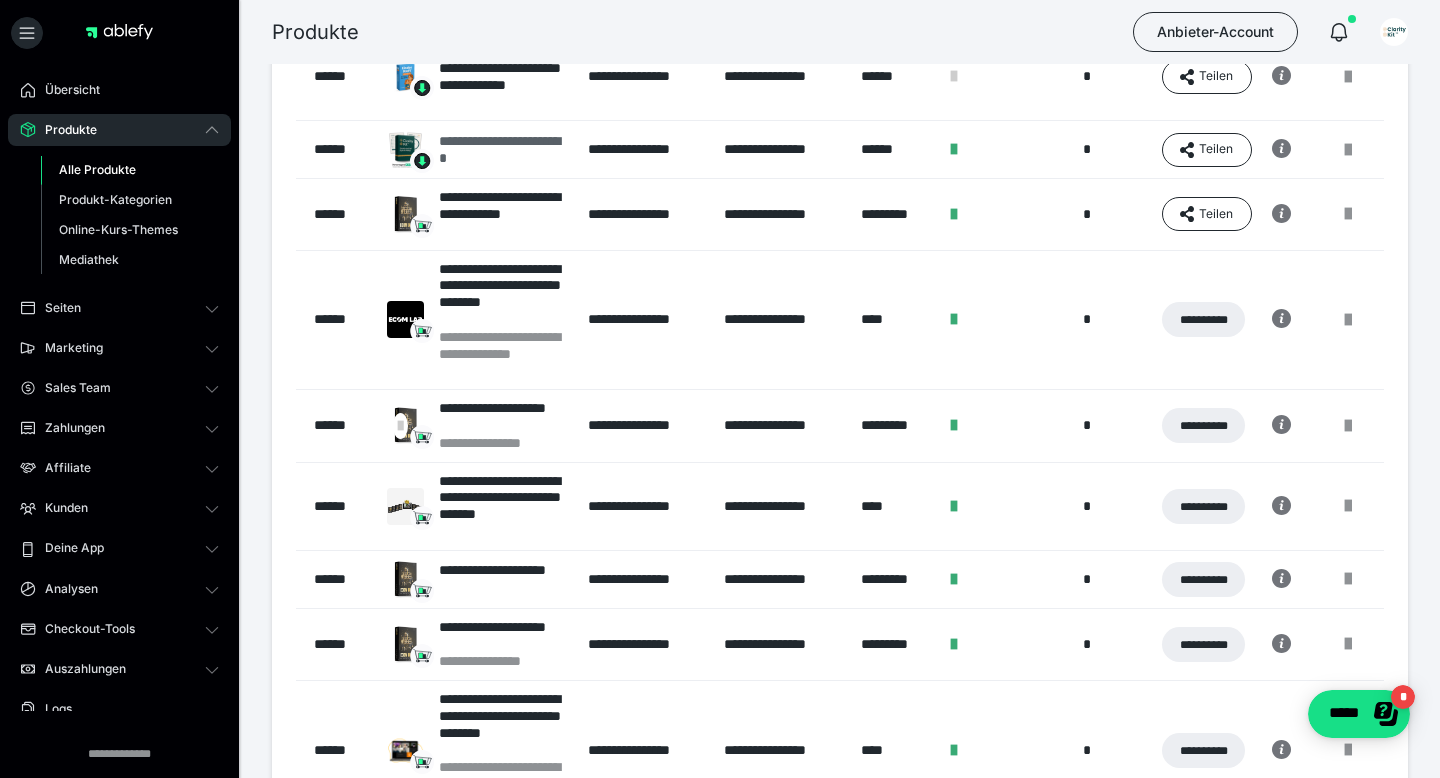 click on "**********" at bounding box center (503, 150) 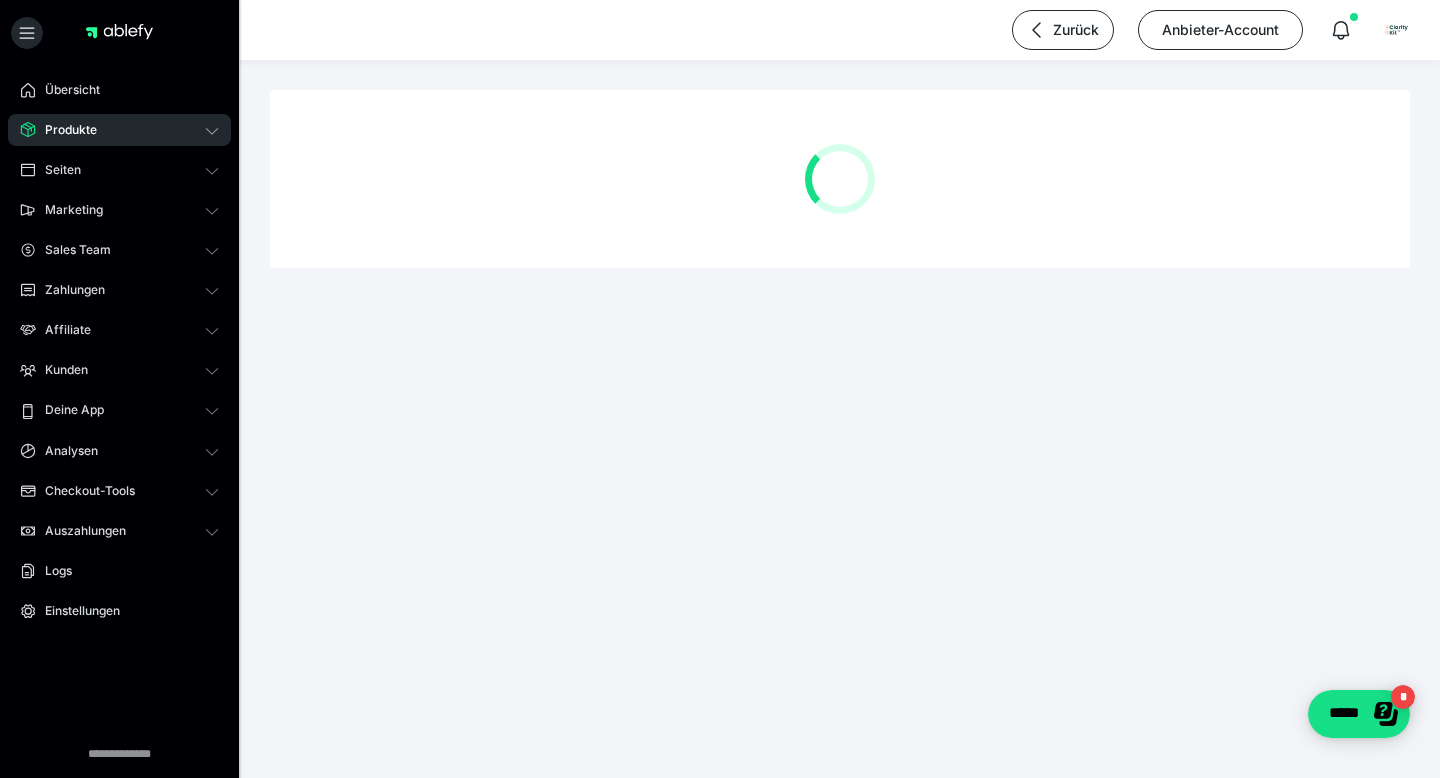 scroll, scrollTop: 0, scrollLeft: 0, axis: both 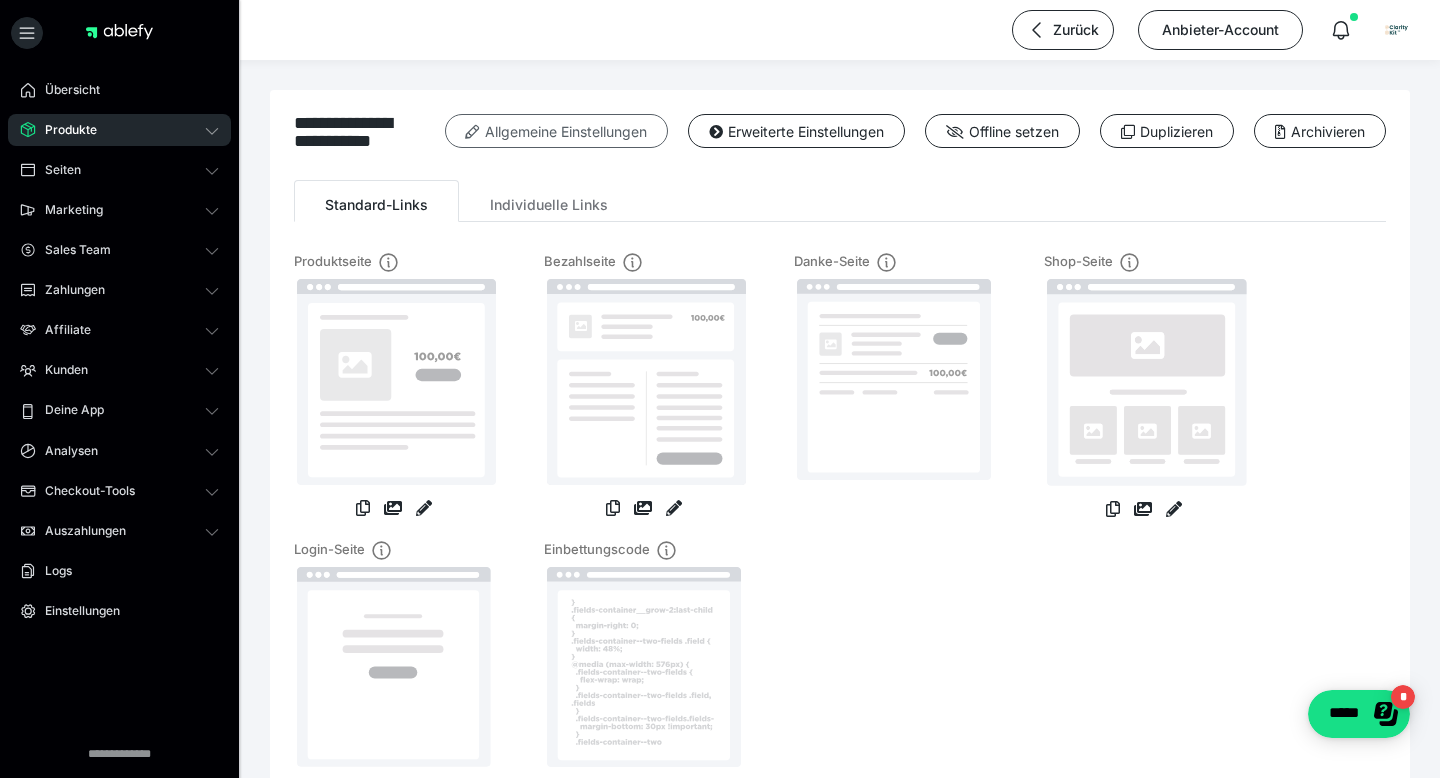 click on "Allgemeine Einstellungen" at bounding box center [556, 131] 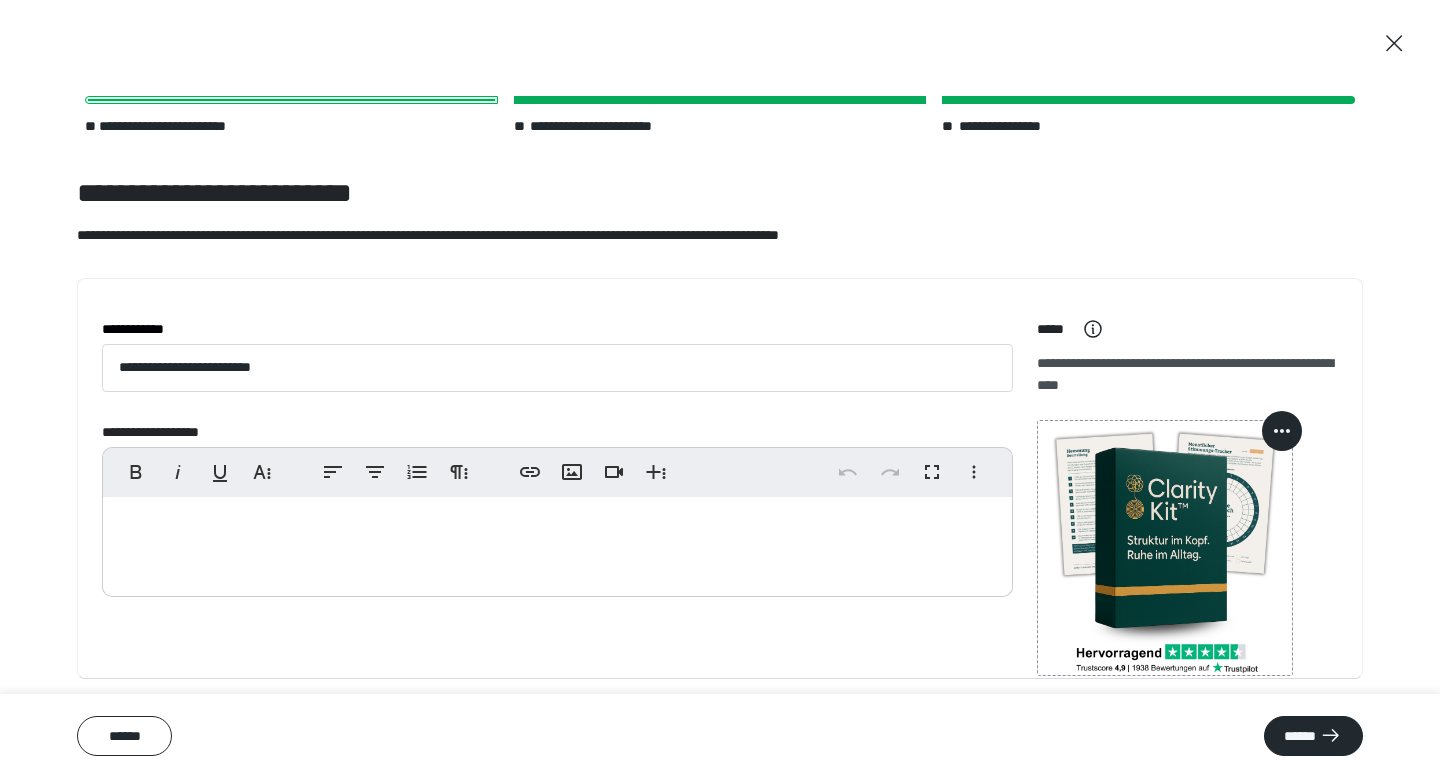 scroll, scrollTop: 38, scrollLeft: 0, axis: vertical 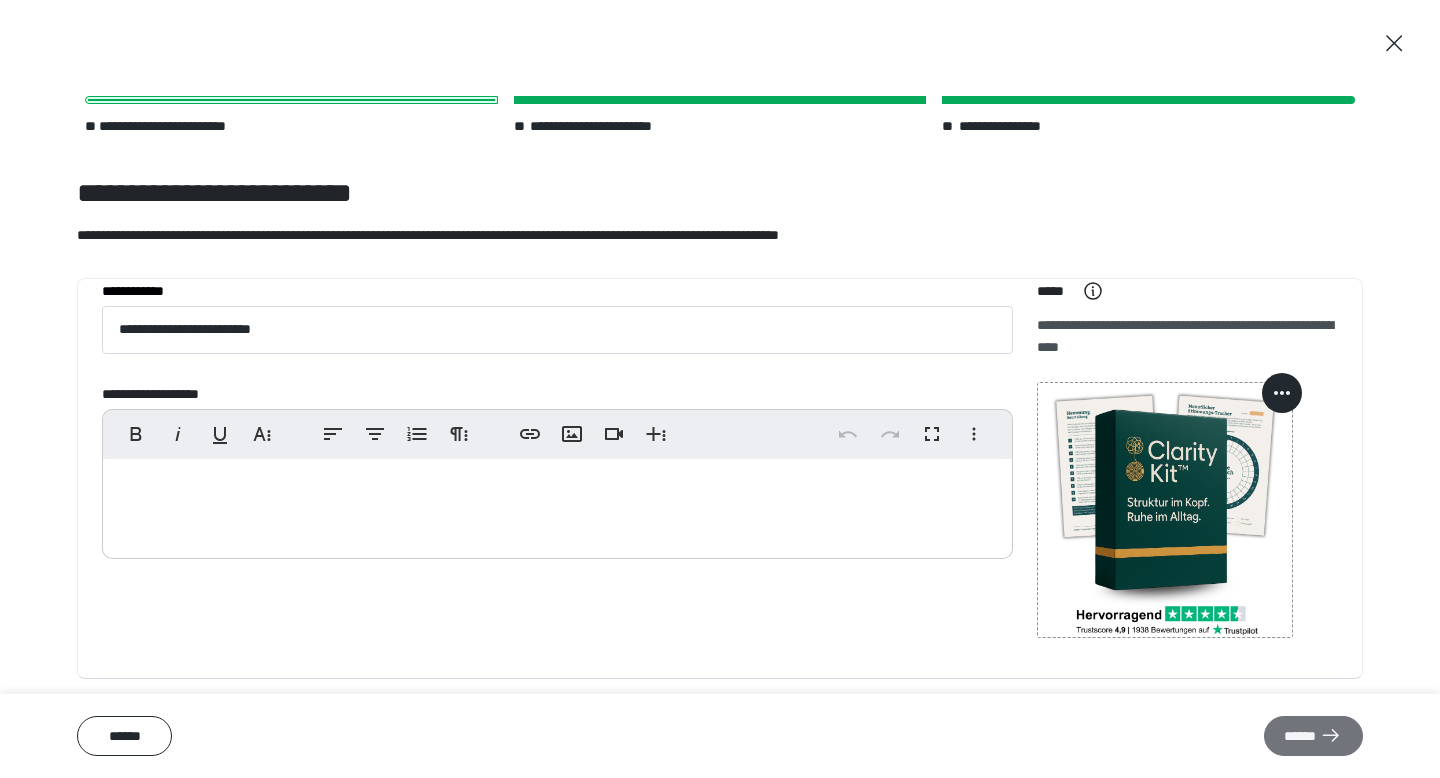 click on "******" at bounding box center (1313, 736) 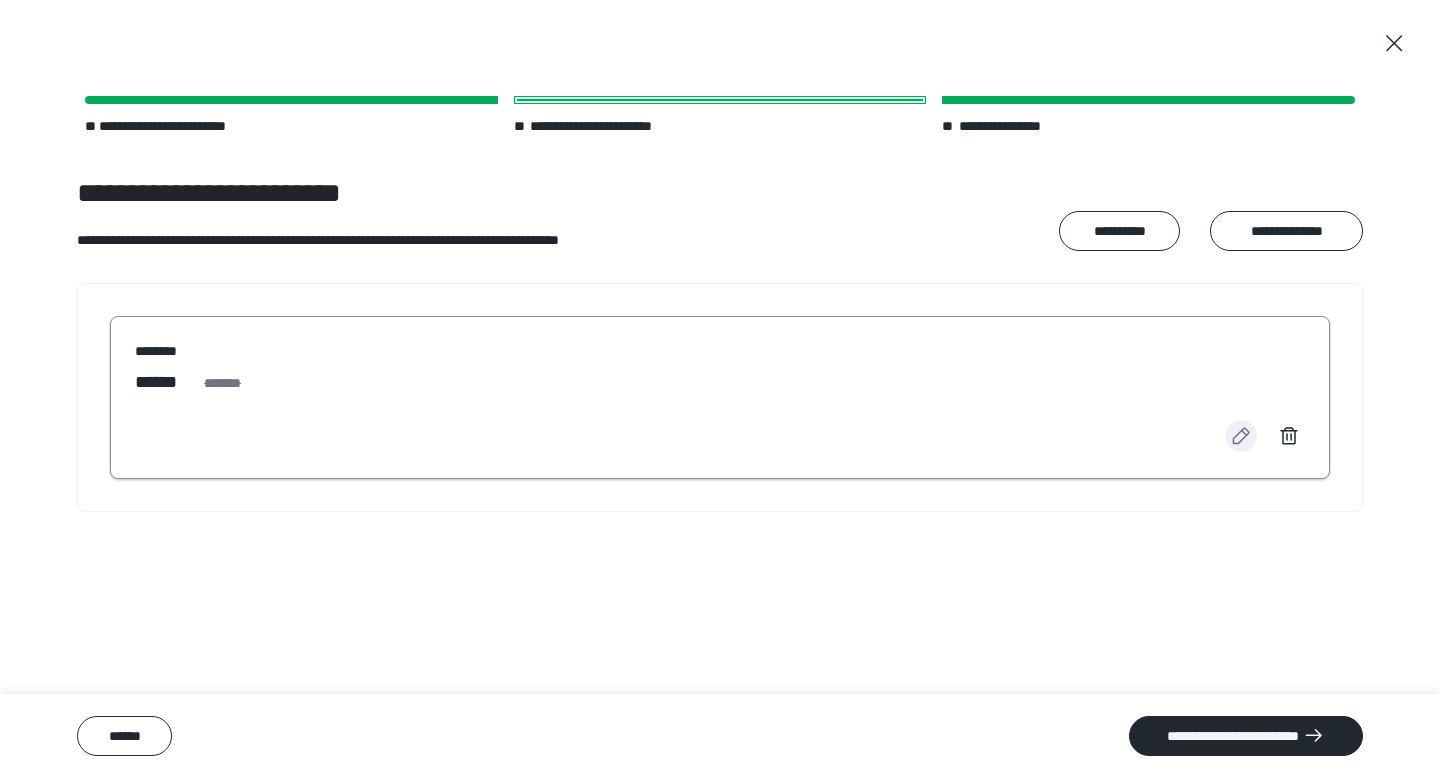 click 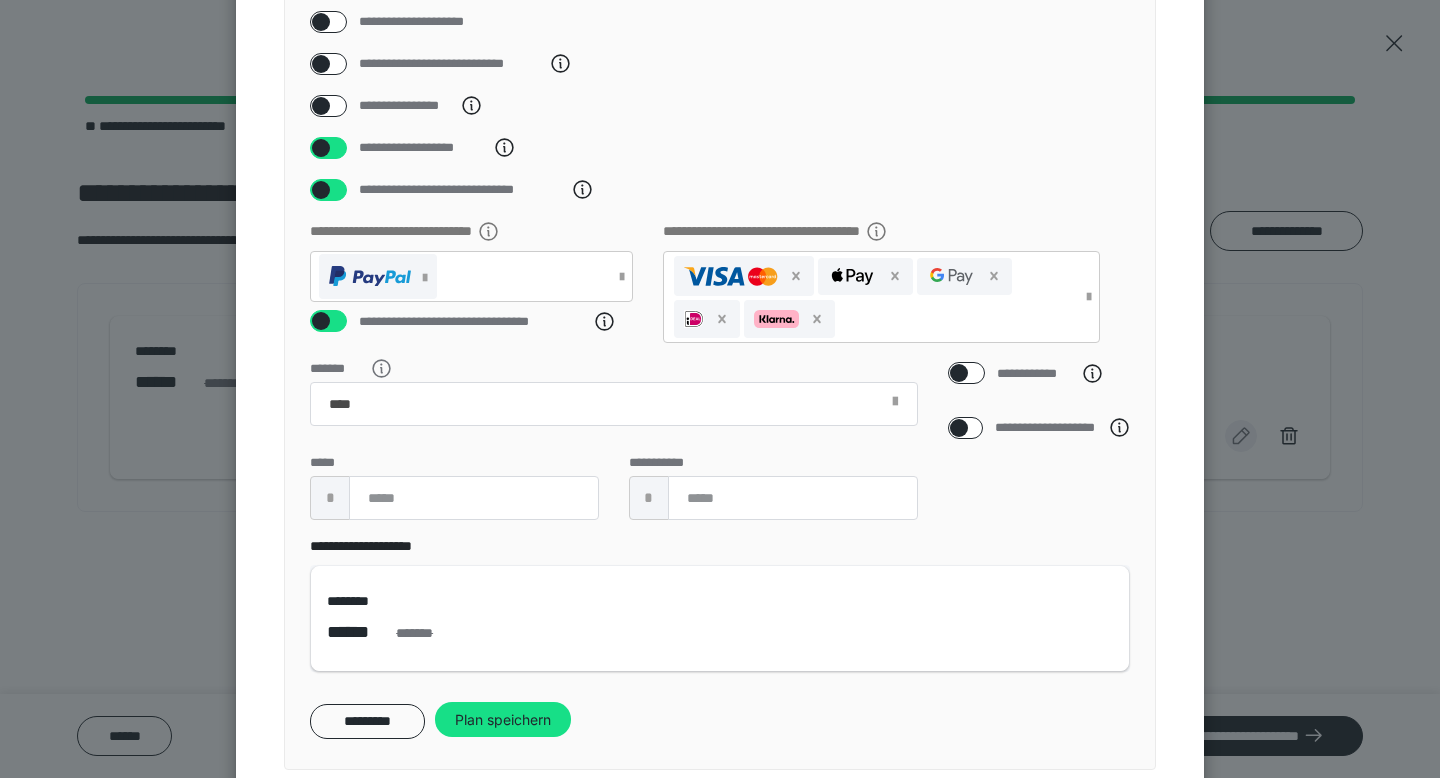 scroll, scrollTop: 383, scrollLeft: 0, axis: vertical 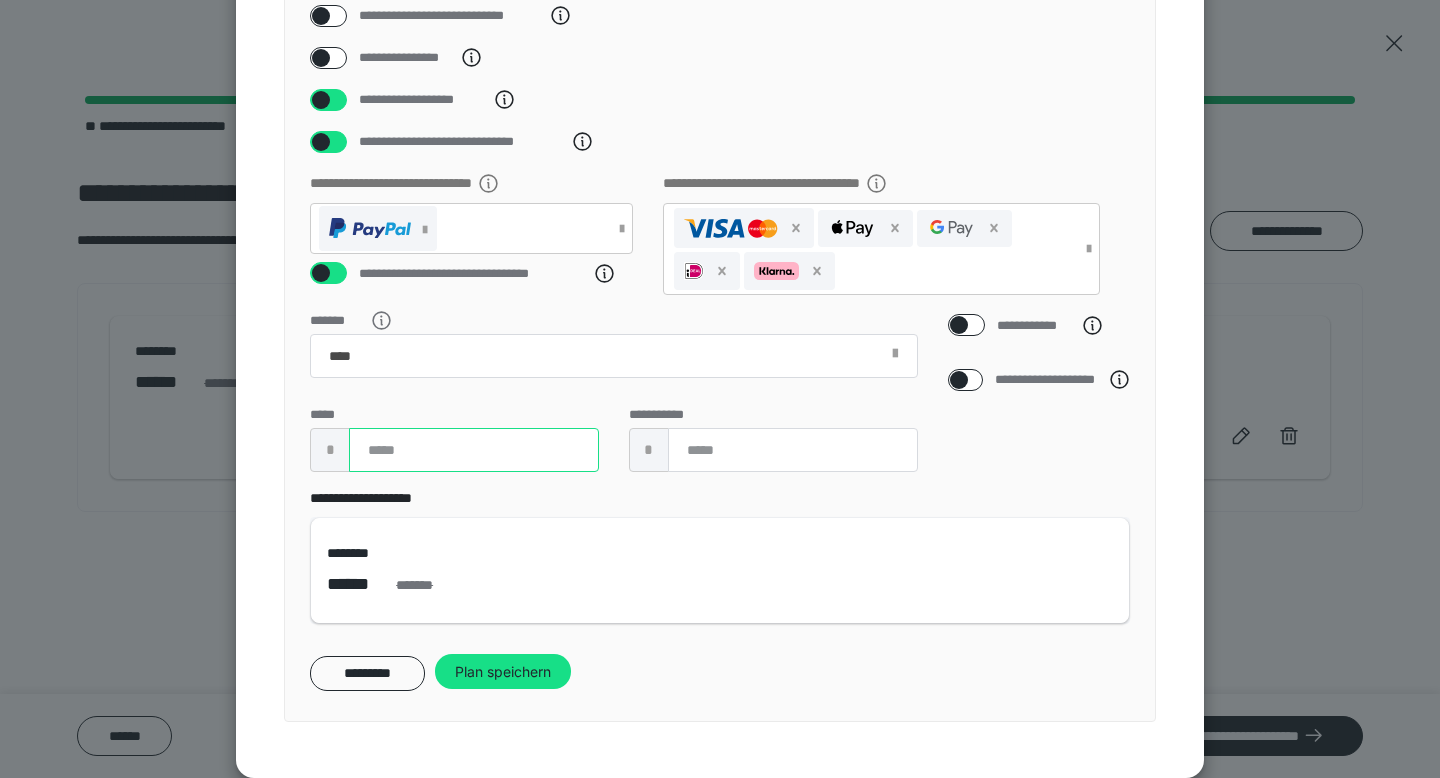 drag, startPoint x: 376, startPoint y: 457, endPoint x: 346, endPoint y: 457, distance: 30 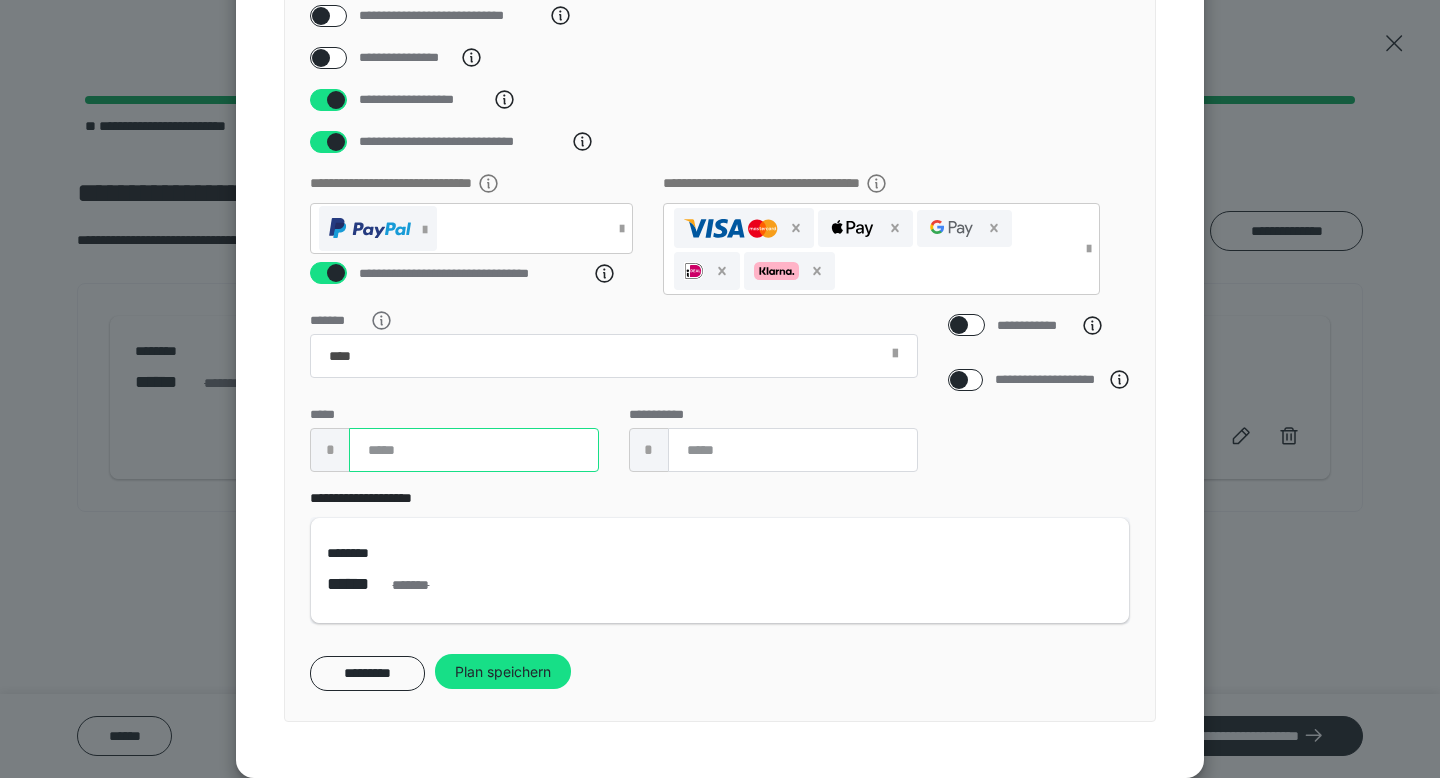 type on "**" 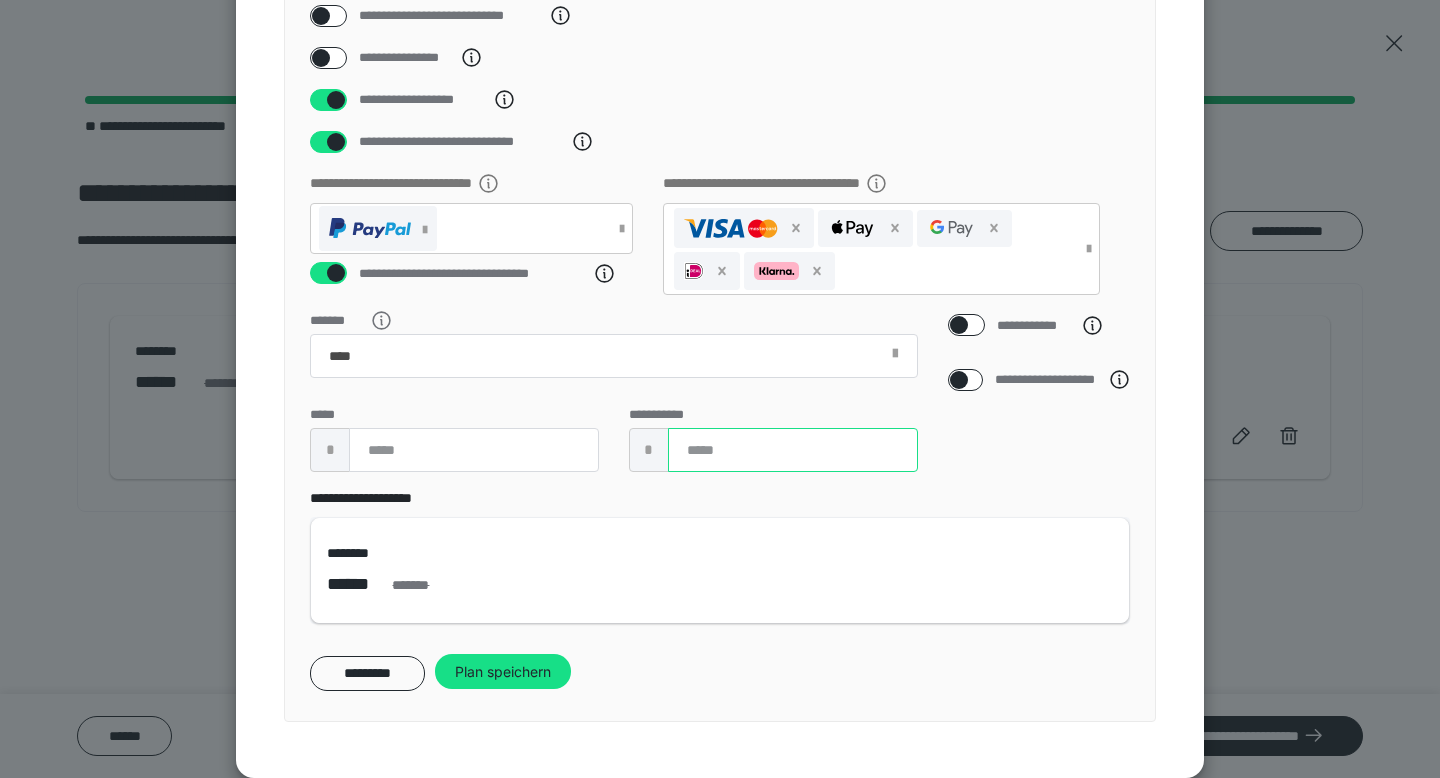 click on "***" at bounding box center [793, 450] 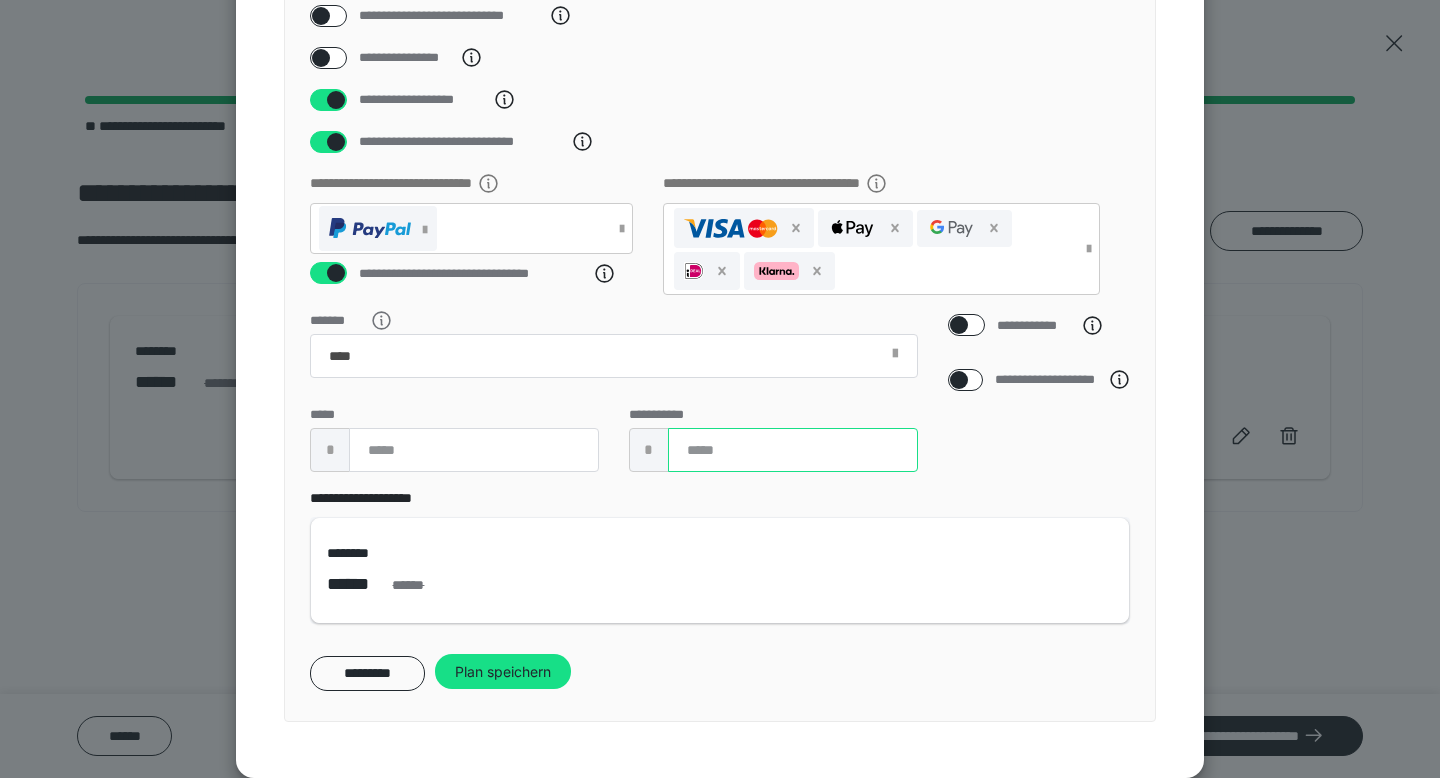 type on "*" 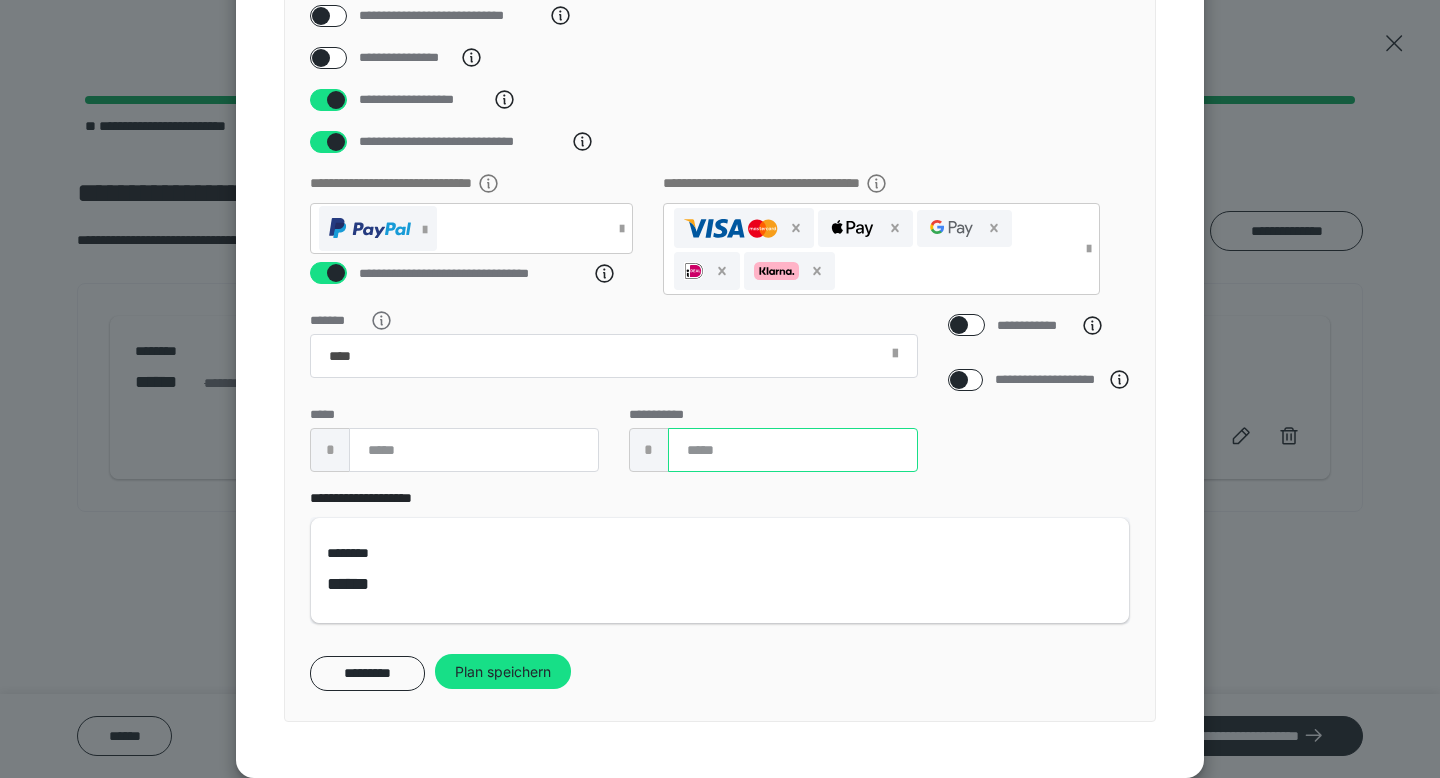 type on "**" 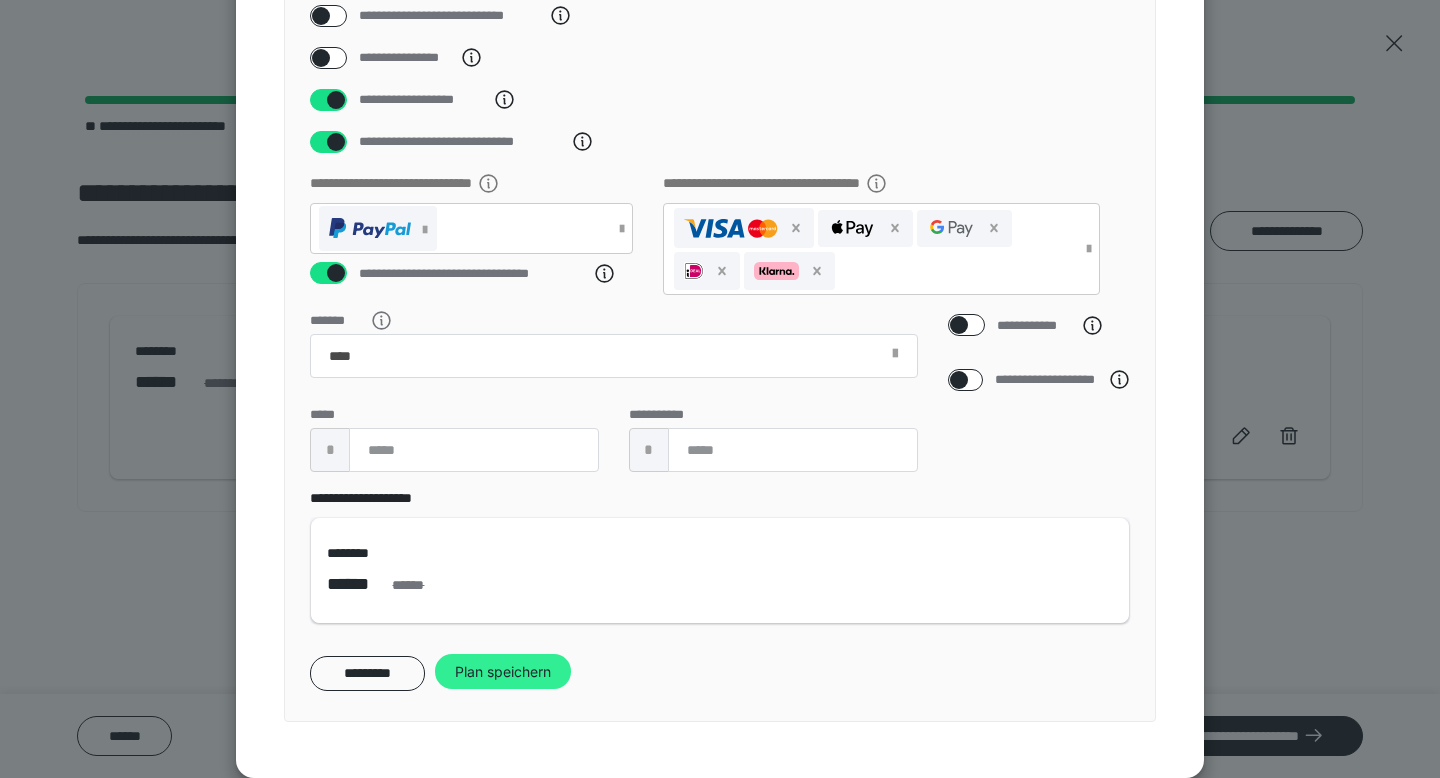 click on "Plan speichern" at bounding box center (503, 672) 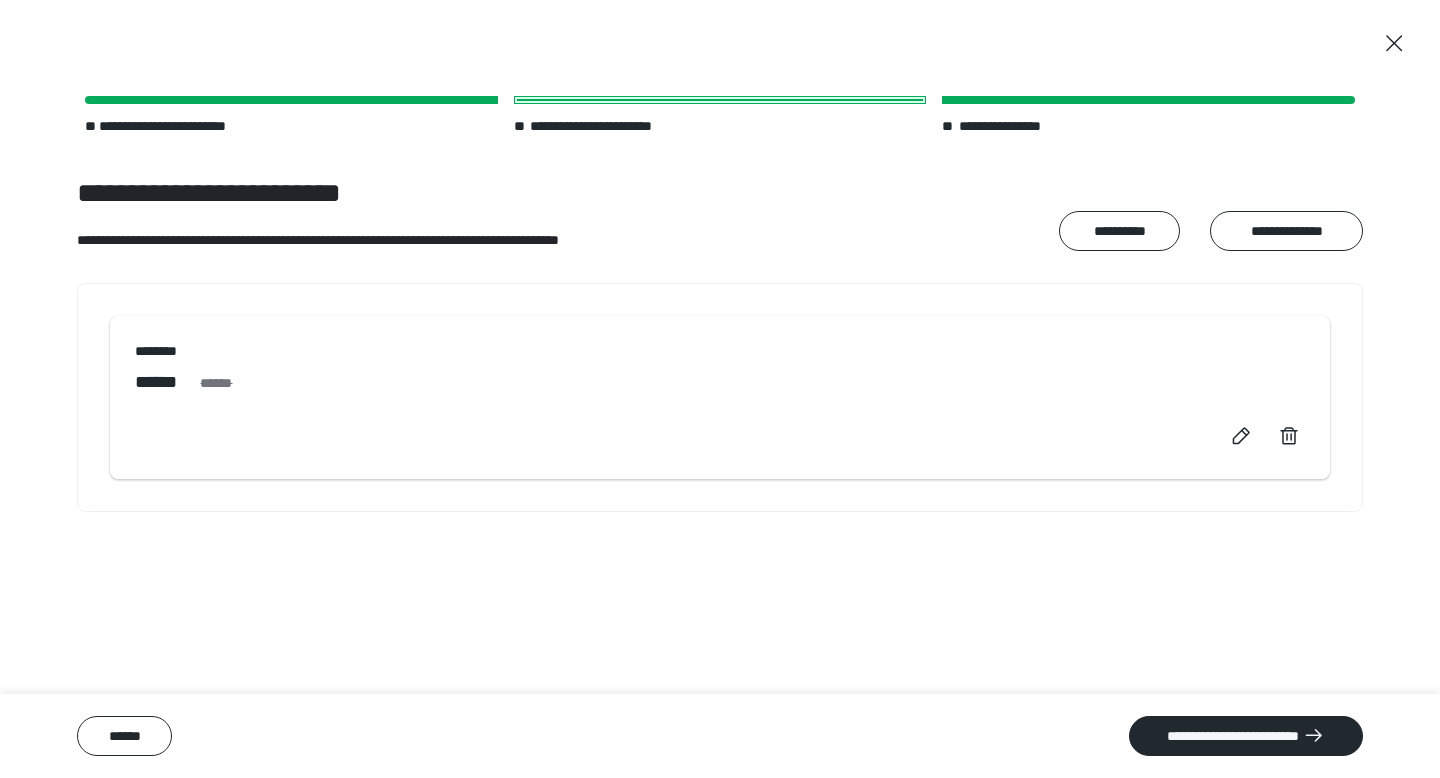 click on "**********" at bounding box center (720, 736) 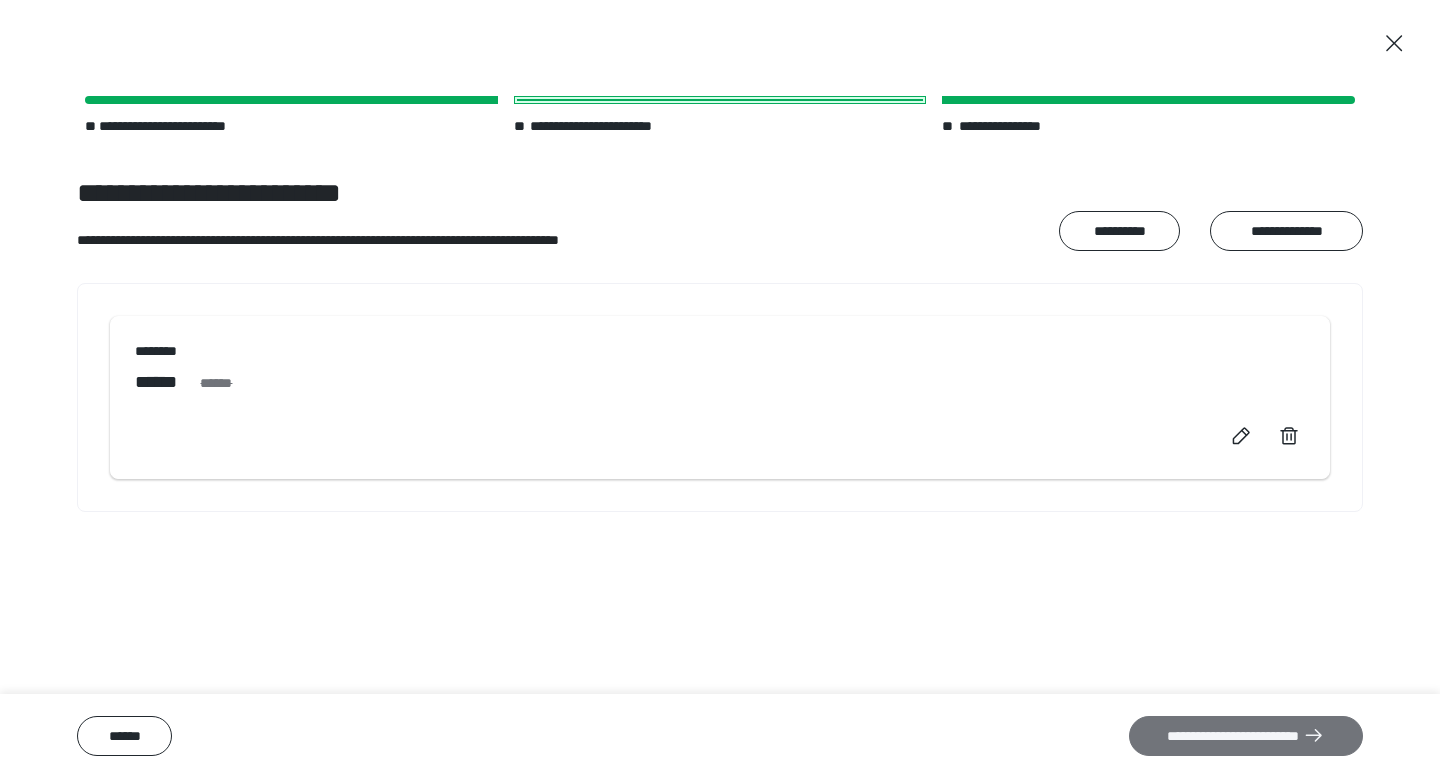 click on "**********" at bounding box center (1246, 736) 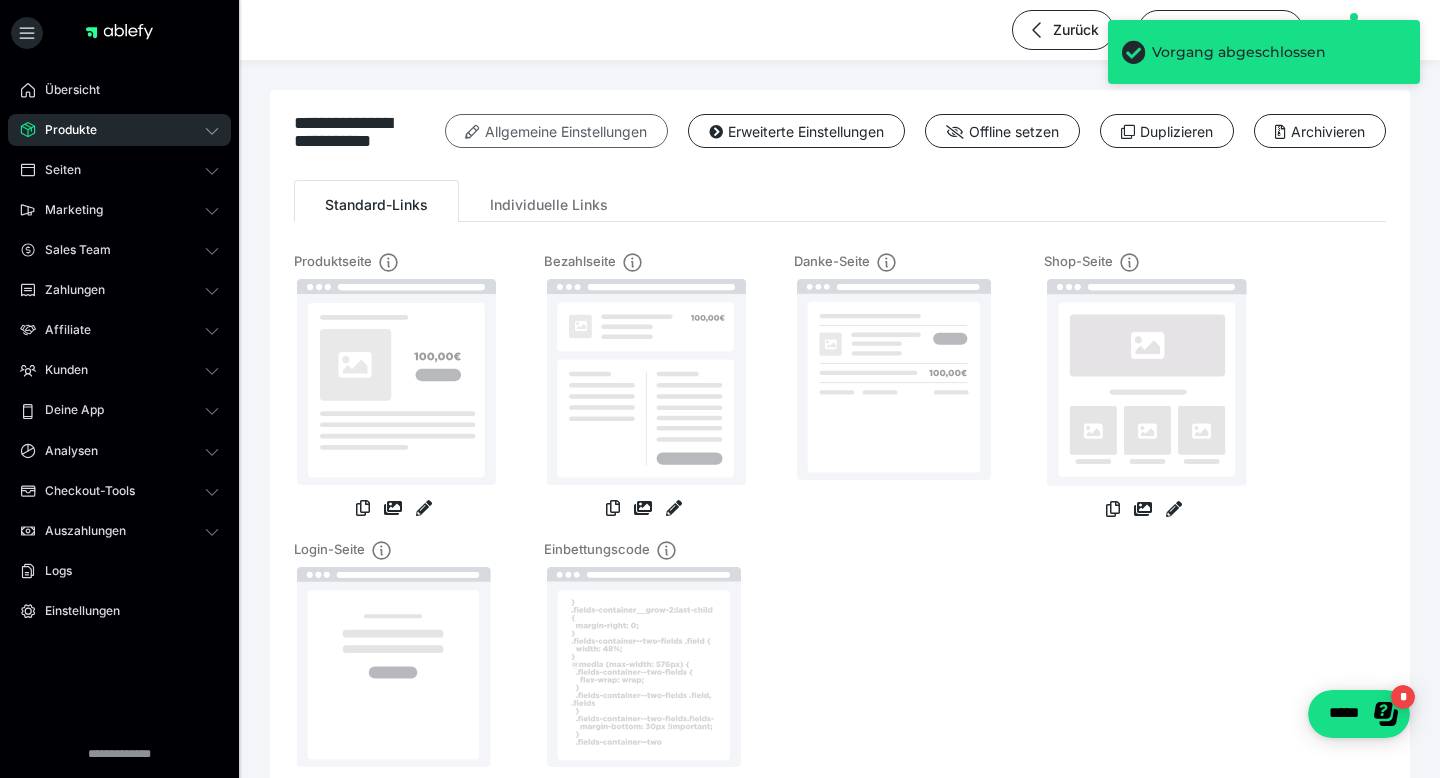 click on "Allgemeine Einstellungen" at bounding box center (556, 131) 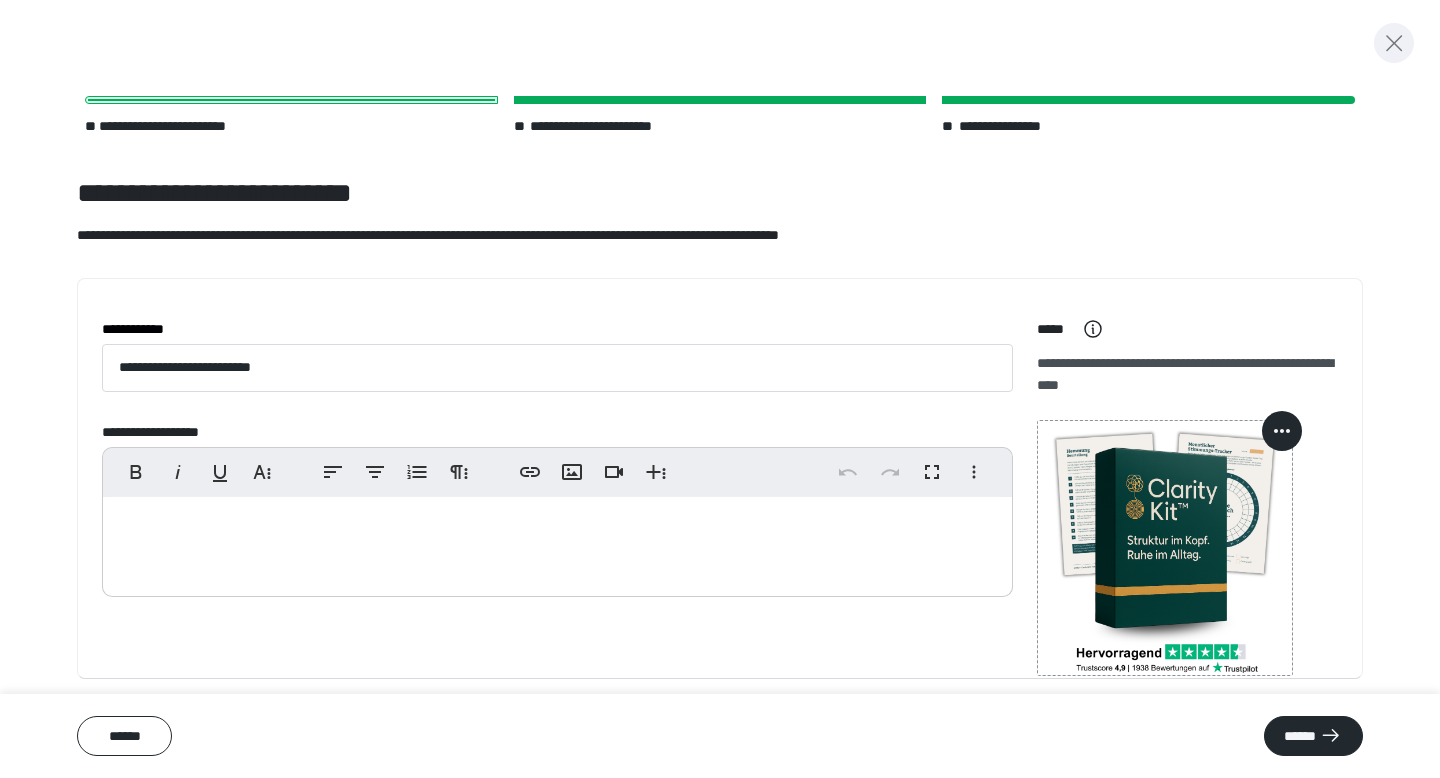 click at bounding box center (1394, 43) 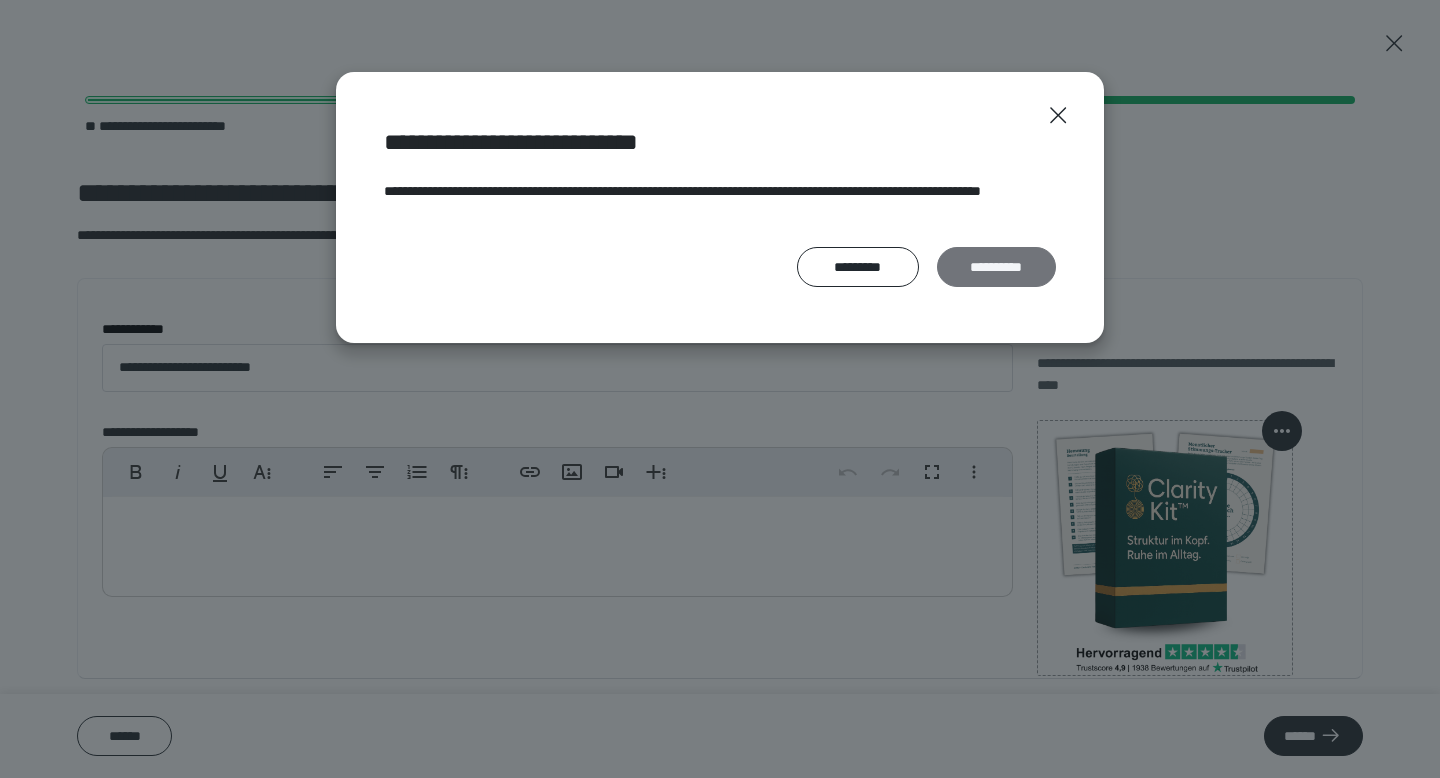 click on "**********" at bounding box center [996, 267] 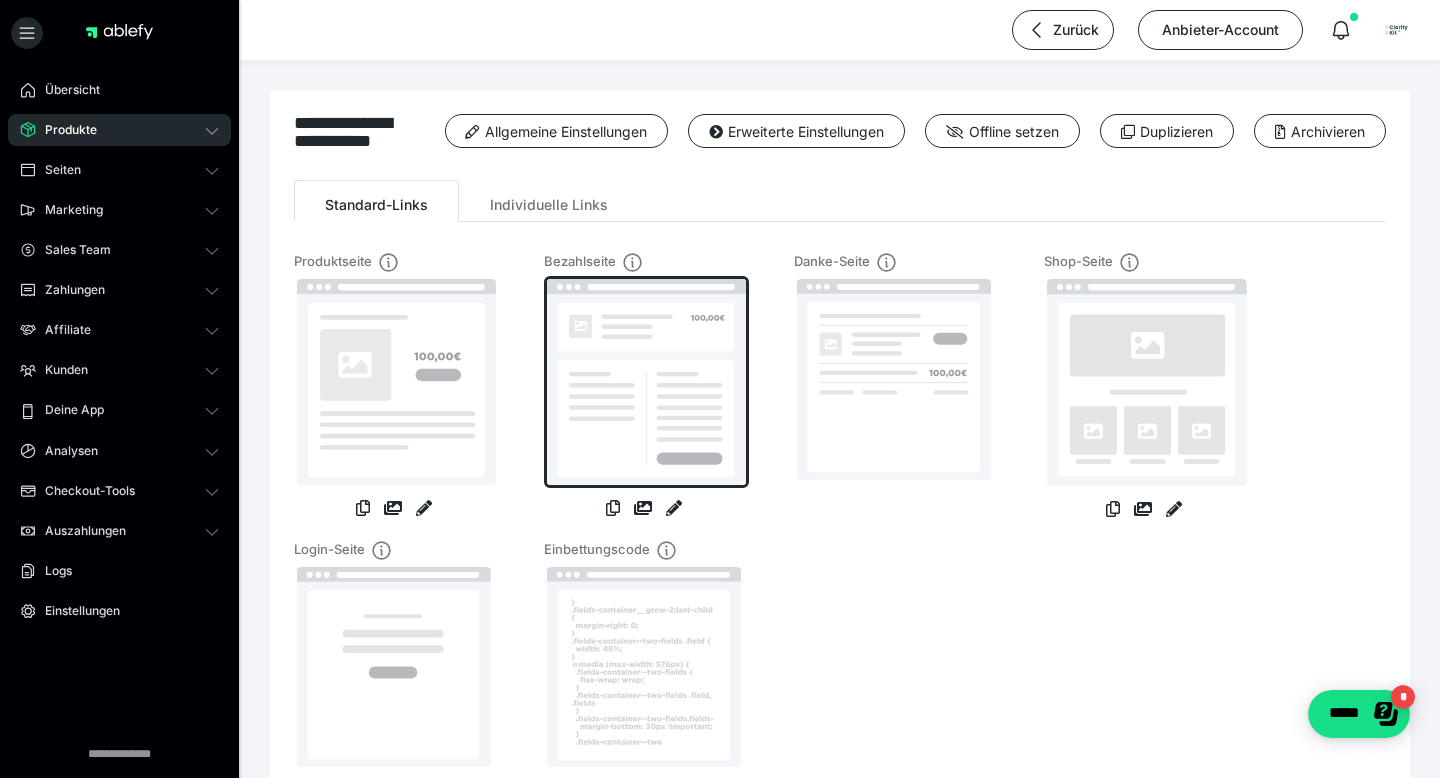 click at bounding box center [646, 382] 